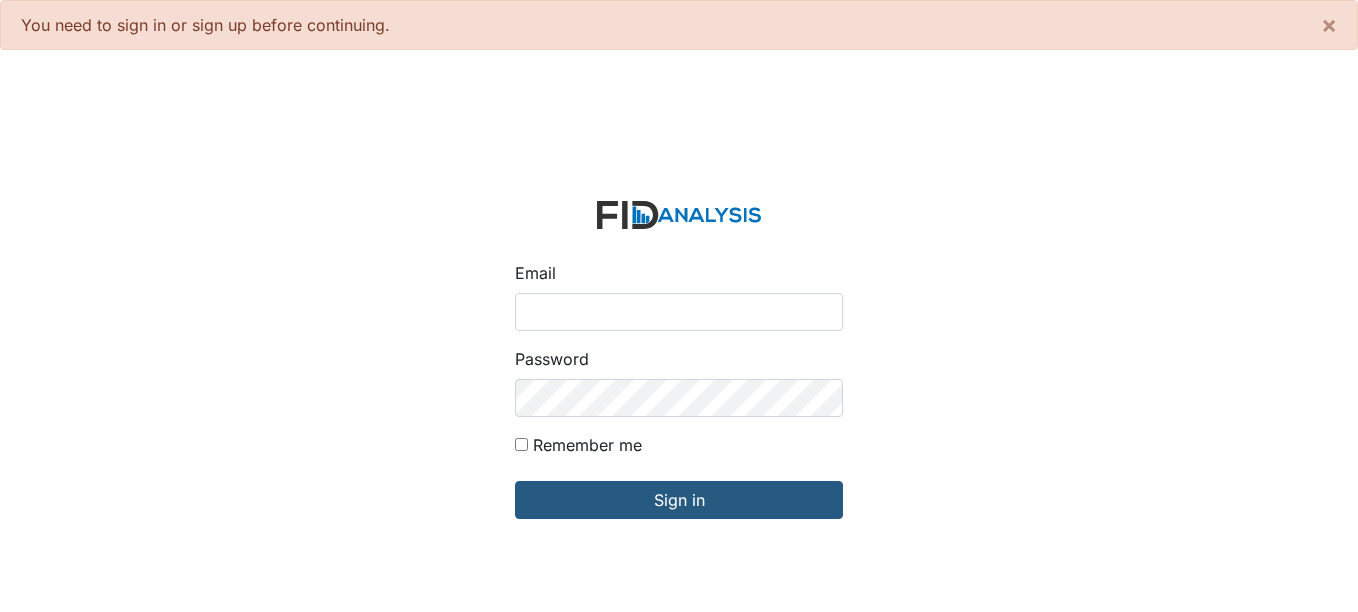 scroll, scrollTop: 0, scrollLeft: 0, axis: both 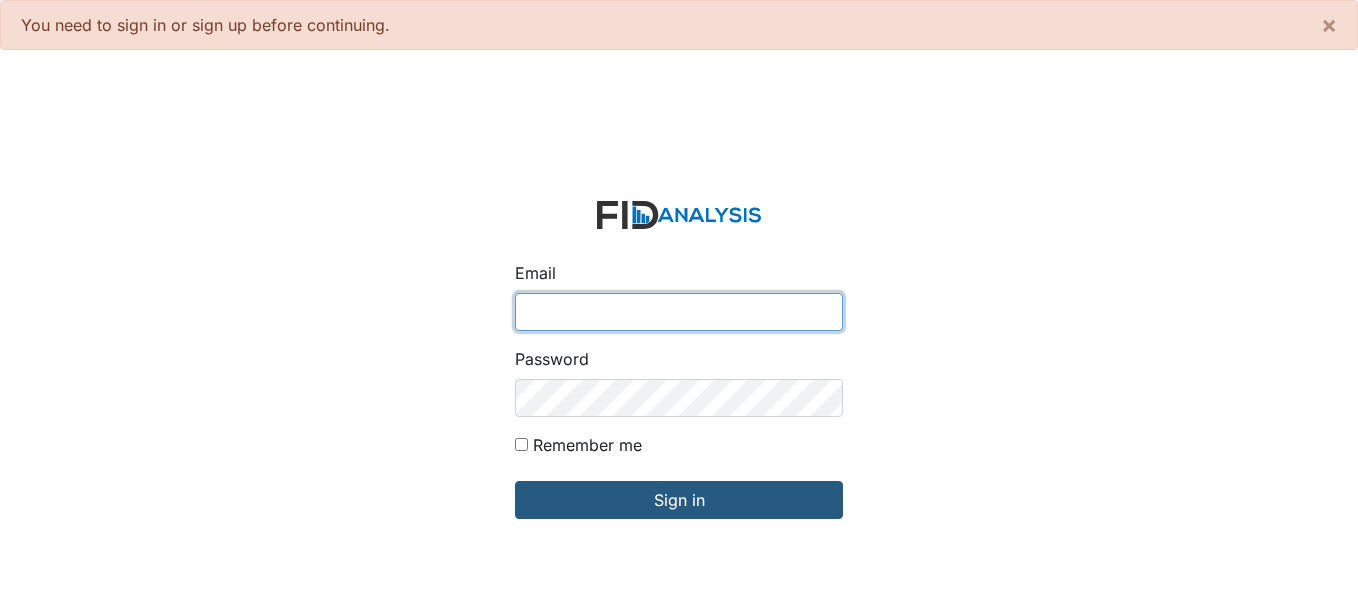 click on "Email" at bounding box center (679, 312) 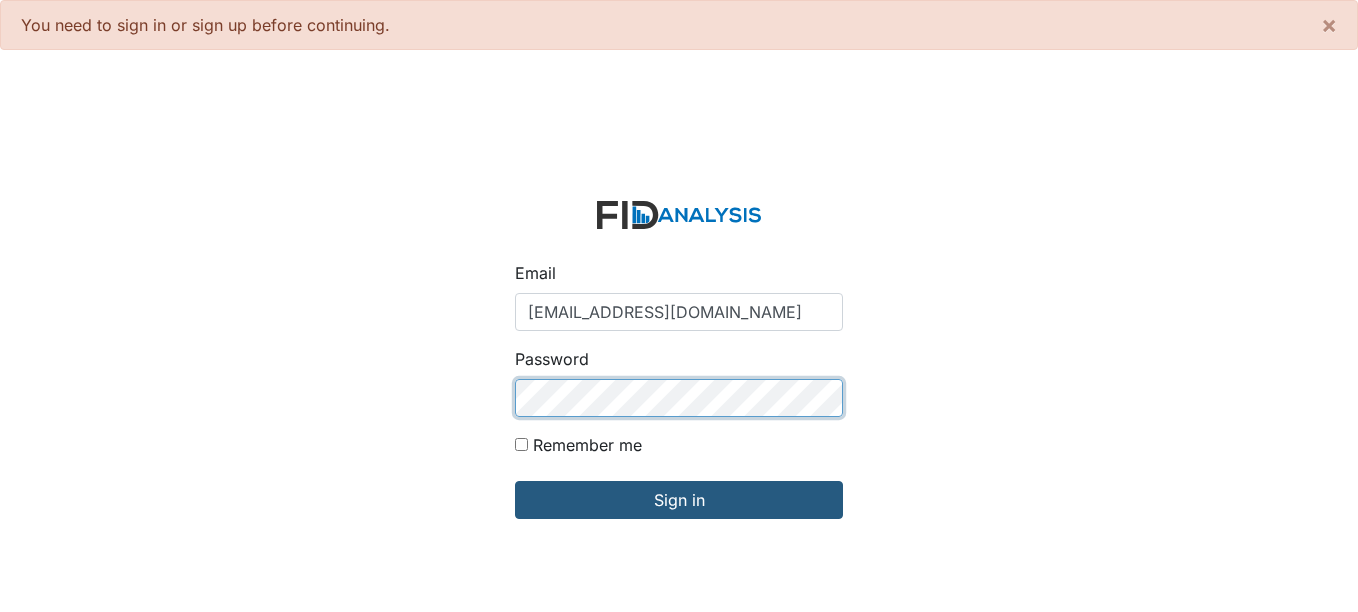 click on "Sign in" at bounding box center [679, 500] 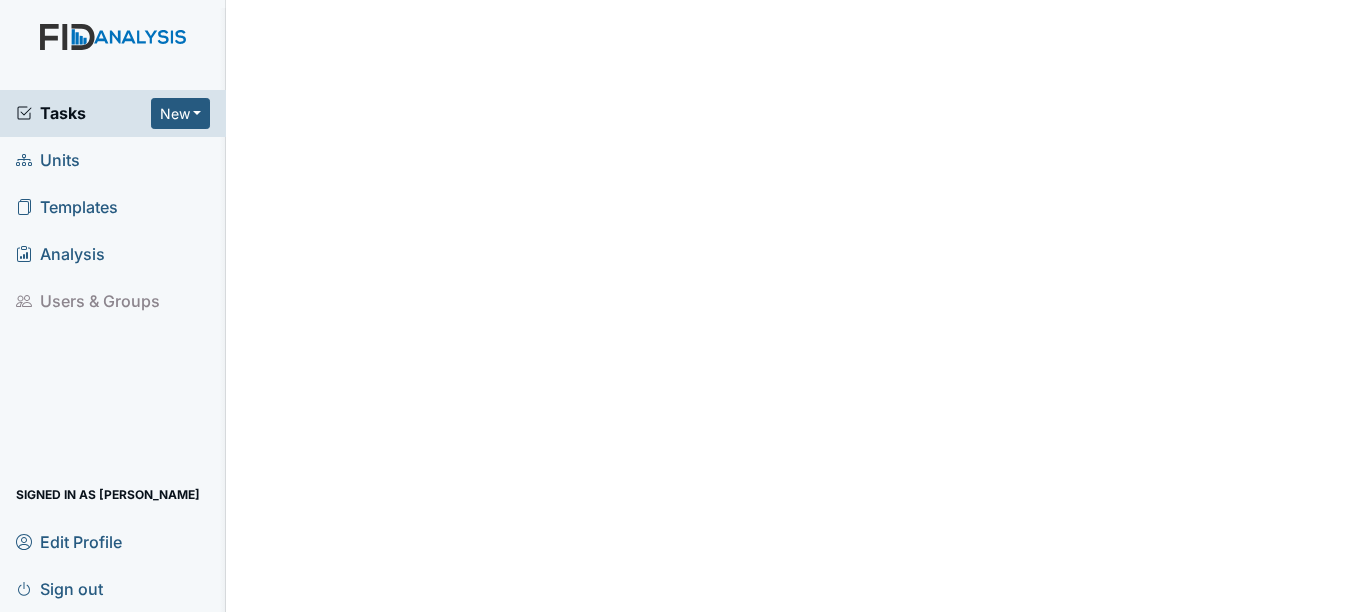 scroll, scrollTop: 0, scrollLeft: 0, axis: both 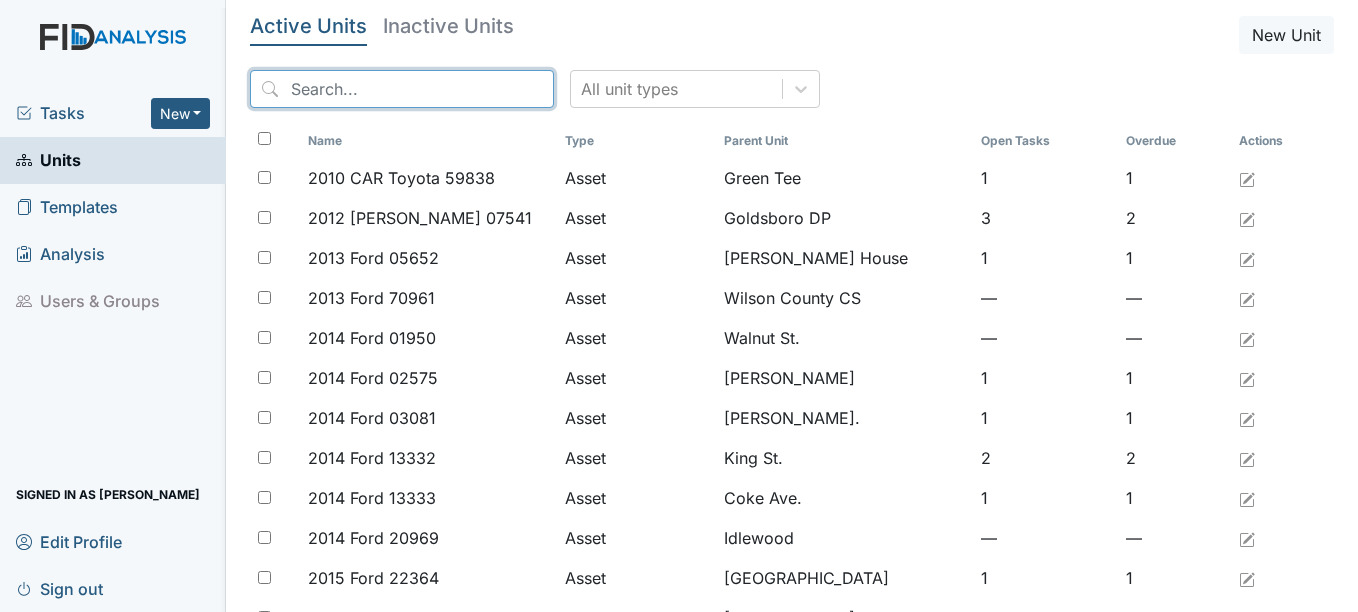 click at bounding box center (402, 89) 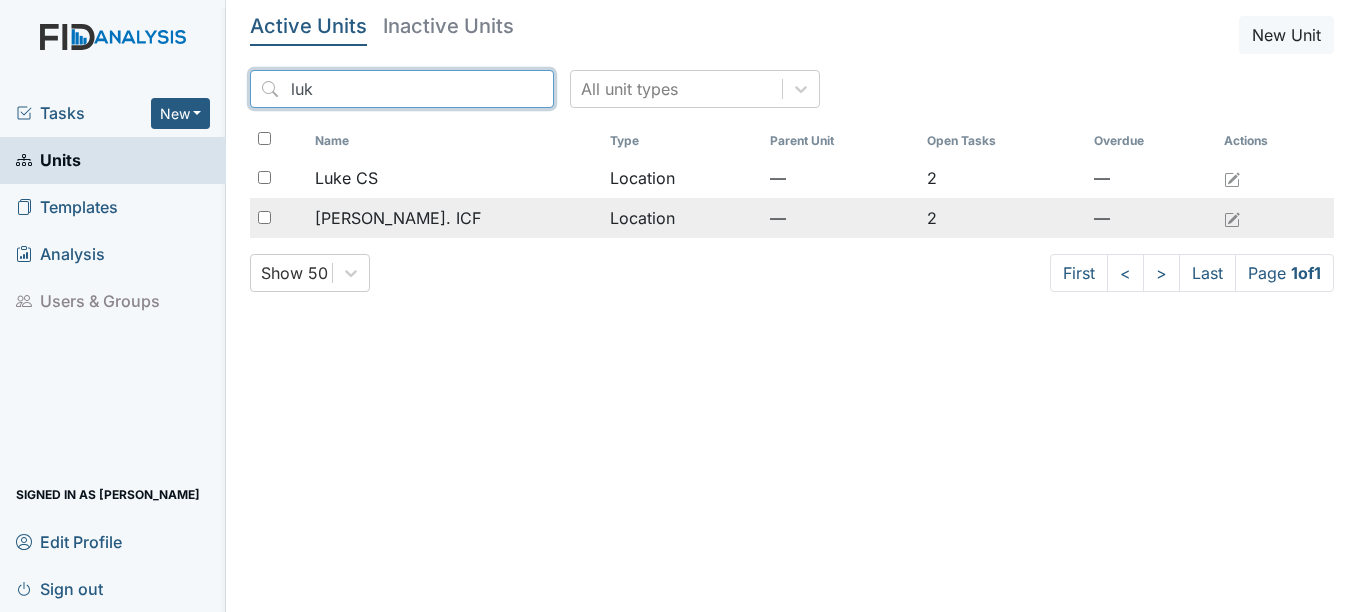 type on "luk" 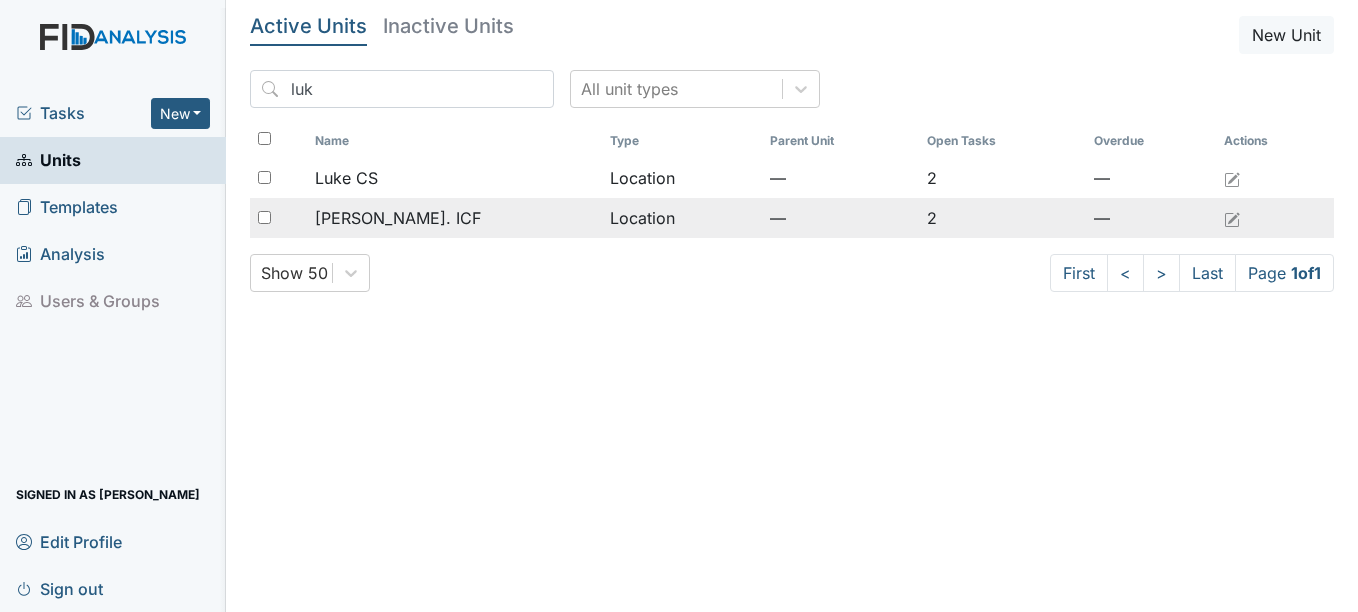 click on "Luke St. ICF" at bounding box center [454, 218] 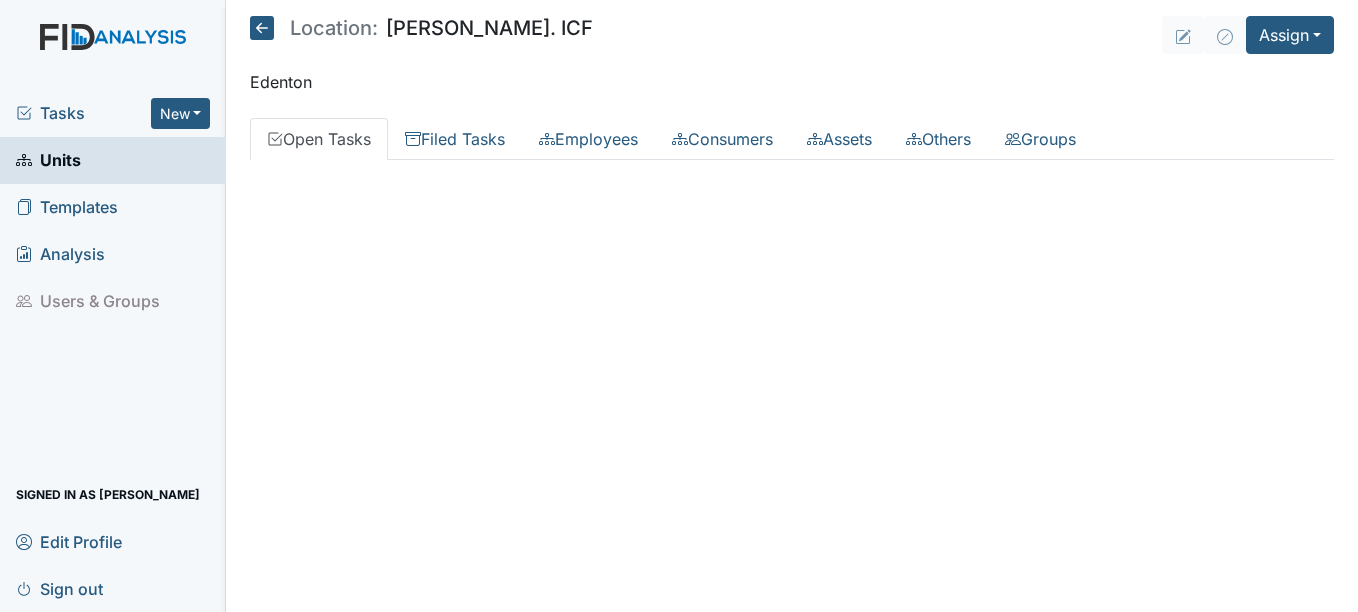 scroll, scrollTop: 0, scrollLeft: 0, axis: both 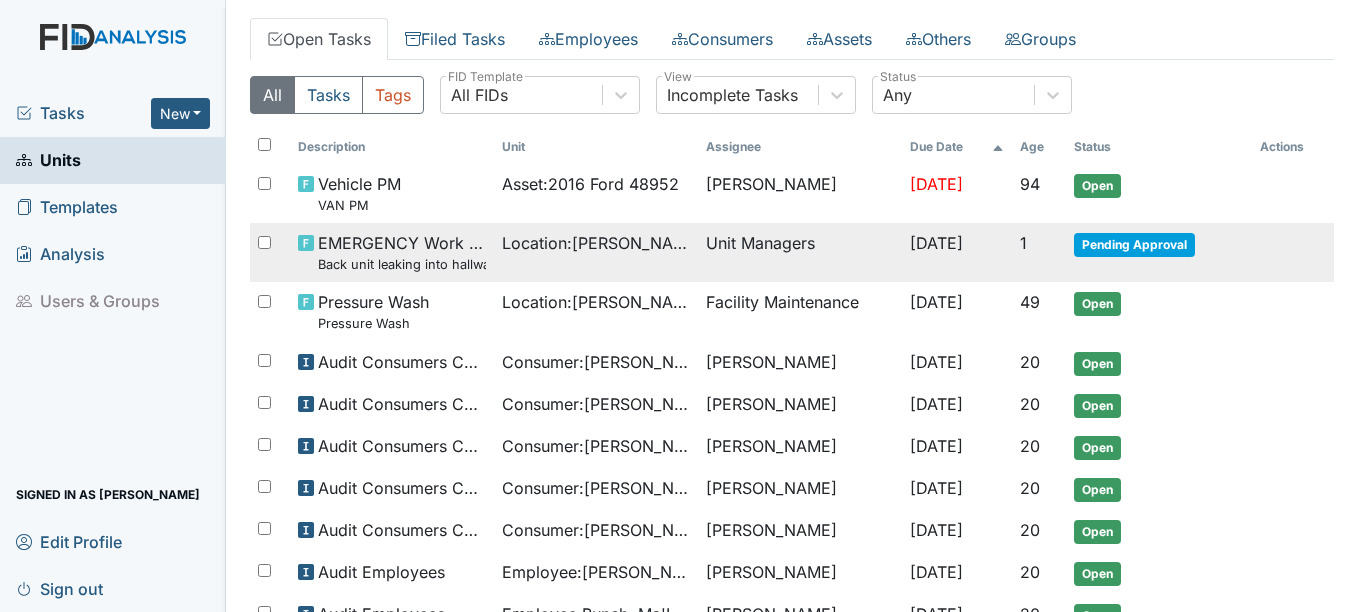 click on "Pending Approval" at bounding box center [1134, 245] 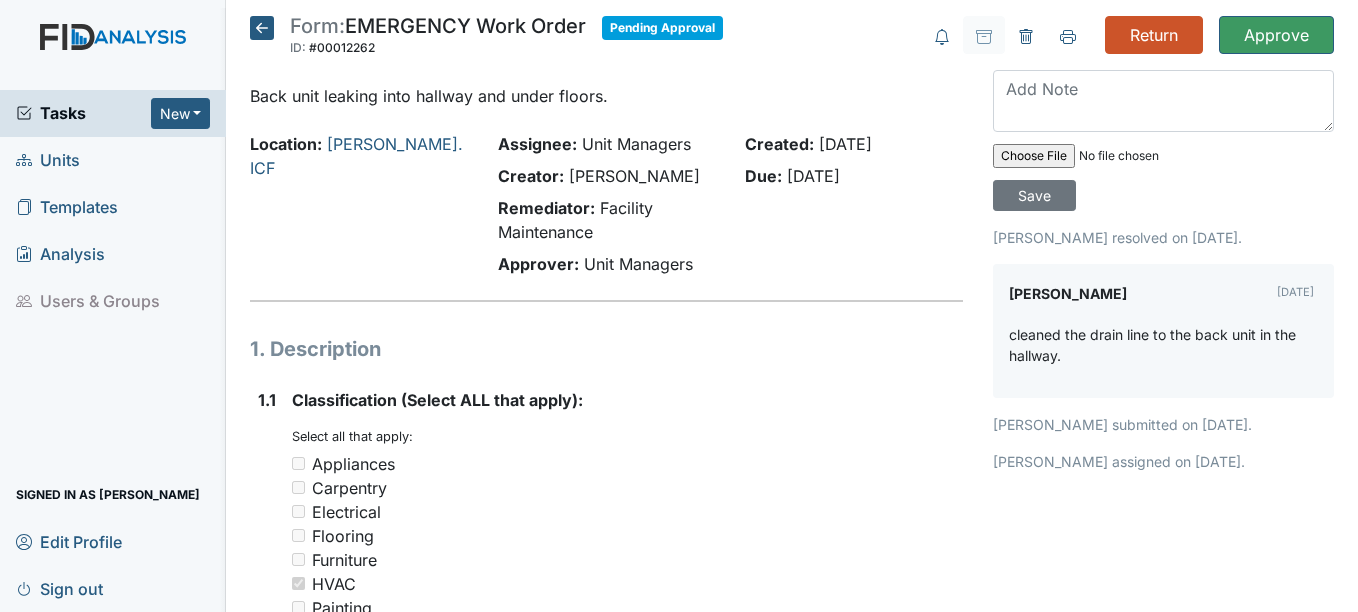 scroll, scrollTop: 0, scrollLeft: 0, axis: both 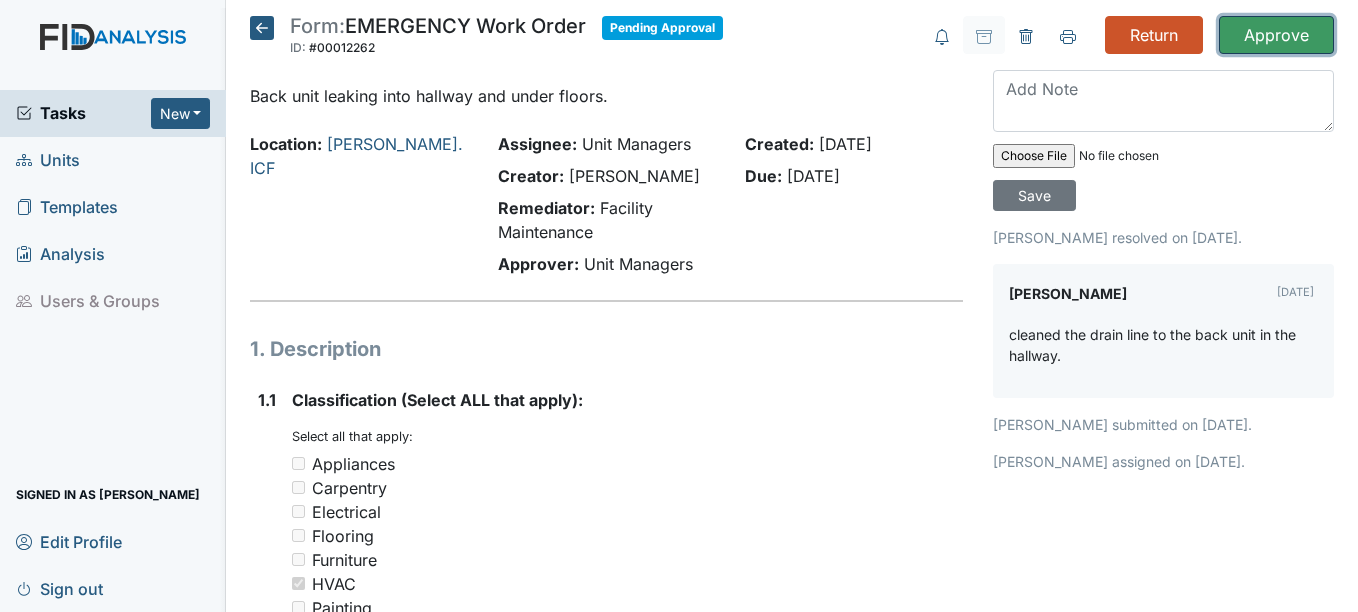 click on "Approve" at bounding box center [1276, 35] 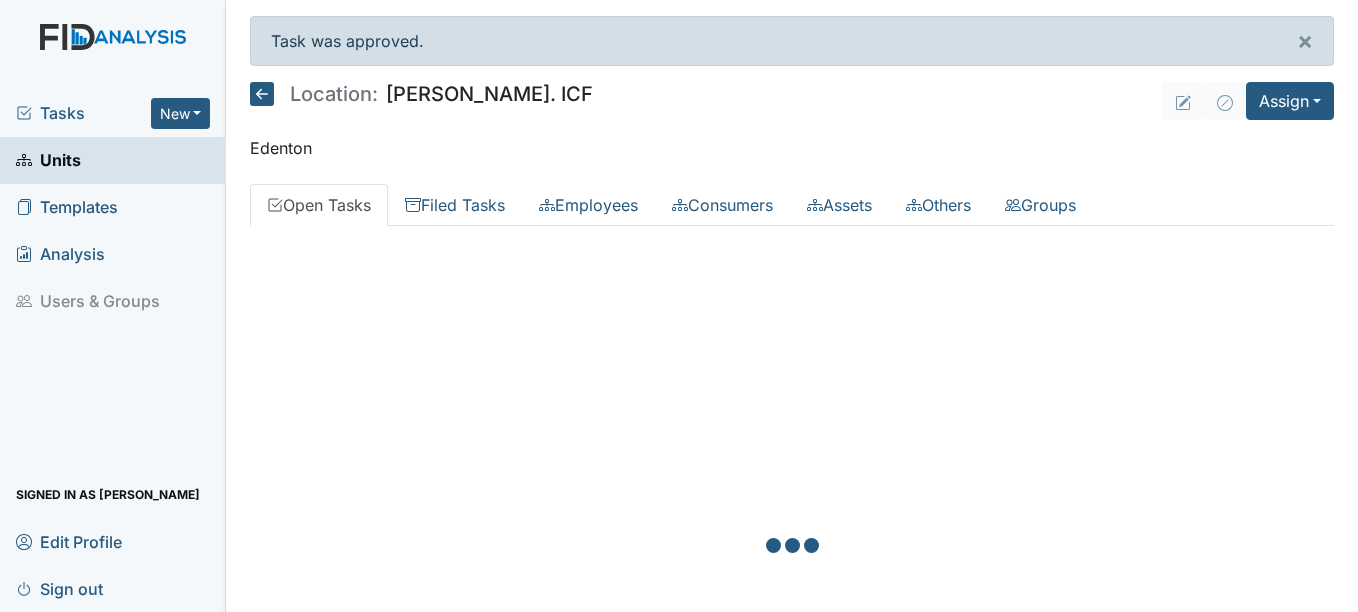 scroll, scrollTop: 0, scrollLeft: 0, axis: both 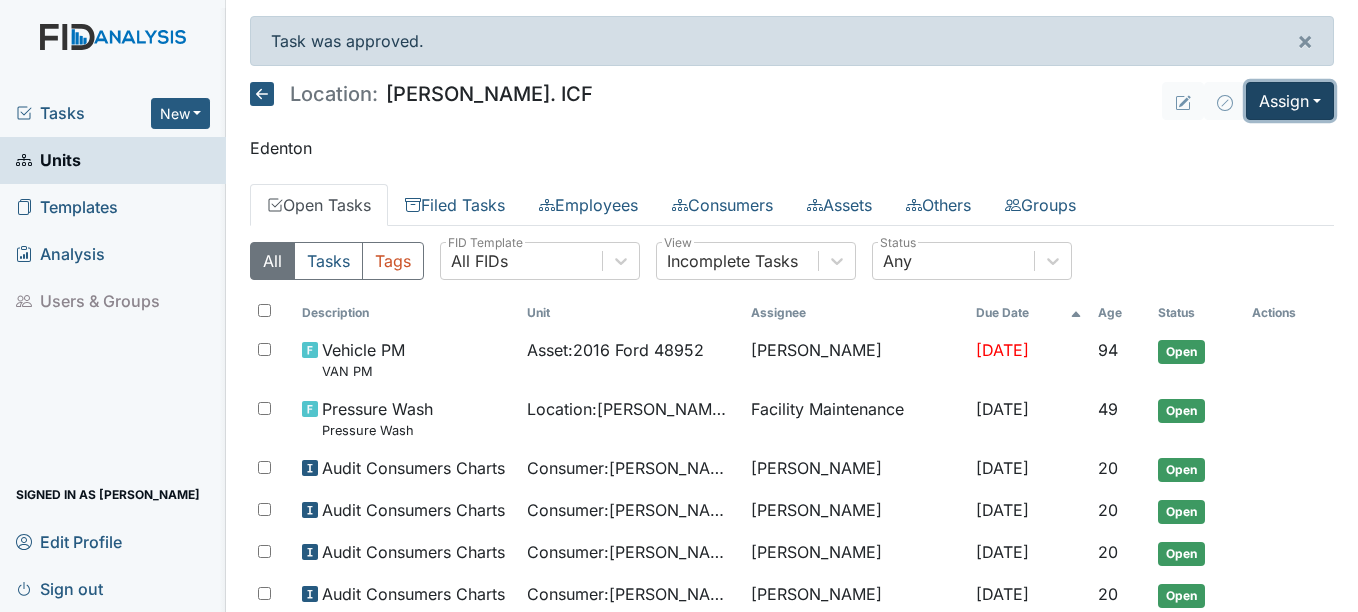 click on "Assign" at bounding box center (1290, 101) 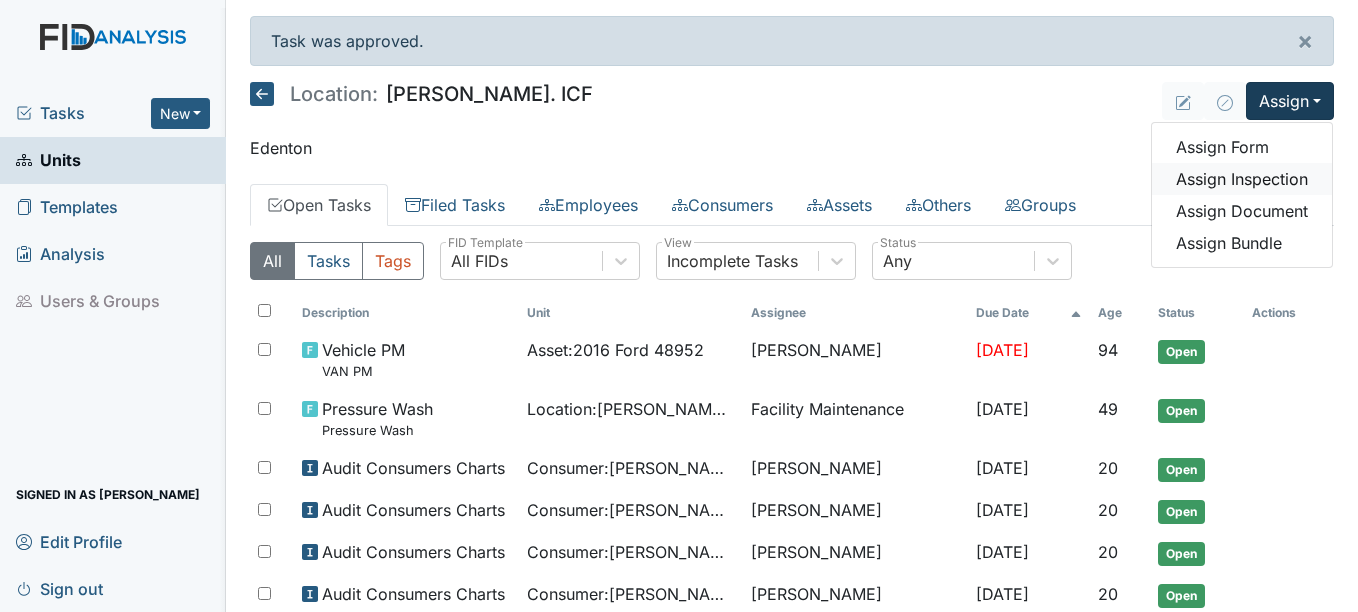 click on "Assign Inspection" at bounding box center [1242, 179] 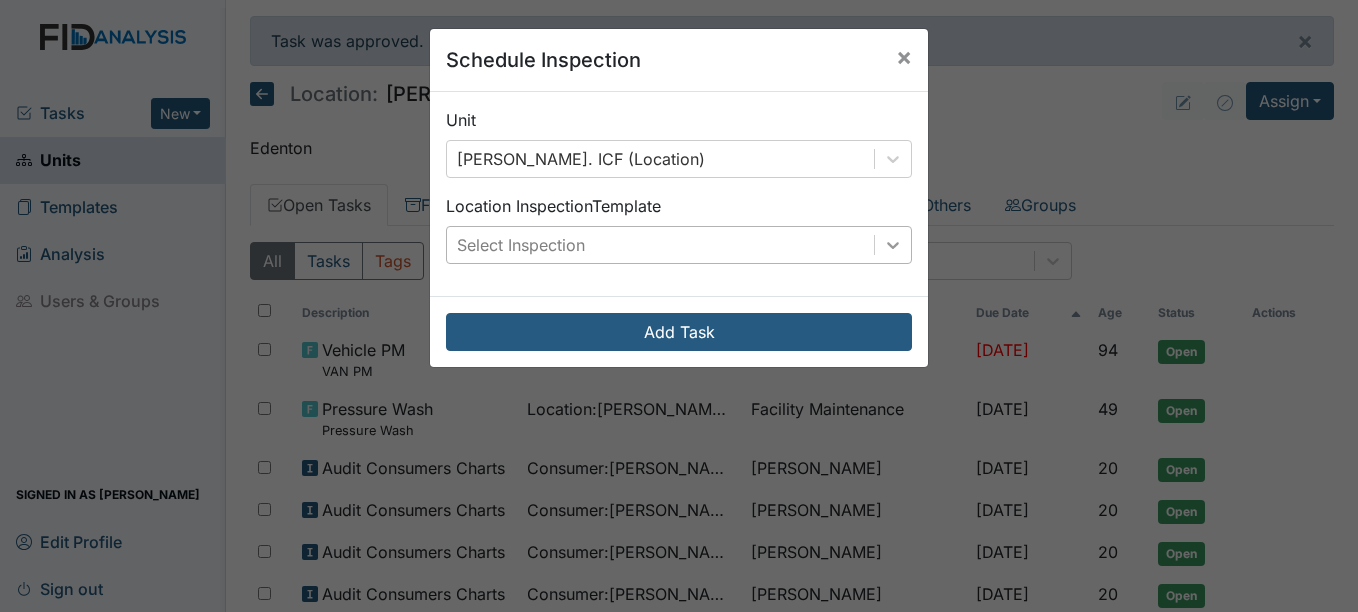 click 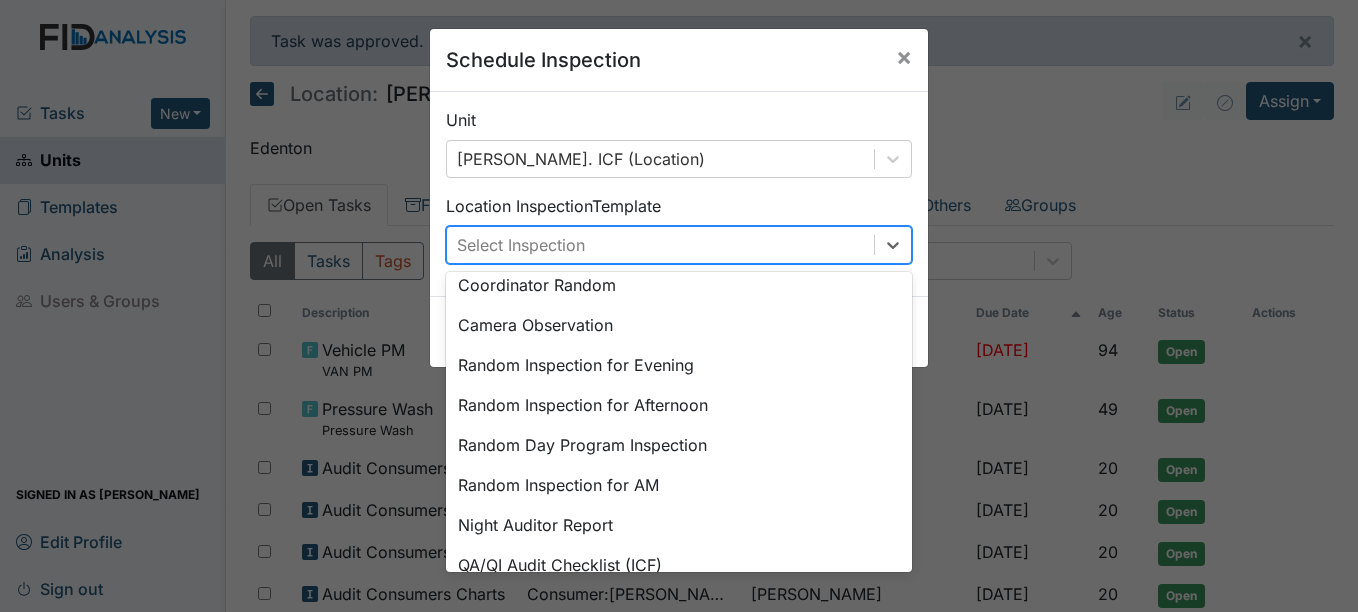 scroll, scrollTop: 300, scrollLeft: 0, axis: vertical 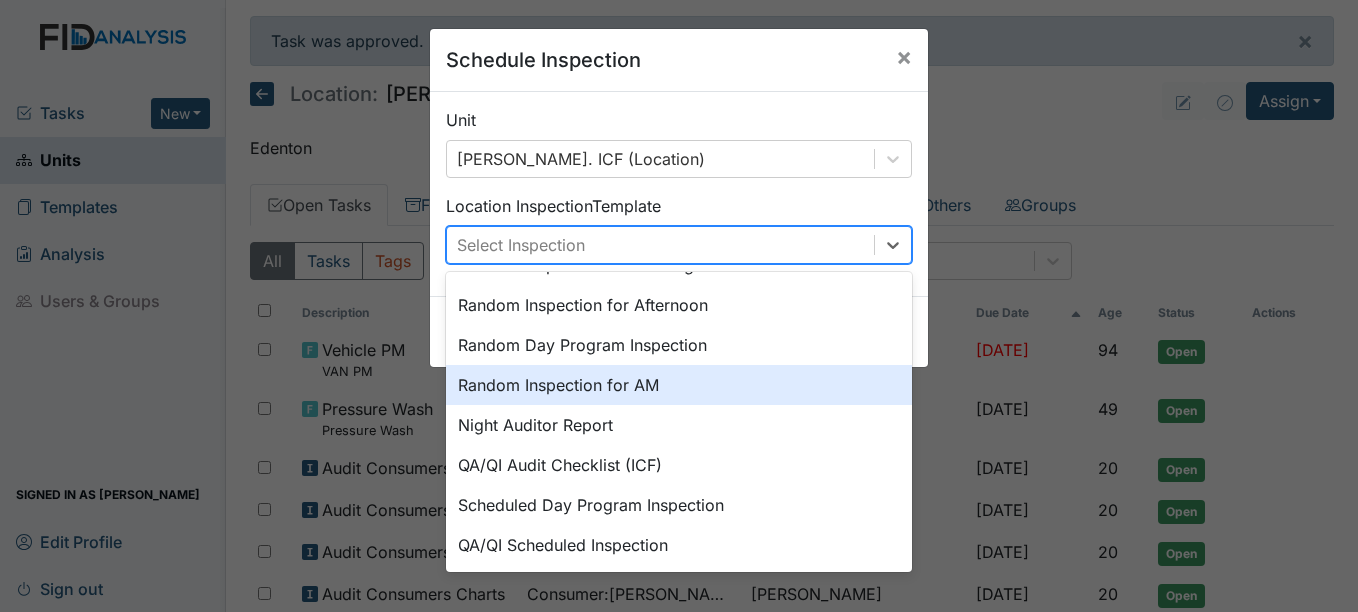 click on "Random Inspection for AM" at bounding box center (679, 385) 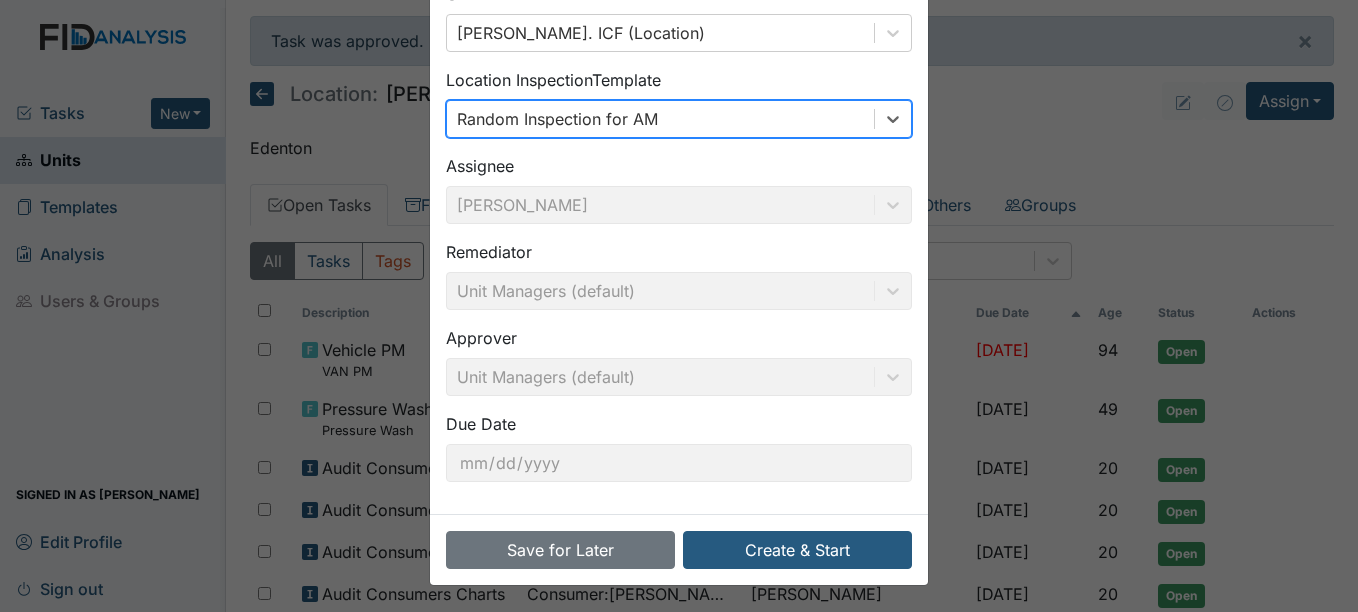scroll, scrollTop: 128, scrollLeft: 0, axis: vertical 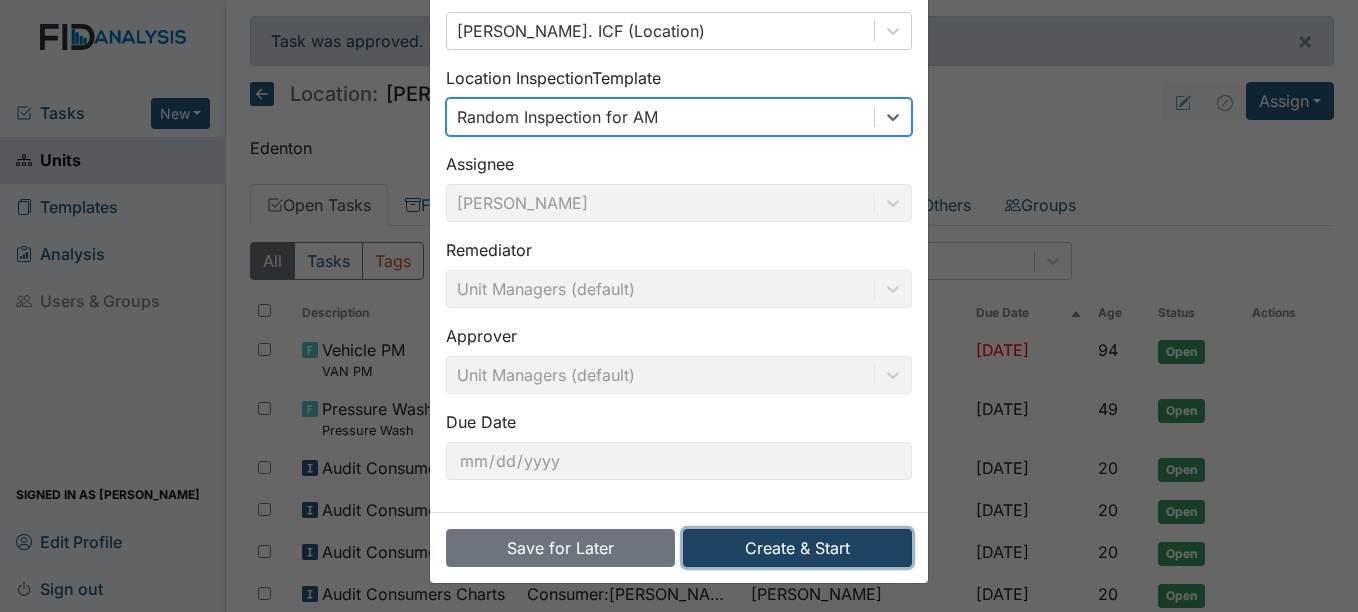 click on "Create & Start" at bounding box center [797, 548] 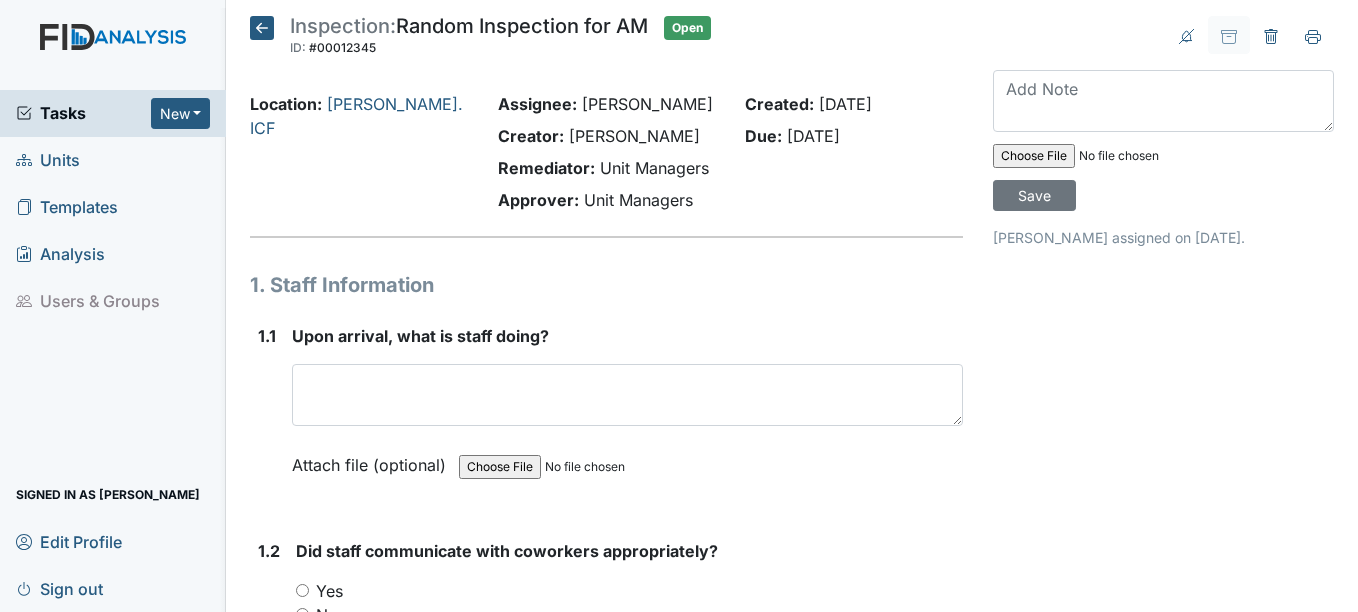 scroll, scrollTop: 0, scrollLeft: 0, axis: both 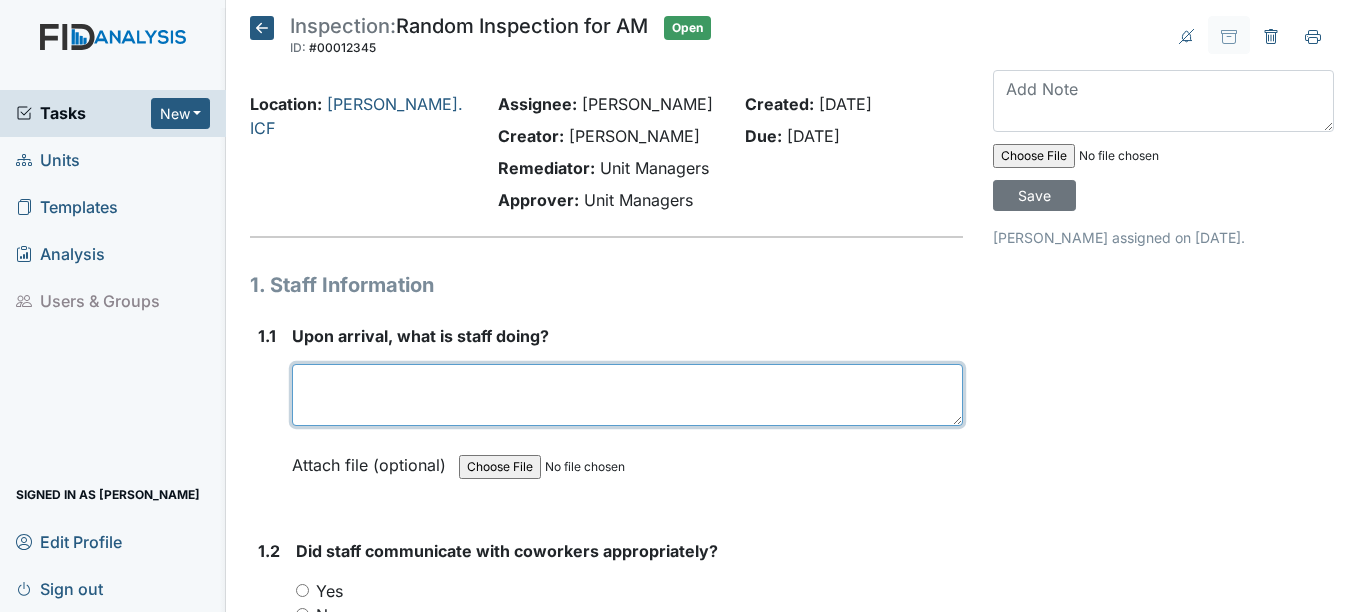 click at bounding box center (627, 395) 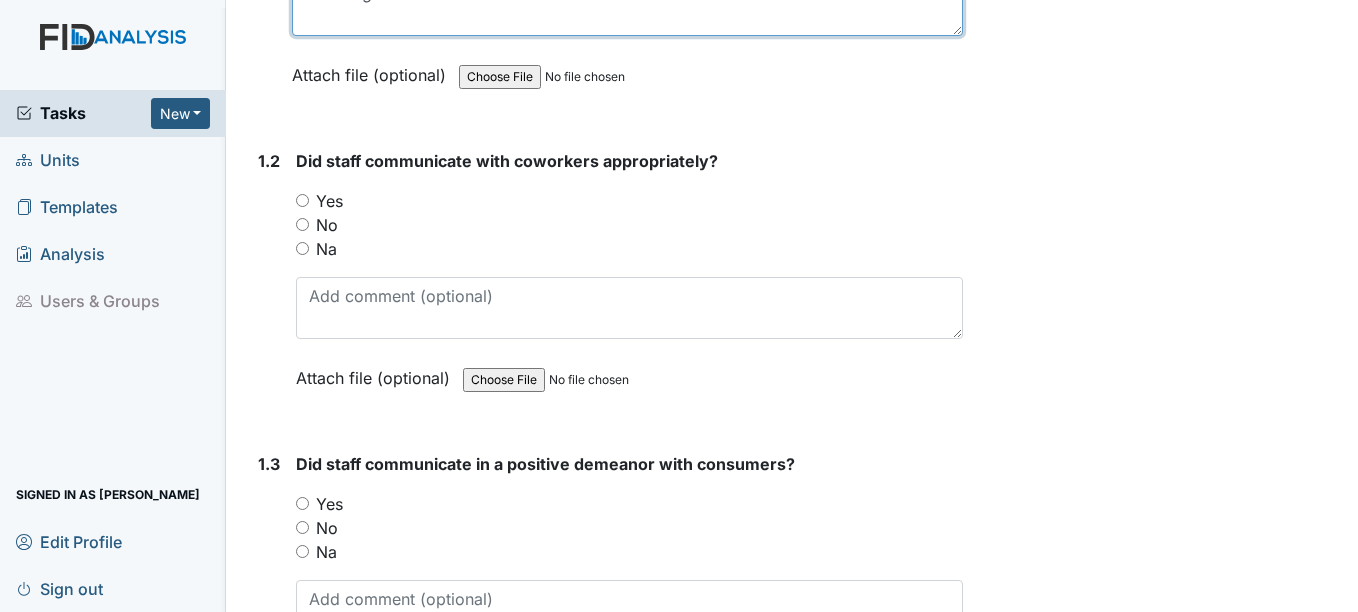 scroll, scrollTop: 400, scrollLeft: 0, axis: vertical 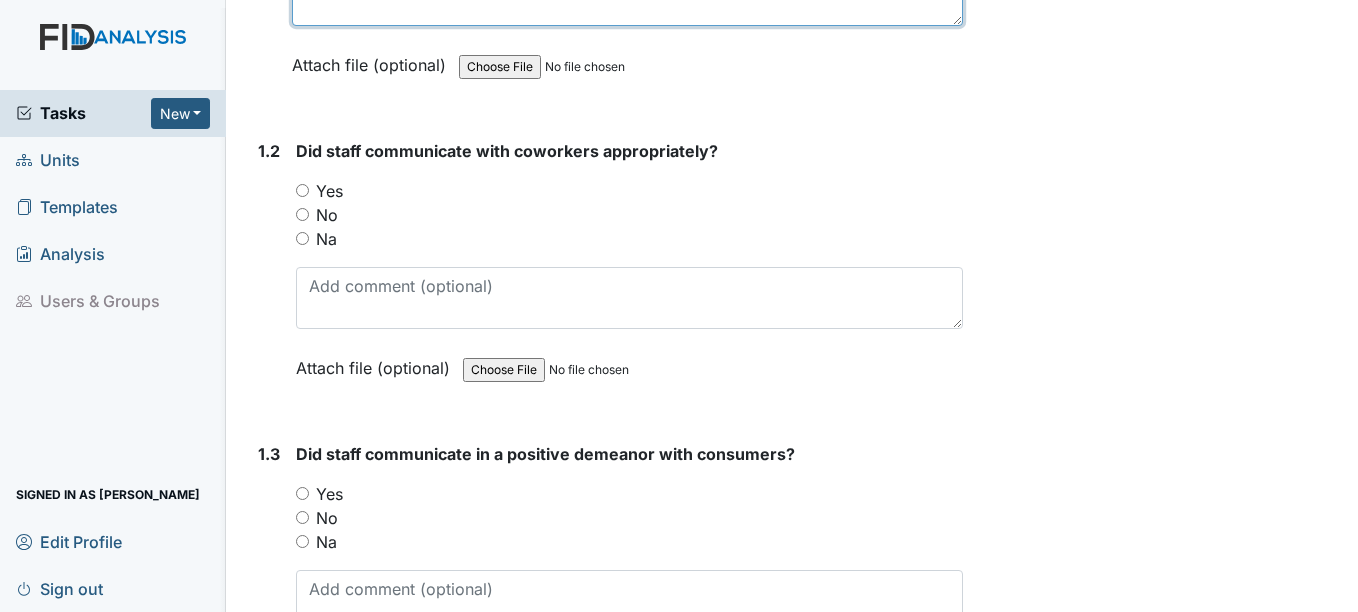 type on "Assisting individuals" 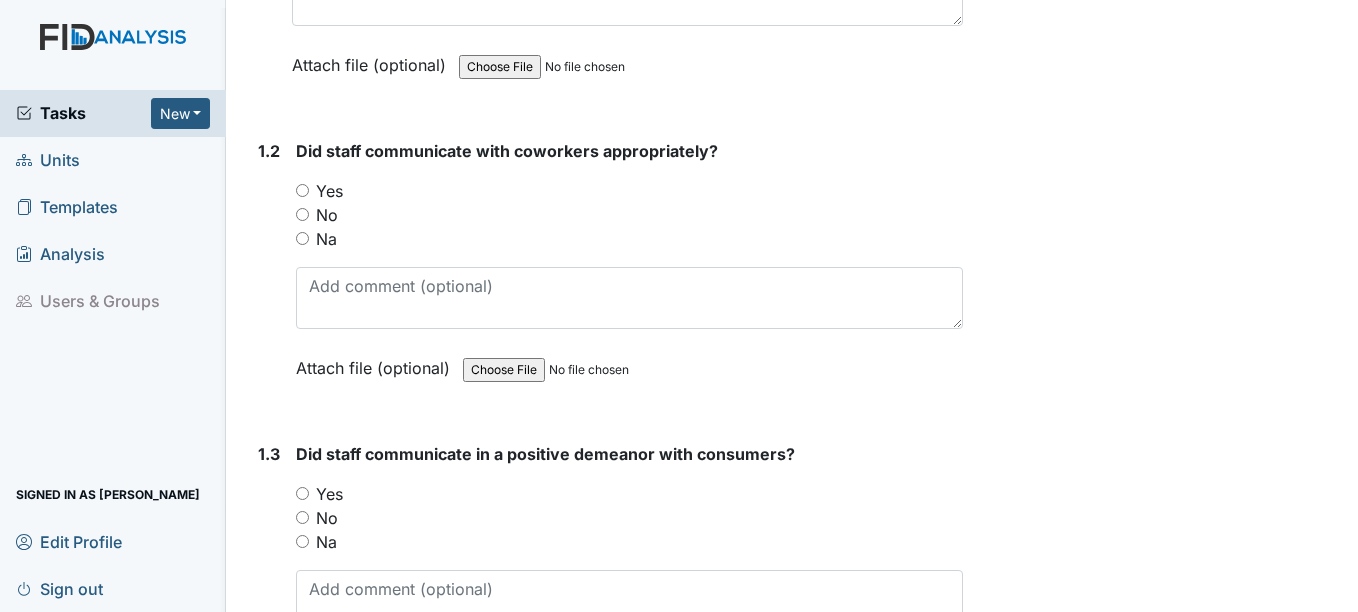 click on "Yes" at bounding box center [329, 191] 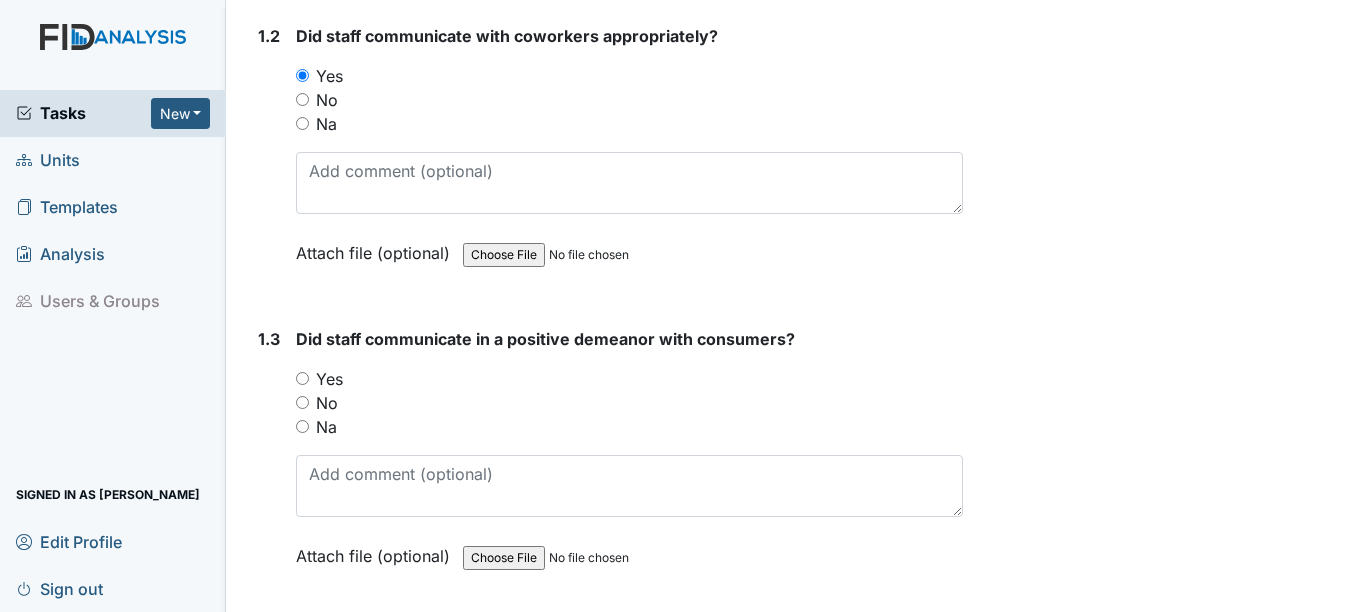 scroll, scrollTop: 600, scrollLeft: 0, axis: vertical 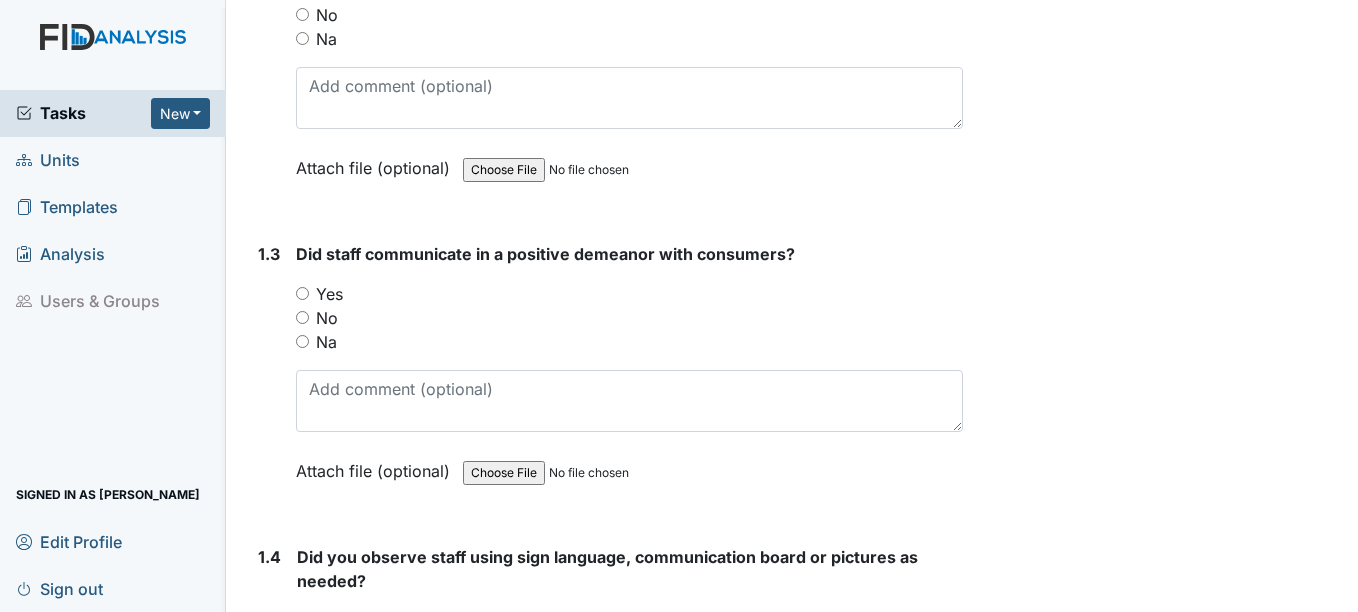 click on "Yes" at bounding box center [329, 294] 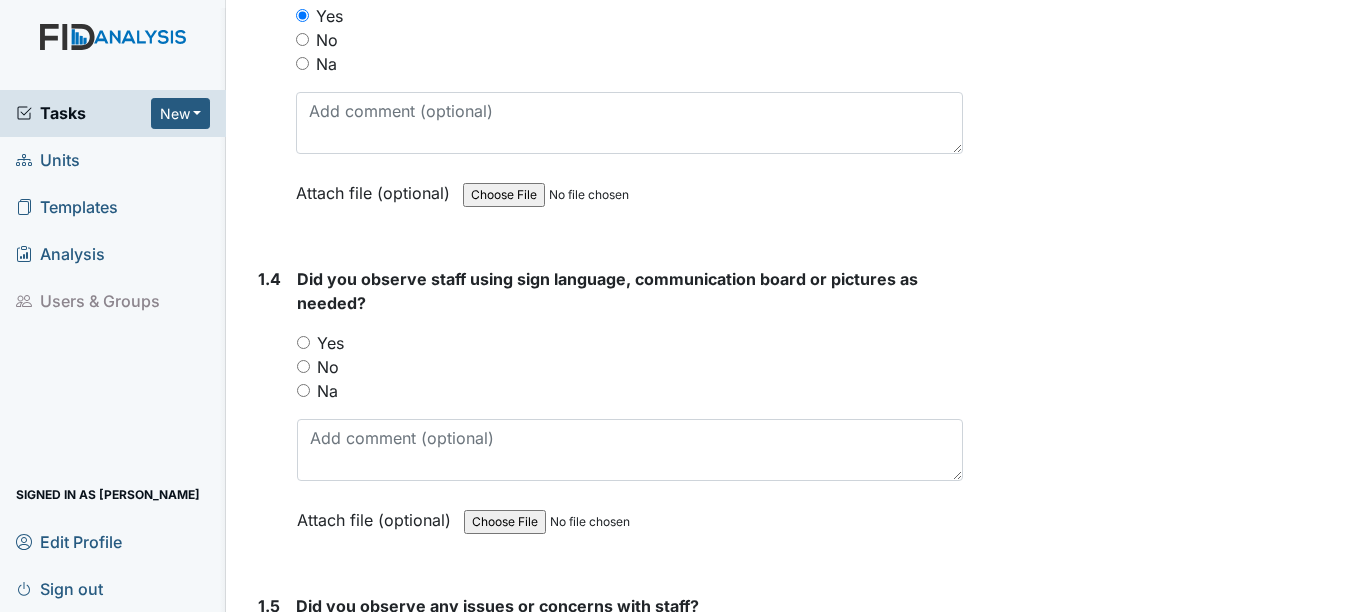 scroll, scrollTop: 900, scrollLeft: 0, axis: vertical 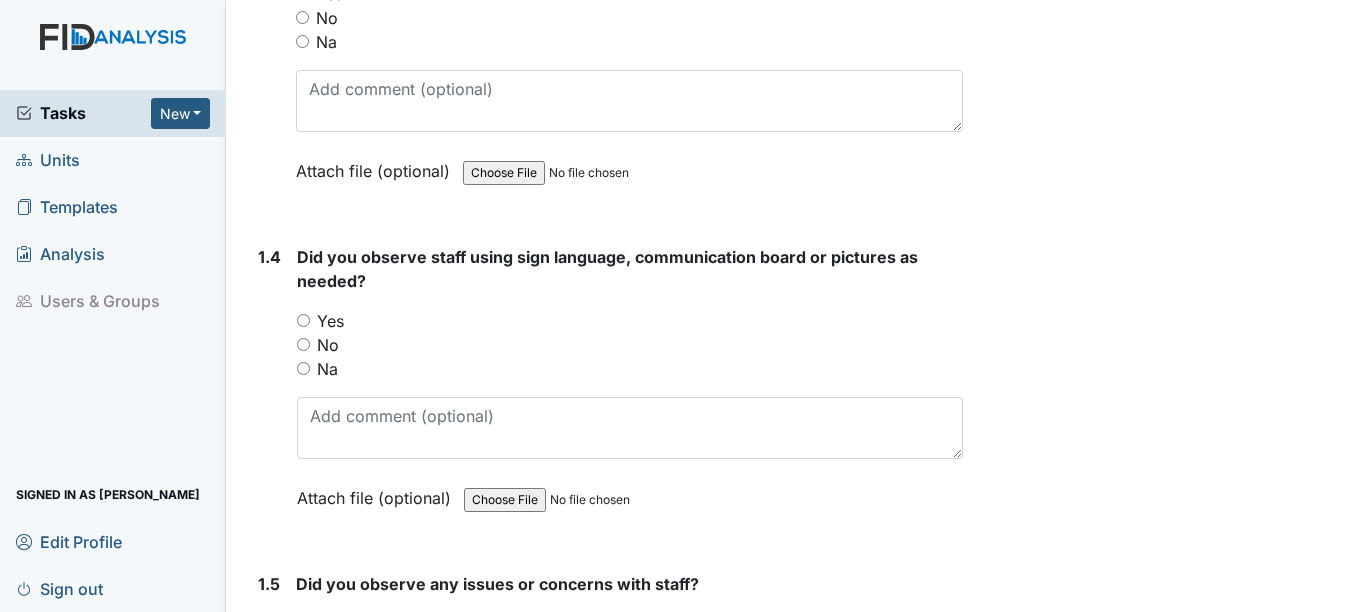 click on "Did you observe staff using sign language, communication board or pictures as needed?
You must select one of the below options.
Yes
No
Na
Attach file (optional)
You can upload .pdf, .txt, .jpg, .jpeg, .png, .csv, .xls, or .doc files under 100MB." at bounding box center [629, 384] 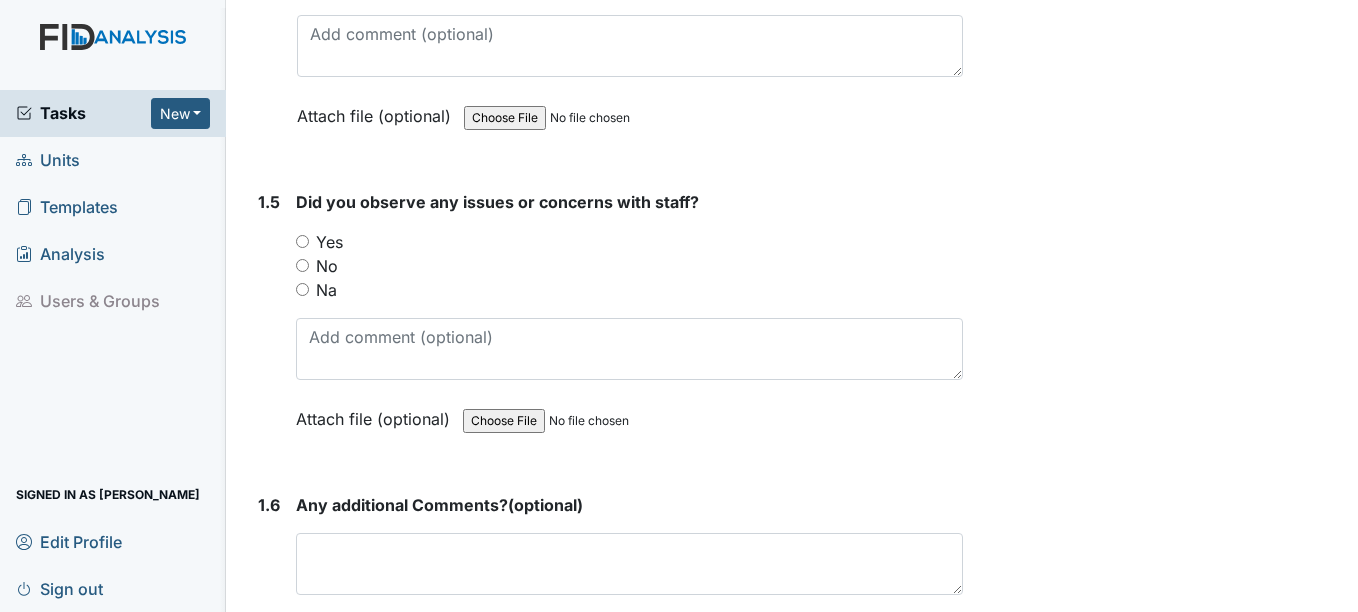 scroll, scrollTop: 1300, scrollLeft: 0, axis: vertical 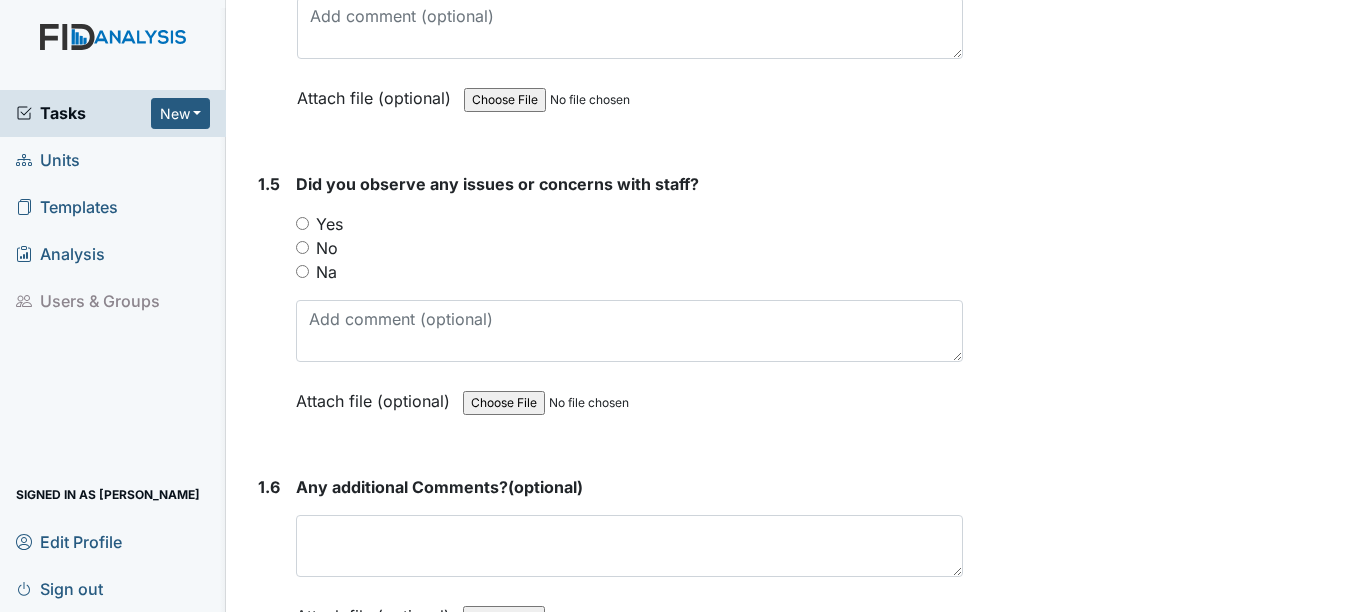 click on "Na" at bounding box center [326, 272] 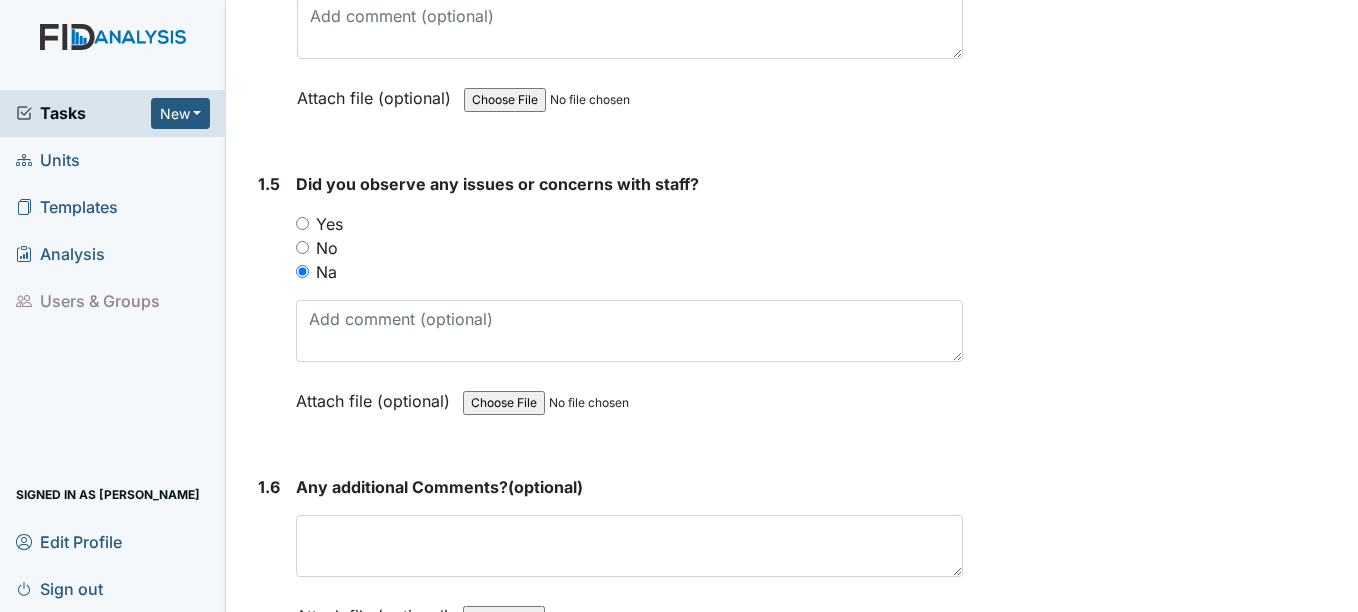 click on "No" at bounding box center [327, 248] 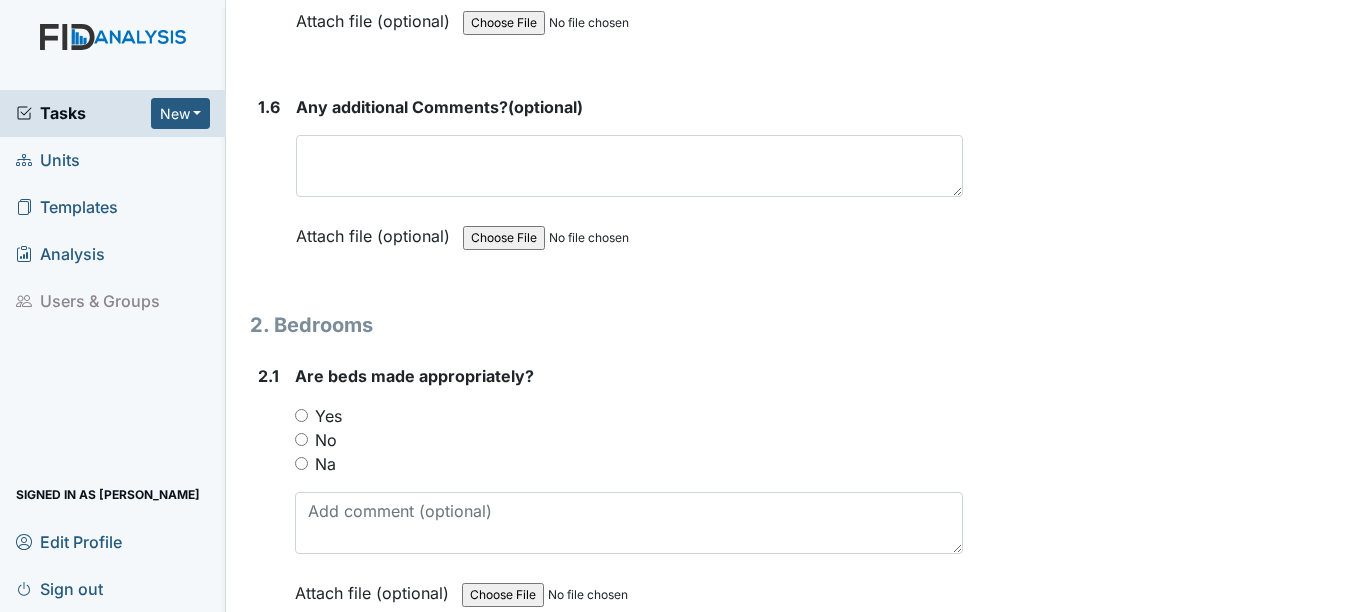 scroll, scrollTop: 1700, scrollLeft: 0, axis: vertical 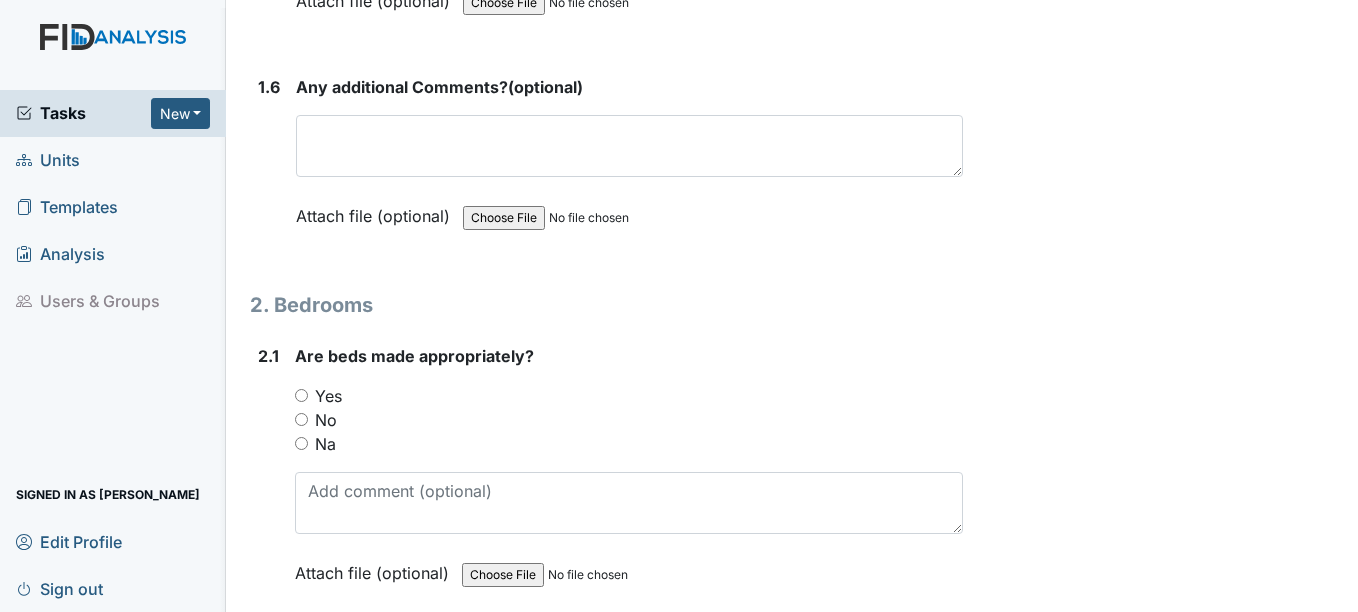 click on "Yes" at bounding box center [328, 396] 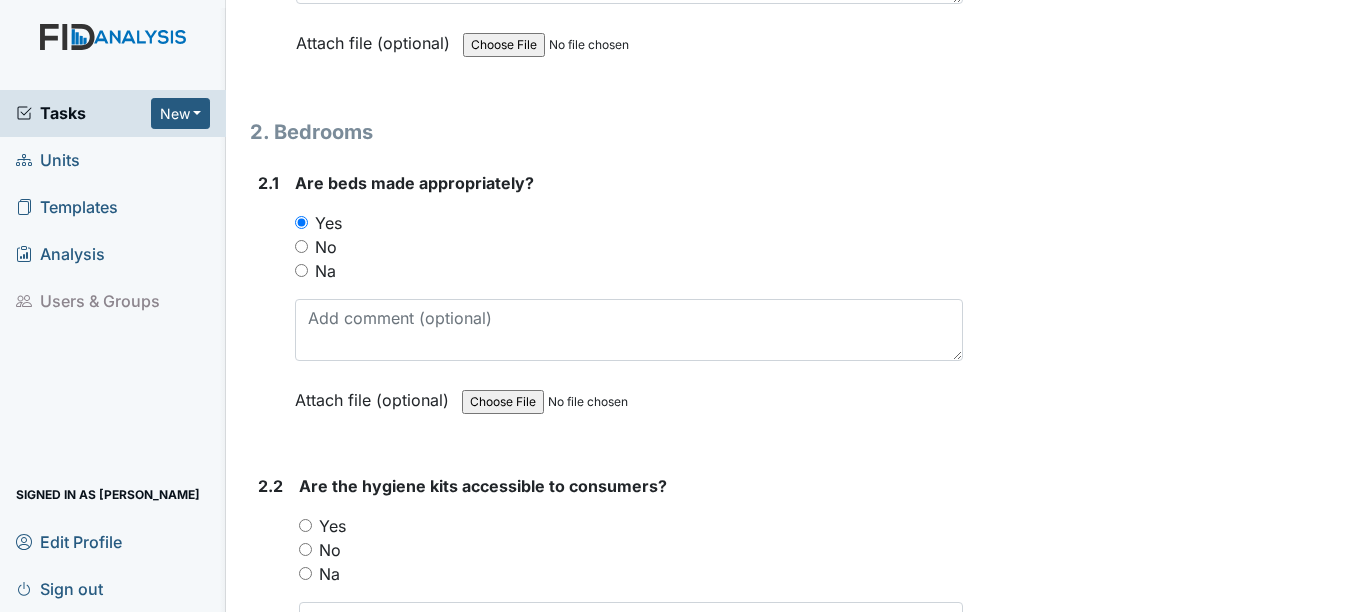 scroll, scrollTop: 1900, scrollLeft: 0, axis: vertical 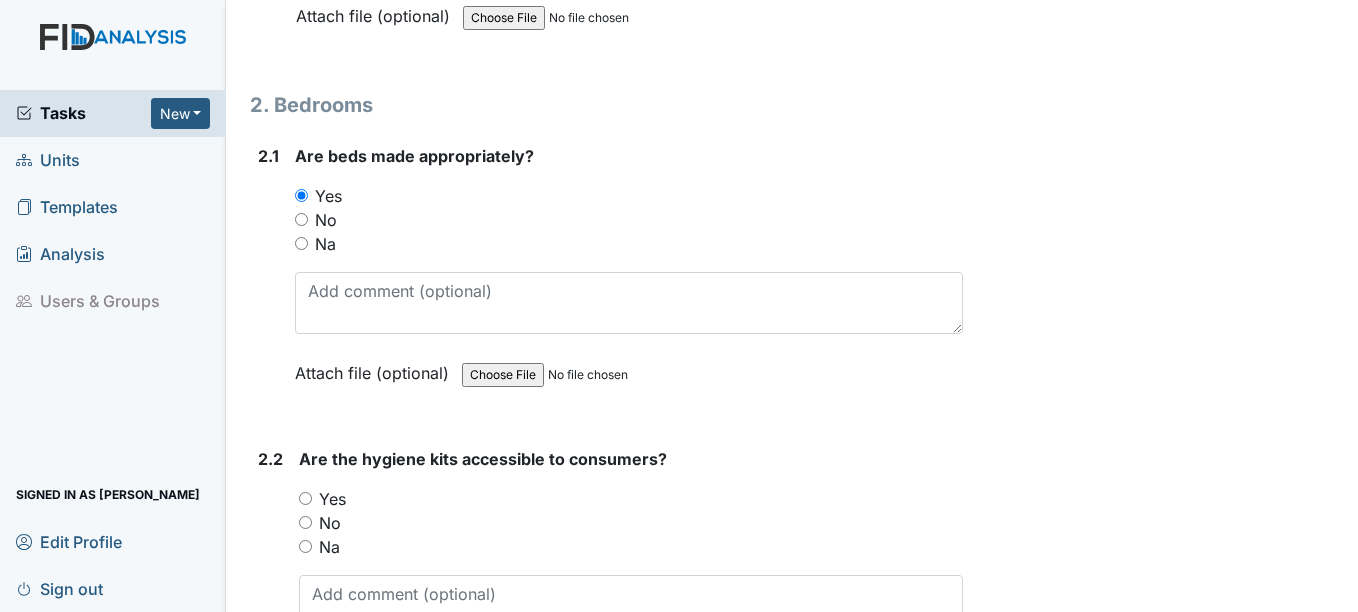 click on "Yes" at bounding box center [332, 499] 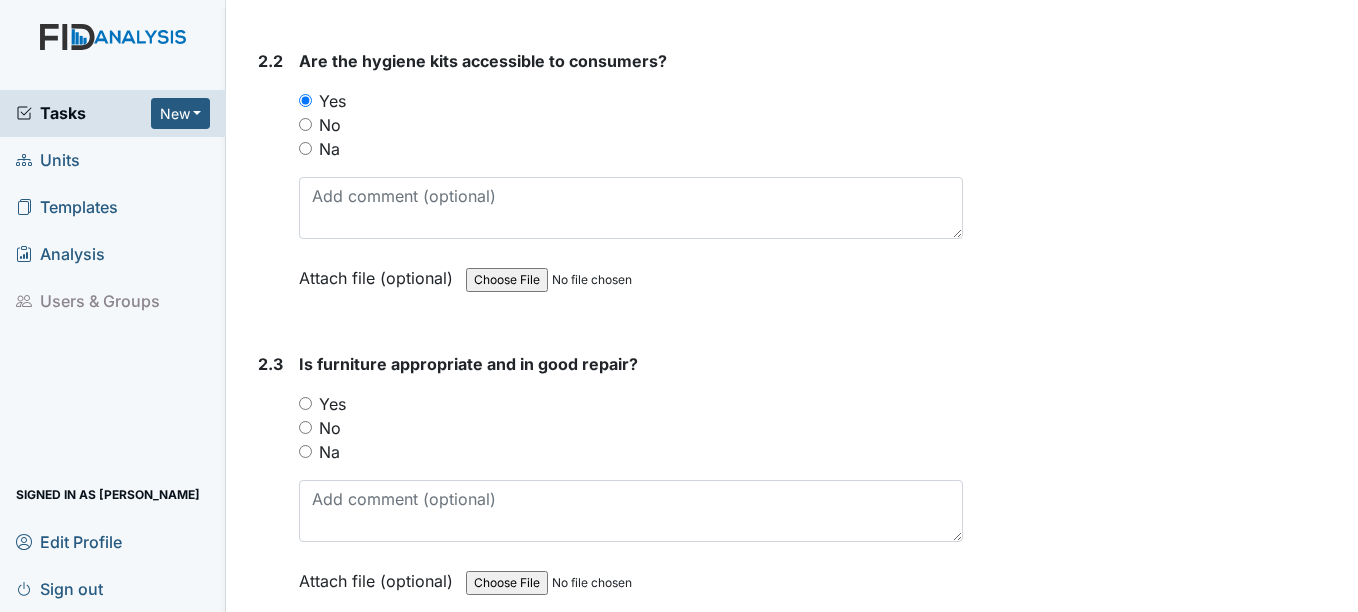 scroll, scrollTop: 2300, scrollLeft: 0, axis: vertical 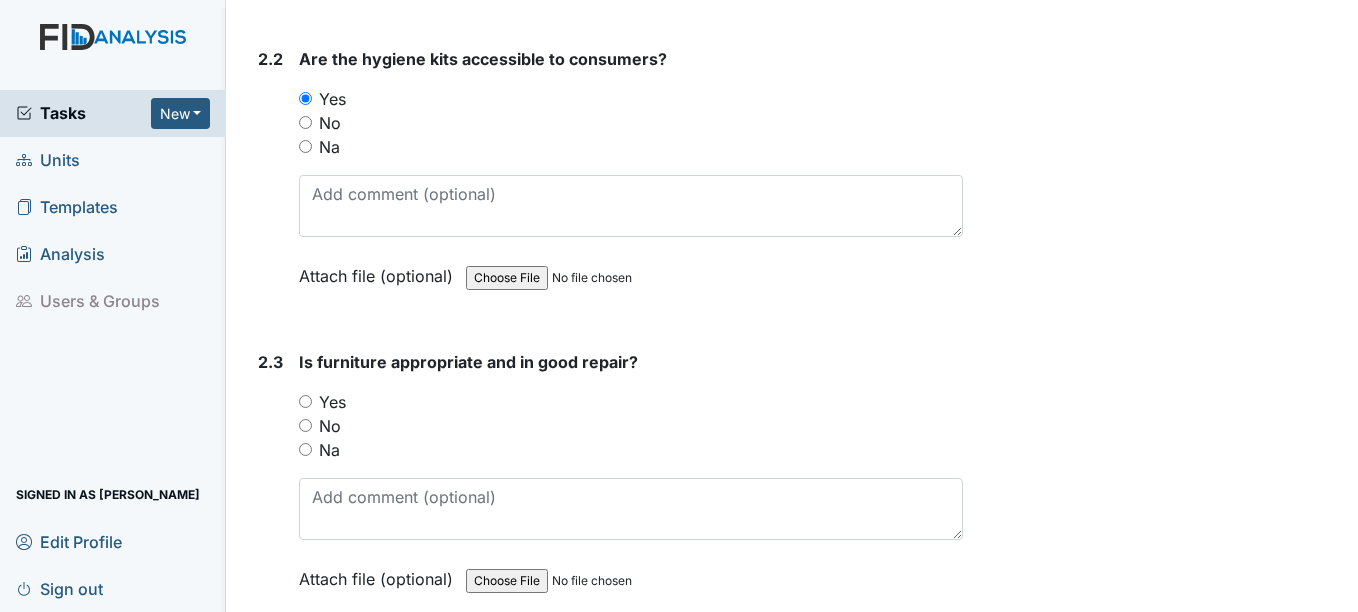 click on "Yes" at bounding box center [332, 402] 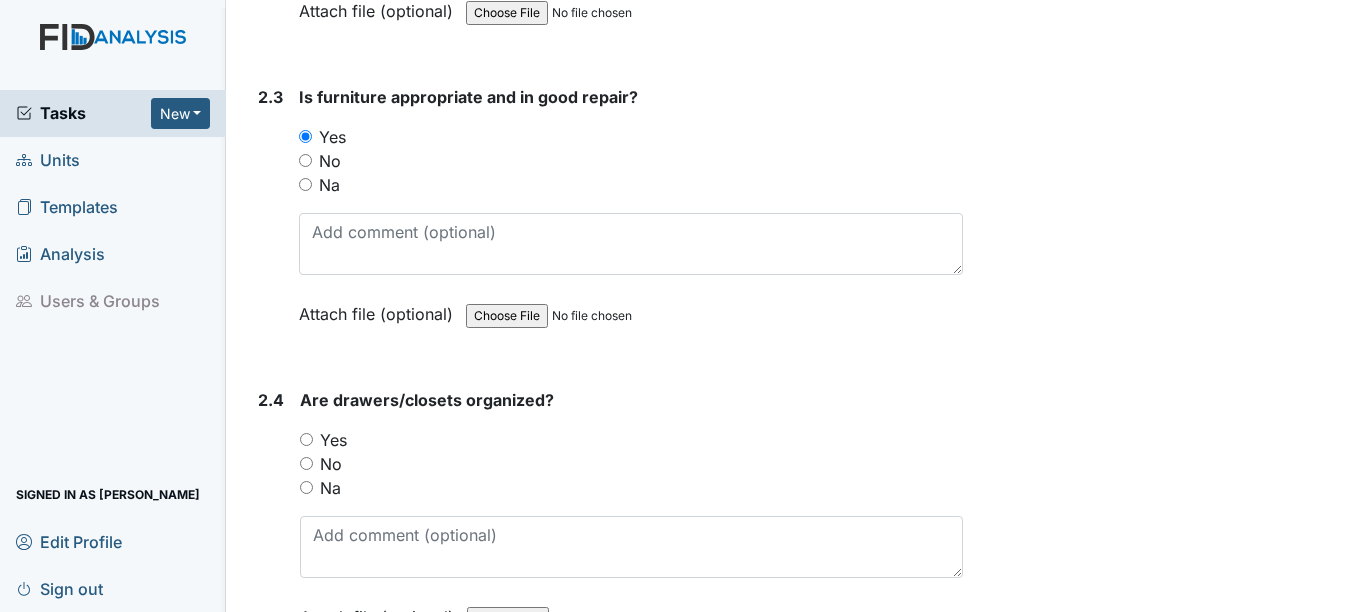 scroll, scrollTop: 2600, scrollLeft: 0, axis: vertical 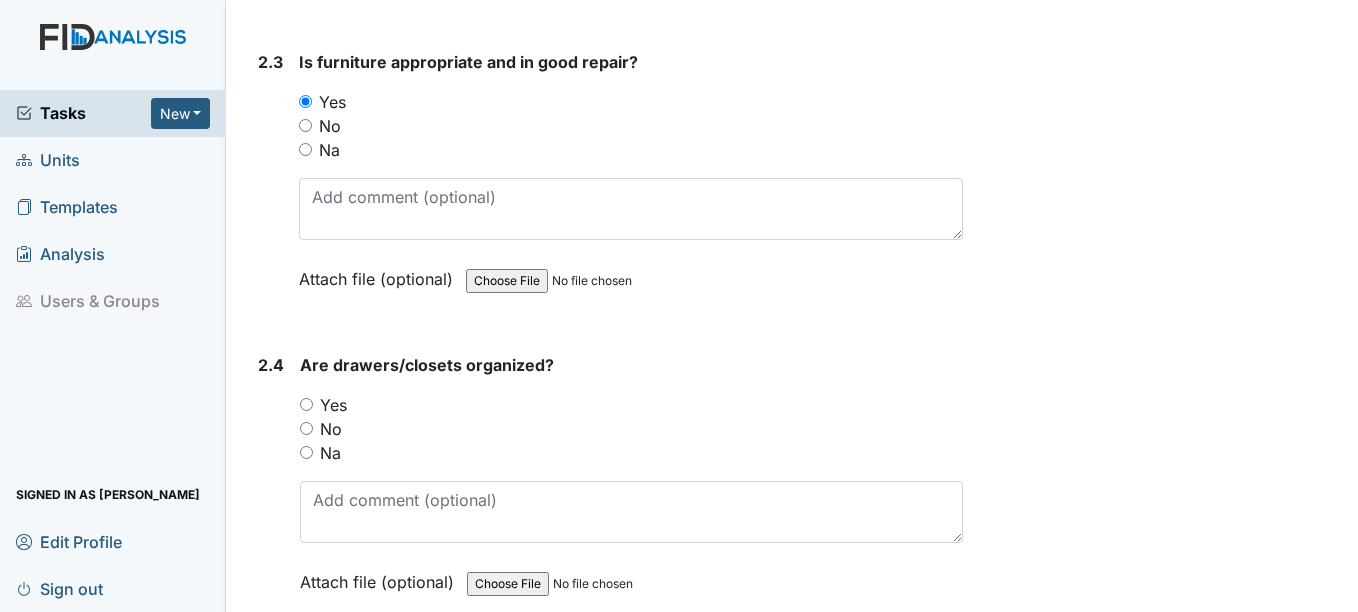 click on "Yes" at bounding box center (333, 405) 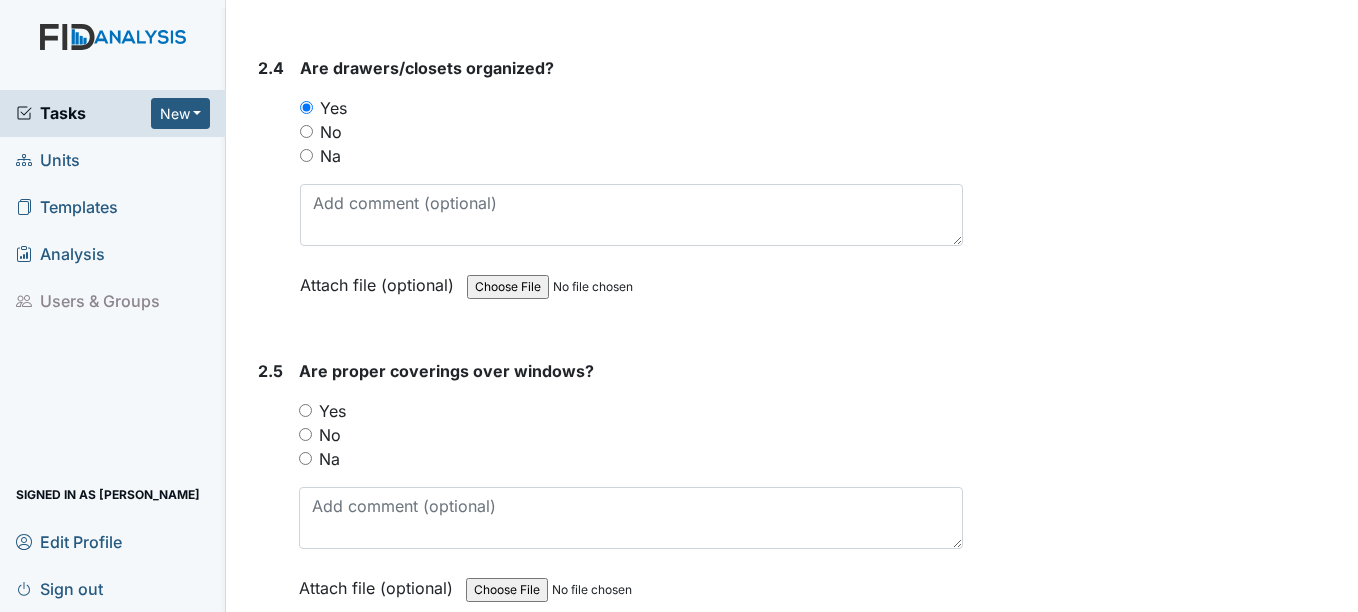scroll, scrollTop: 2900, scrollLeft: 0, axis: vertical 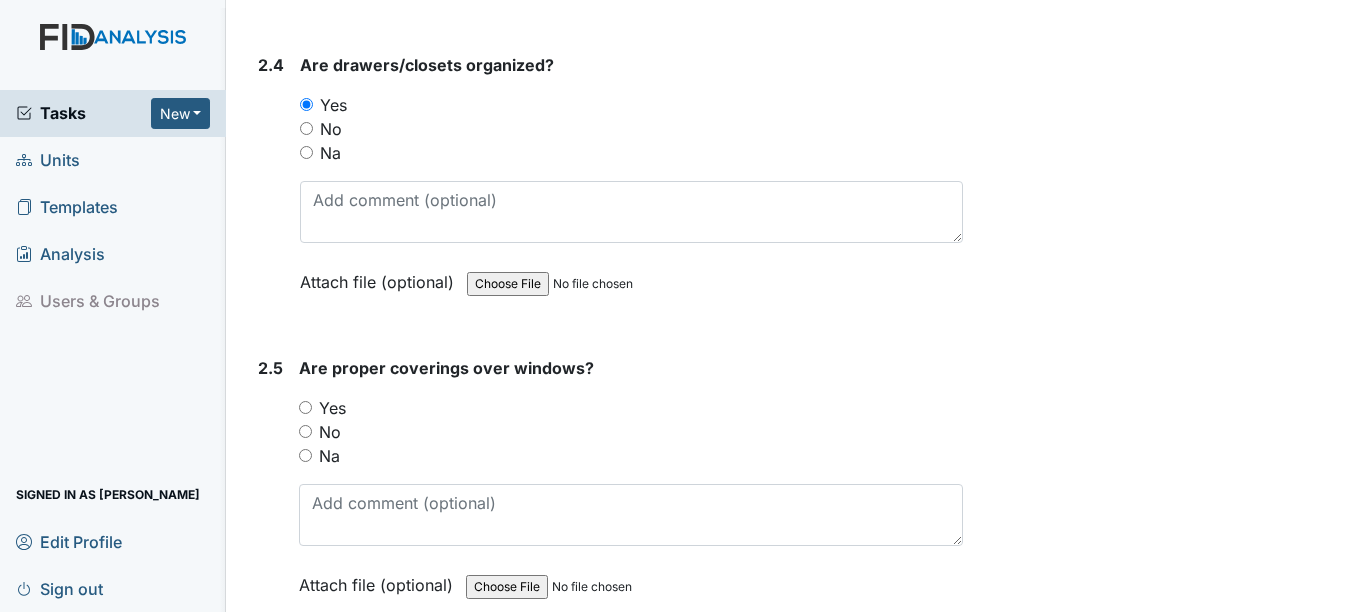 click on "Yes" at bounding box center [332, 408] 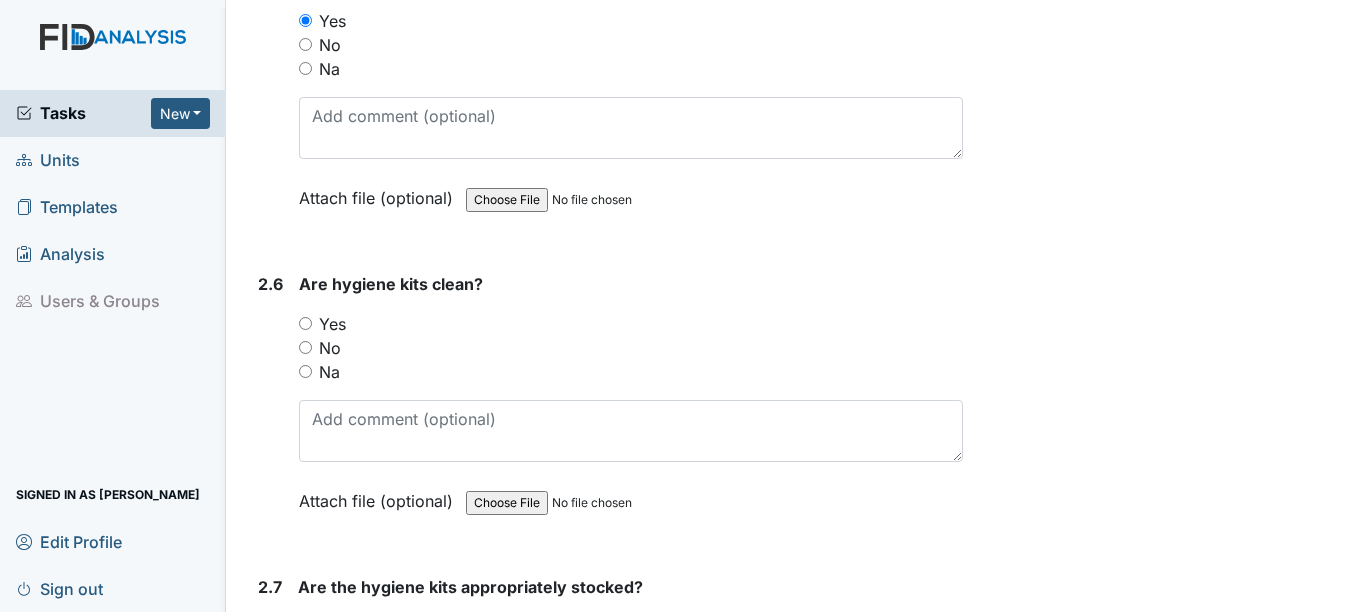 scroll, scrollTop: 3300, scrollLeft: 0, axis: vertical 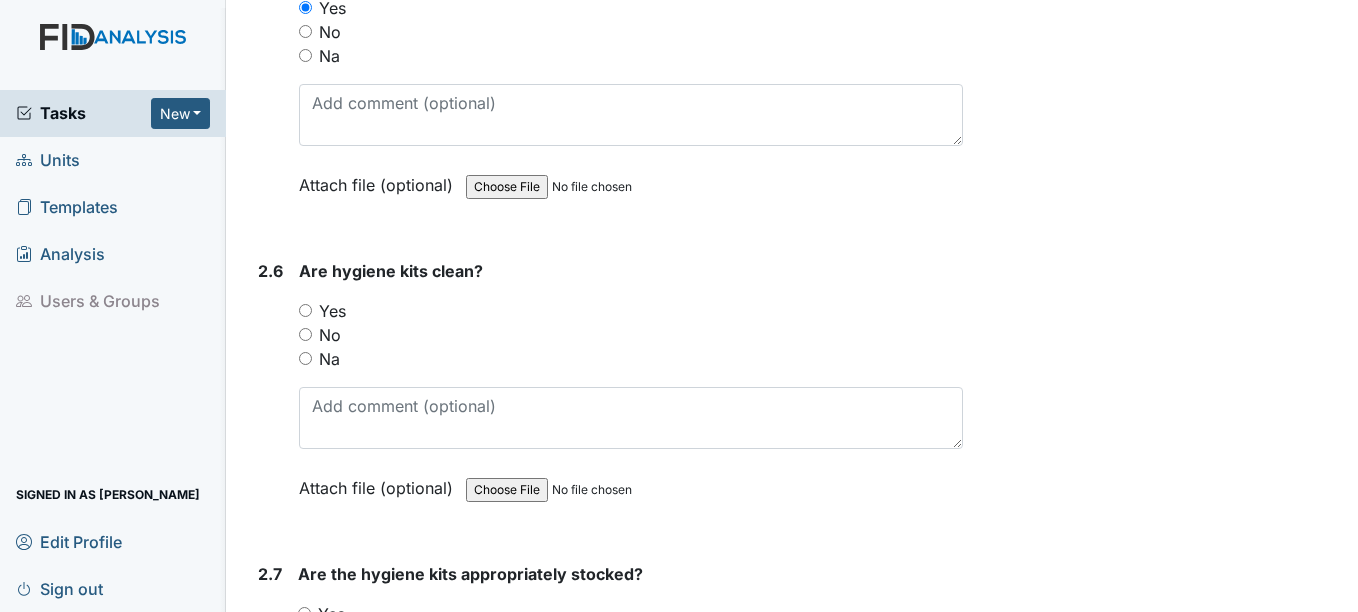 click on "Yes" at bounding box center (332, 311) 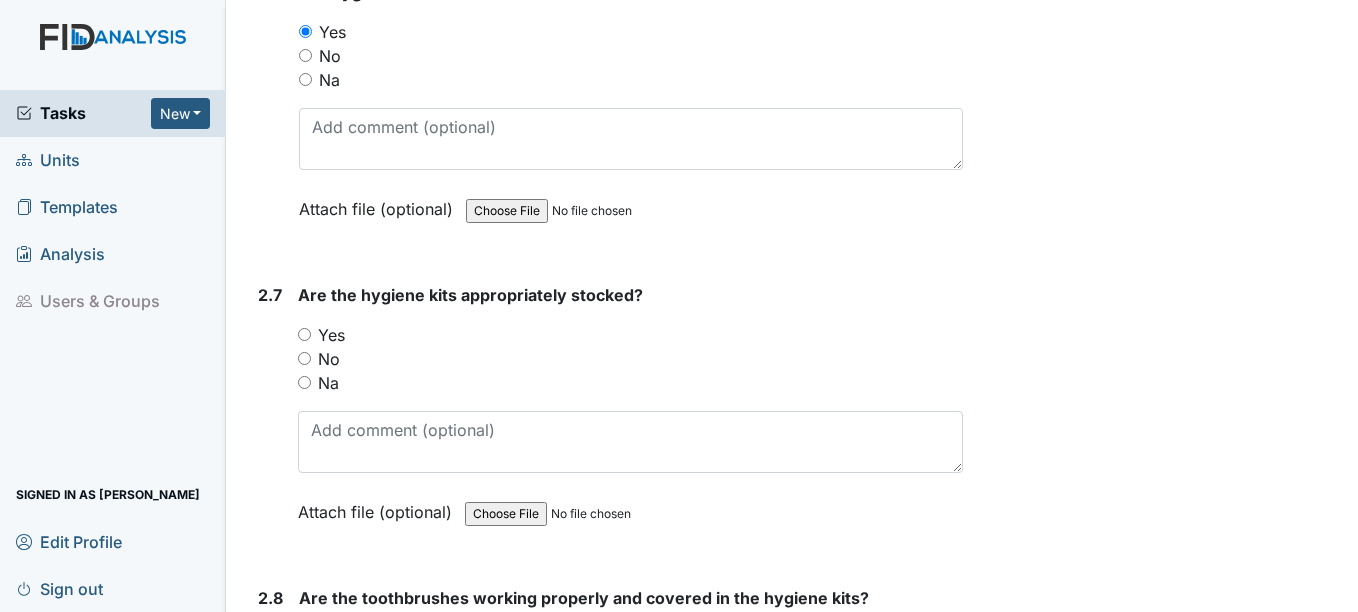 scroll, scrollTop: 3600, scrollLeft: 0, axis: vertical 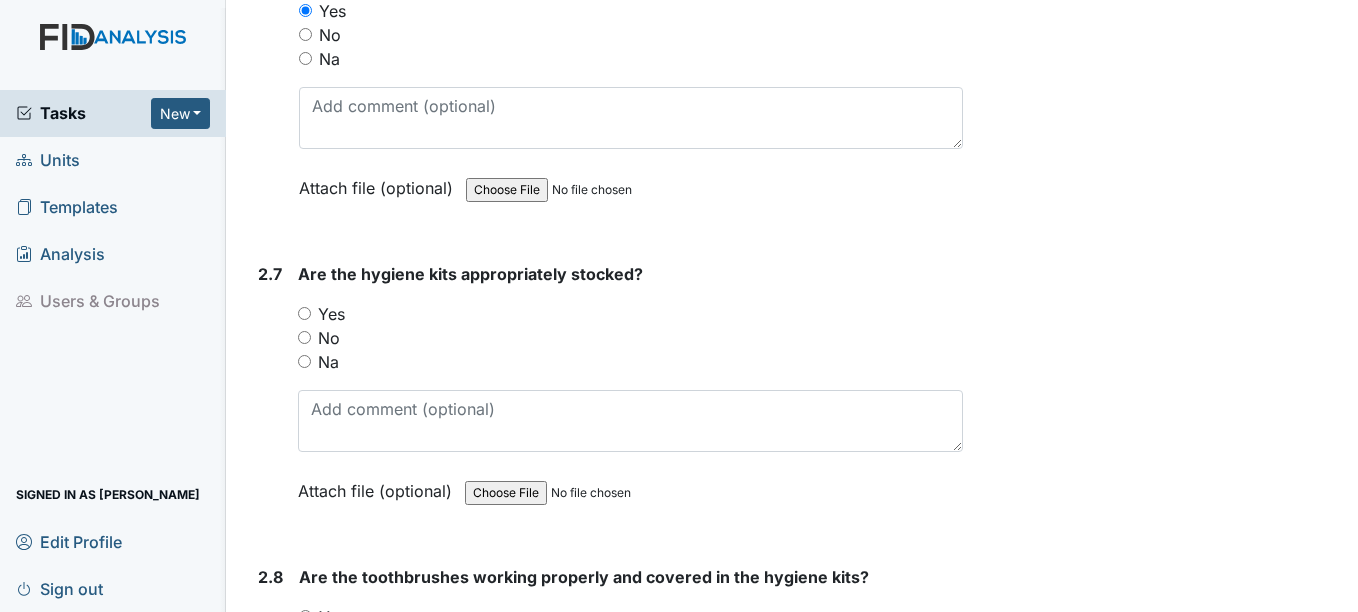 click on "Yes" at bounding box center [331, 314] 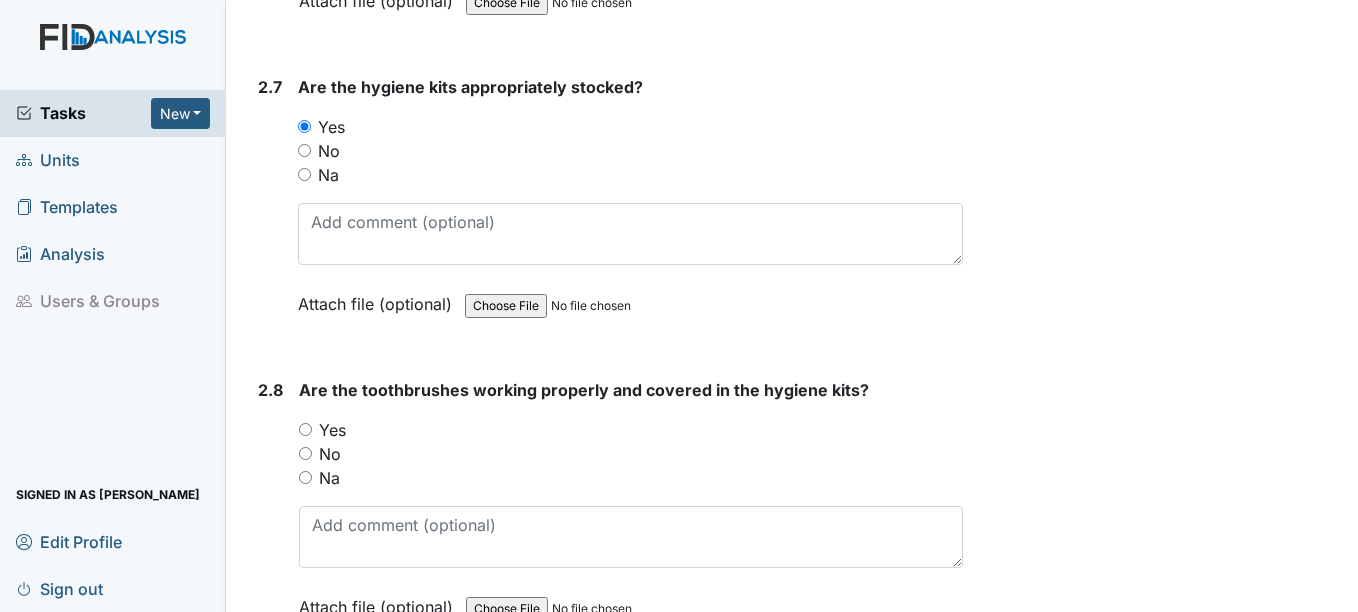 scroll, scrollTop: 3800, scrollLeft: 0, axis: vertical 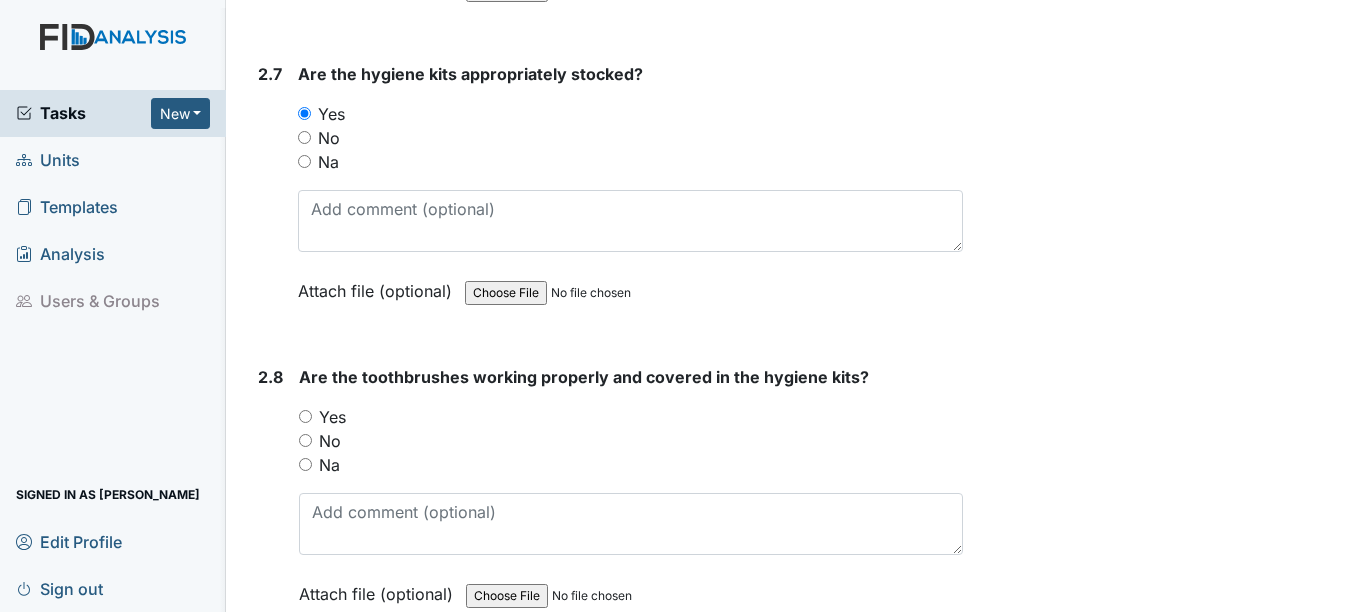 click on "Yes" at bounding box center (332, 417) 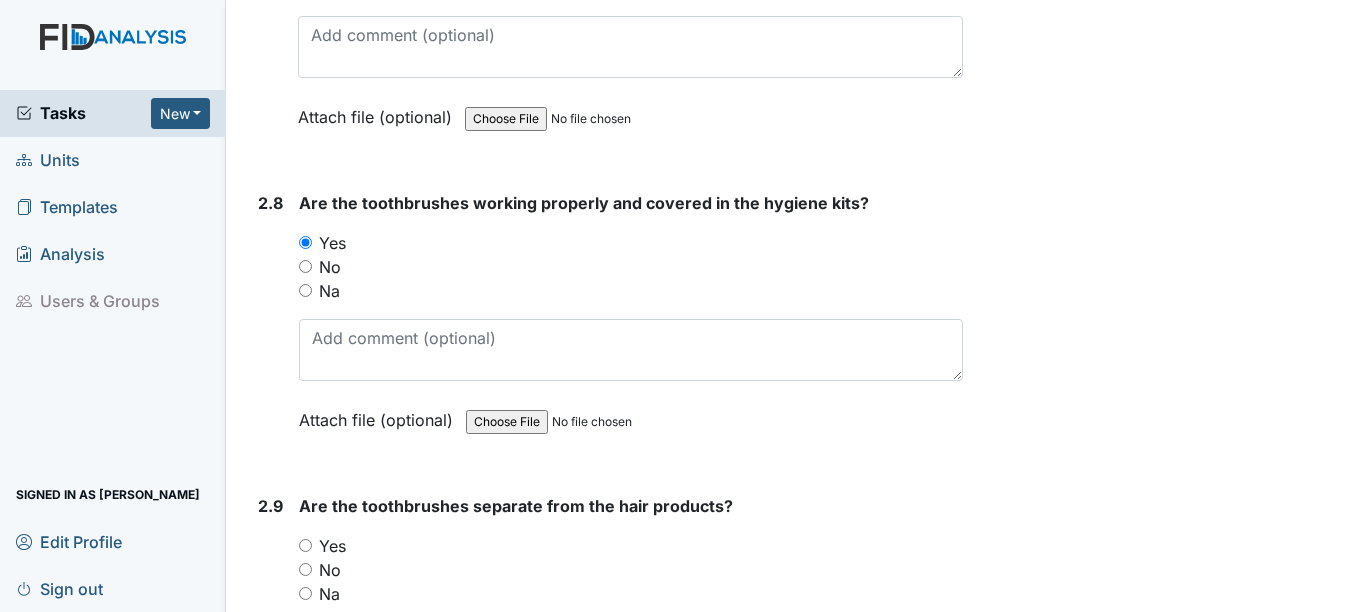 scroll, scrollTop: 4100, scrollLeft: 0, axis: vertical 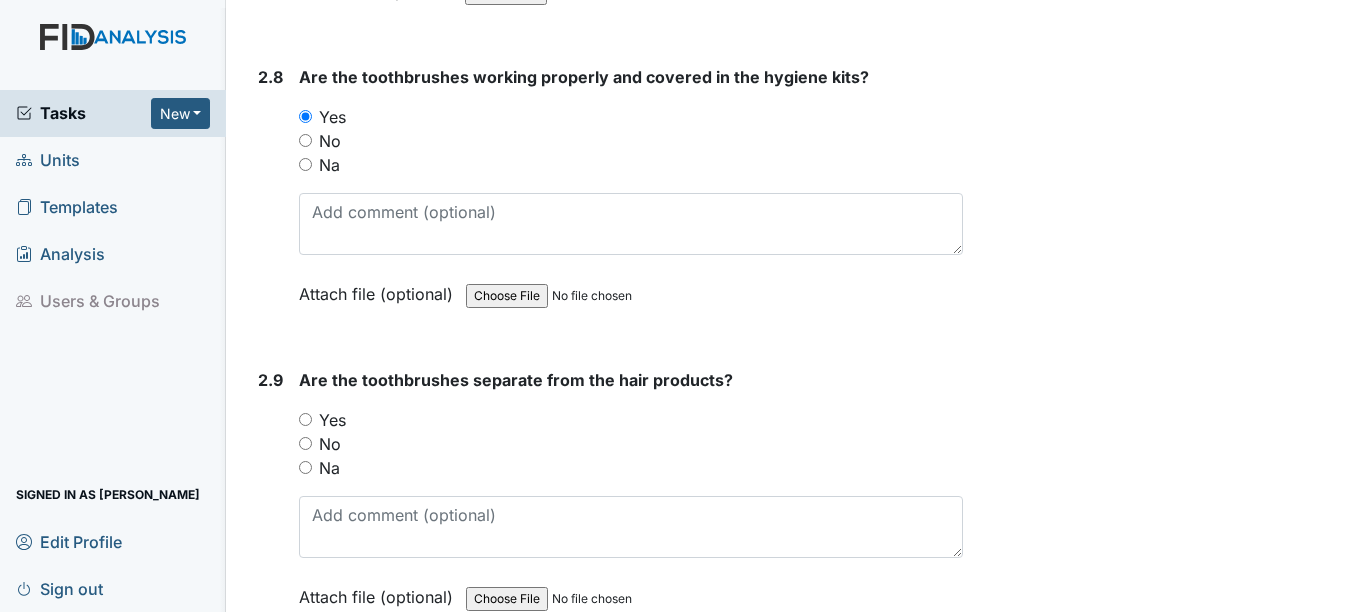 click on "Yes" at bounding box center [332, 420] 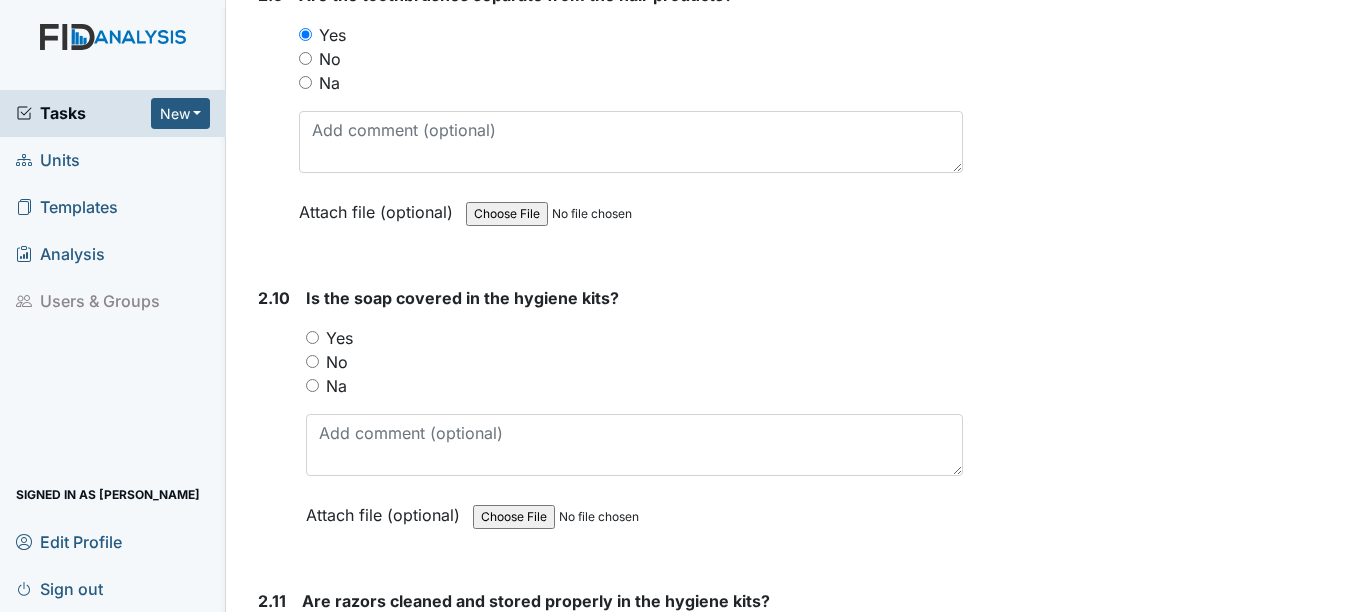 scroll, scrollTop: 4500, scrollLeft: 0, axis: vertical 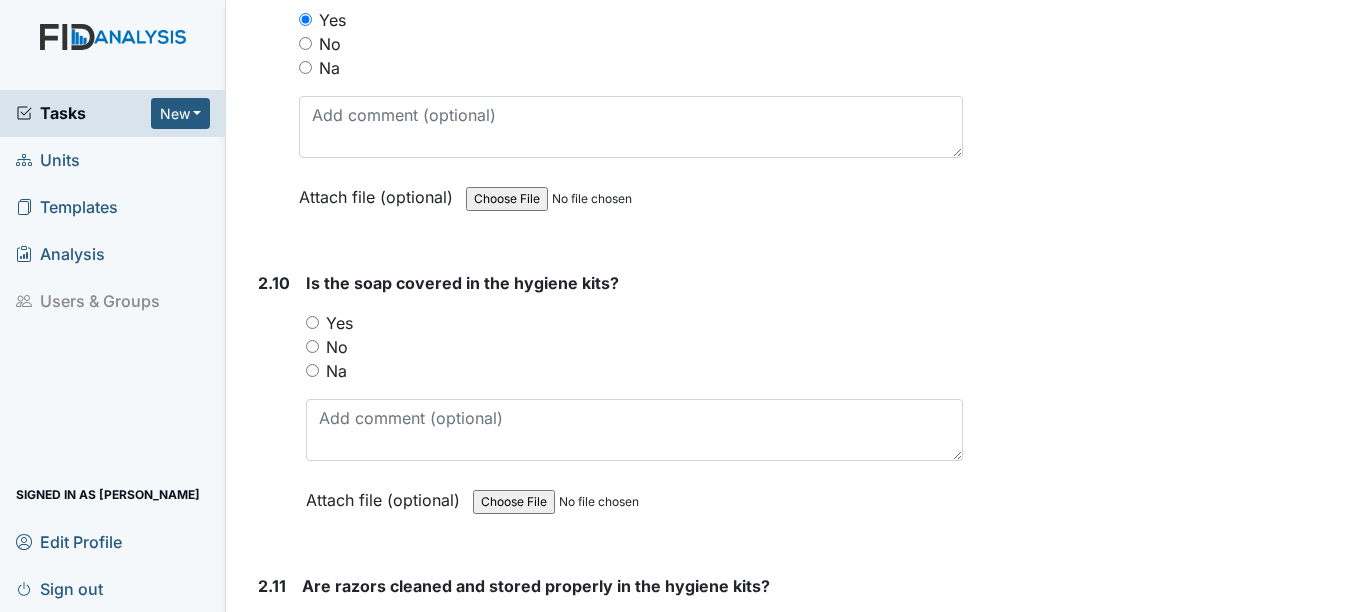 click on "Yes" at bounding box center [339, 323] 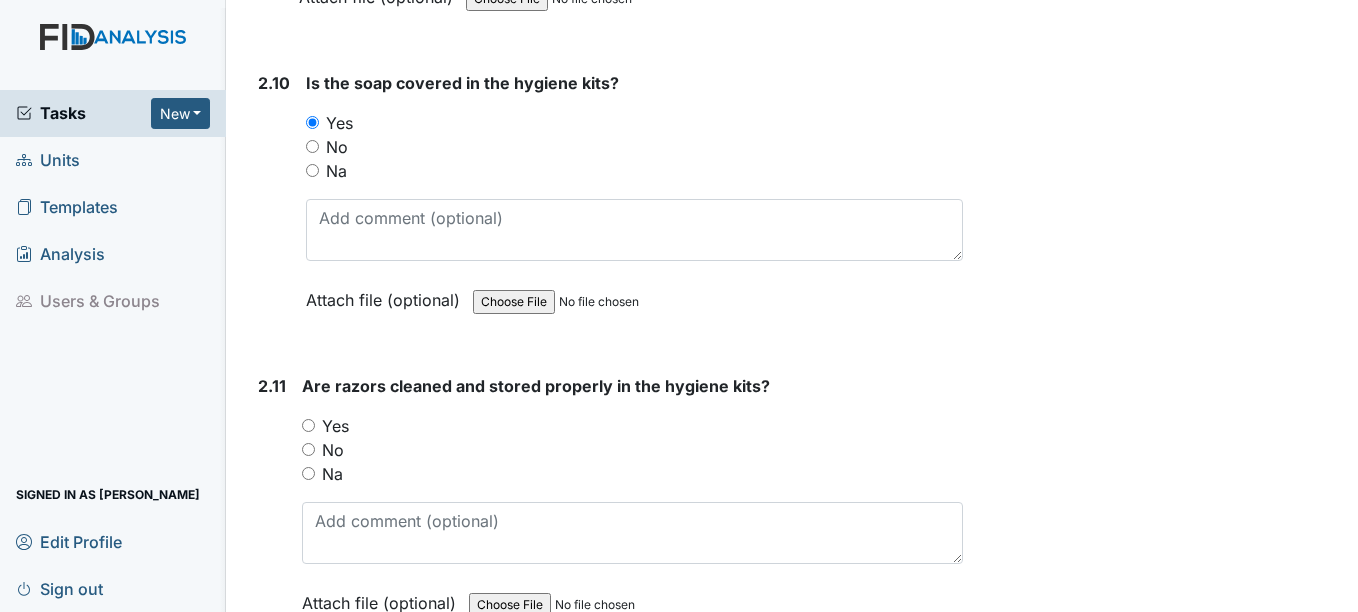 click on "Yes" at bounding box center (335, 426) 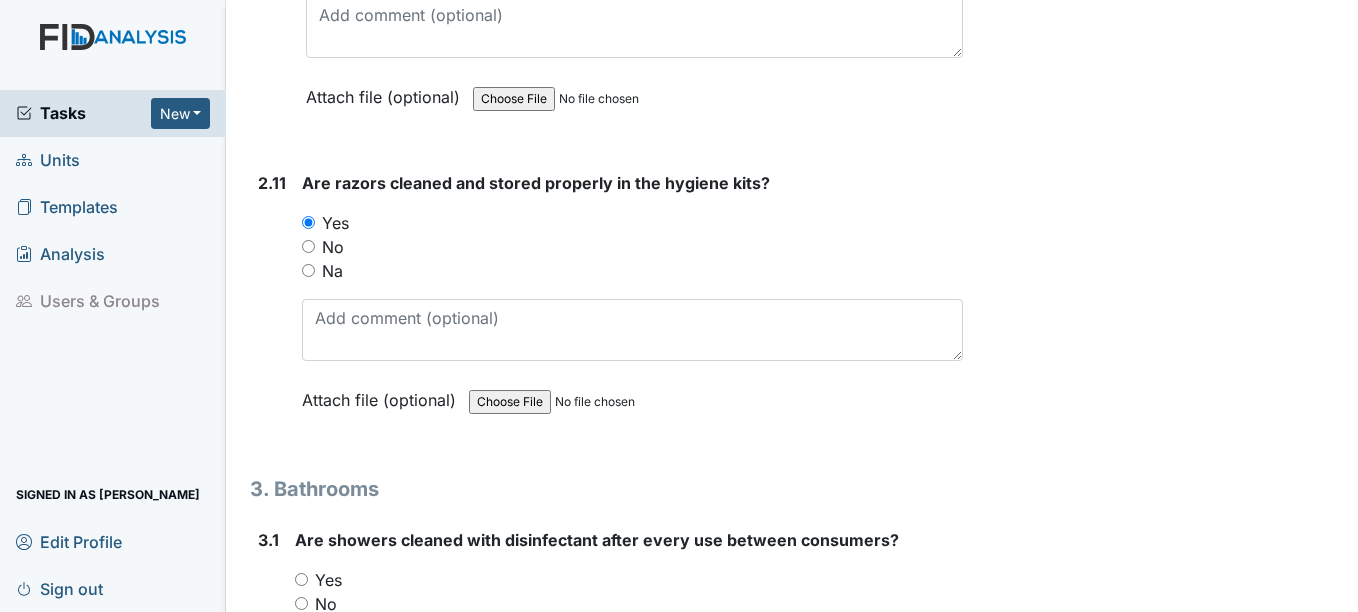 scroll, scrollTop: 5000, scrollLeft: 0, axis: vertical 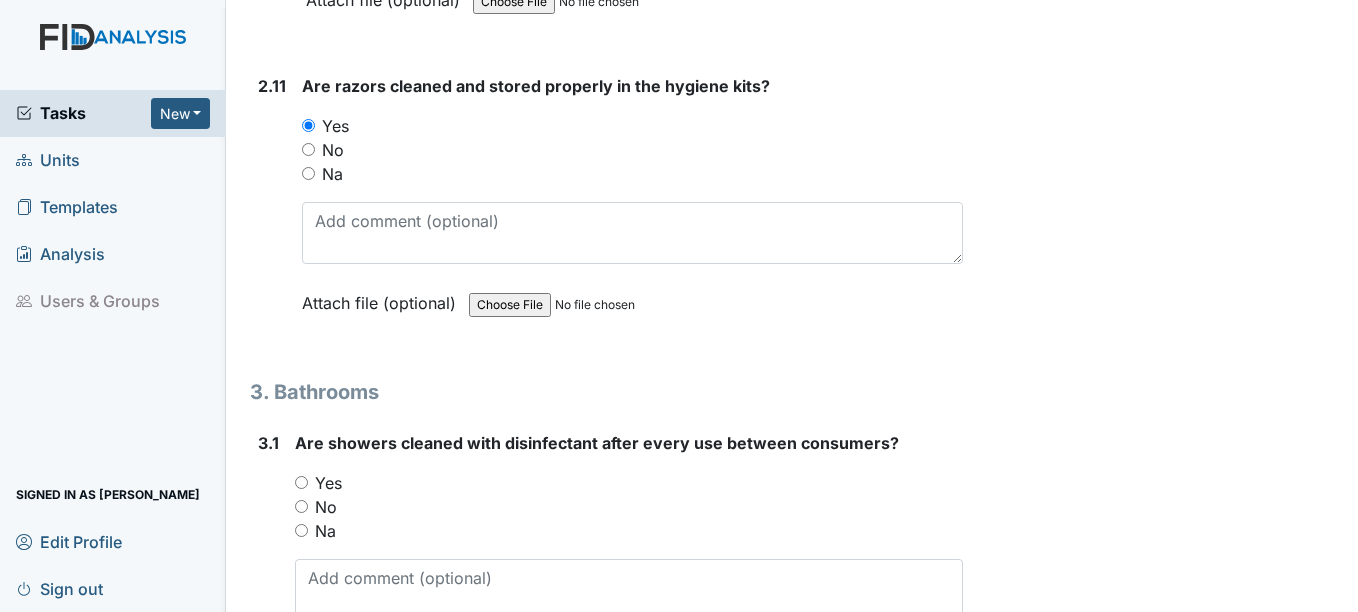 click on "Yes" at bounding box center [328, 483] 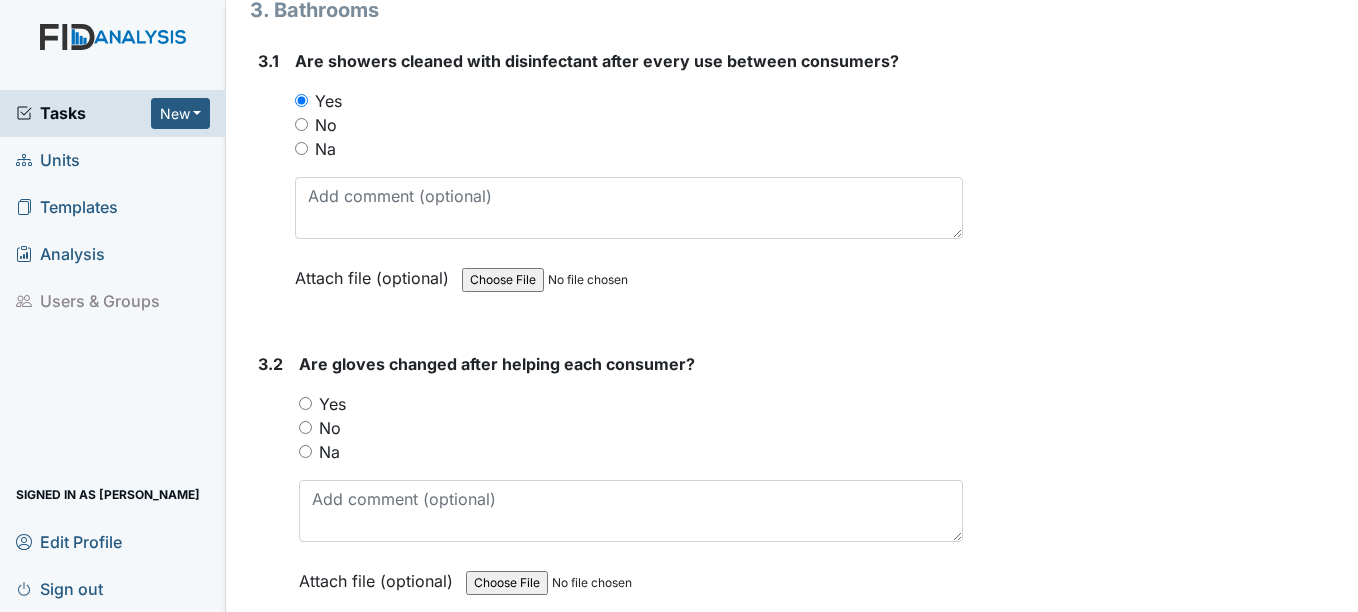 scroll, scrollTop: 5400, scrollLeft: 0, axis: vertical 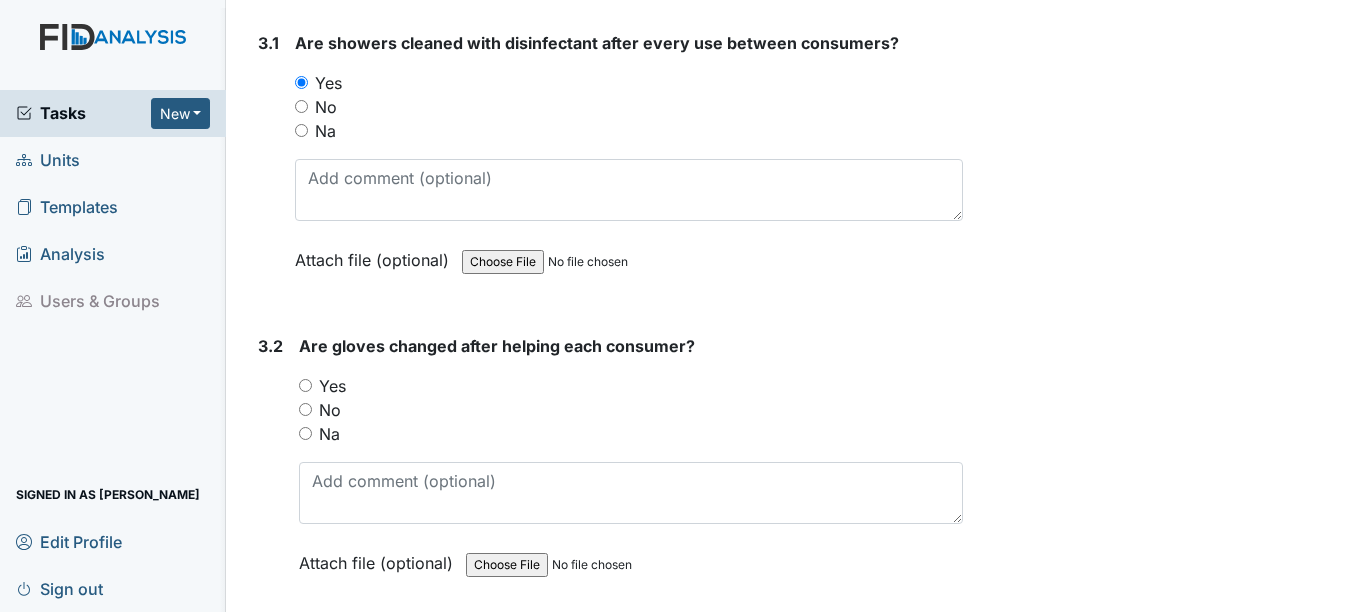 click on "Yes" at bounding box center [332, 386] 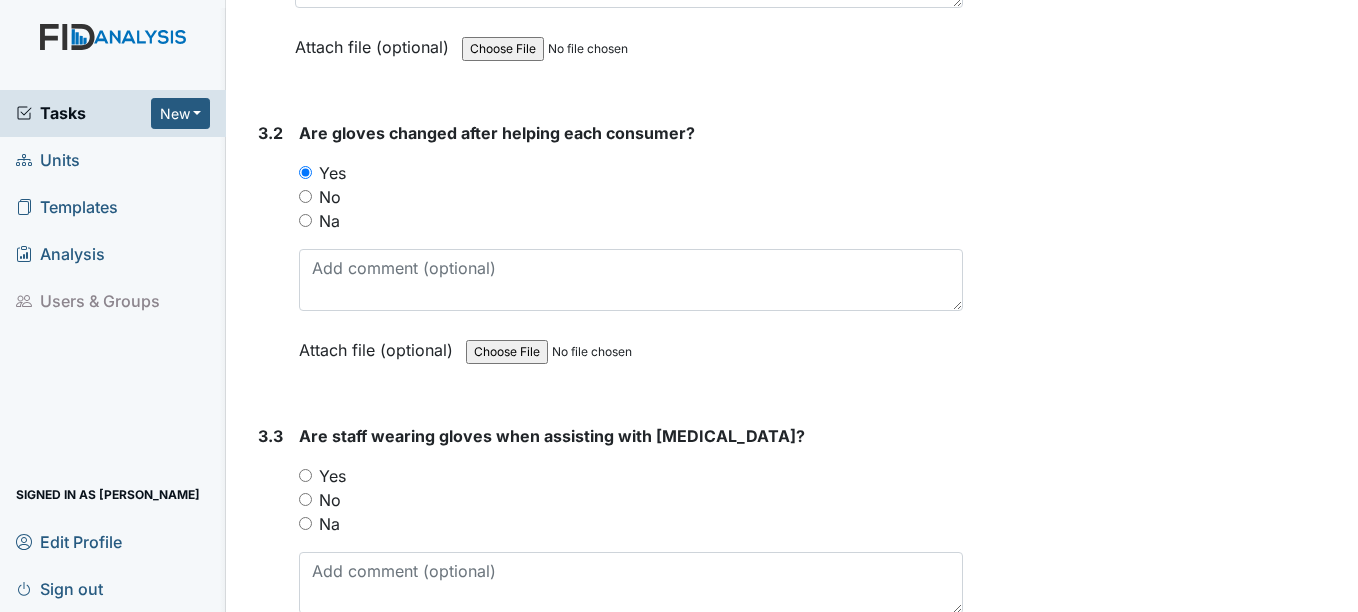 scroll, scrollTop: 5700, scrollLeft: 0, axis: vertical 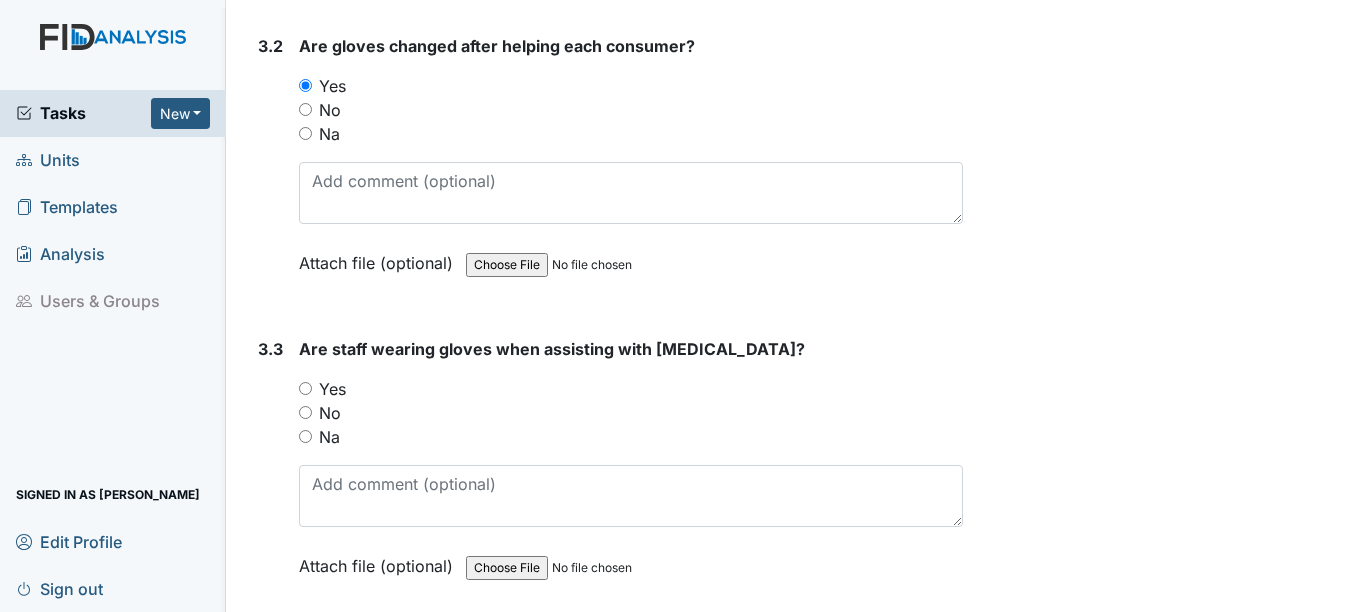 click on "Yes" at bounding box center (332, 389) 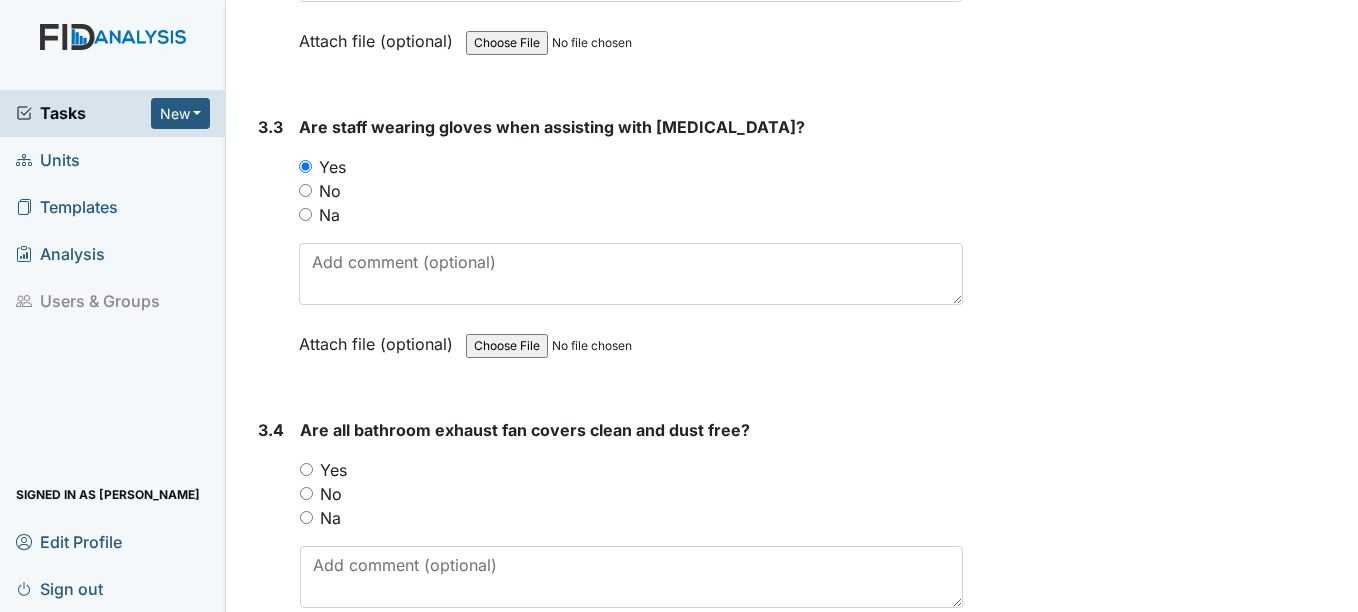 scroll, scrollTop: 6100, scrollLeft: 0, axis: vertical 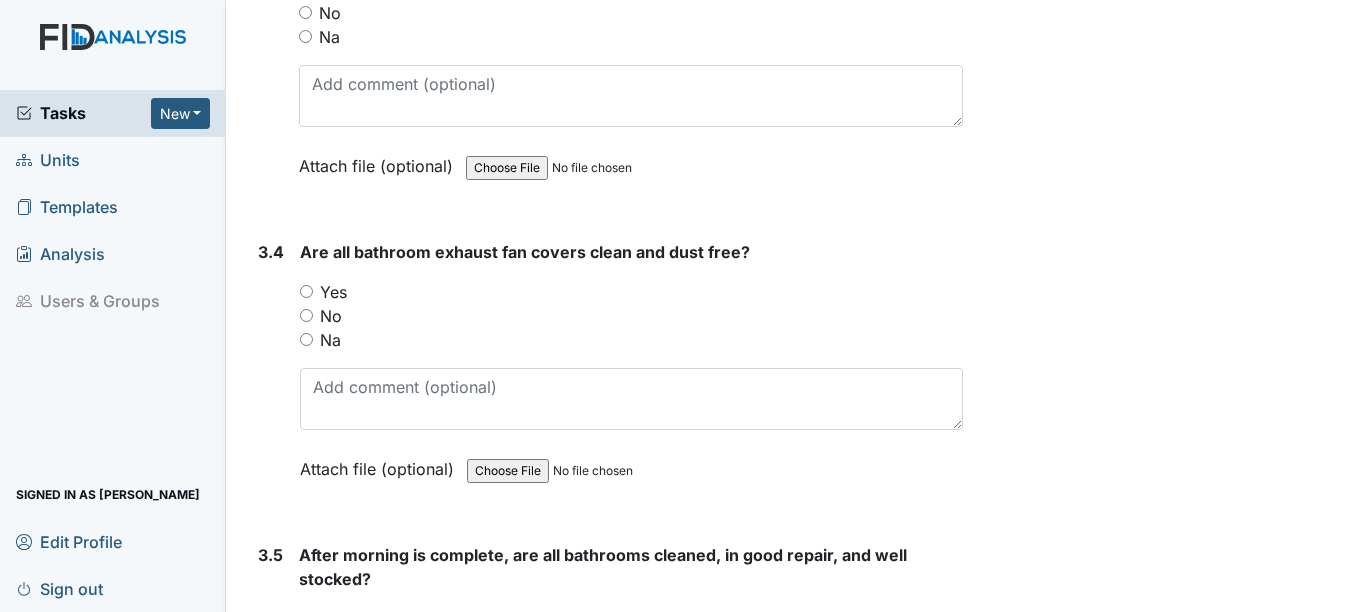 click on "Yes" at bounding box center (333, 292) 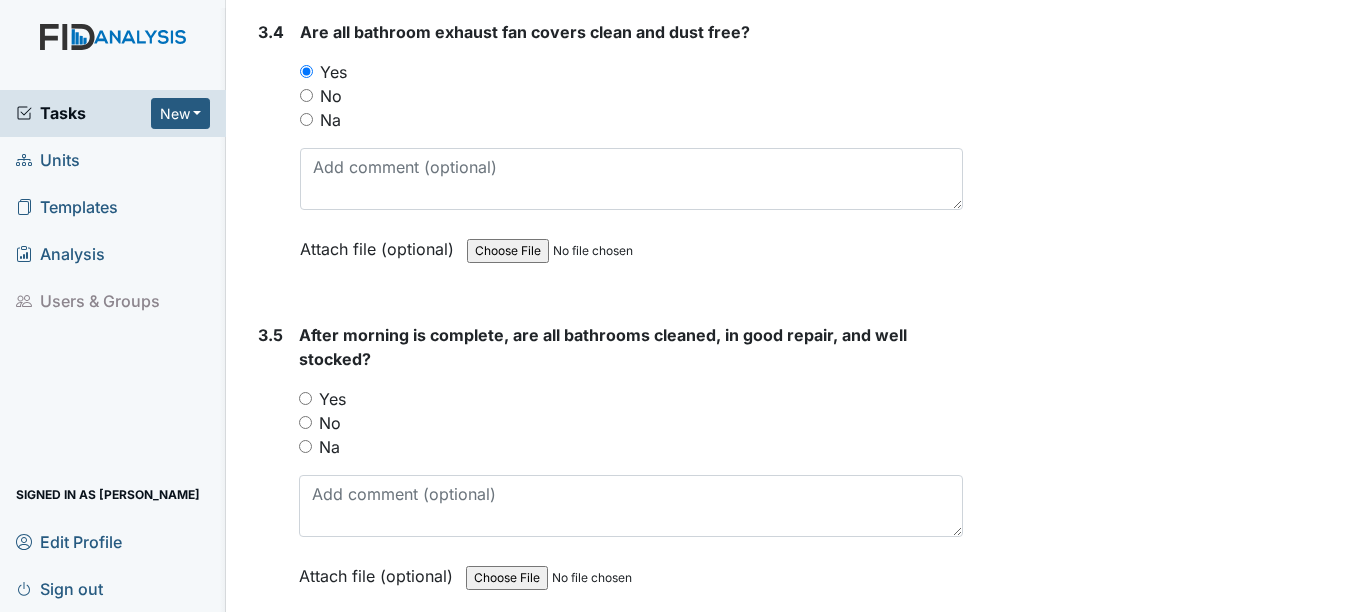 scroll, scrollTop: 6400, scrollLeft: 0, axis: vertical 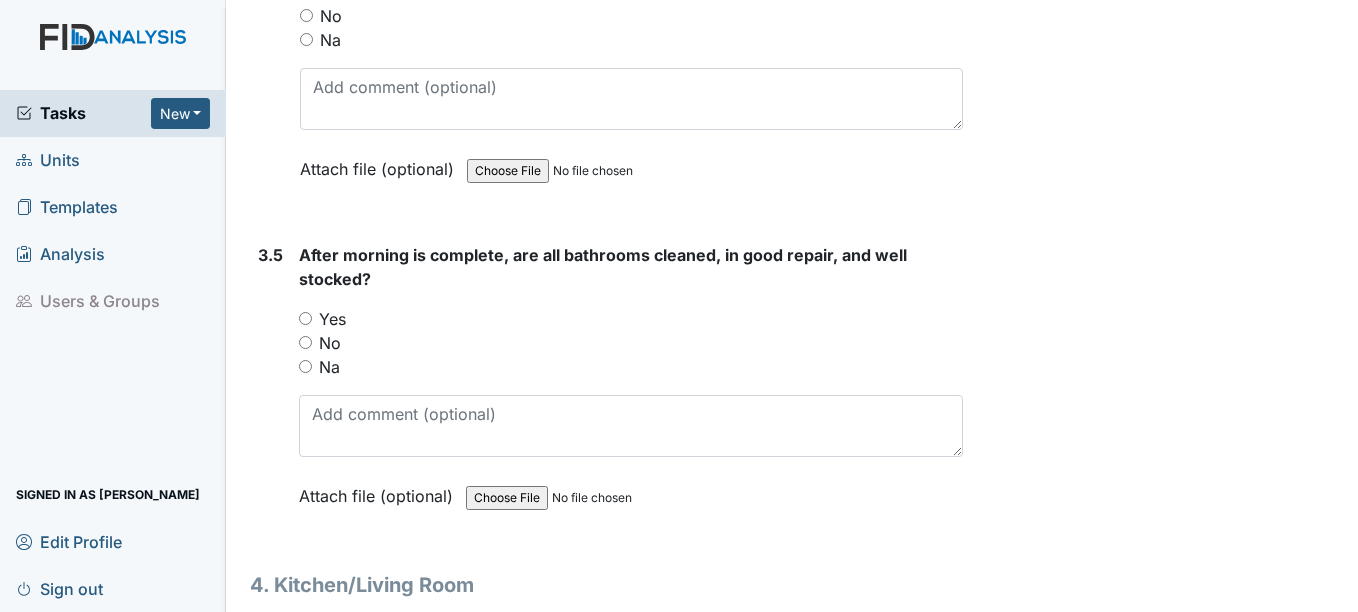 click on "Yes" at bounding box center [332, 319] 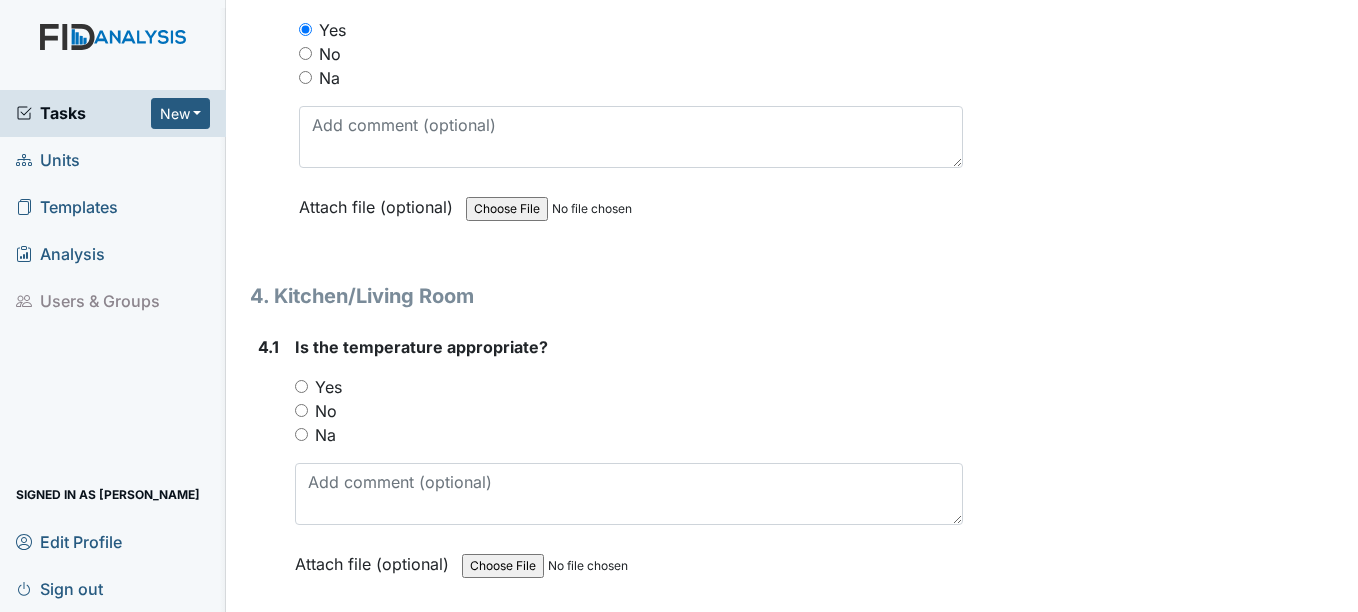 scroll, scrollTop: 6700, scrollLeft: 0, axis: vertical 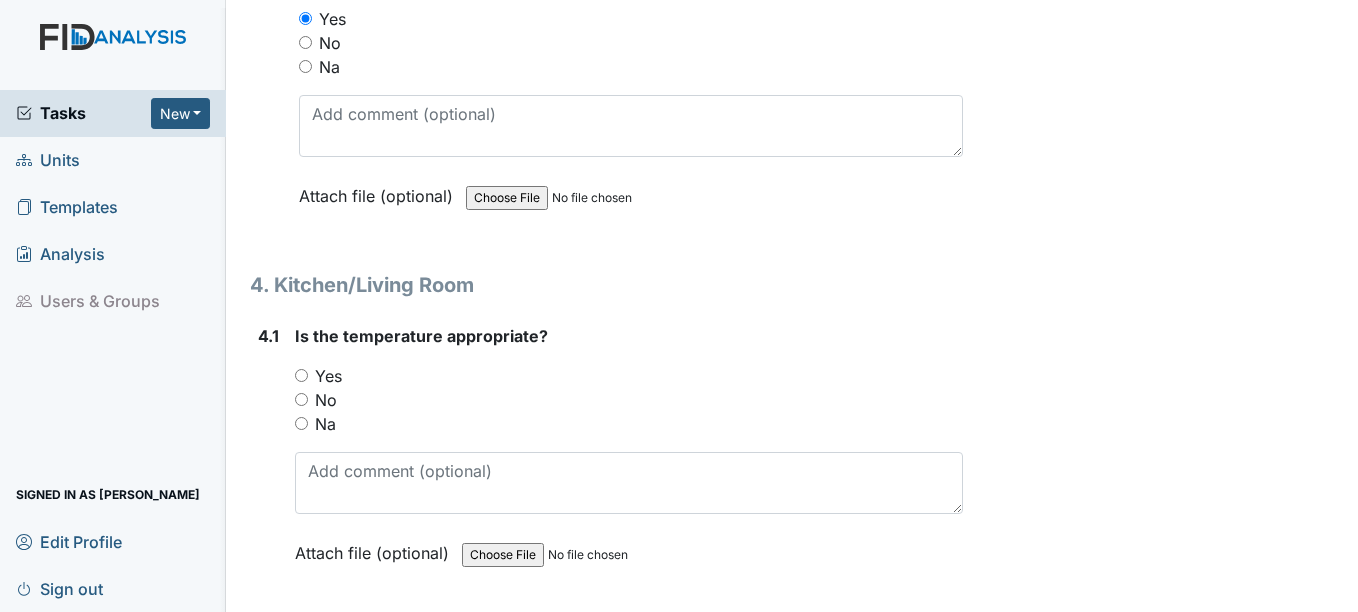 click on "Yes" at bounding box center (328, 376) 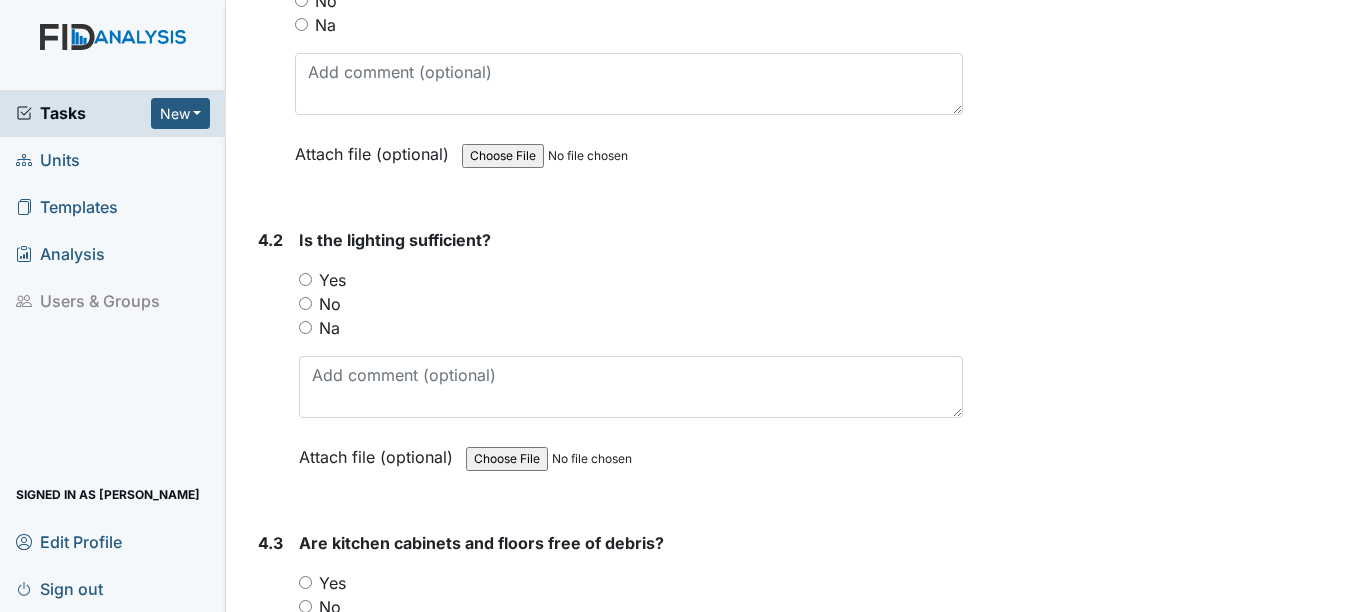 scroll, scrollTop: 7100, scrollLeft: 0, axis: vertical 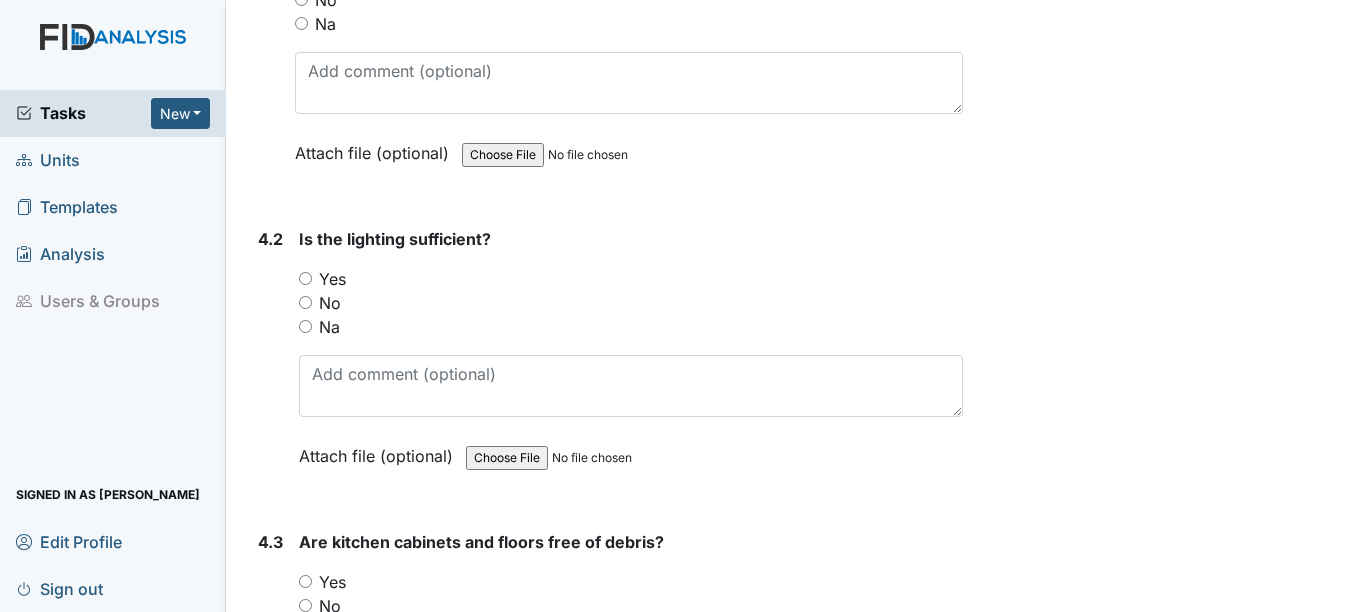click on "Yes" at bounding box center [332, 279] 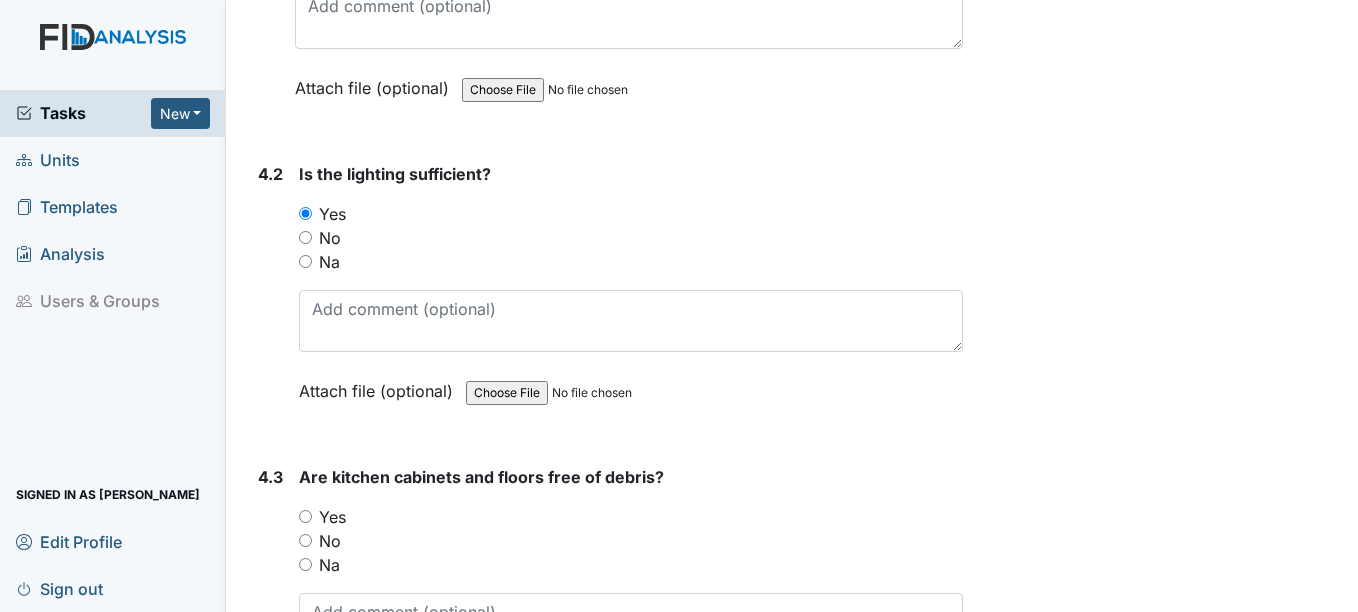 scroll, scrollTop: 7300, scrollLeft: 0, axis: vertical 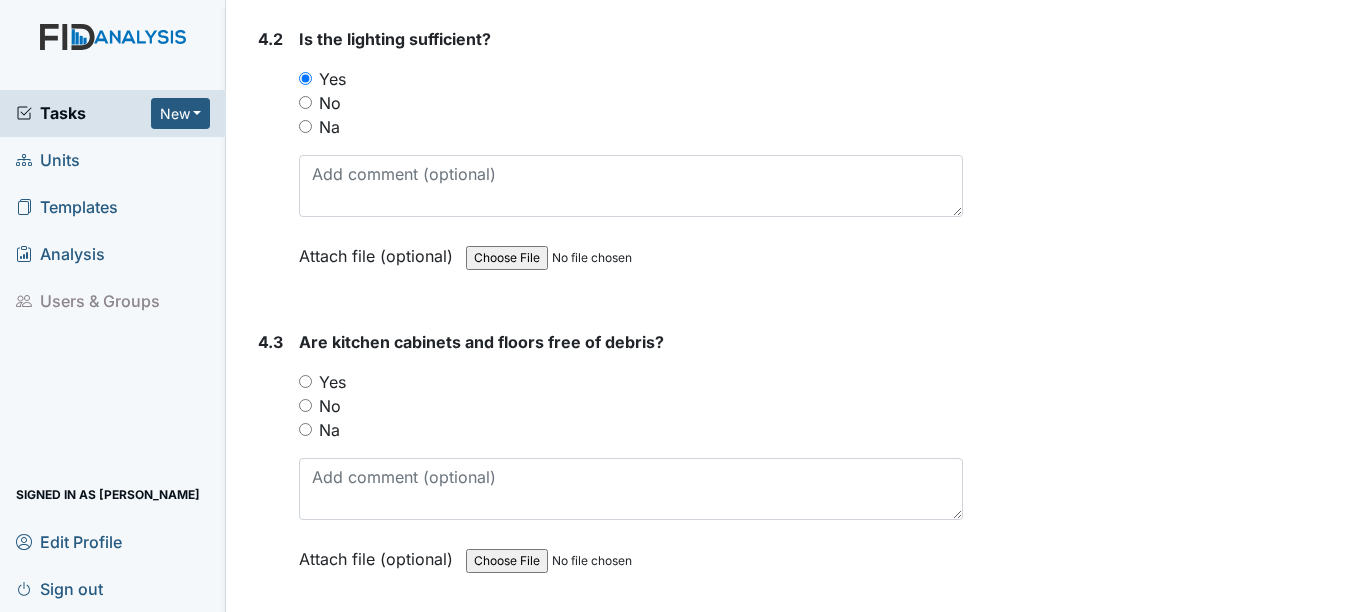 click on "Yes" at bounding box center [332, 382] 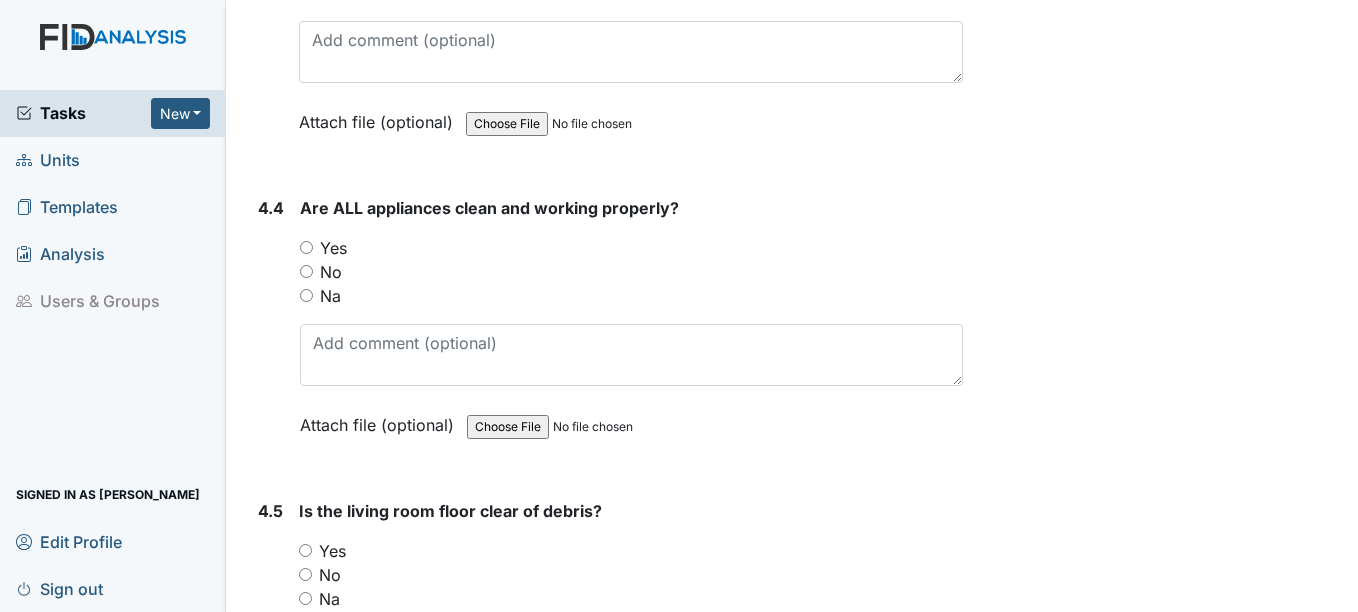 scroll, scrollTop: 7800, scrollLeft: 0, axis: vertical 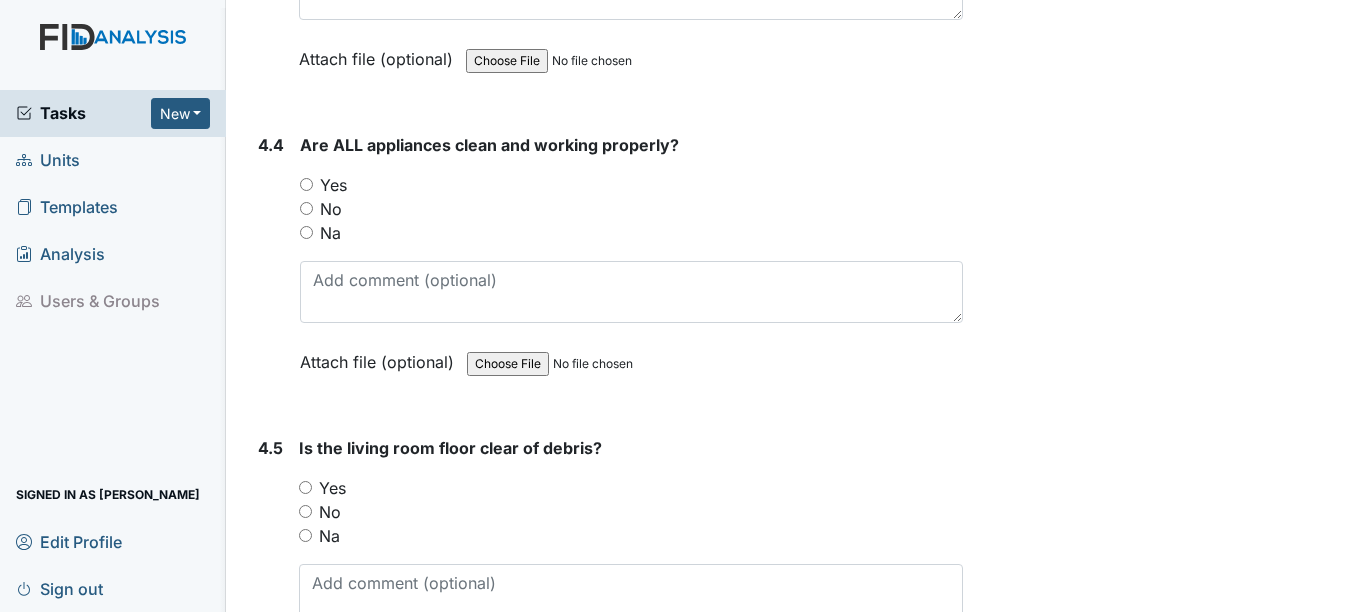 click on "Yes" at bounding box center (333, 185) 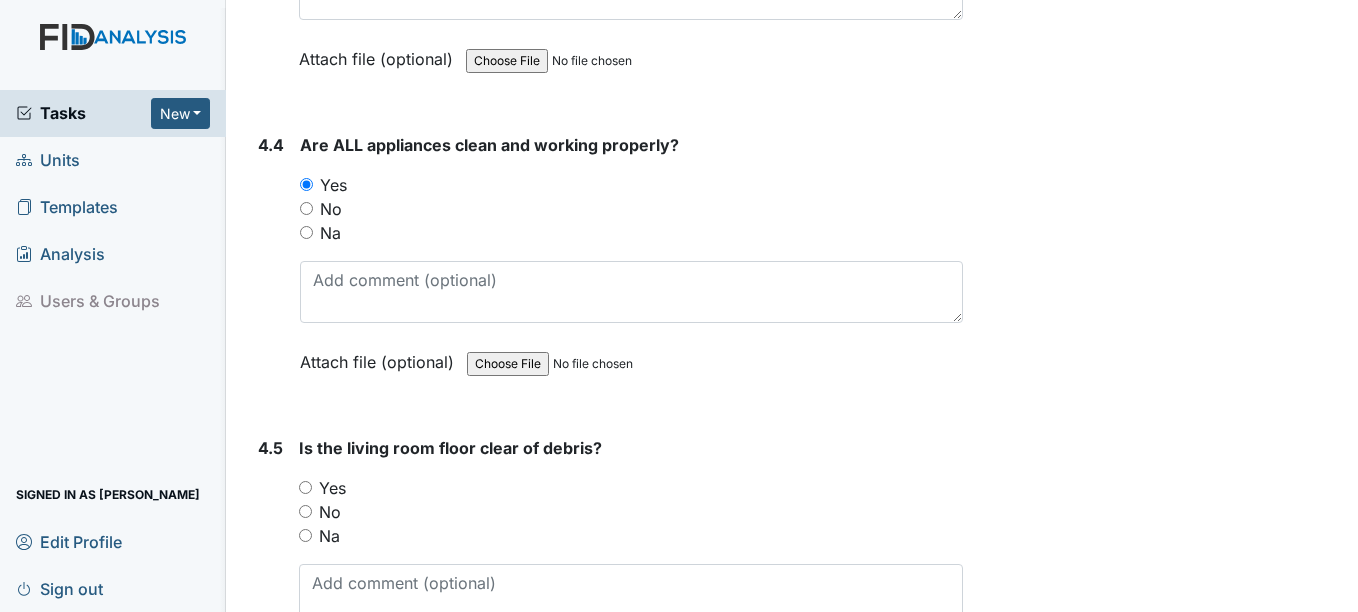 click on "Yes" at bounding box center [332, 488] 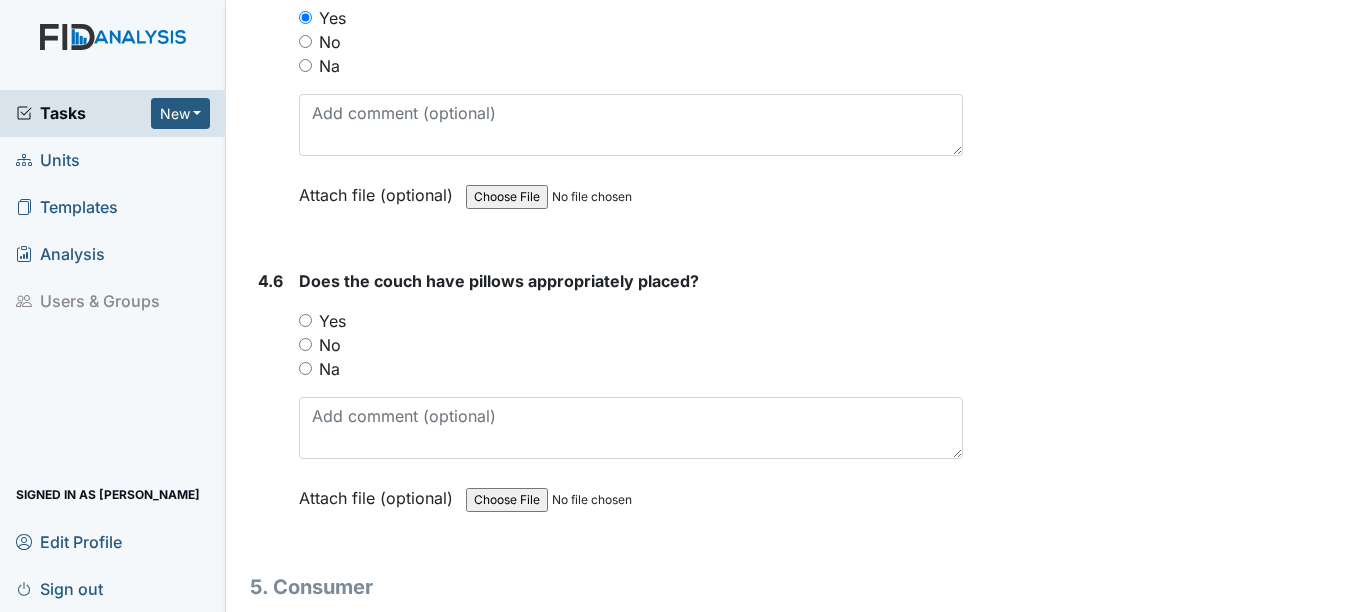 scroll, scrollTop: 8300, scrollLeft: 0, axis: vertical 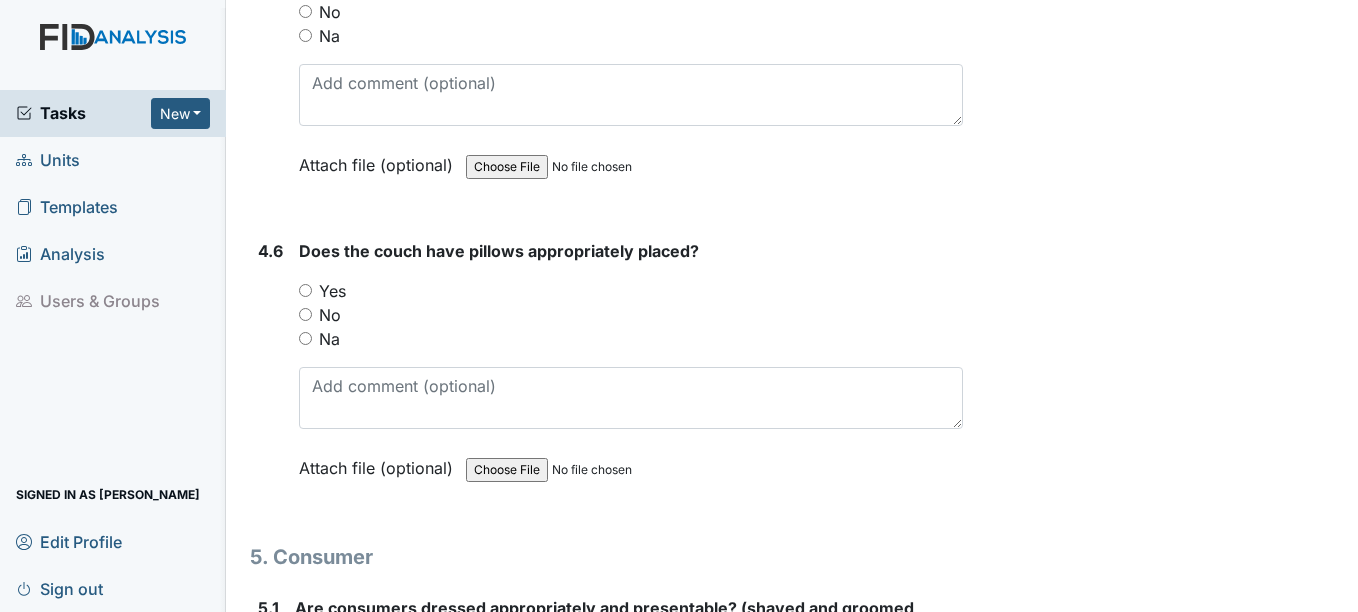 click on "Yes" at bounding box center [332, 291] 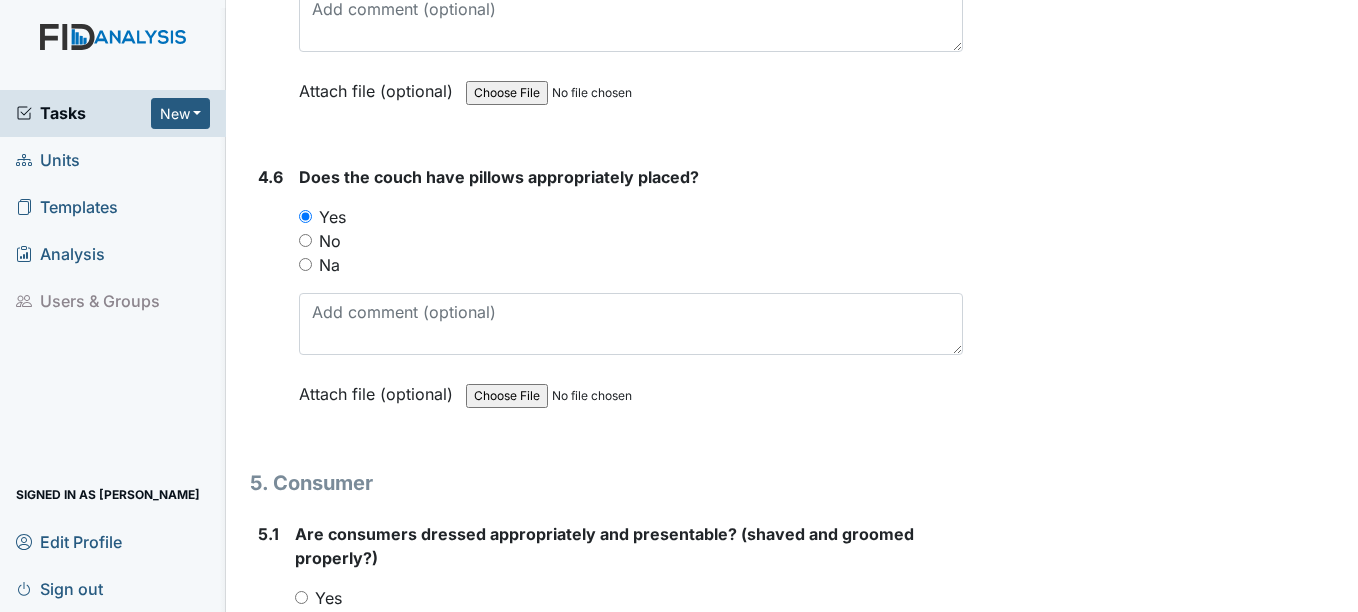 scroll, scrollTop: 8600, scrollLeft: 0, axis: vertical 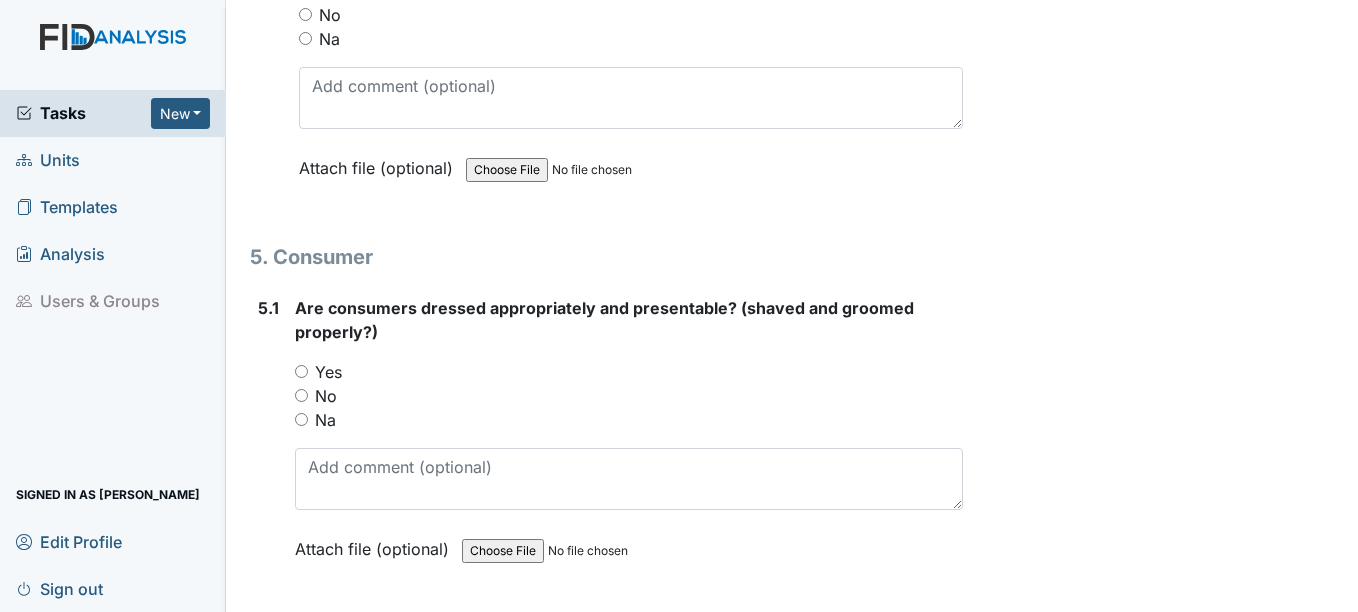 click on "Yes" at bounding box center (328, 372) 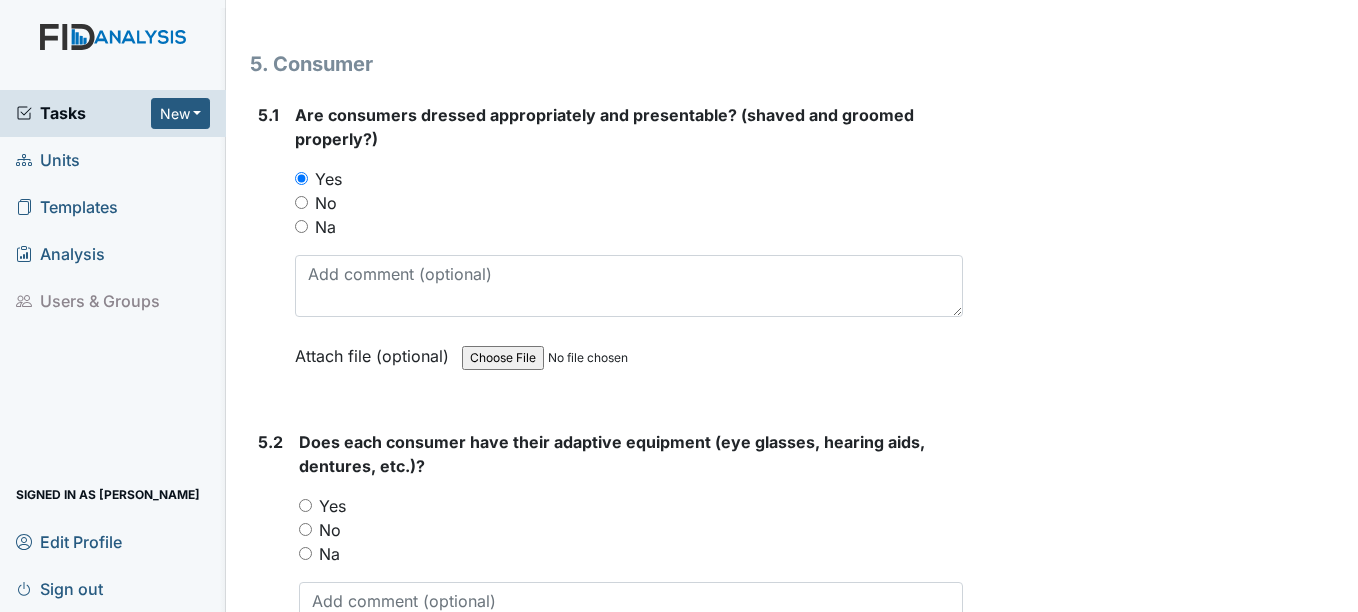 scroll, scrollTop: 8800, scrollLeft: 0, axis: vertical 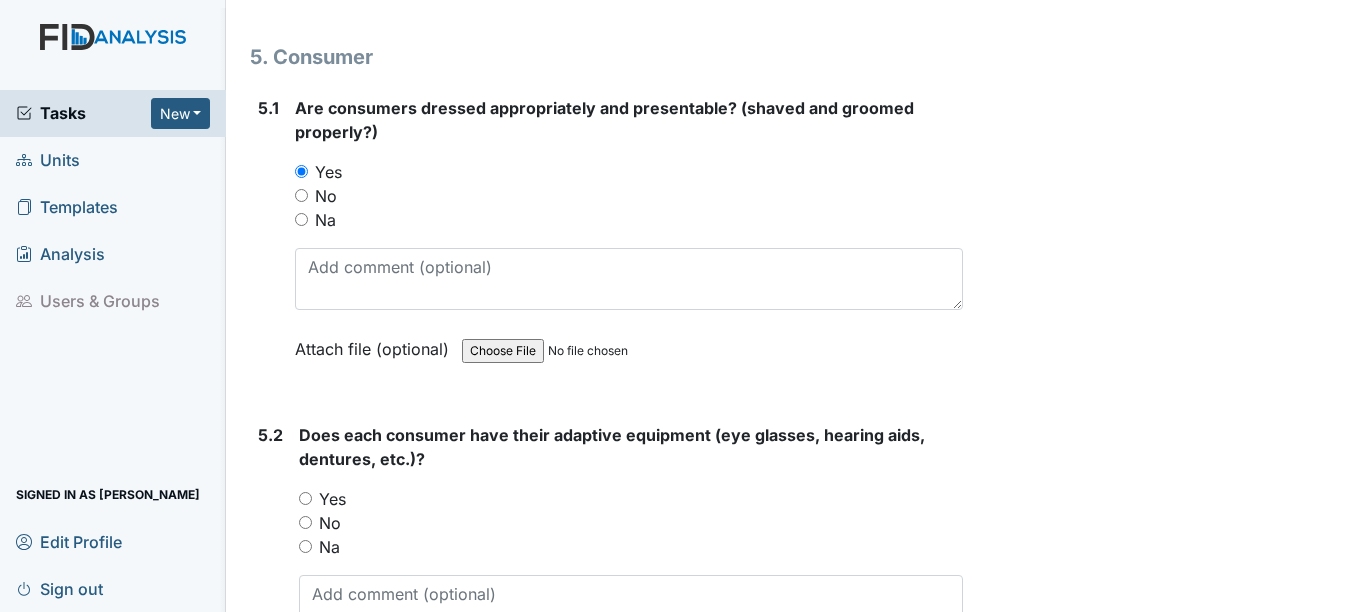 click on "Yes" at bounding box center (332, 499) 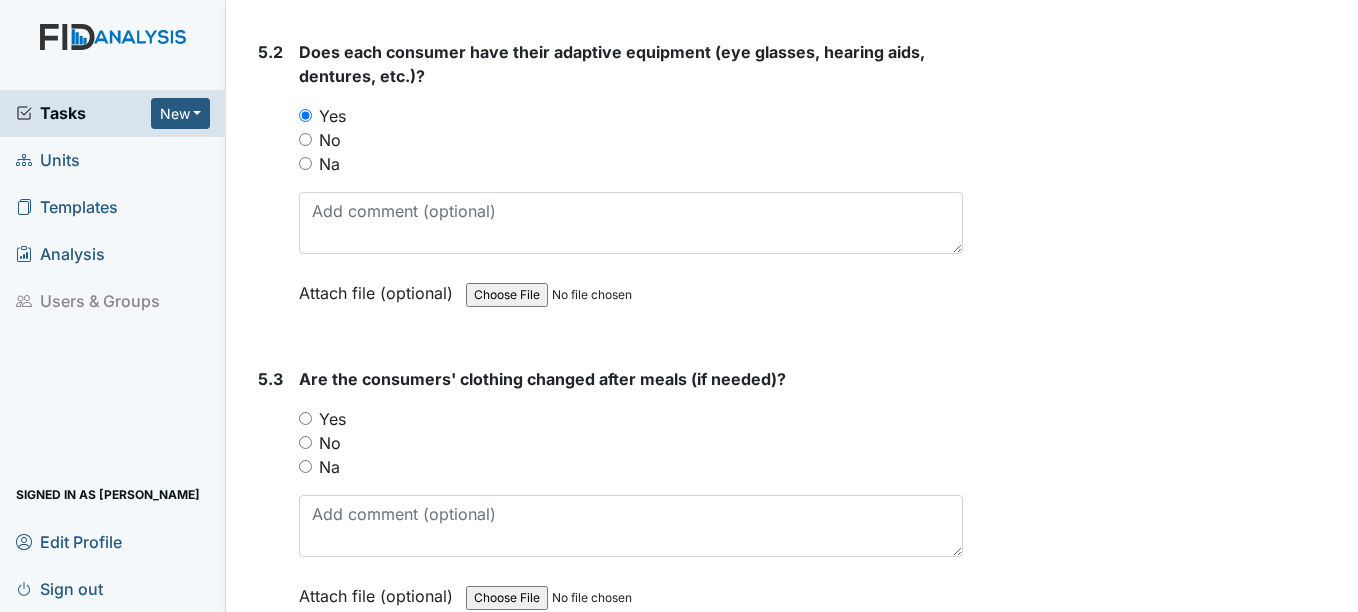 scroll, scrollTop: 9200, scrollLeft: 0, axis: vertical 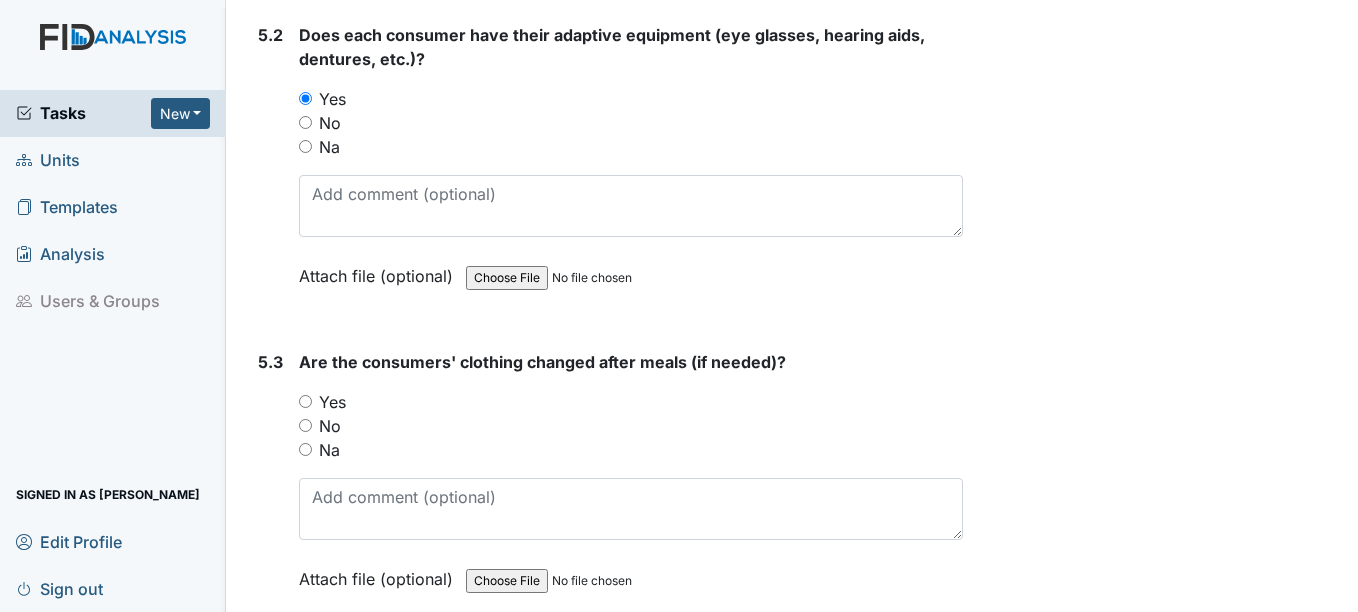 click on "Yes" at bounding box center [332, 402] 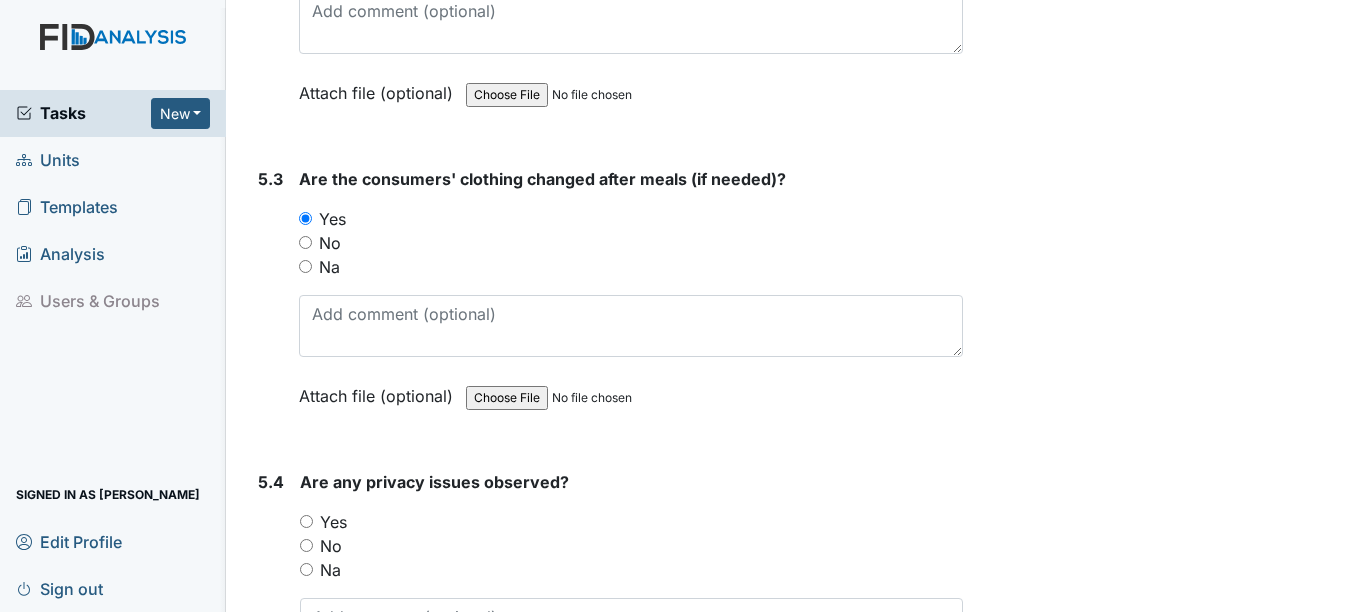 scroll, scrollTop: 9400, scrollLeft: 0, axis: vertical 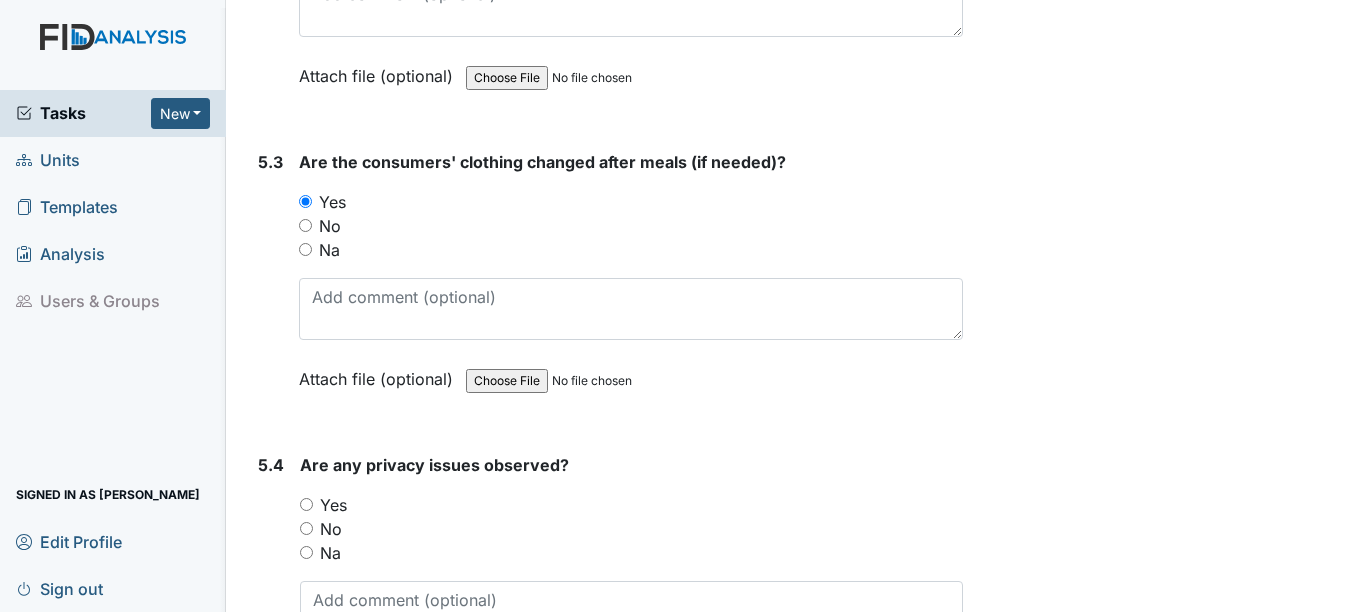 click on "No" at bounding box center [331, 529] 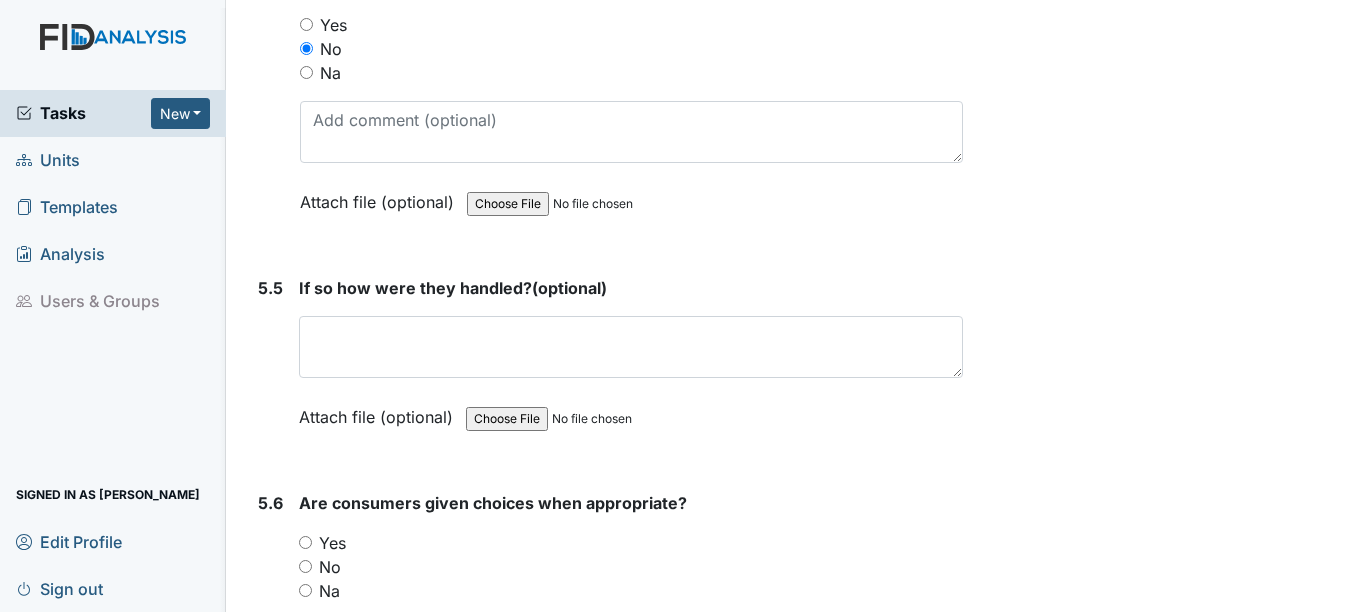 scroll, scrollTop: 10000, scrollLeft: 0, axis: vertical 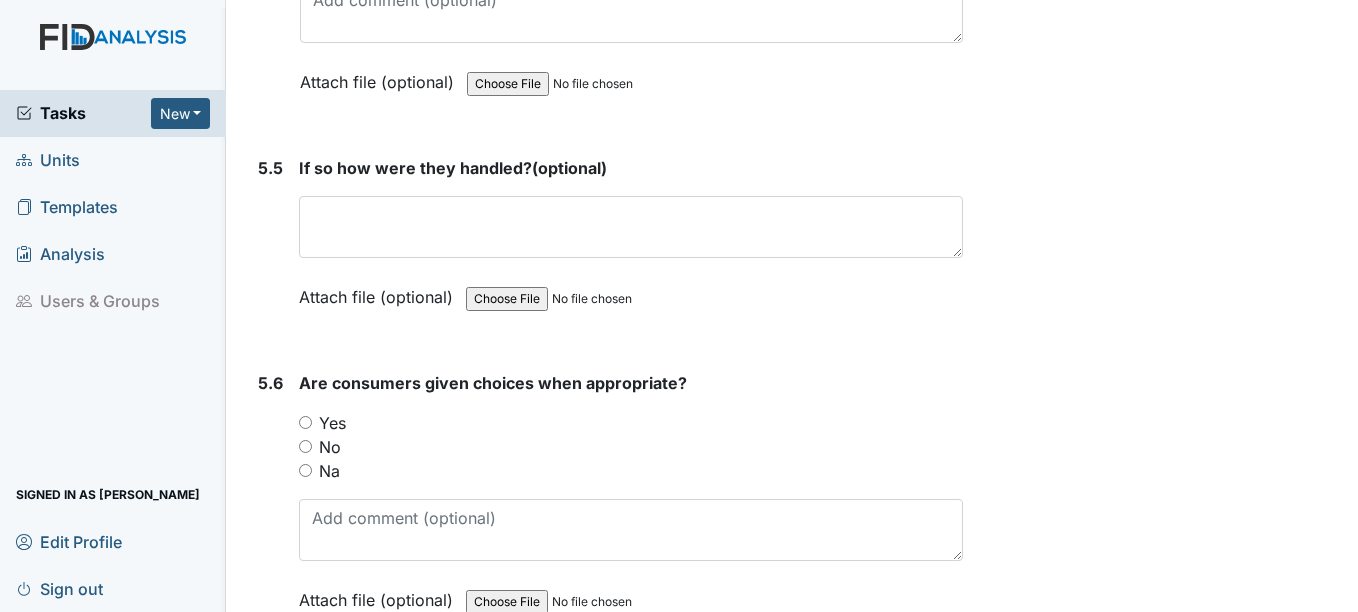 click on "Yes" at bounding box center (332, 423) 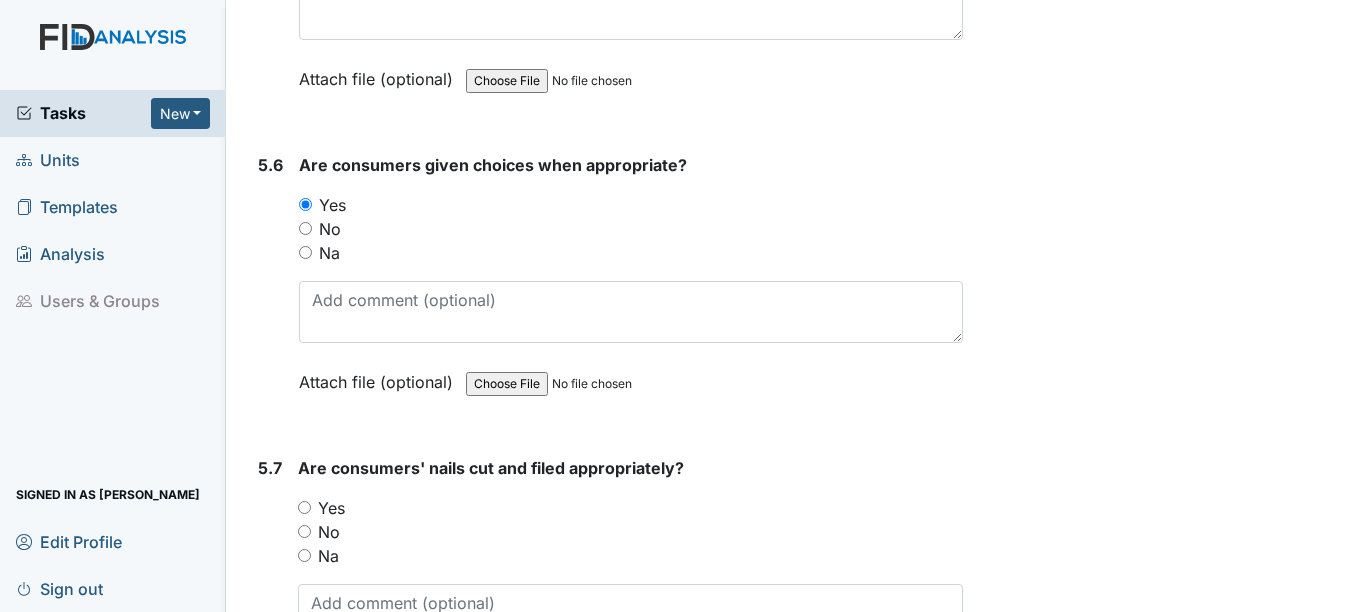 scroll, scrollTop: 10300, scrollLeft: 0, axis: vertical 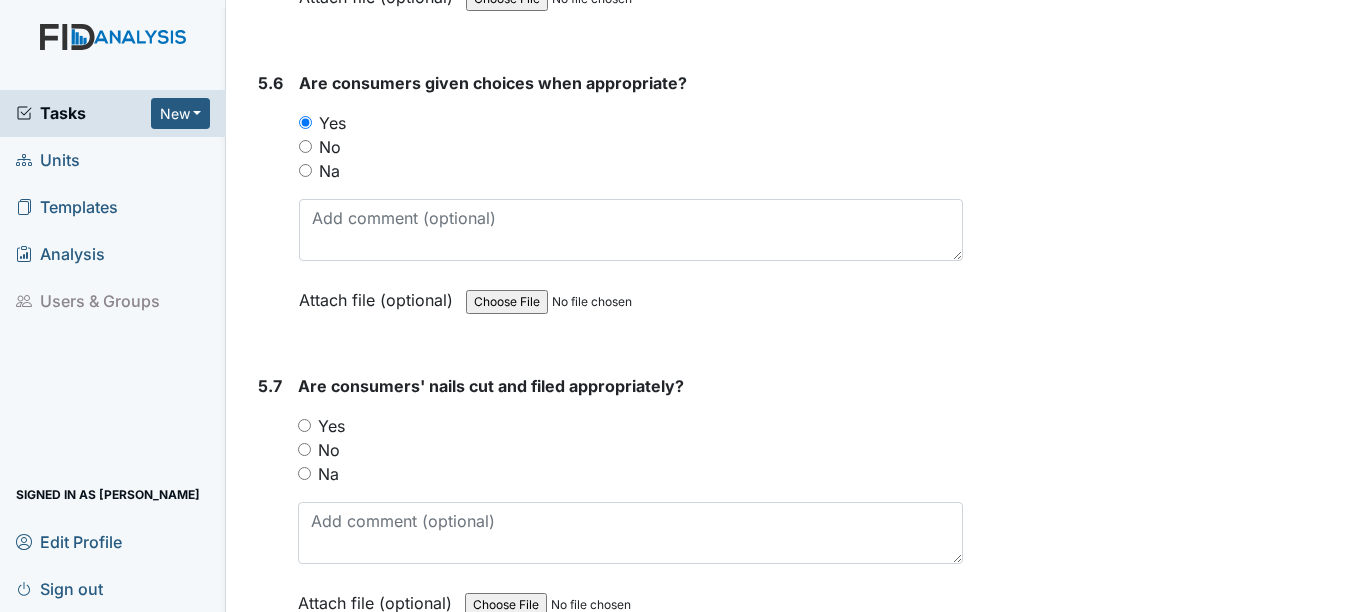 click on "Yes" at bounding box center [331, 426] 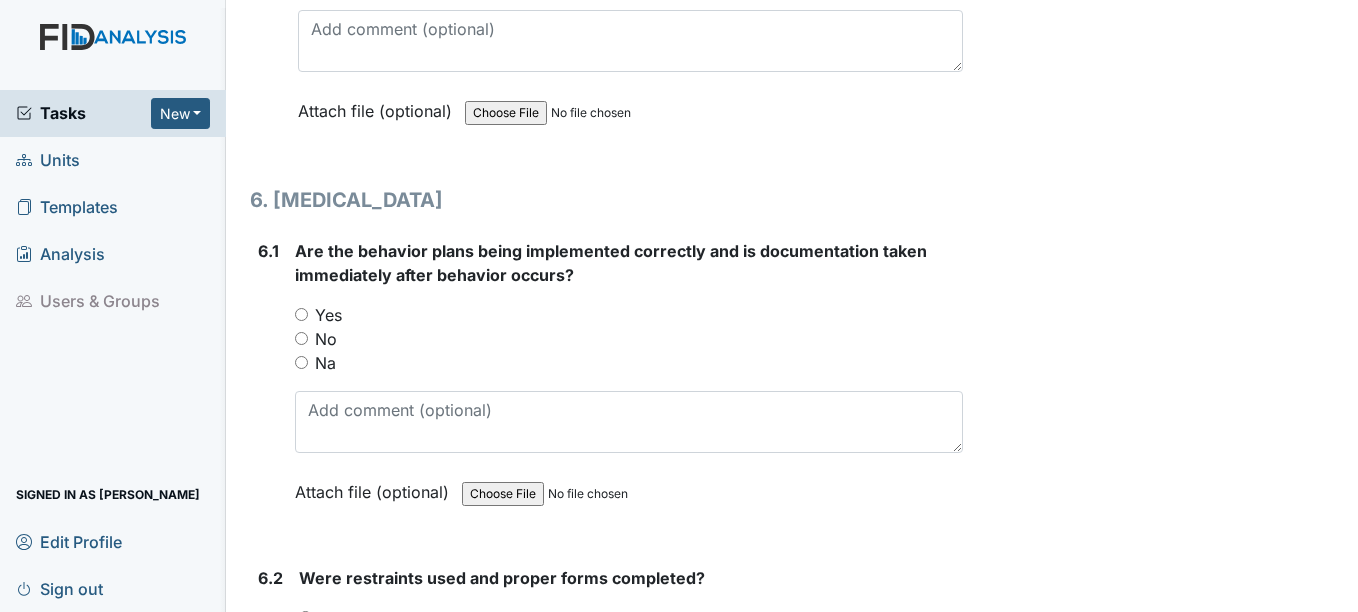 scroll, scrollTop: 10800, scrollLeft: 0, axis: vertical 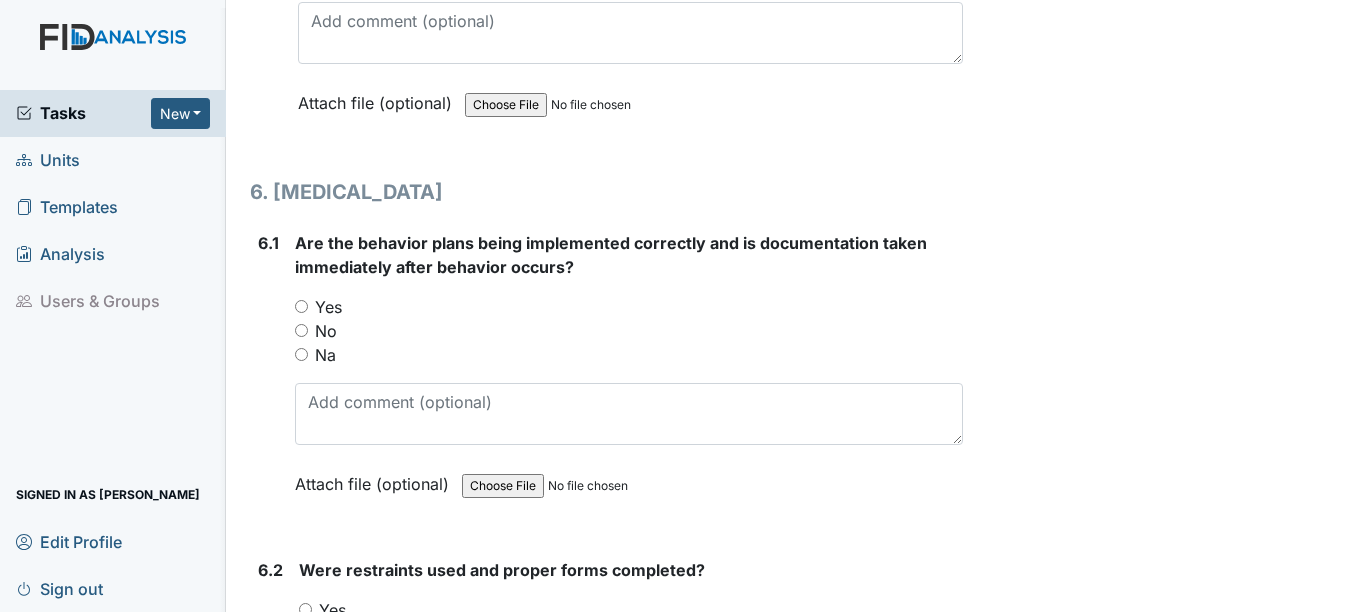 click on "Yes" at bounding box center (328, 307) 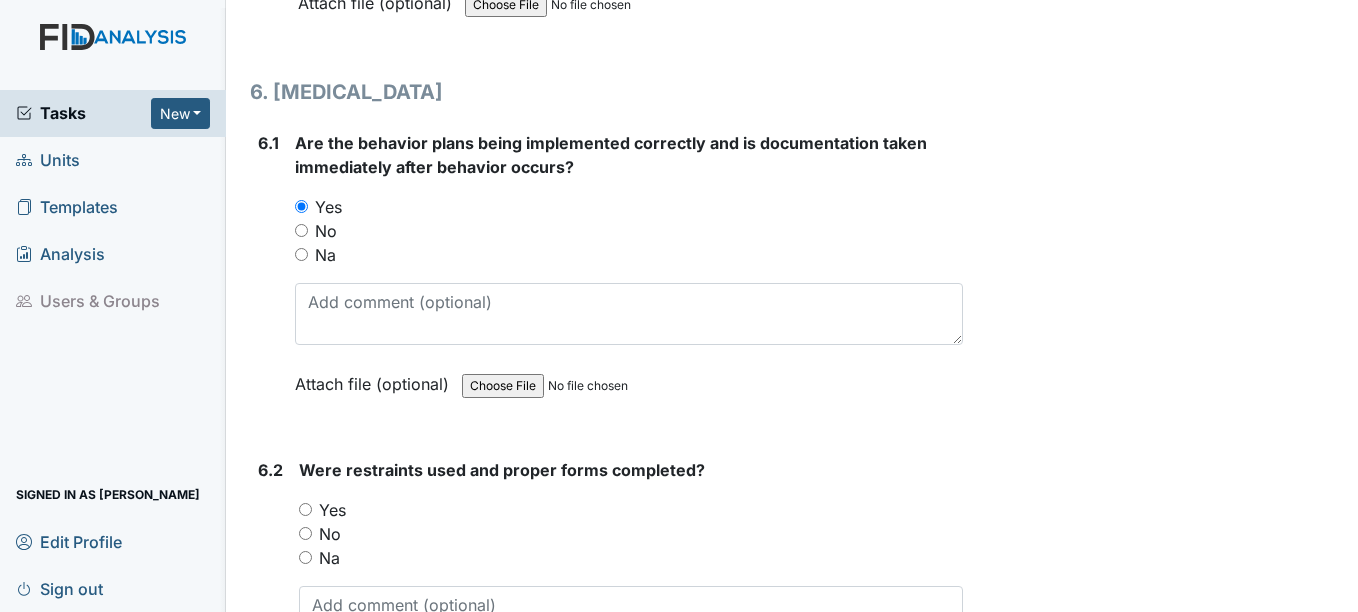 scroll, scrollTop: 11000, scrollLeft: 0, axis: vertical 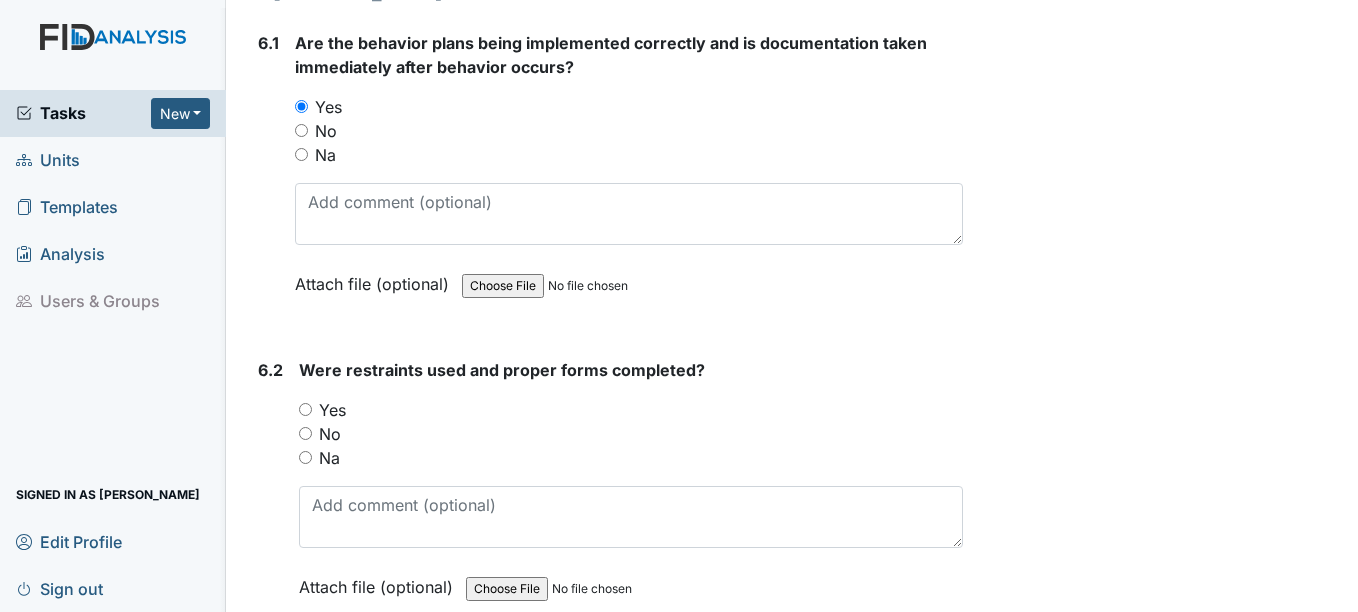 click on "No" at bounding box center (330, 434) 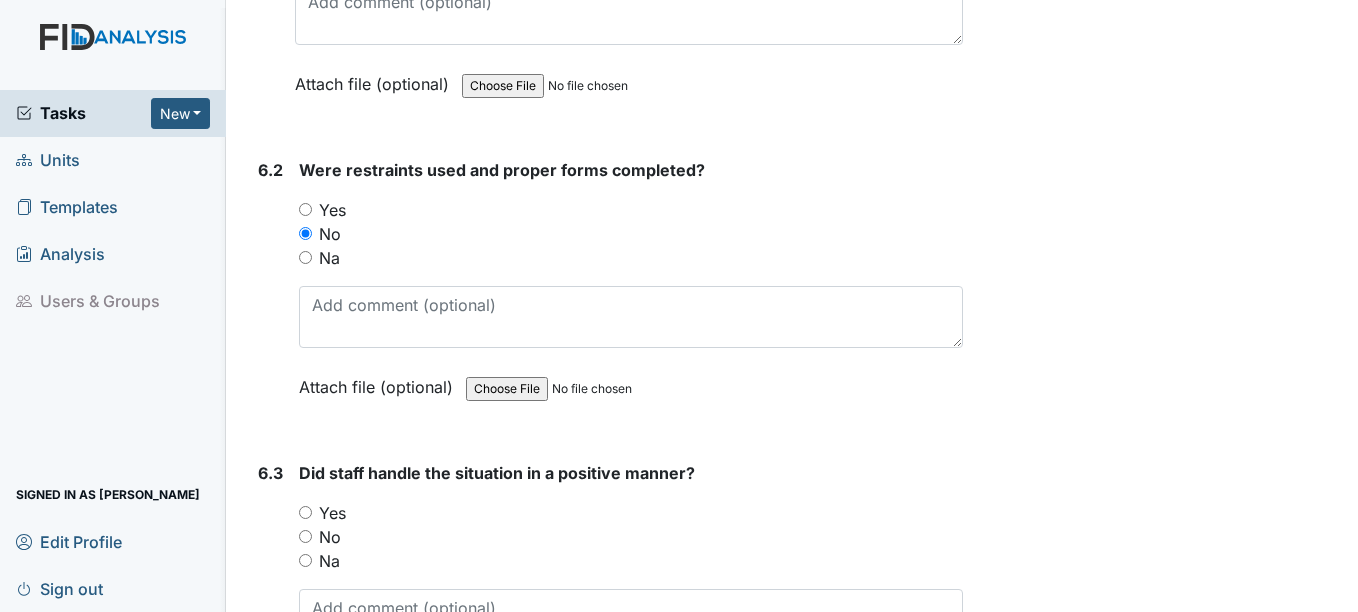 scroll, scrollTop: 11300, scrollLeft: 0, axis: vertical 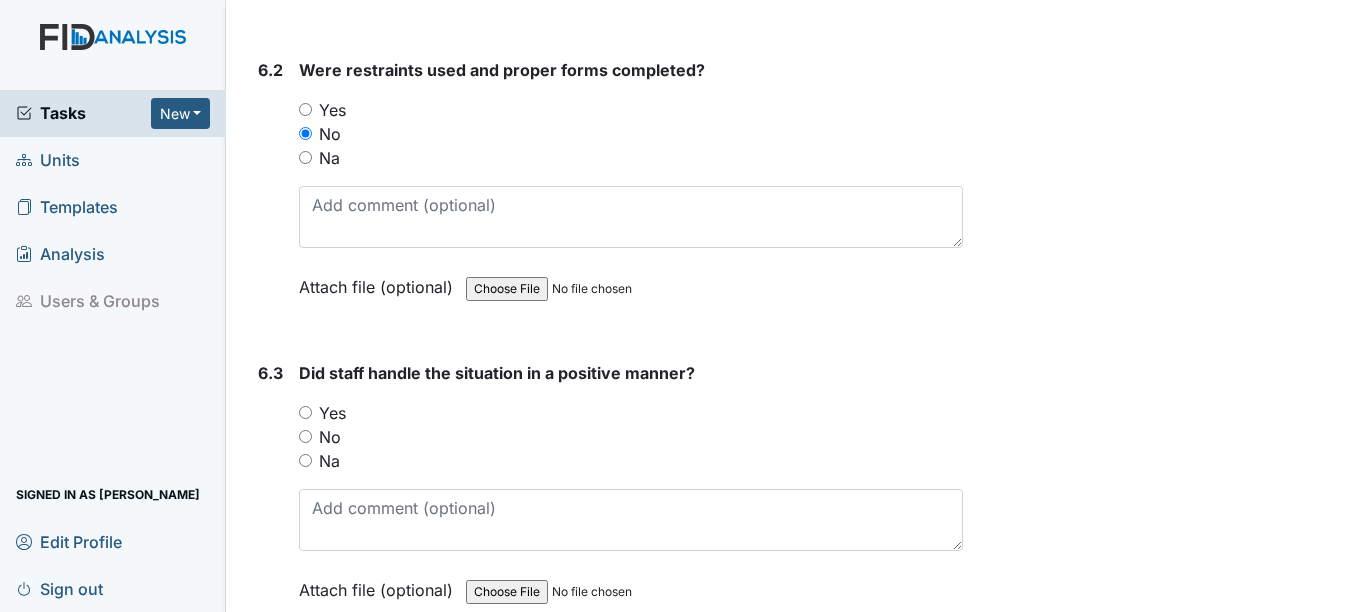 click on "Na" at bounding box center [329, 461] 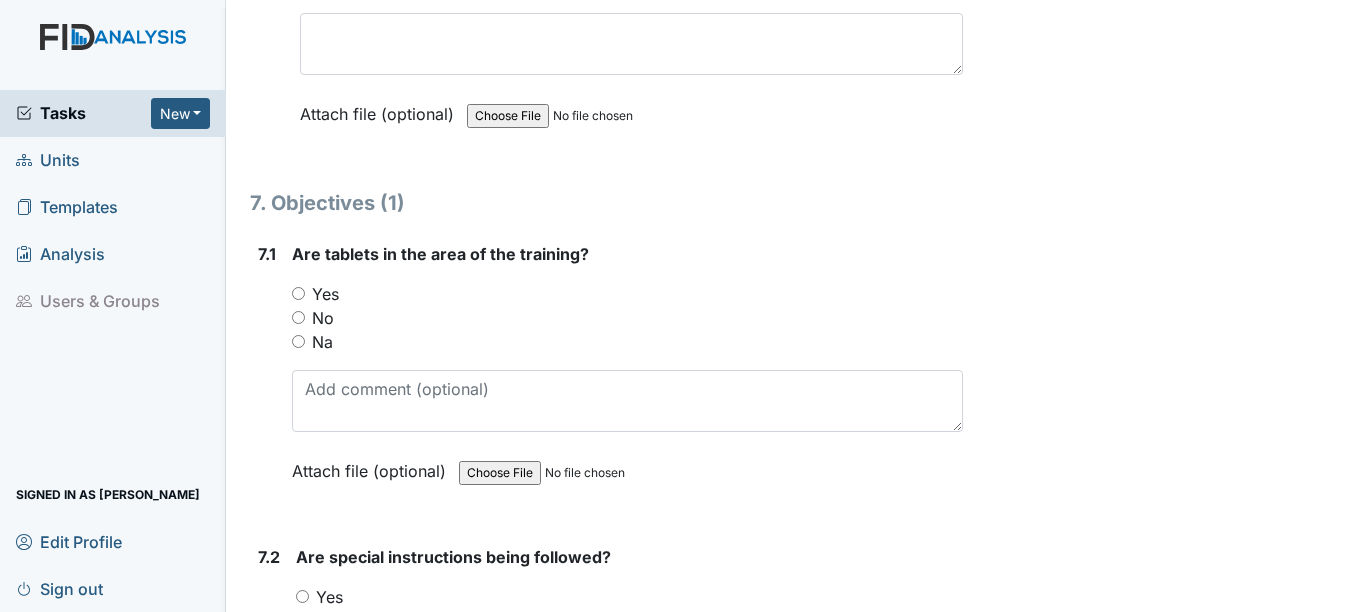 scroll, scrollTop: 12000, scrollLeft: 0, axis: vertical 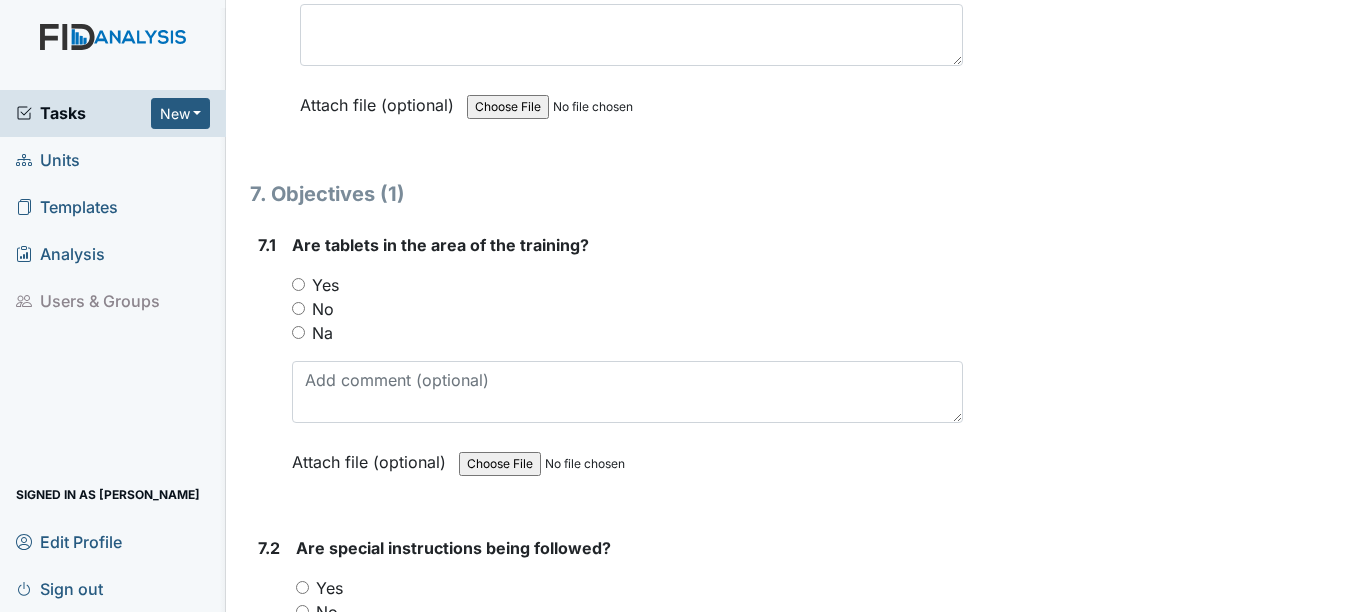 click on "Na" at bounding box center (322, 333) 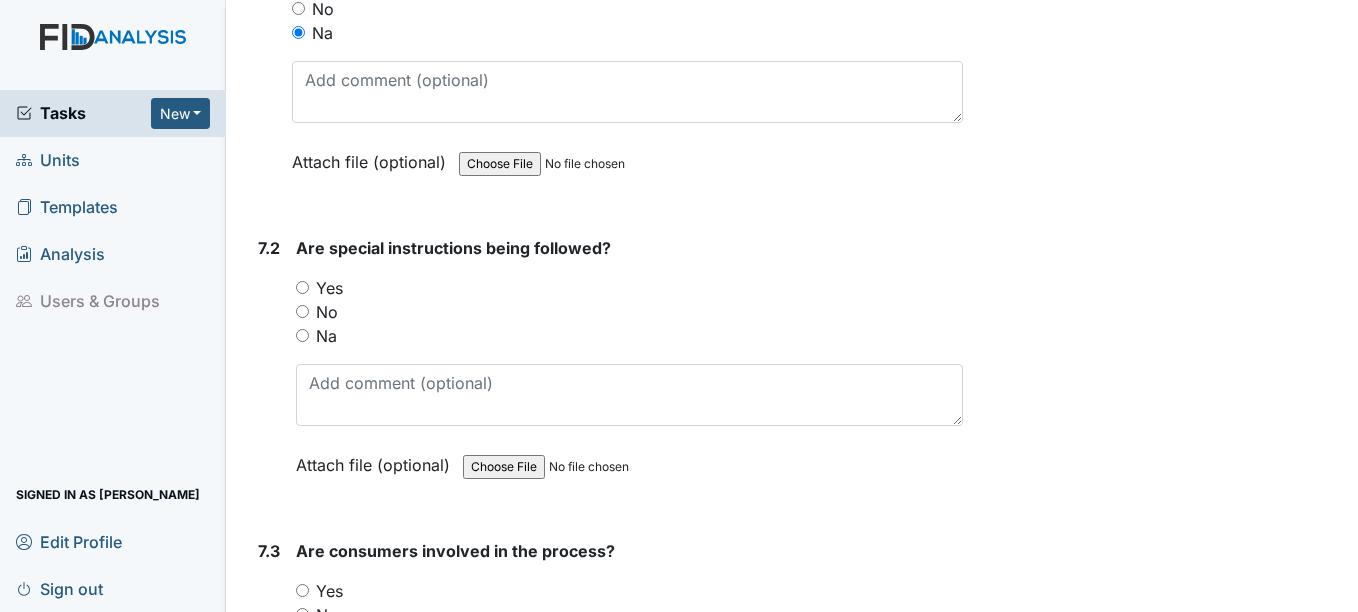 click on "Na" at bounding box center [326, 336] 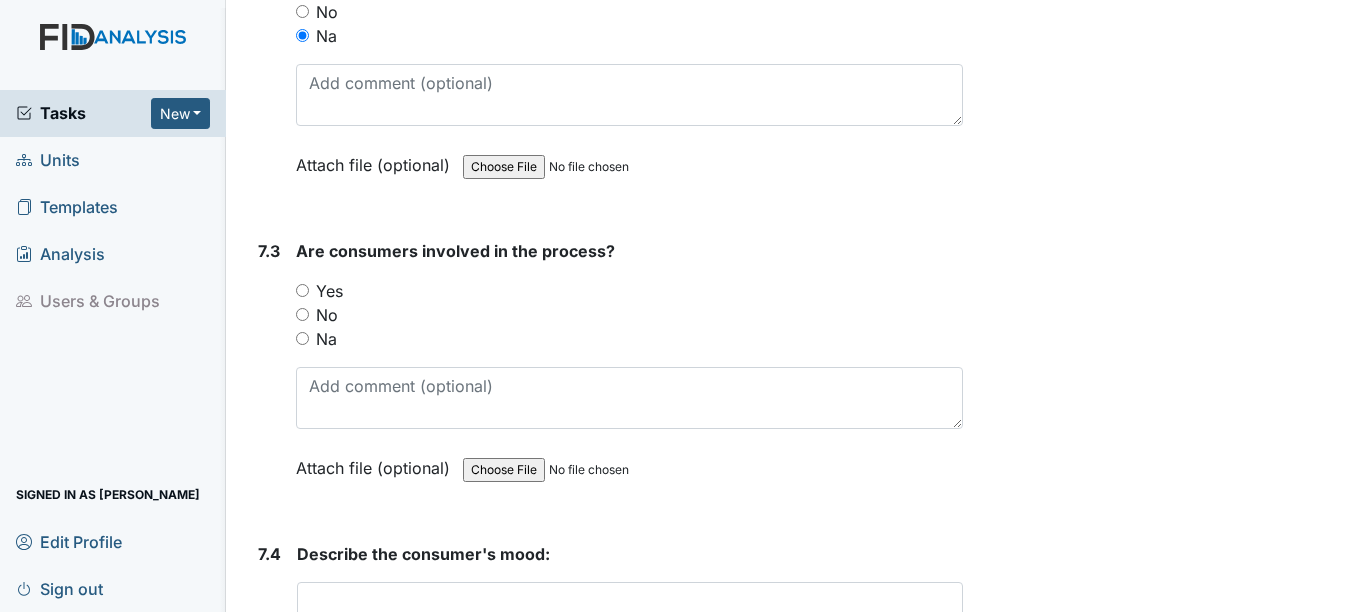 click on "Na" at bounding box center (326, 339) 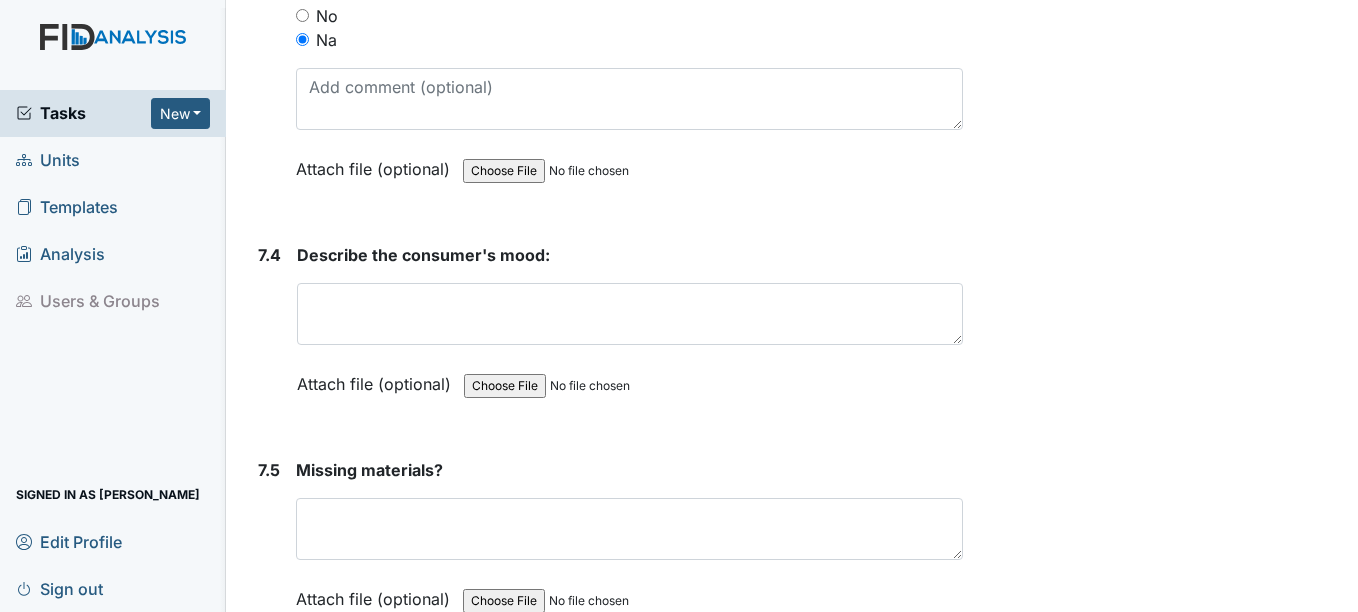 scroll, scrollTop: 12900, scrollLeft: 0, axis: vertical 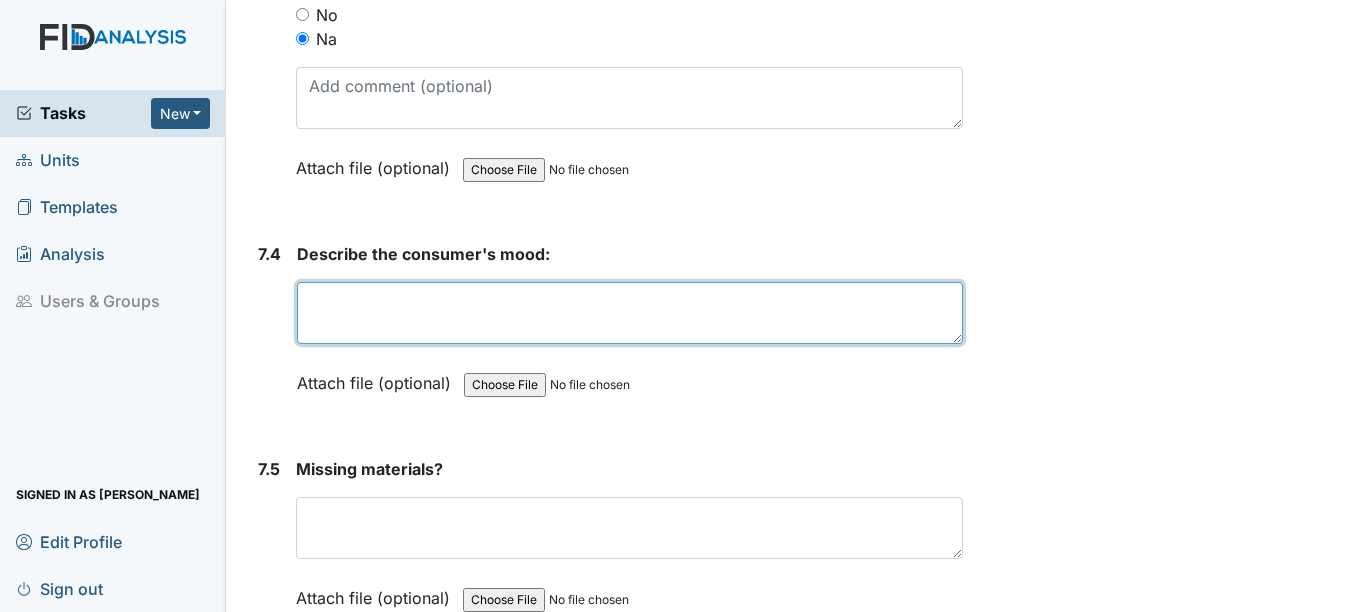 click at bounding box center [629, 313] 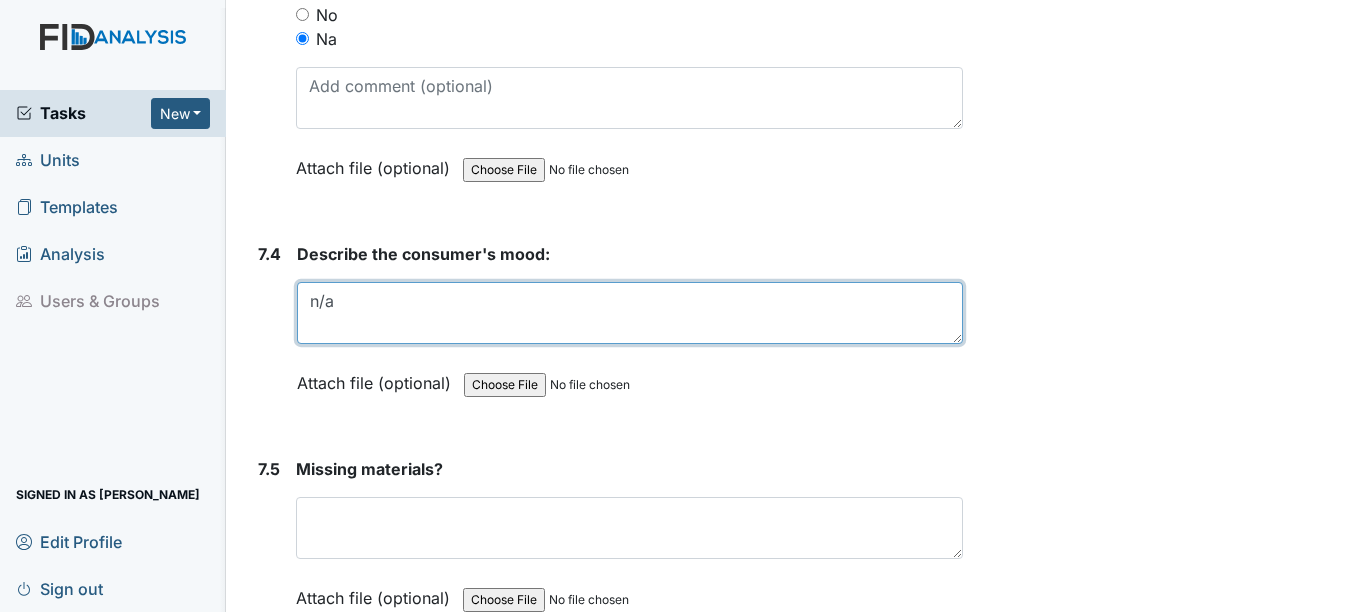 type on "n/a" 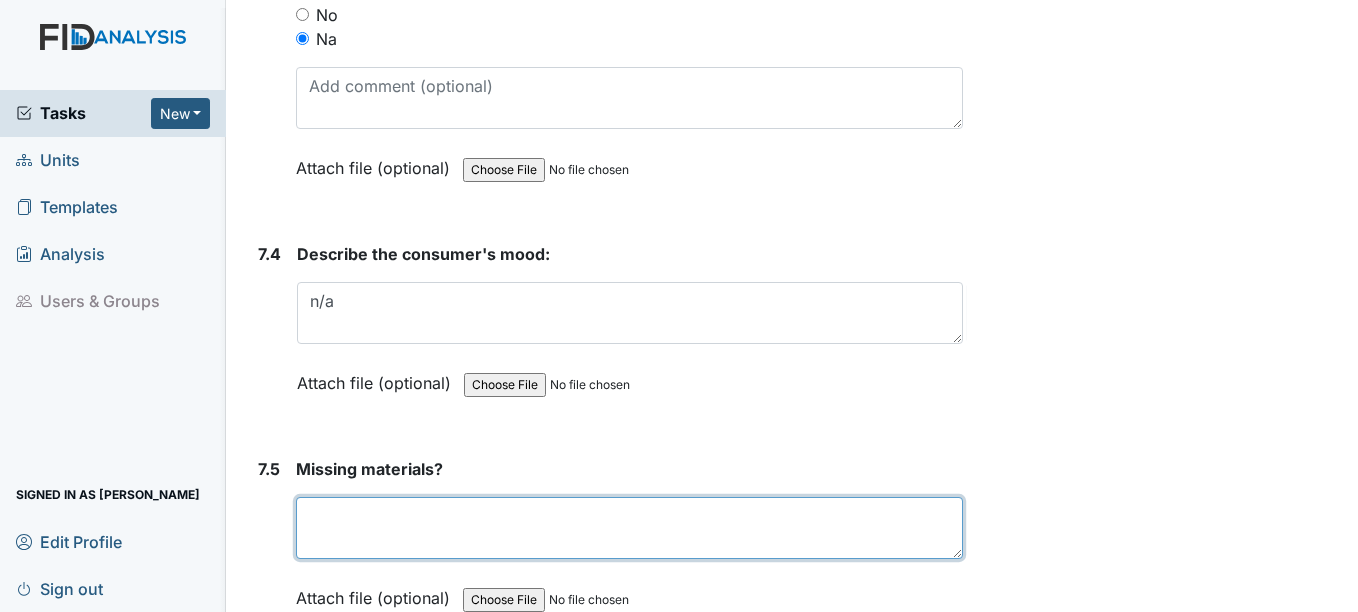 click at bounding box center (629, 528) 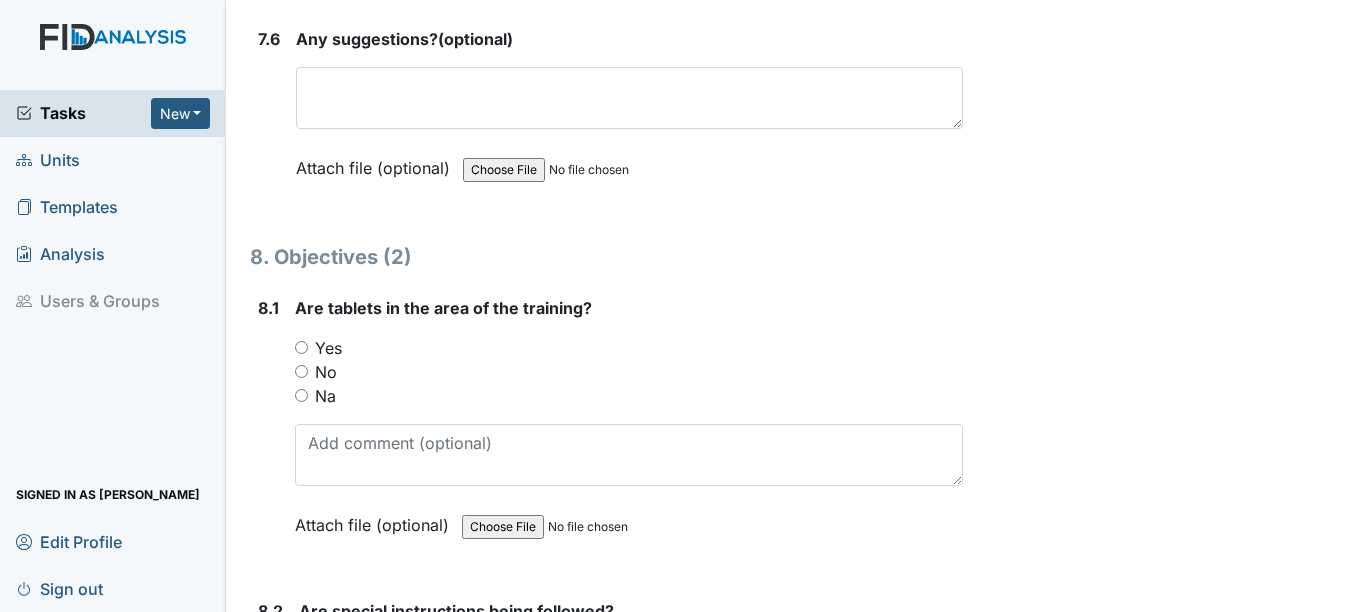 scroll, scrollTop: 13600, scrollLeft: 0, axis: vertical 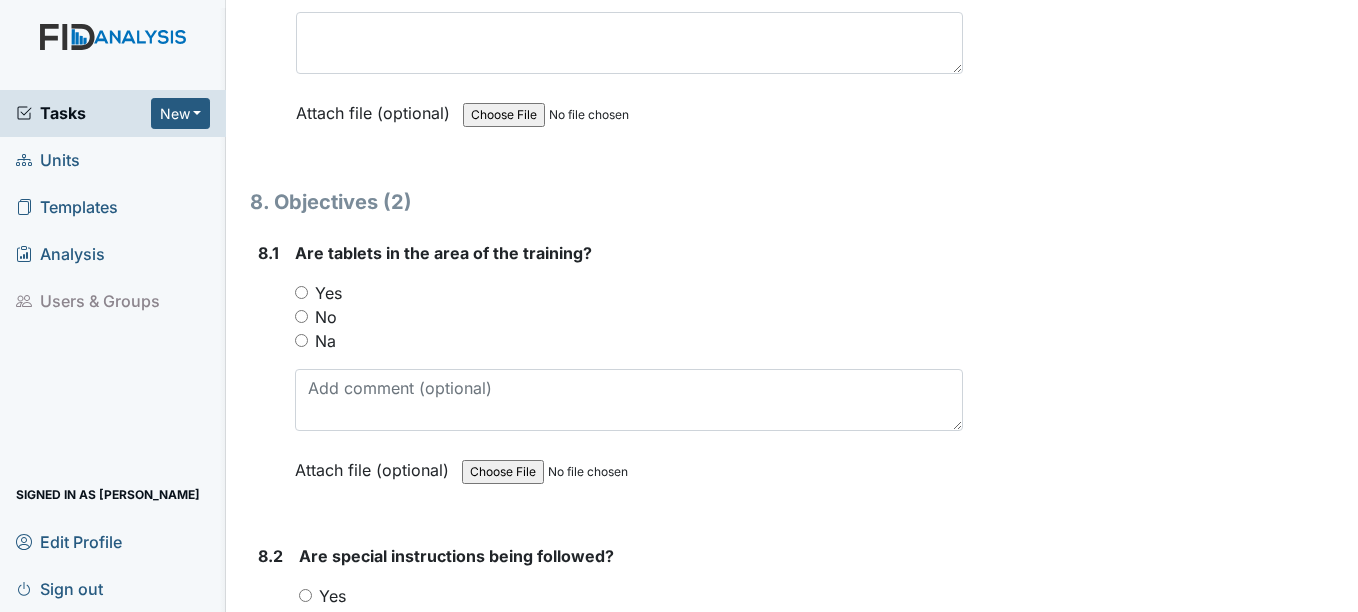 type on "n/a" 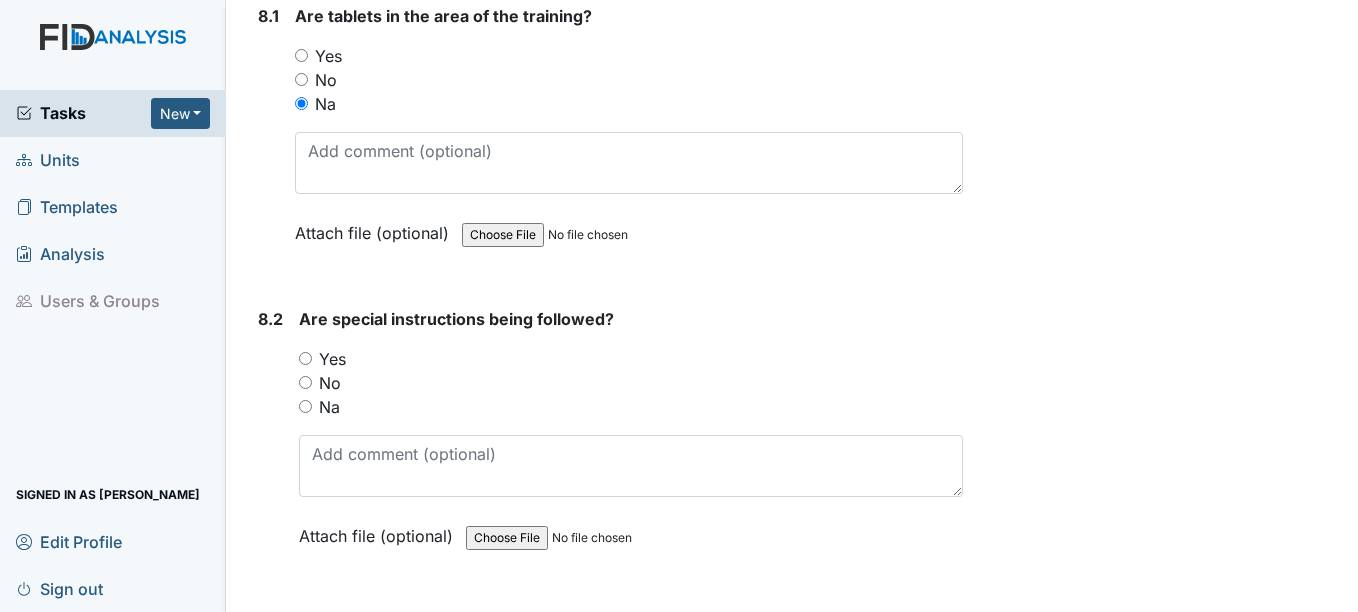 scroll, scrollTop: 13900, scrollLeft: 0, axis: vertical 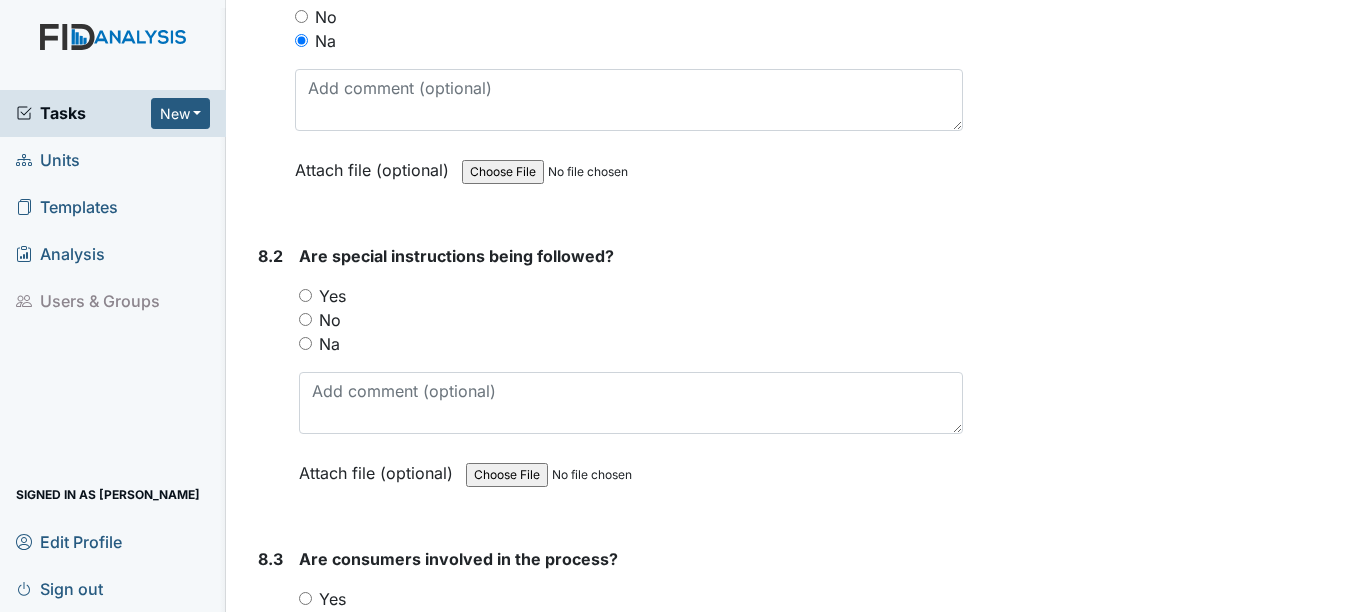 click on "Na" at bounding box center [329, 344] 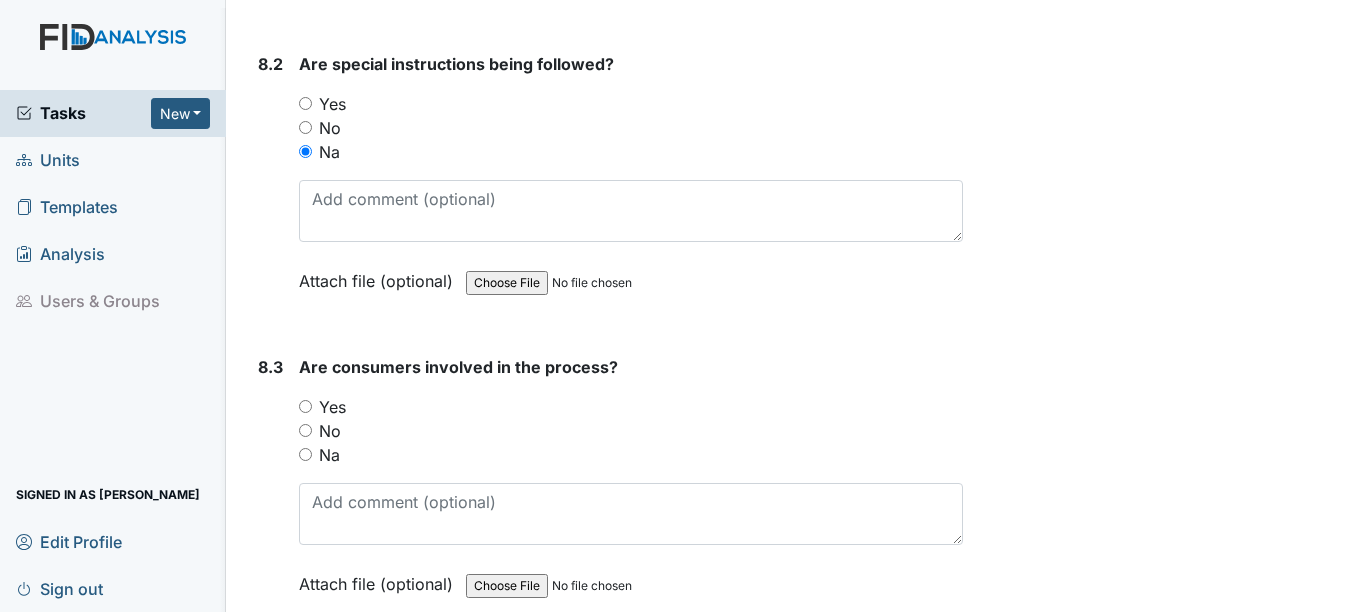scroll, scrollTop: 14100, scrollLeft: 0, axis: vertical 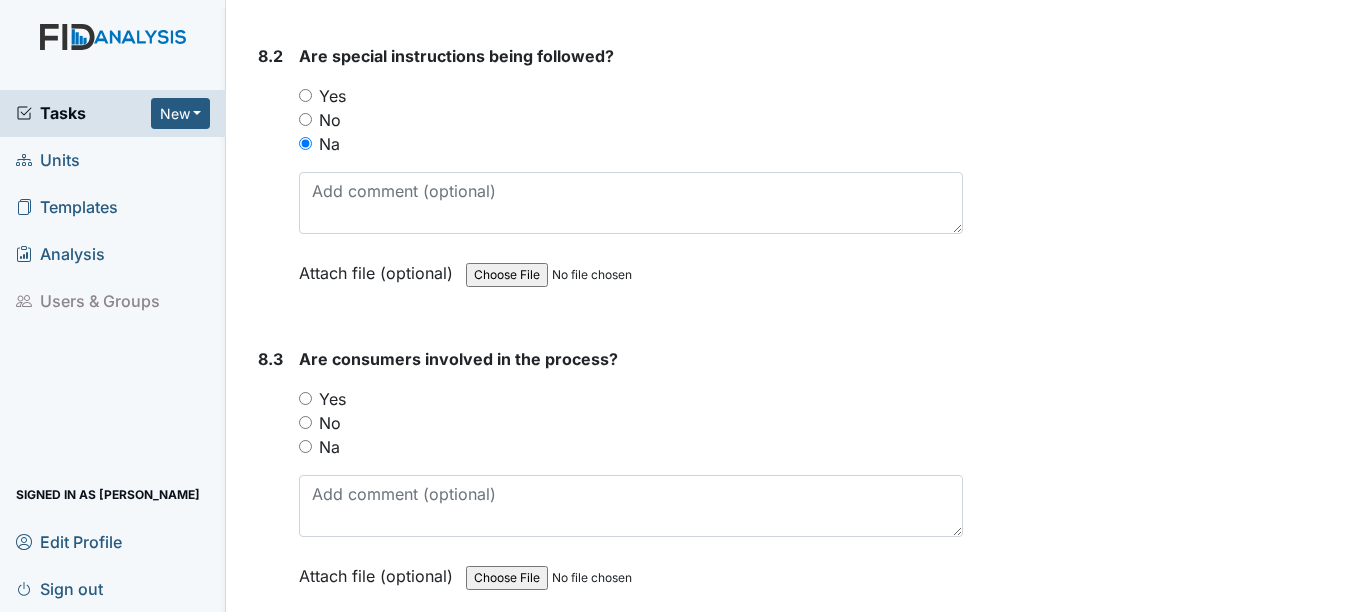 click on "Na" at bounding box center (329, 447) 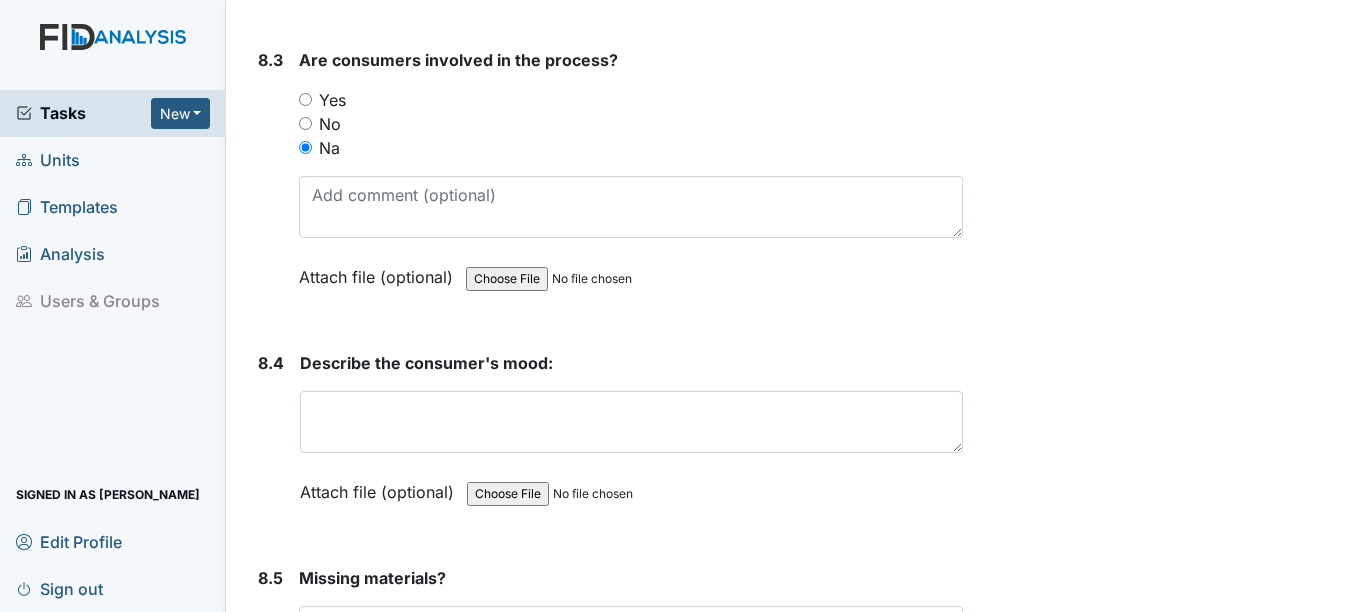 scroll, scrollTop: 14400, scrollLeft: 0, axis: vertical 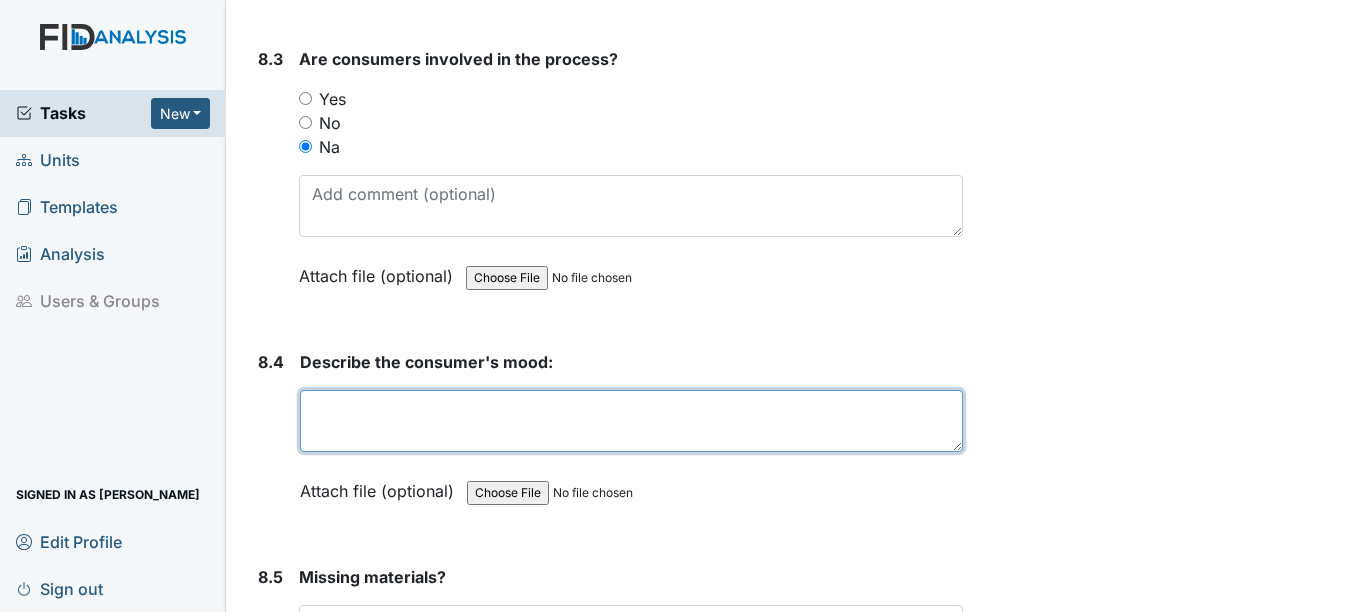 click at bounding box center (631, 421) 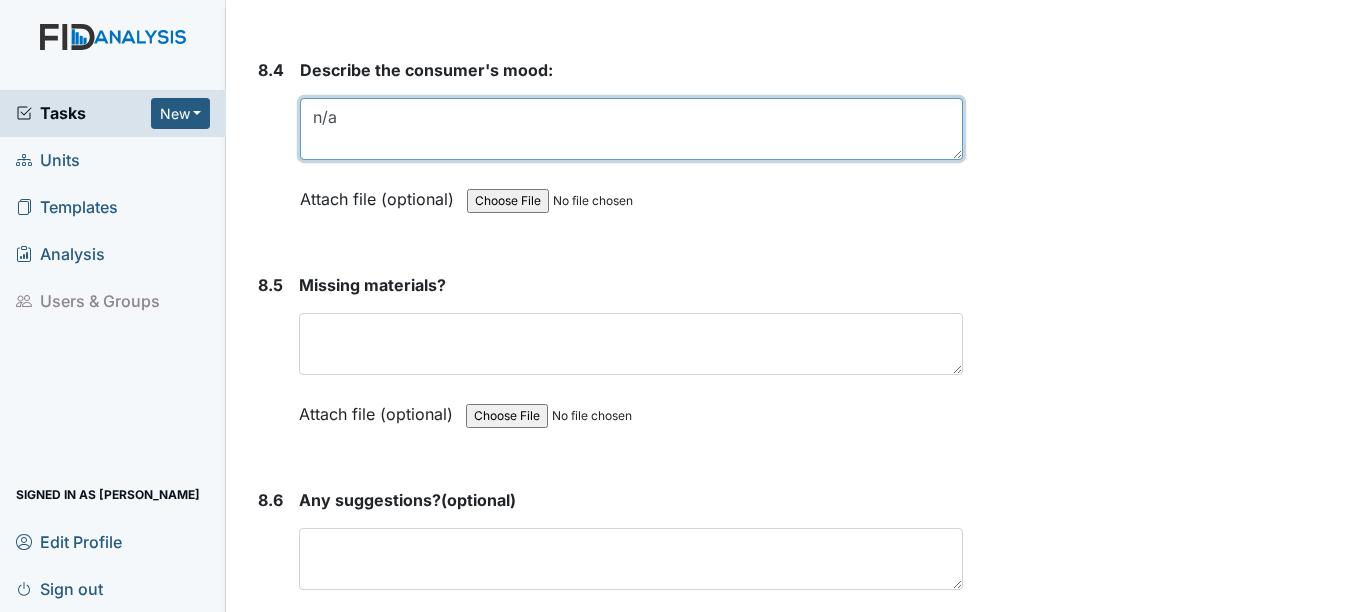 scroll, scrollTop: 14700, scrollLeft: 0, axis: vertical 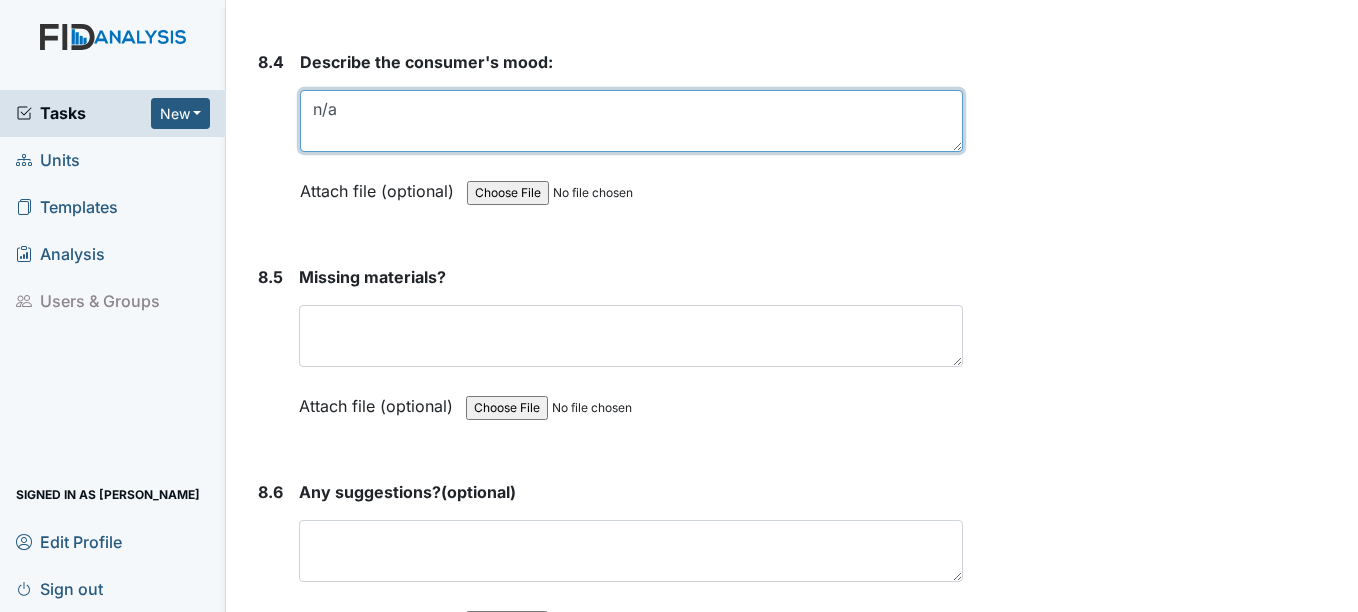 type on "n/a" 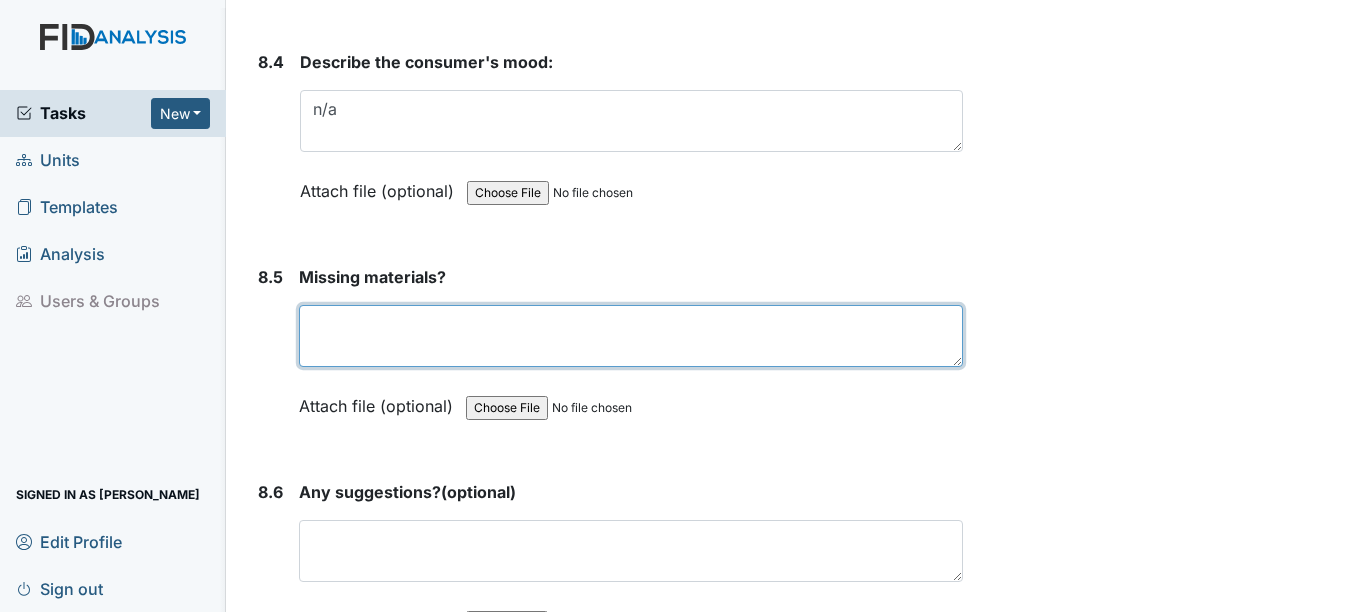 click at bounding box center [630, 336] 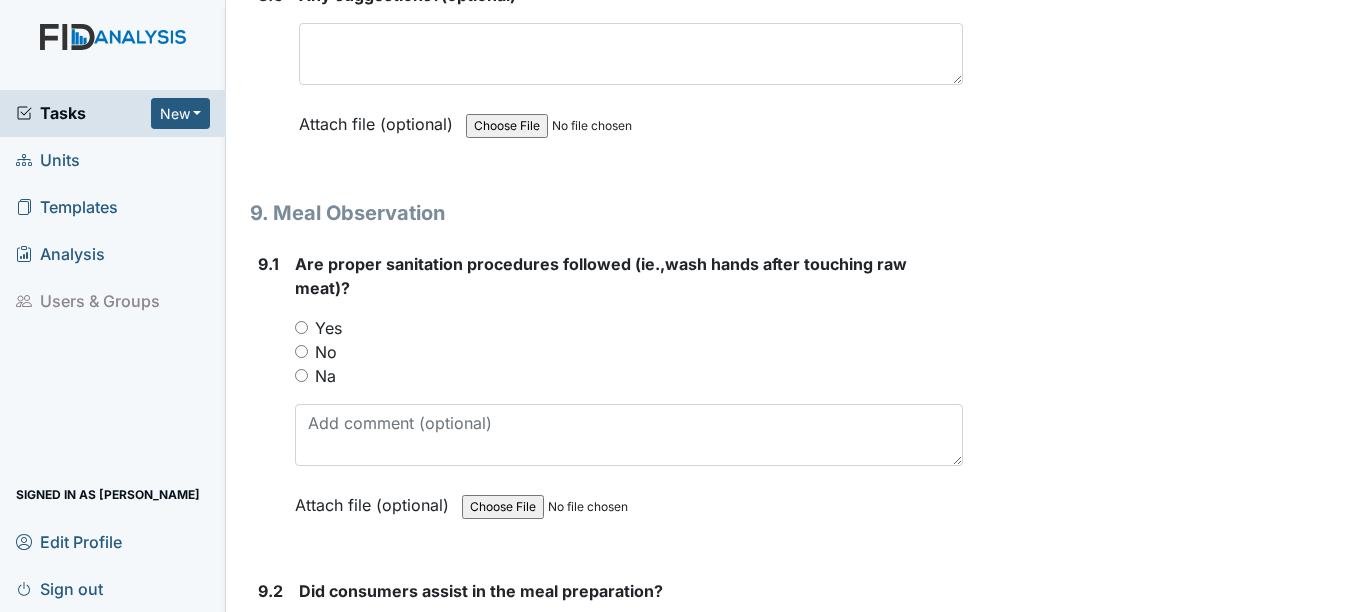 scroll, scrollTop: 15200, scrollLeft: 0, axis: vertical 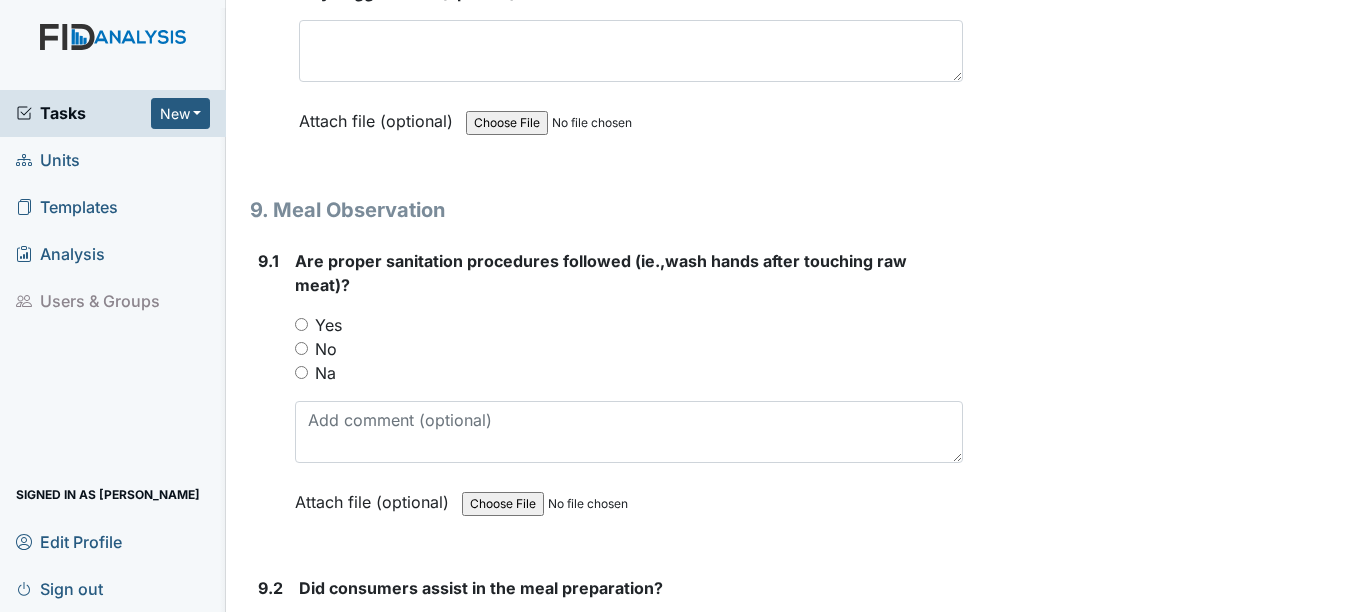 type on "n/a" 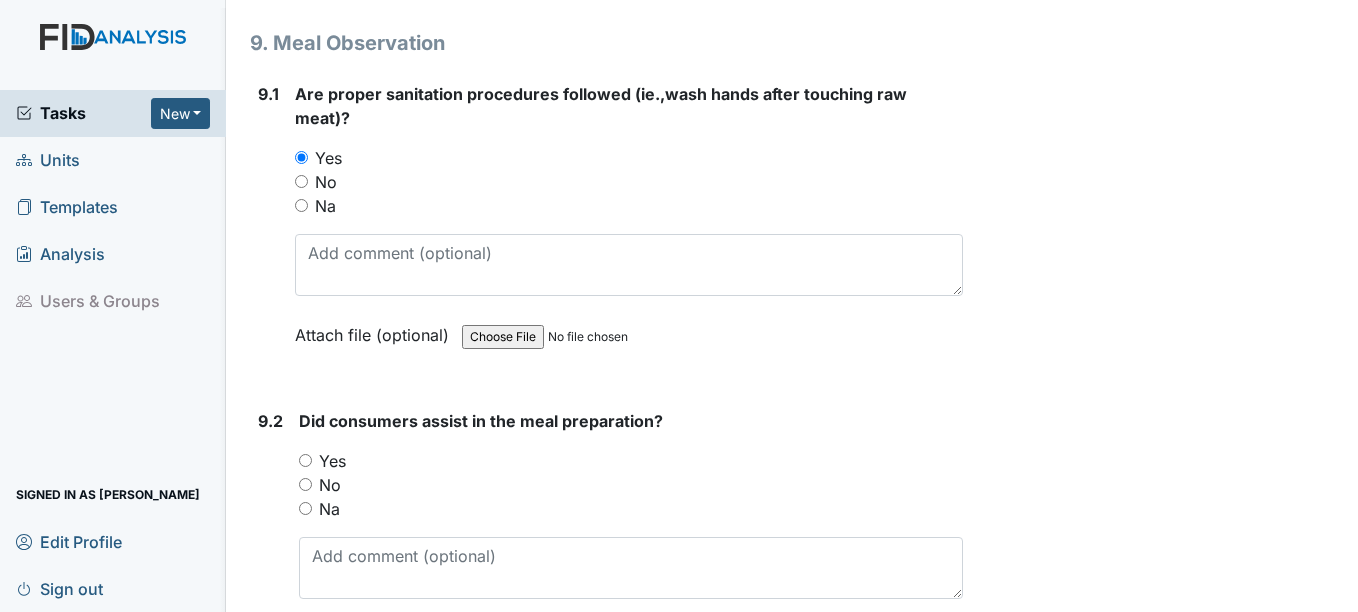 scroll, scrollTop: 15400, scrollLeft: 0, axis: vertical 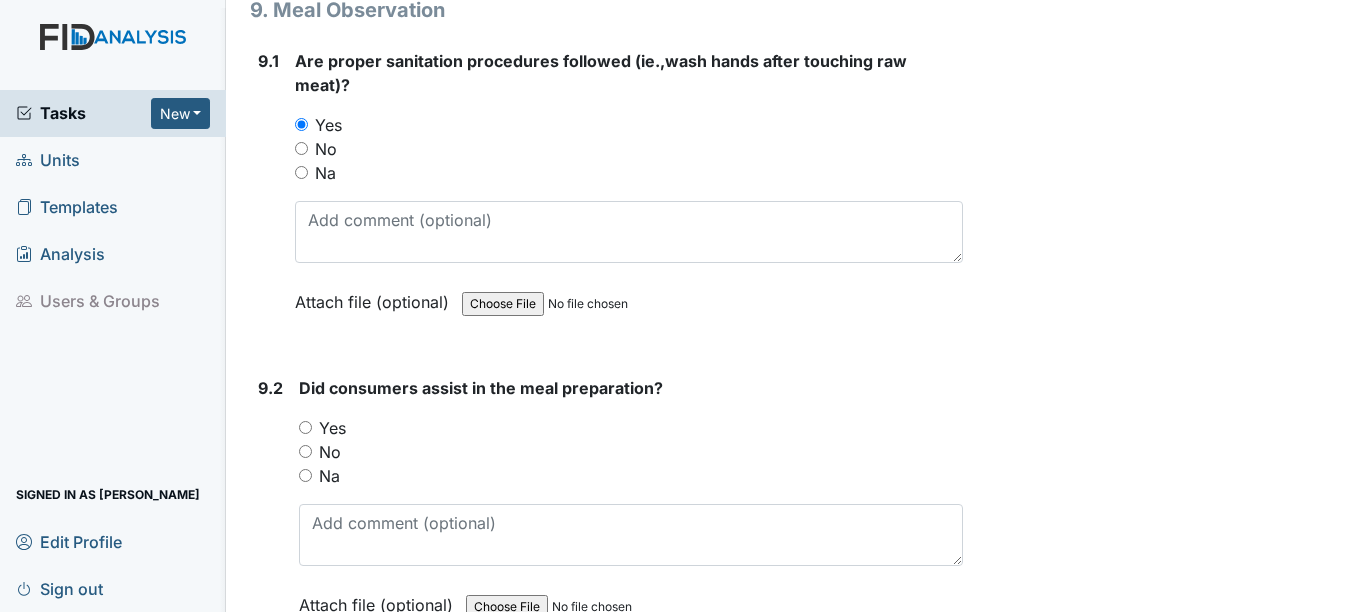 click on "Yes" at bounding box center [332, 428] 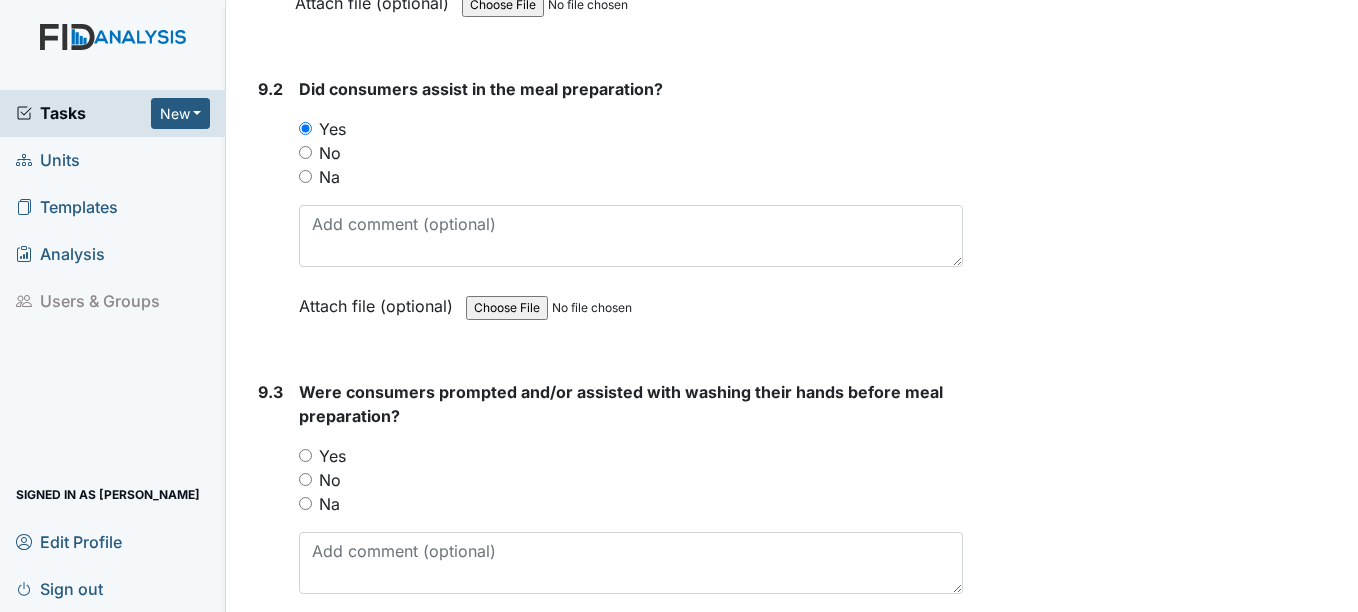 scroll, scrollTop: 15700, scrollLeft: 0, axis: vertical 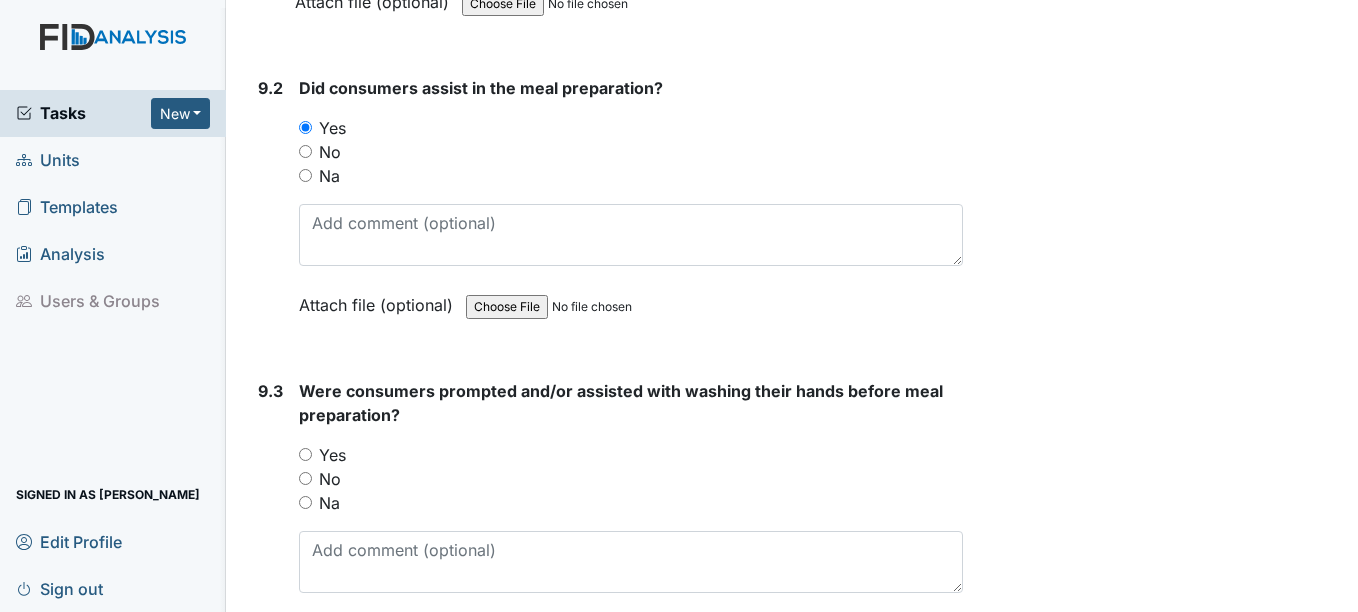 click on "Yes" at bounding box center (332, 455) 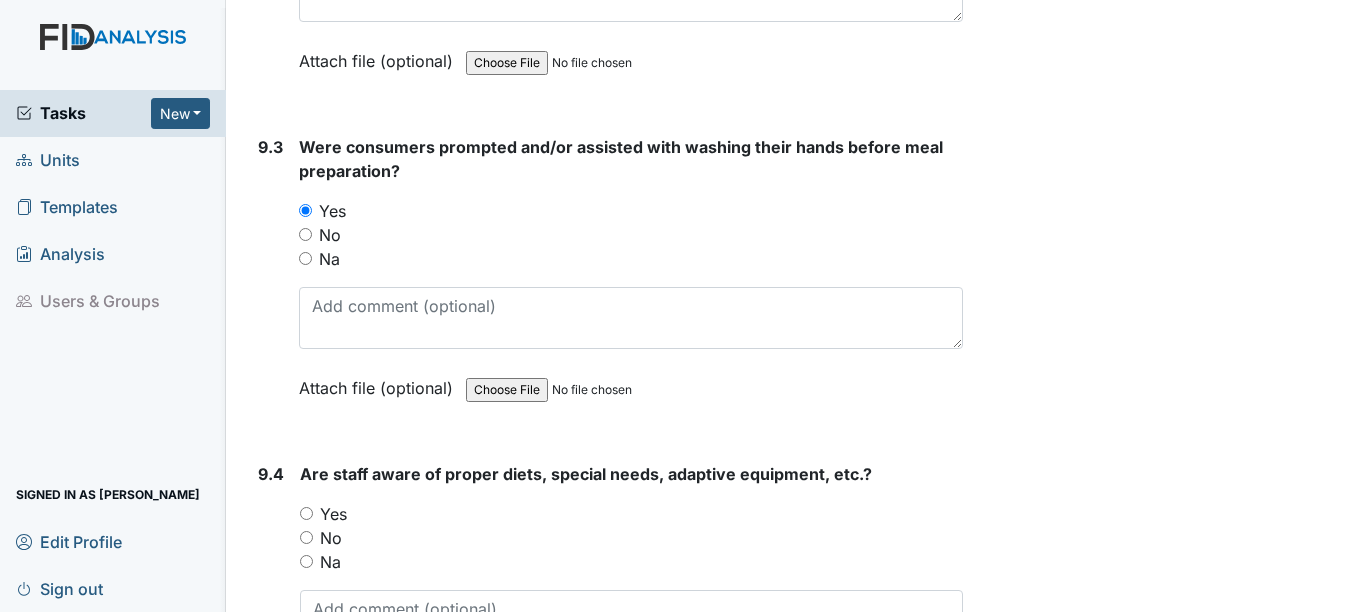 scroll, scrollTop: 16000, scrollLeft: 0, axis: vertical 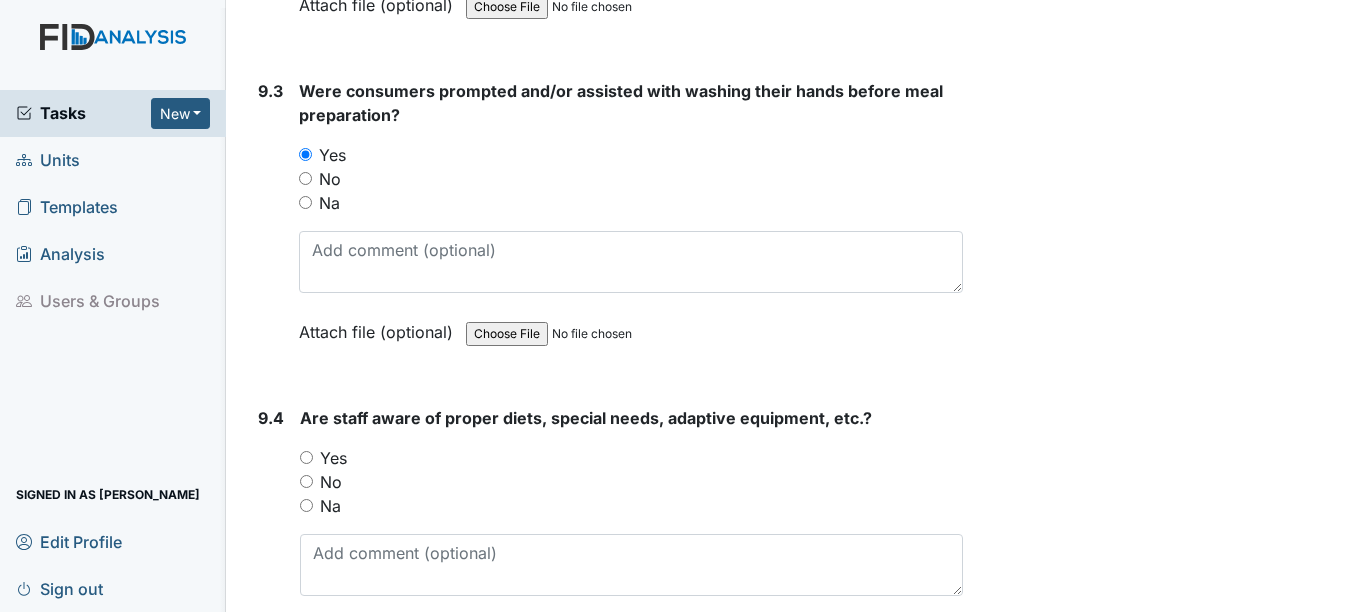 click on "Yes" at bounding box center (333, 458) 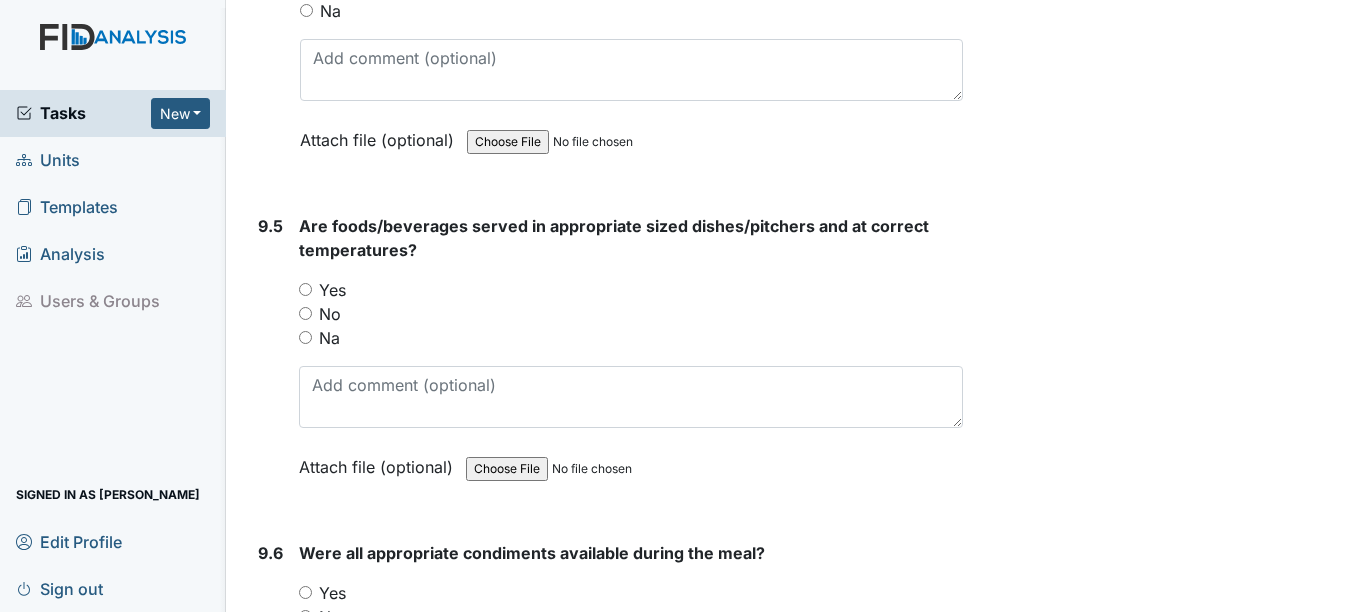 scroll, scrollTop: 16500, scrollLeft: 0, axis: vertical 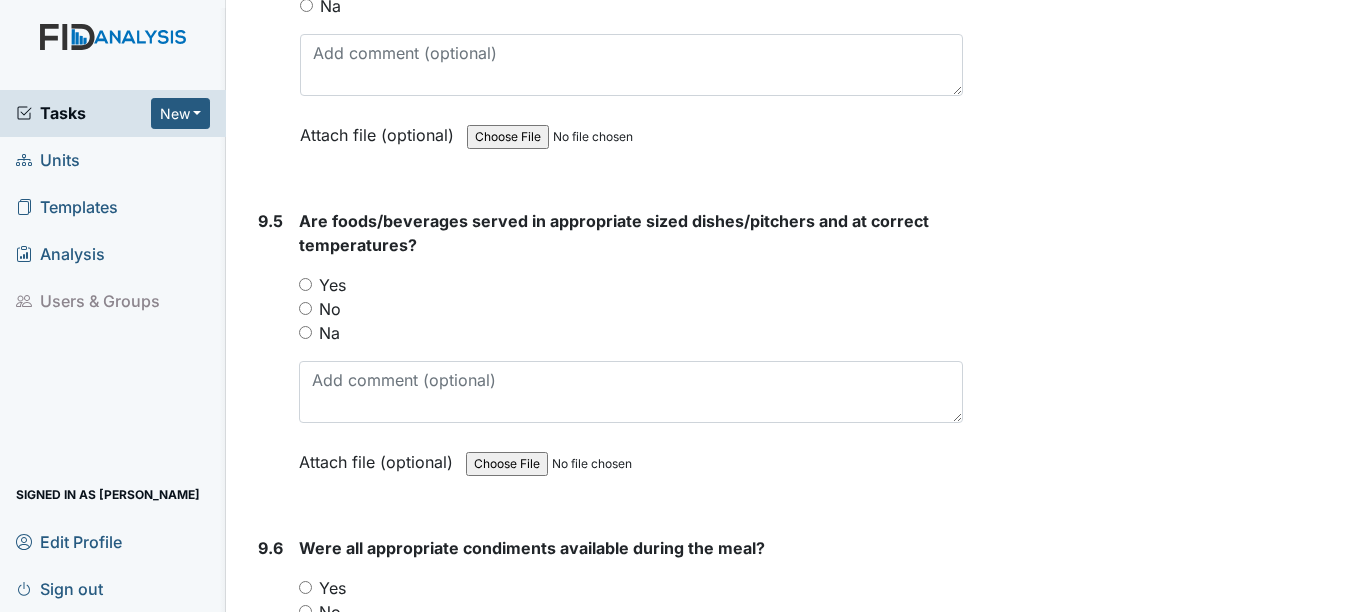 click on "Yes" at bounding box center (332, 285) 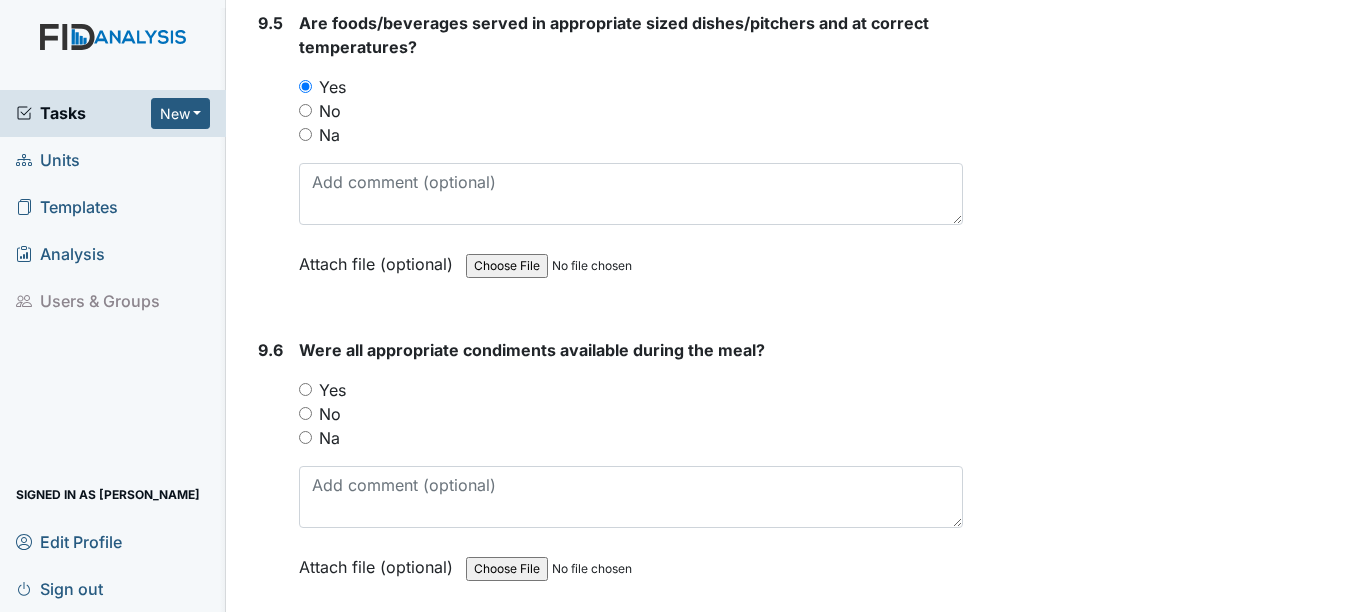 scroll, scrollTop: 16700, scrollLeft: 0, axis: vertical 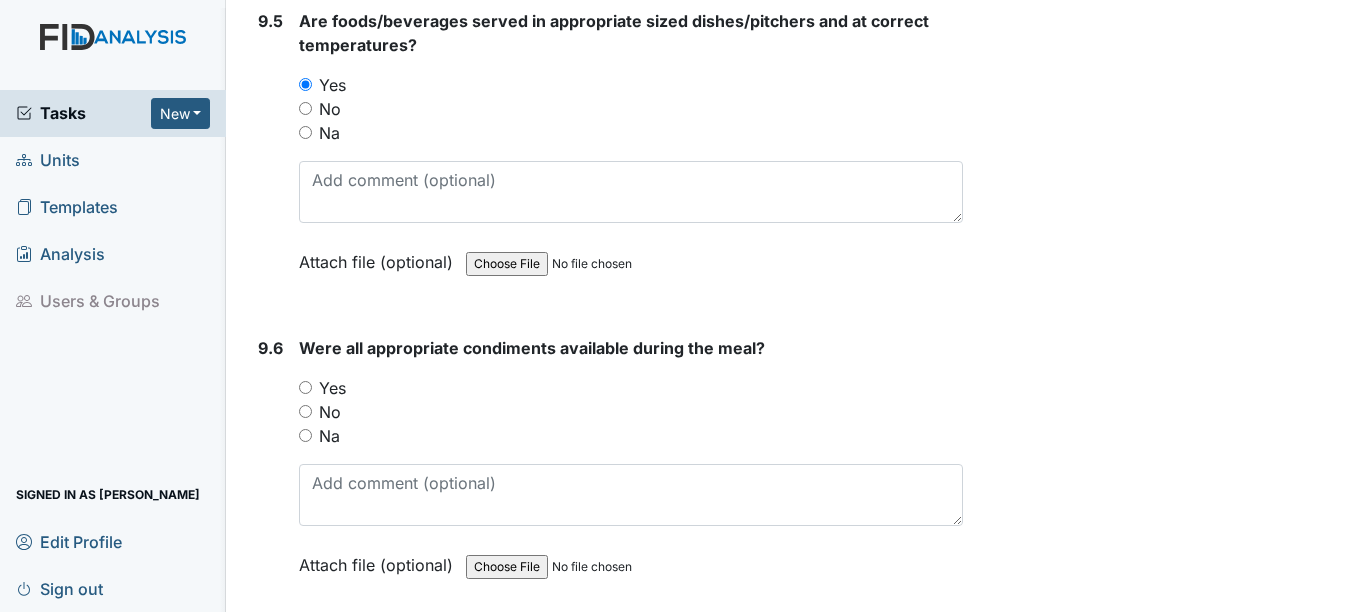 click on "Yes" at bounding box center [332, 388] 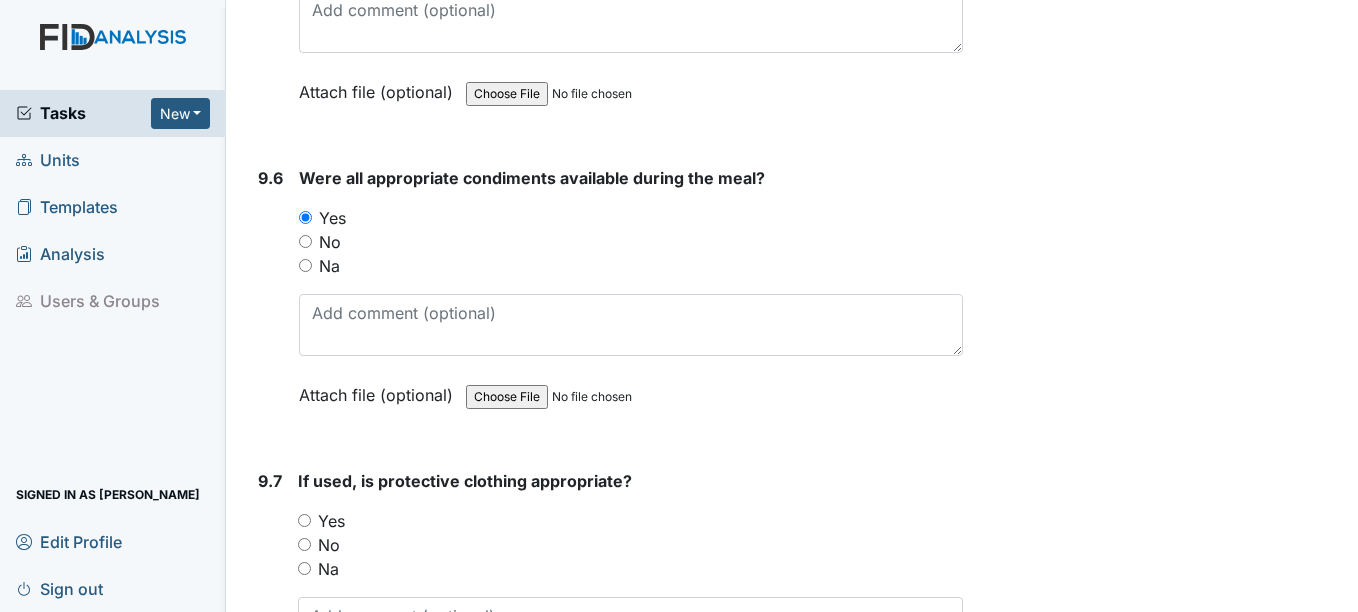 scroll, scrollTop: 17200, scrollLeft: 0, axis: vertical 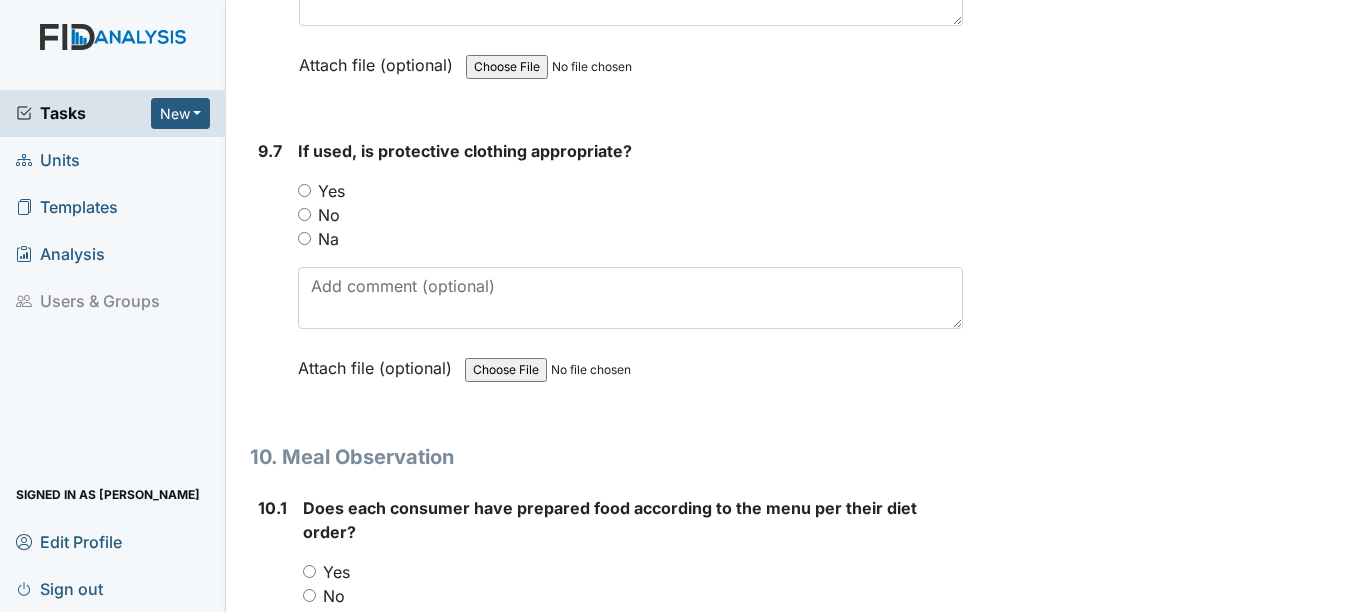click on "Yes" at bounding box center (331, 191) 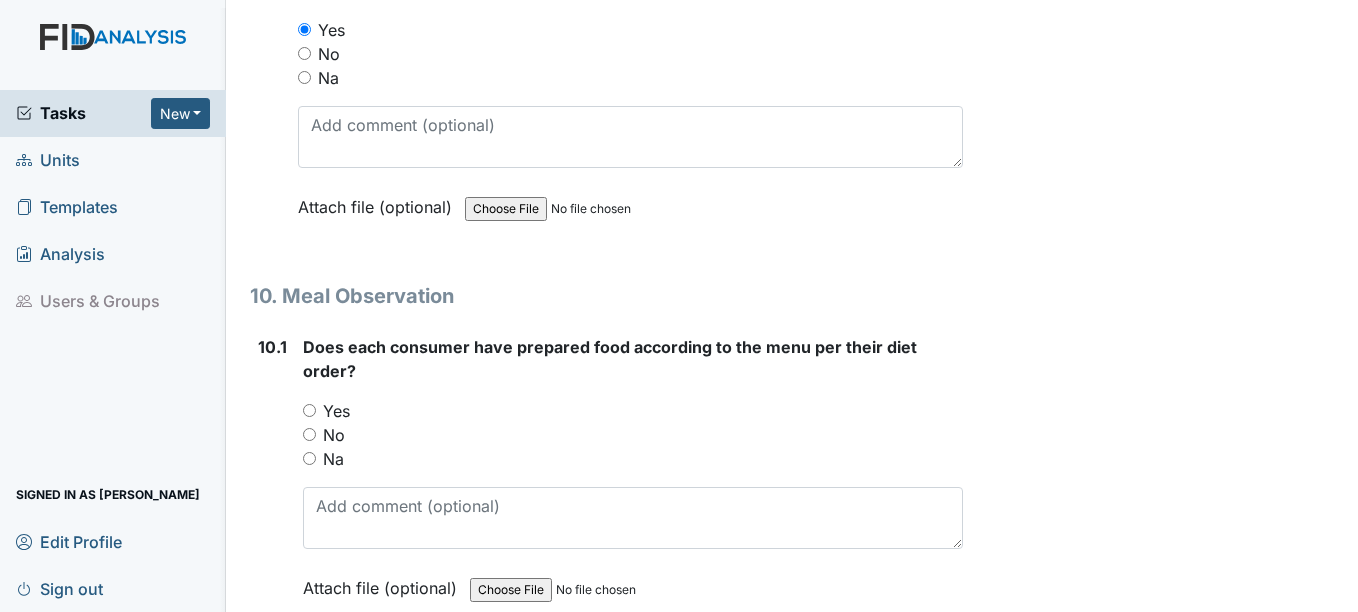 scroll, scrollTop: 17400, scrollLeft: 0, axis: vertical 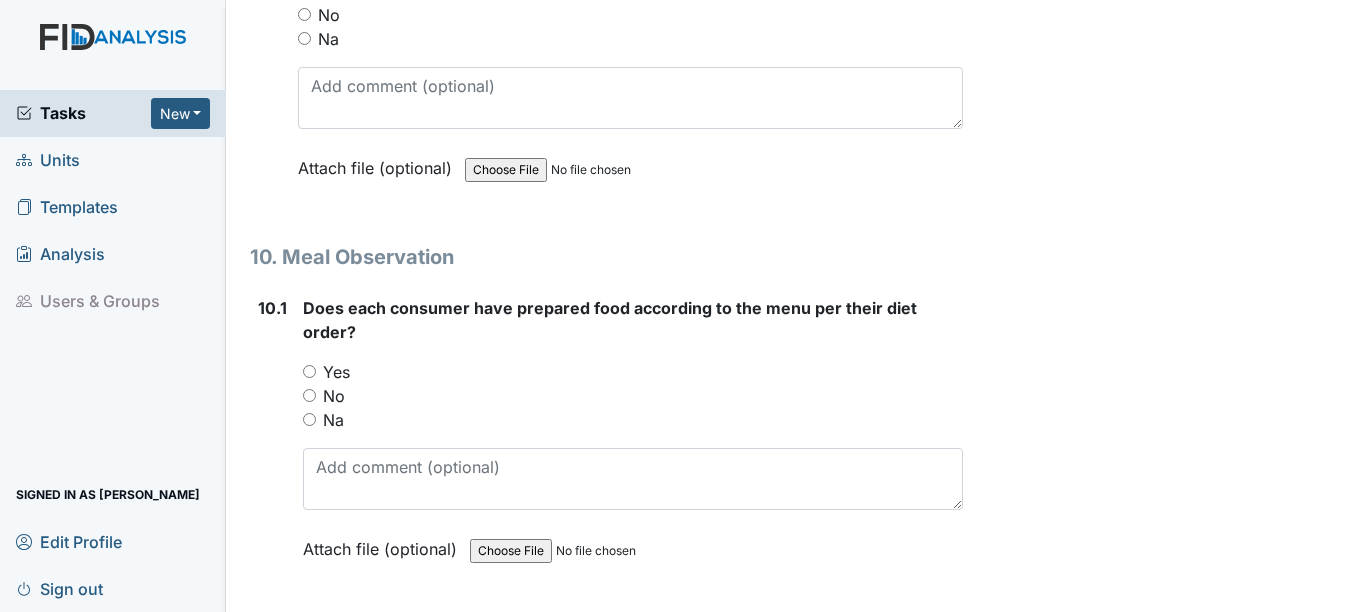 click on "Yes" at bounding box center (336, 372) 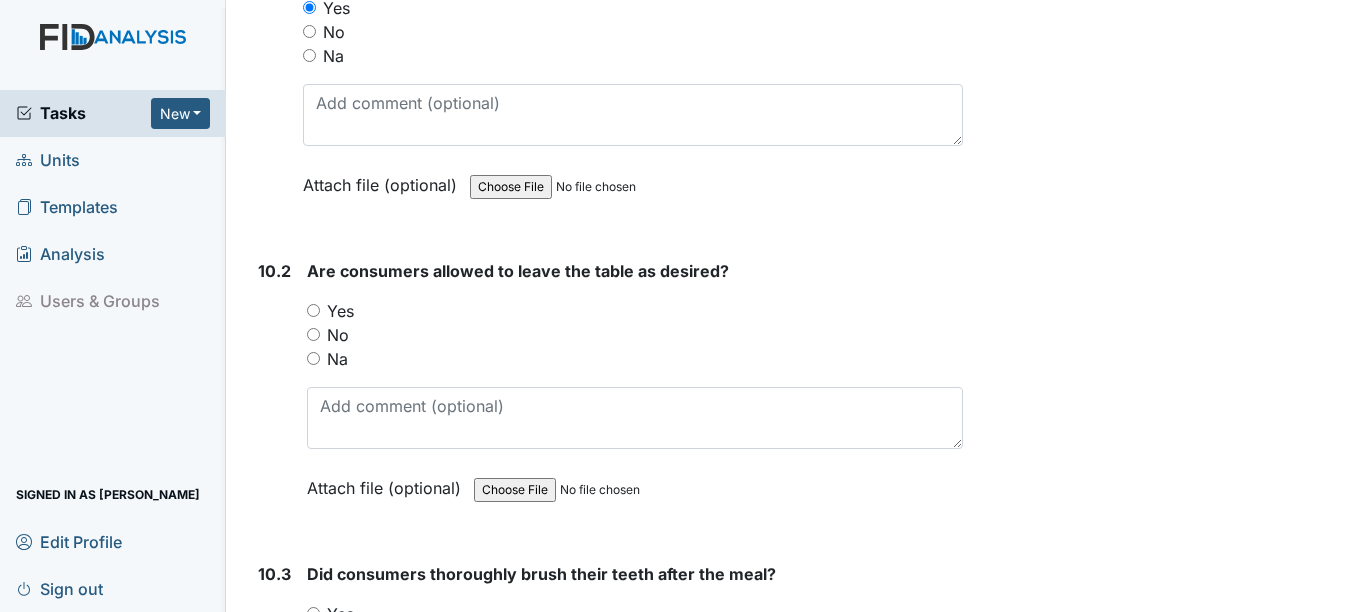scroll, scrollTop: 17800, scrollLeft: 0, axis: vertical 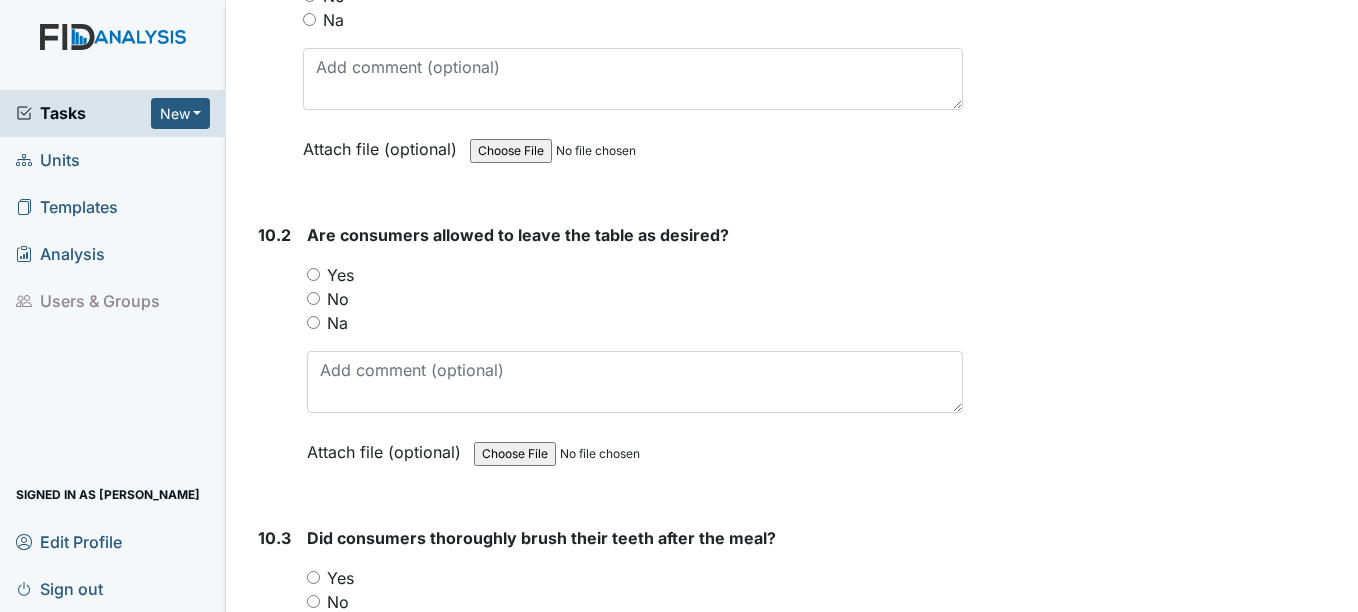 click on "Yes" at bounding box center (340, 275) 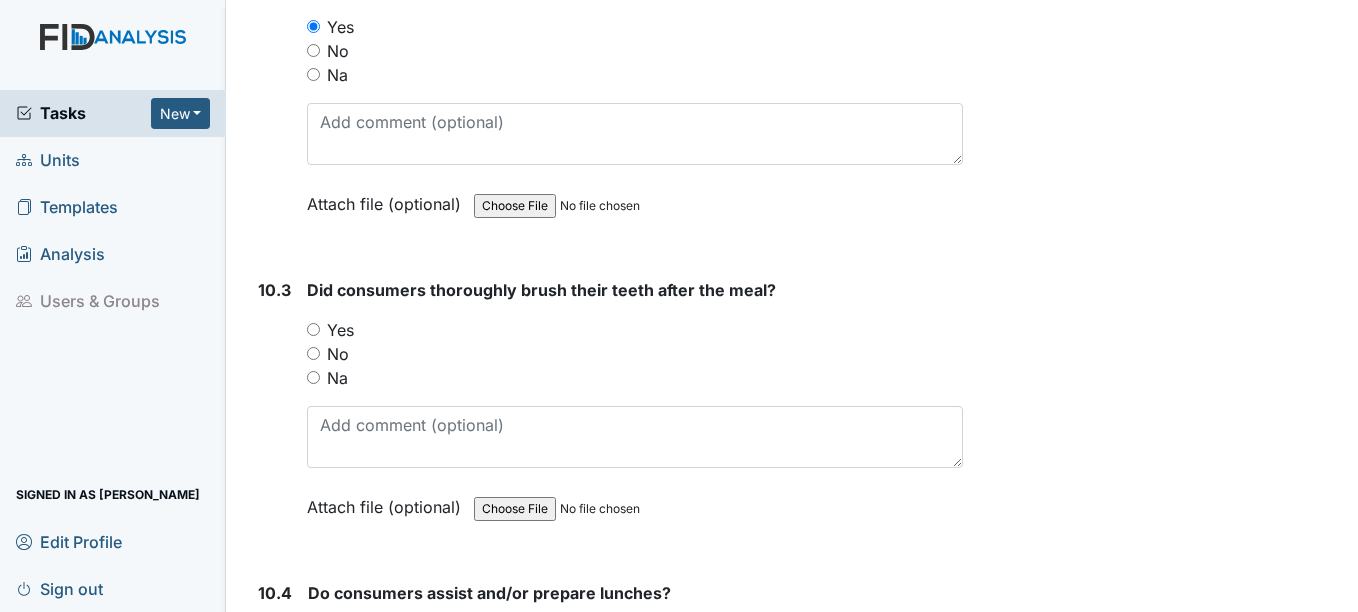 scroll, scrollTop: 18100, scrollLeft: 0, axis: vertical 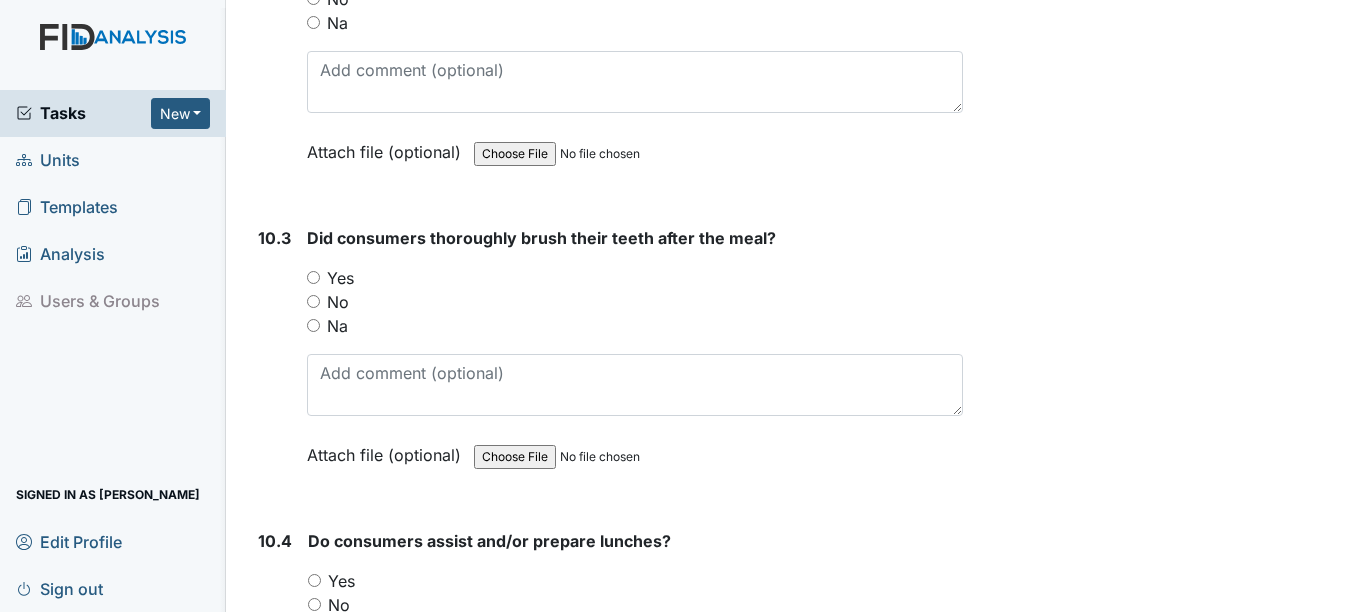 click on "Yes" at bounding box center (340, 278) 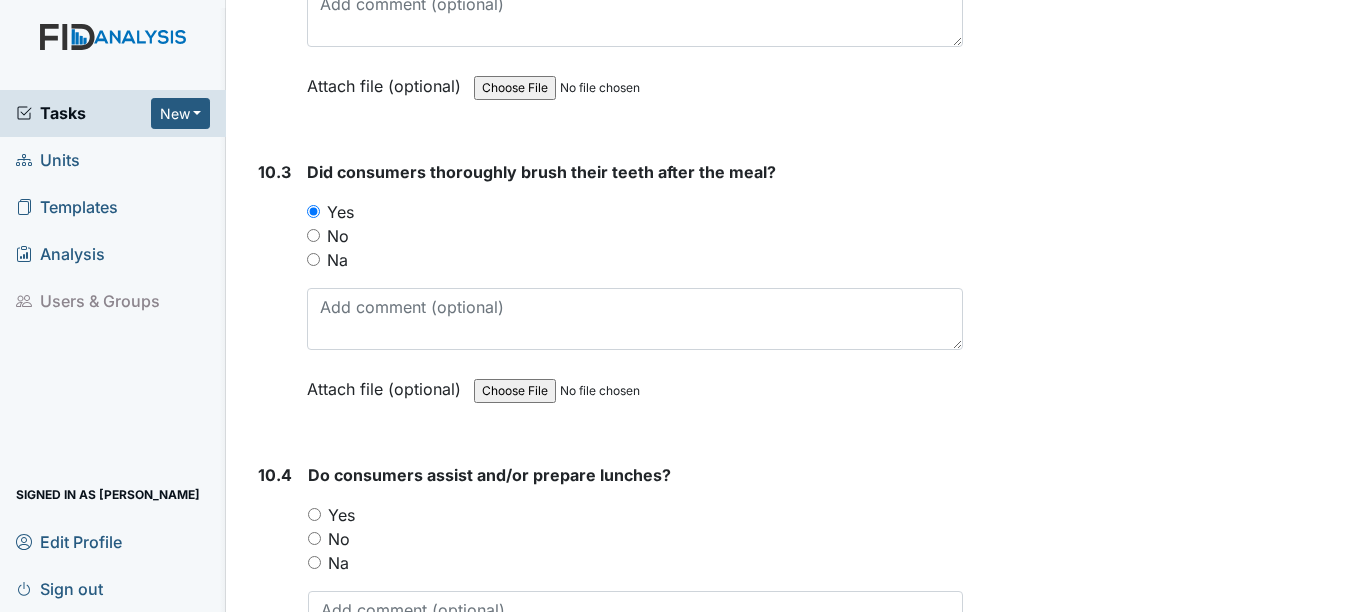 scroll, scrollTop: 18300, scrollLeft: 0, axis: vertical 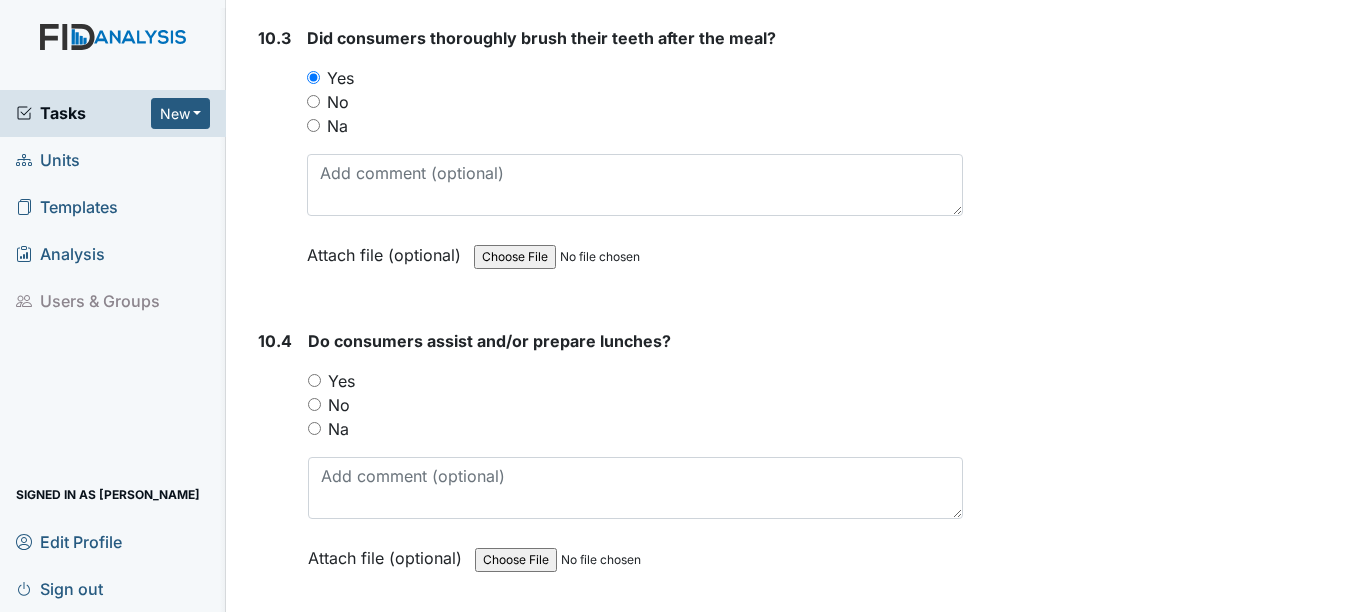 click on "Yes" at bounding box center [341, 381] 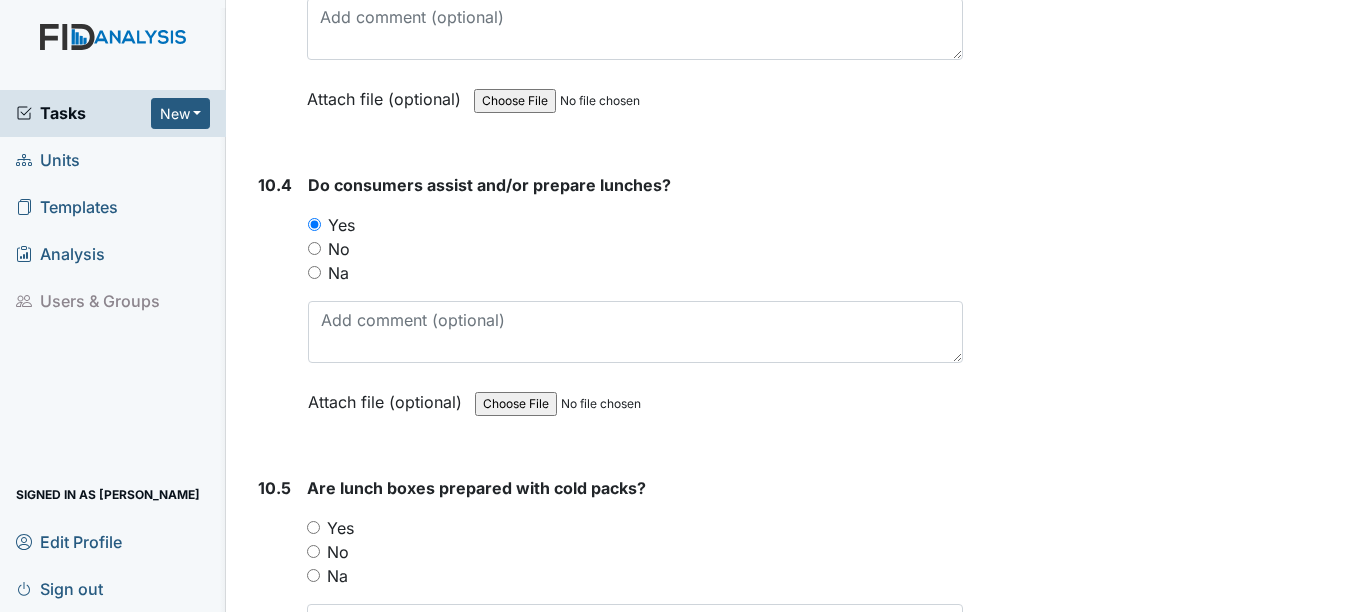 scroll, scrollTop: 18600, scrollLeft: 0, axis: vertical 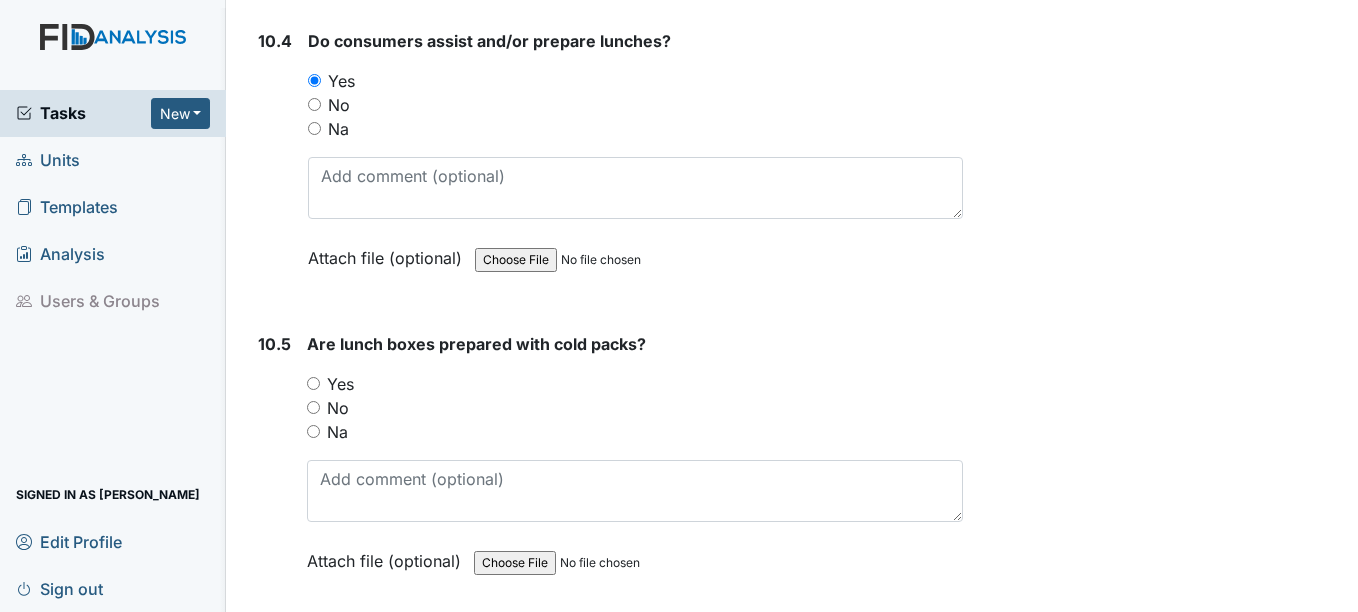 click on "Na" at bounding box center (337, 432) 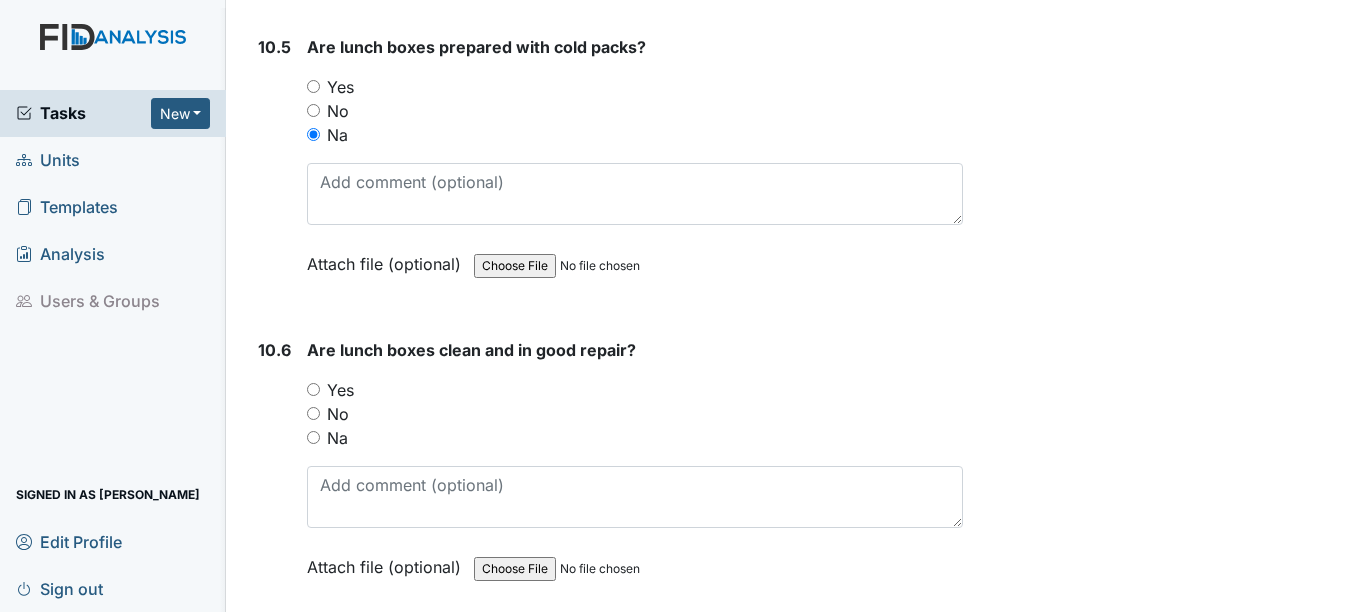 scroll, scrollTop: 18900, scrollLeft: 0, axis: vertical 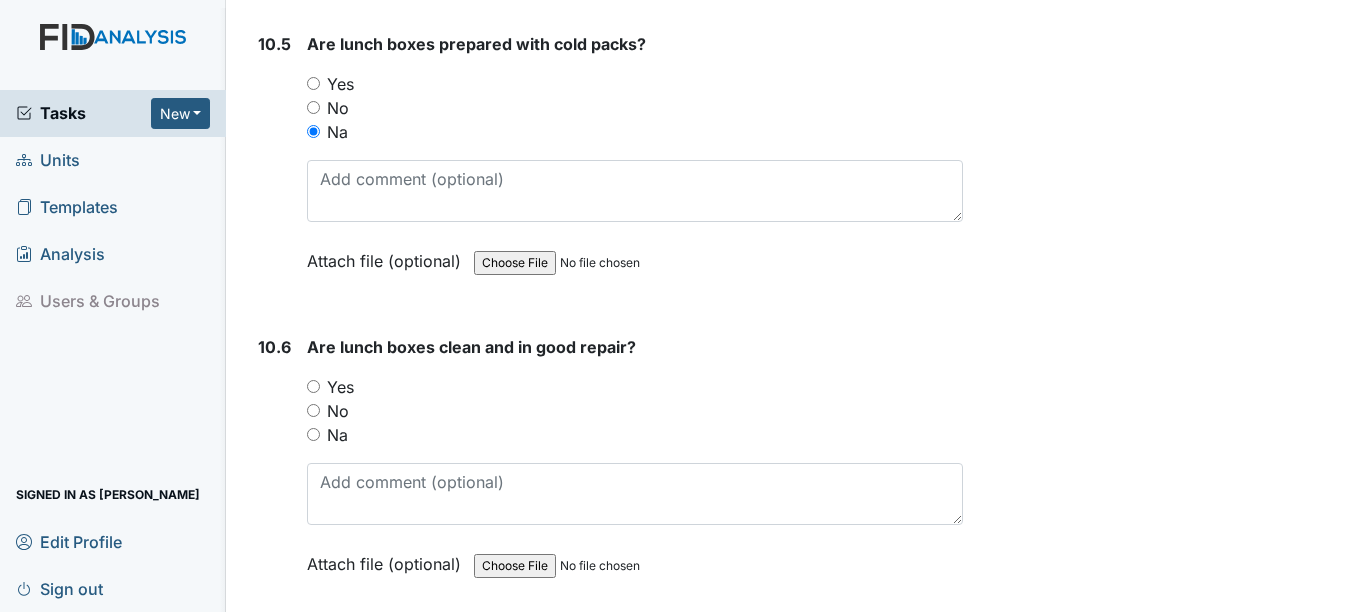 click on "Na" at bounding box center (337, 435) 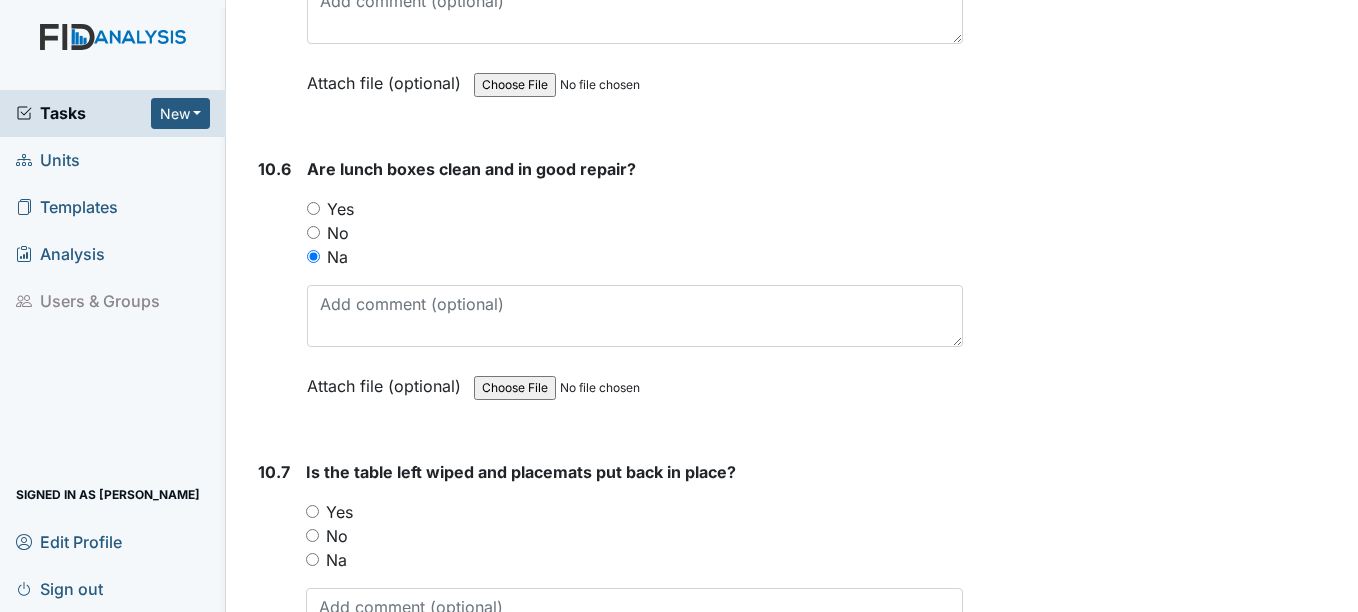 scroll, scrollTop: 19200, scrollLeft: 0, axis: vertical 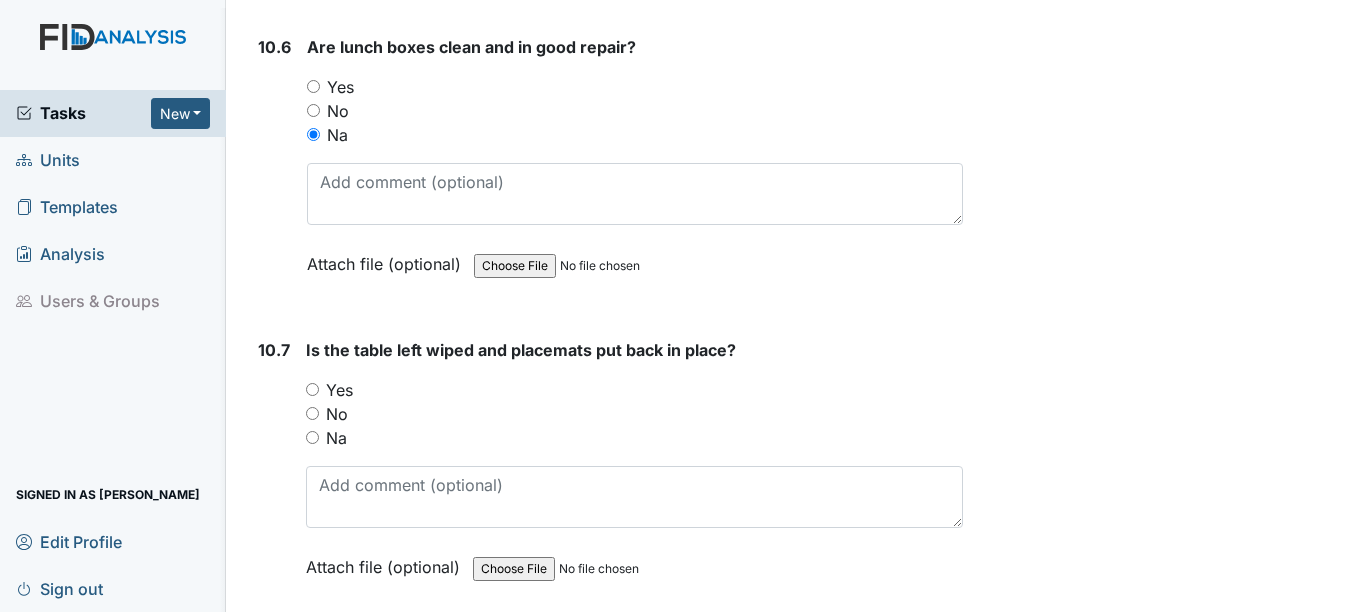 click on "Yes" at bounding box center [339, 390] 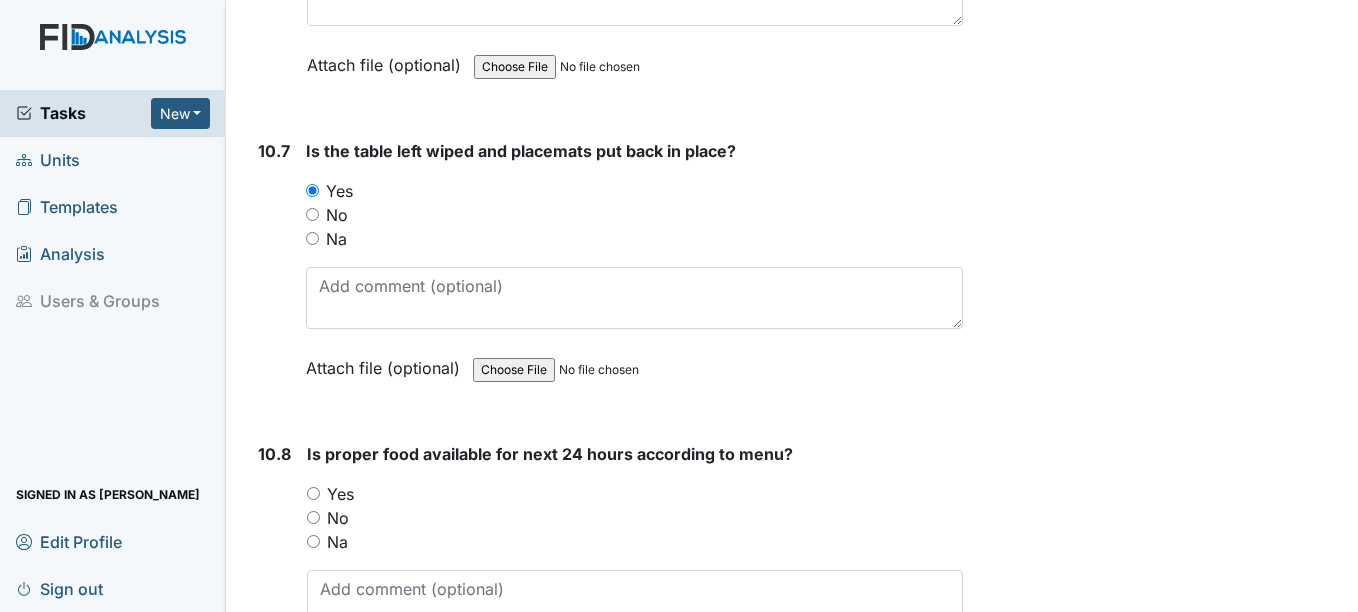 scroll, scrollTop: 19400, scrollLeft: 0, axis: vertical 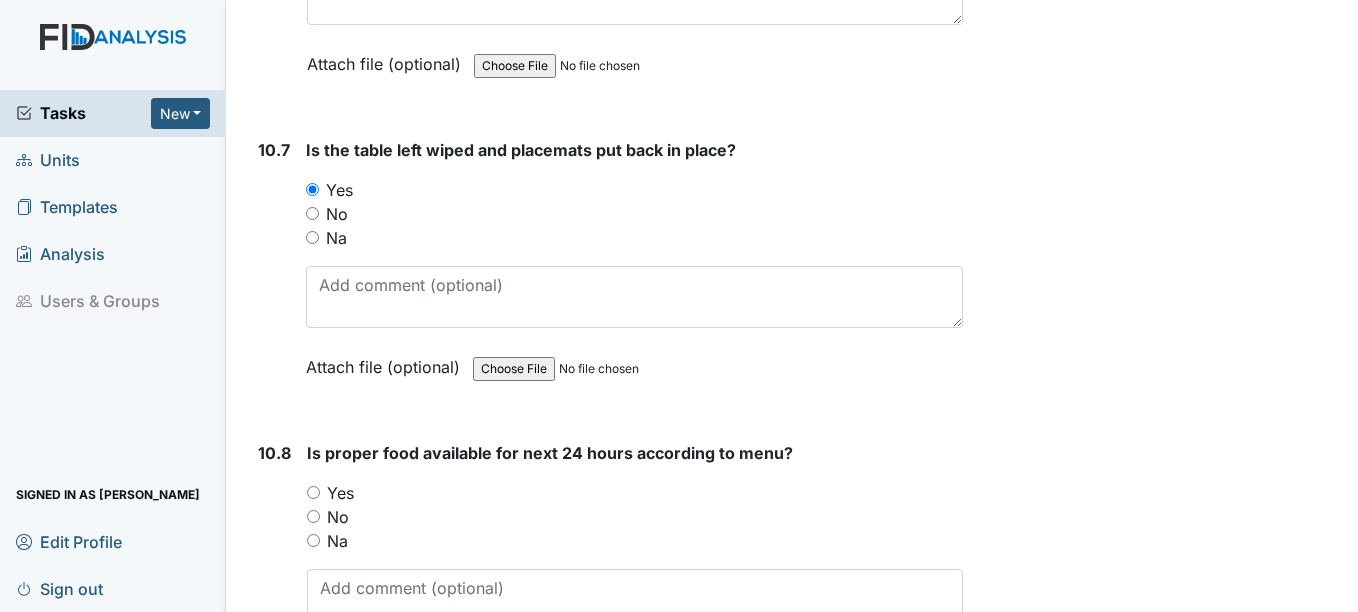 click on "Yes" at bounding box center [340, 493] 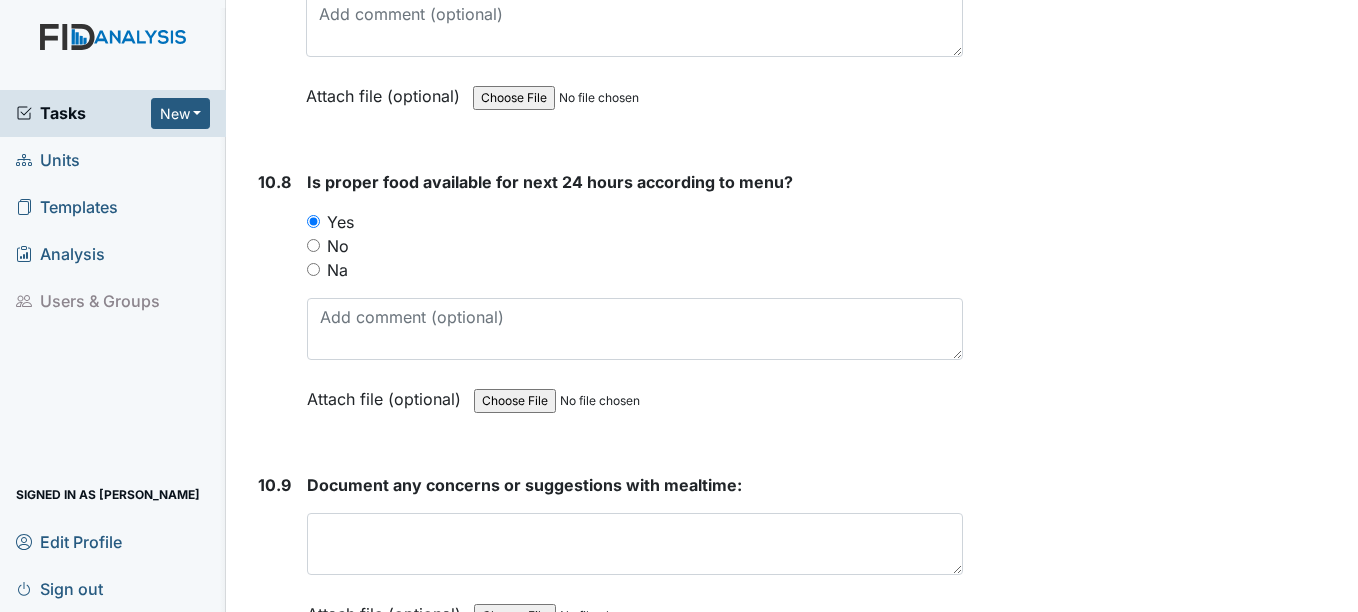 scroll, scrollTop: 19800, scrollLeft: 0, axis: vertical 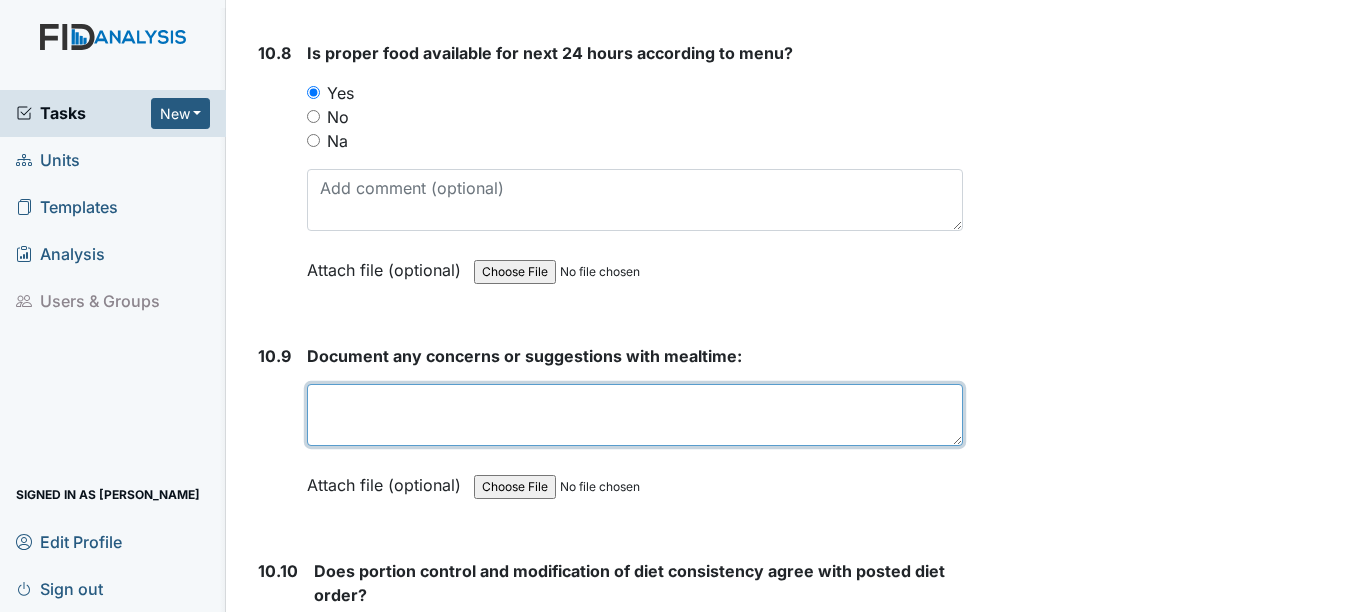 click at bounding box center [634, 415] 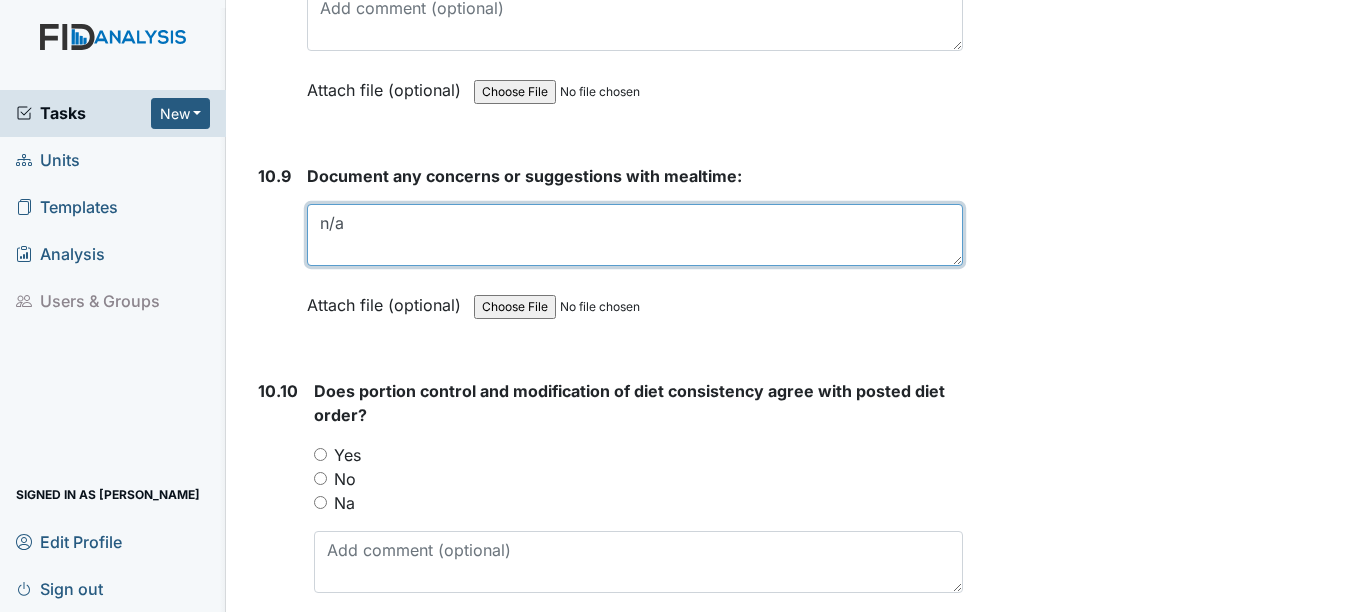 scroll, scrollTop: 20000, scrollLeft: 0, axis: vertical 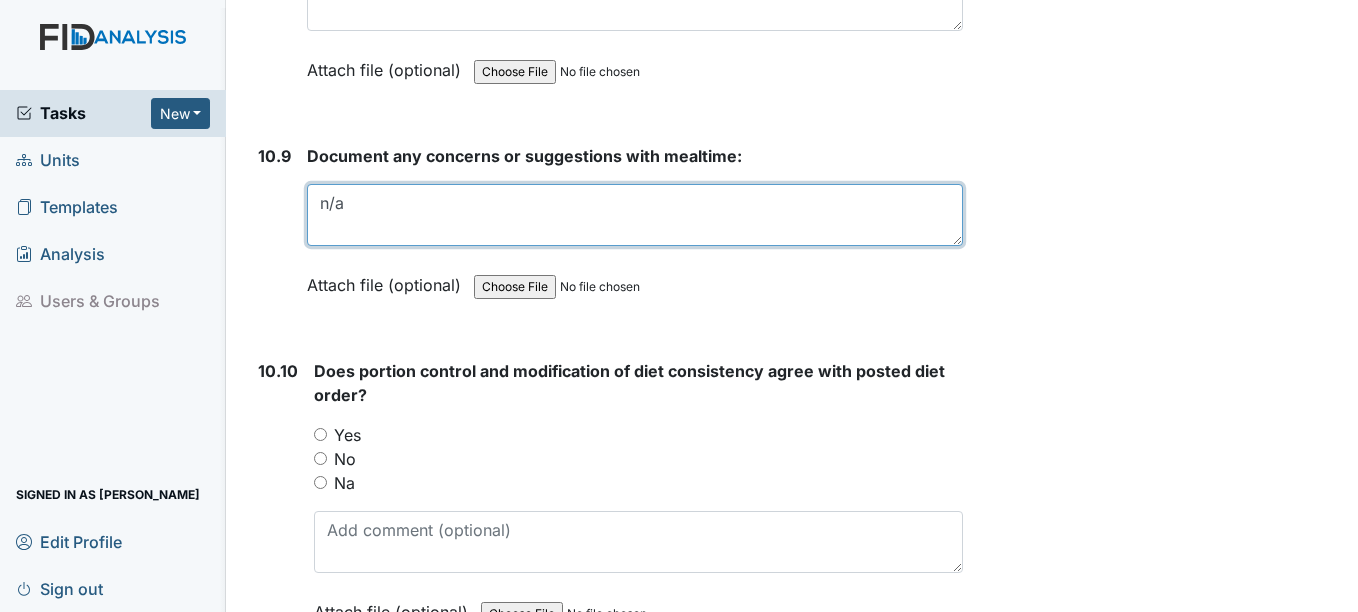 type on "n/a" 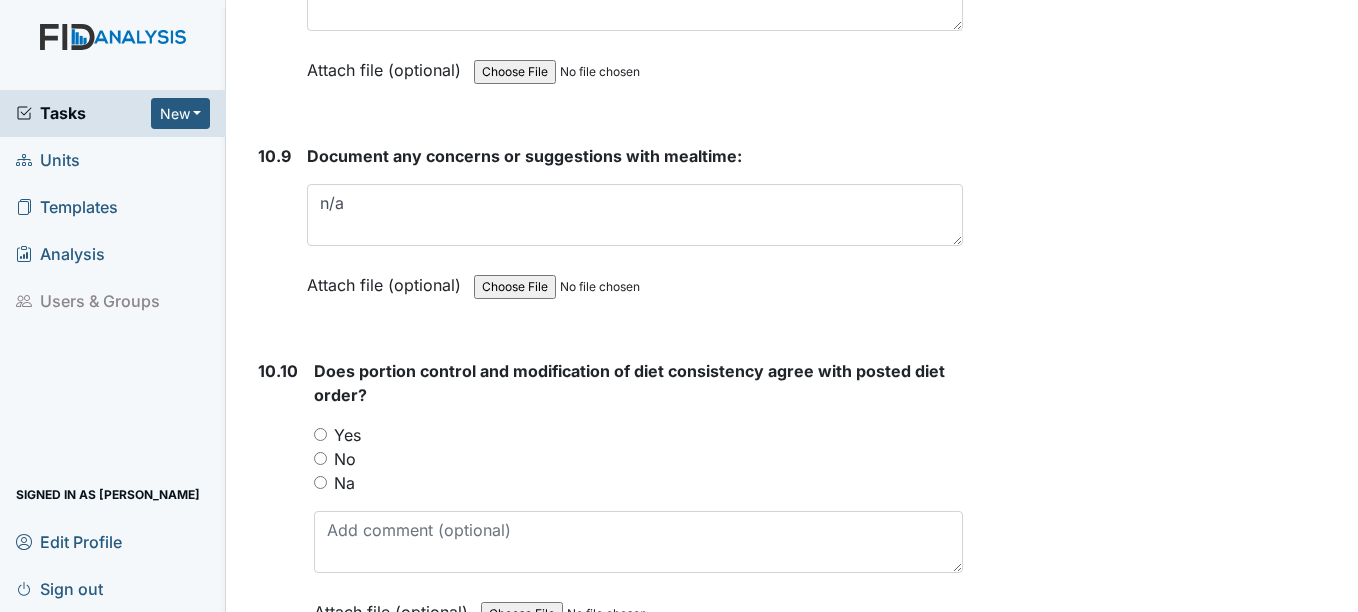 click on "Yes" at bounding box center (347, 435) 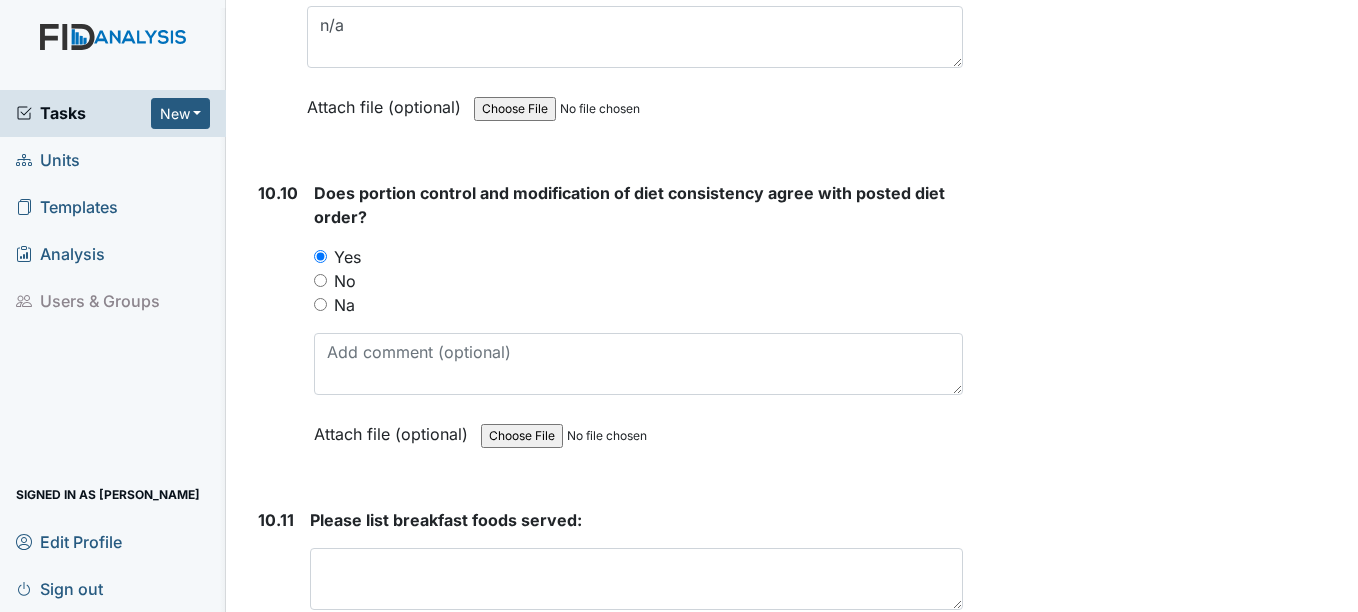 scroll, scrollTop: 20300, scrollLeft: 0, axis: vertical 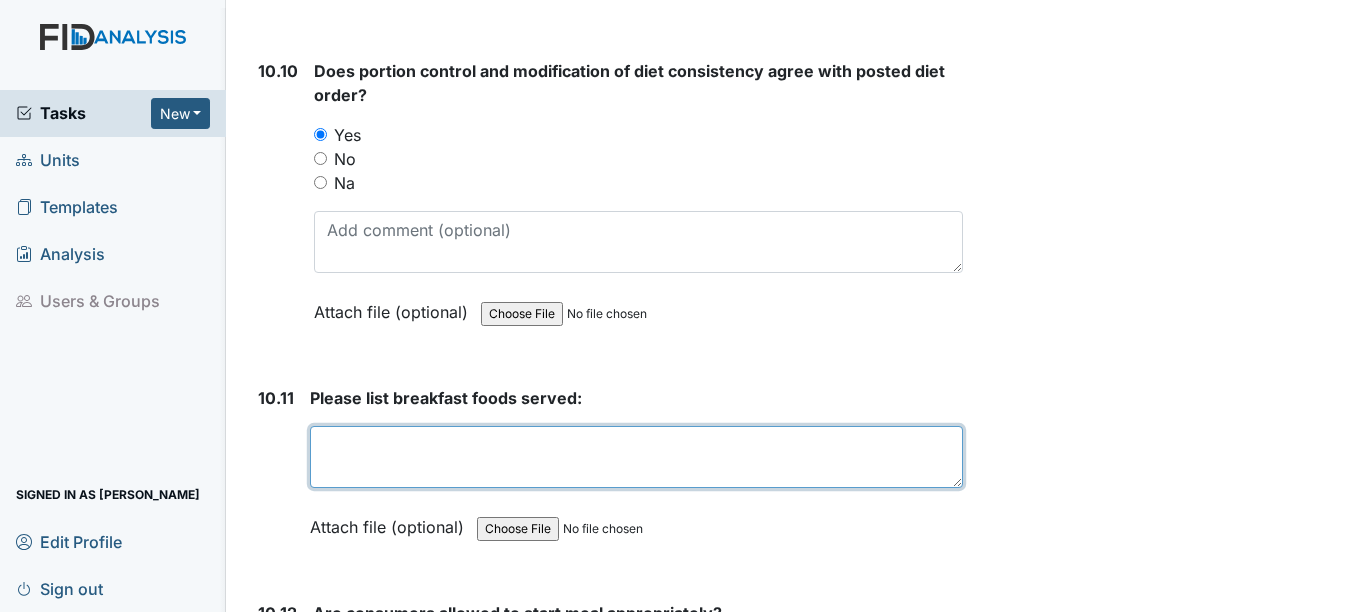 click at bounding box center [636, 457] 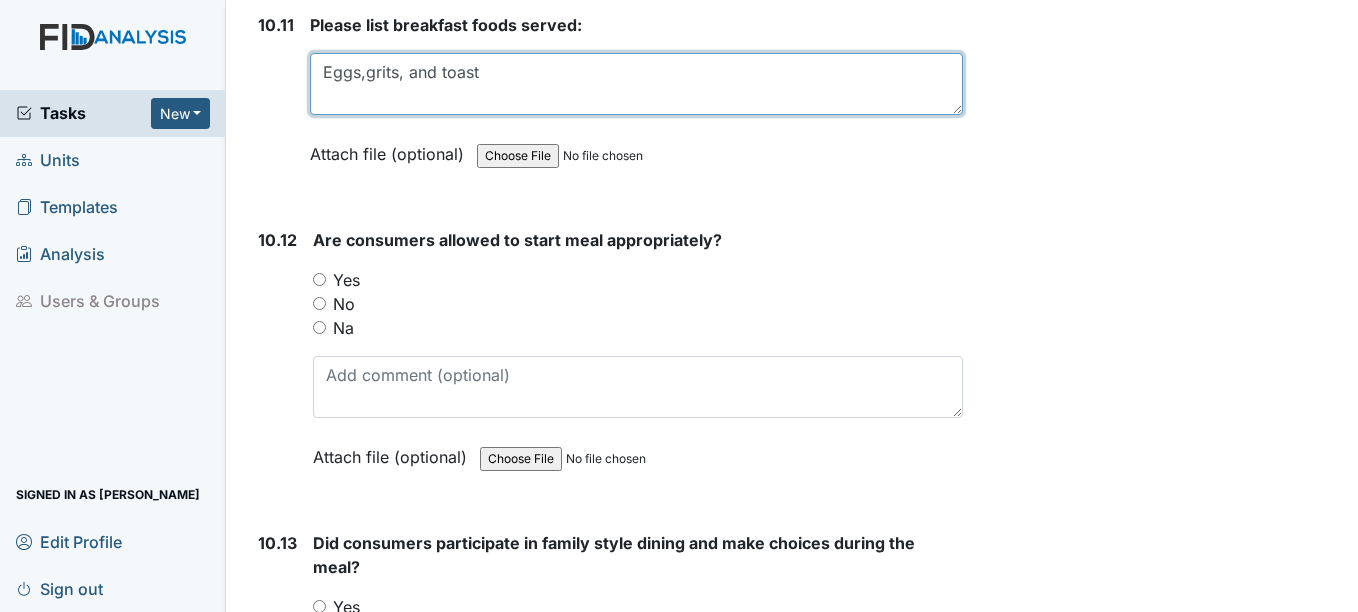 scroll, scrollTop: 20700, scrollLeft: 0, axis: vertical 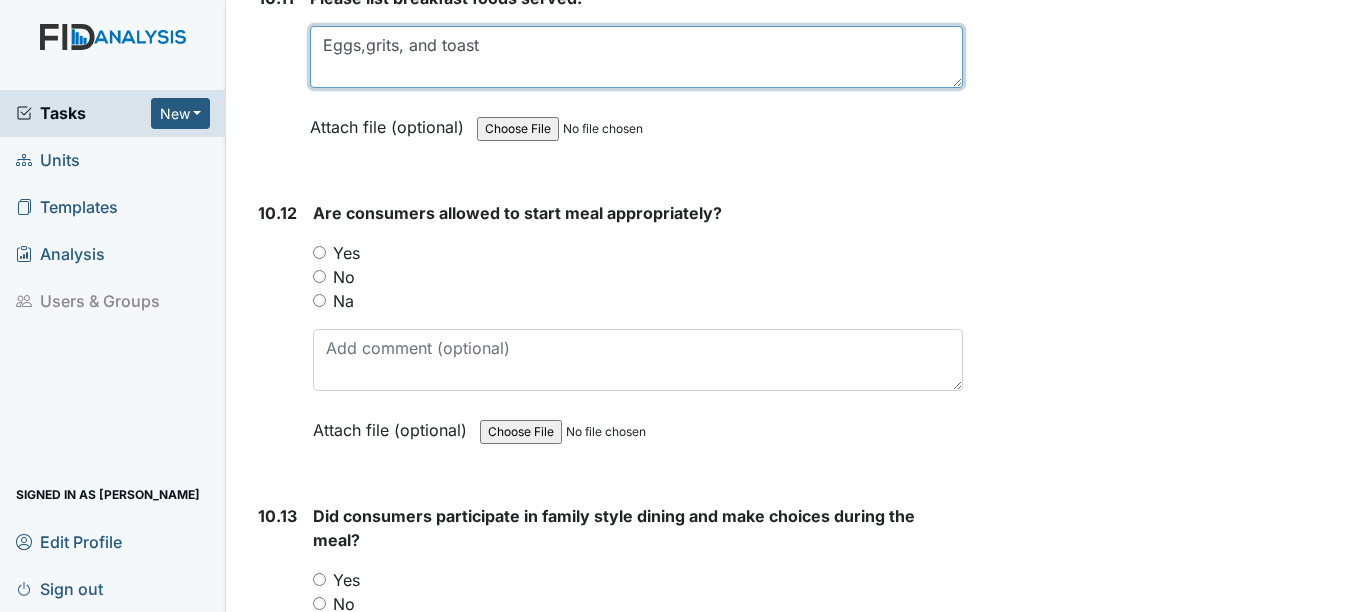 type on "Eggs,grits, and toast" 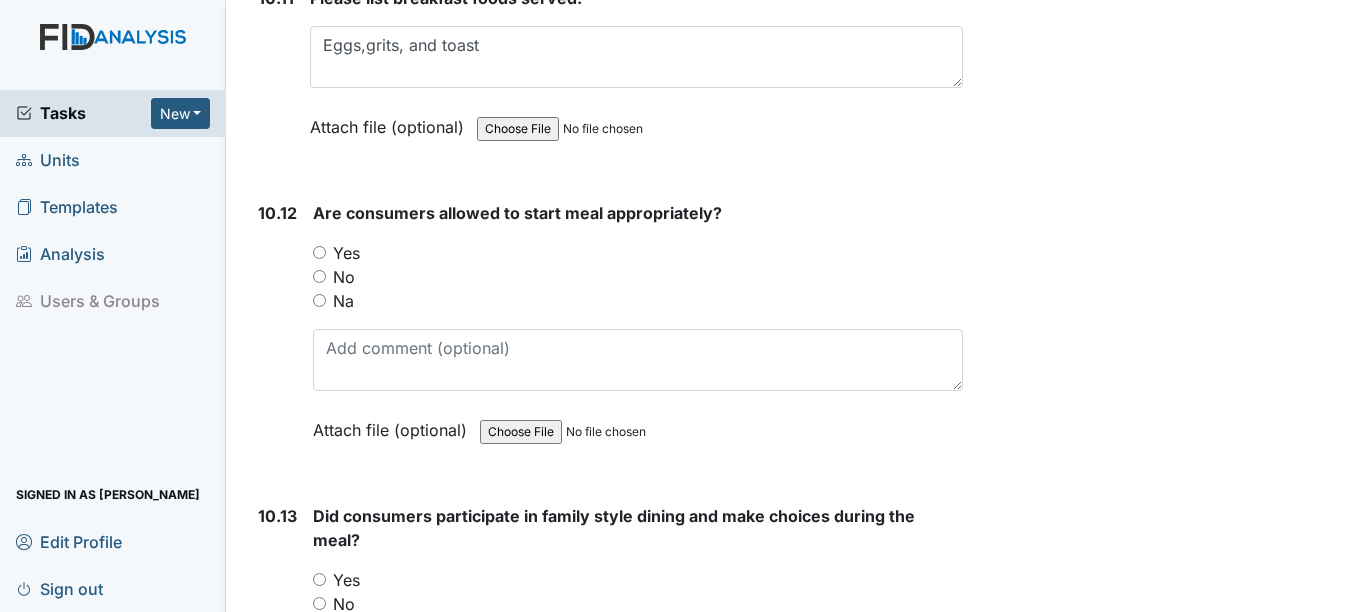 click on "Yes" at bounding box center [346, 253] 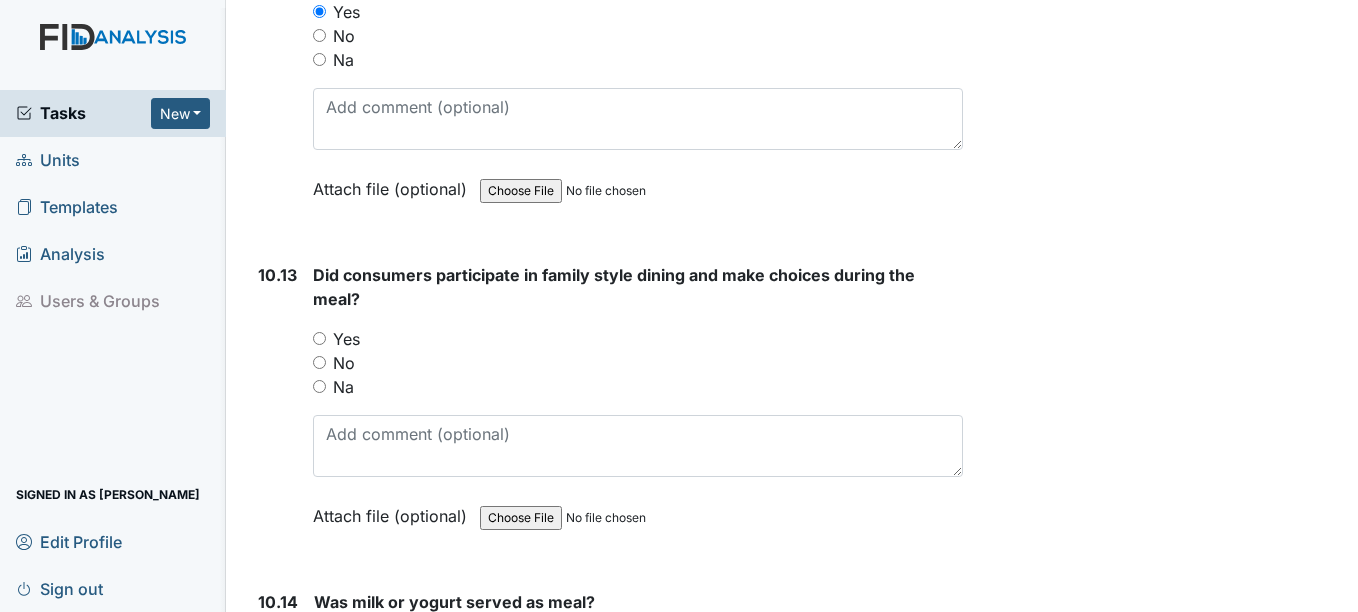 scroll, scrollTop: 21000, scrollLeft: 0, axis: vertical 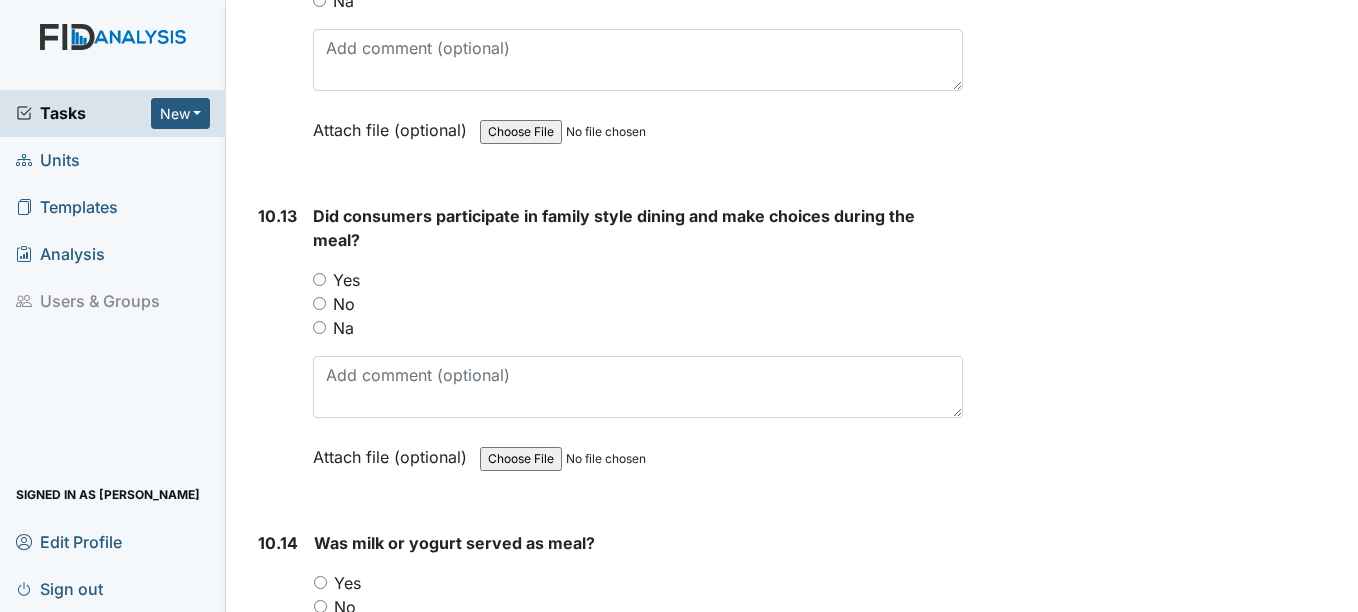click on "Yes" at bounding box center [346, 280] 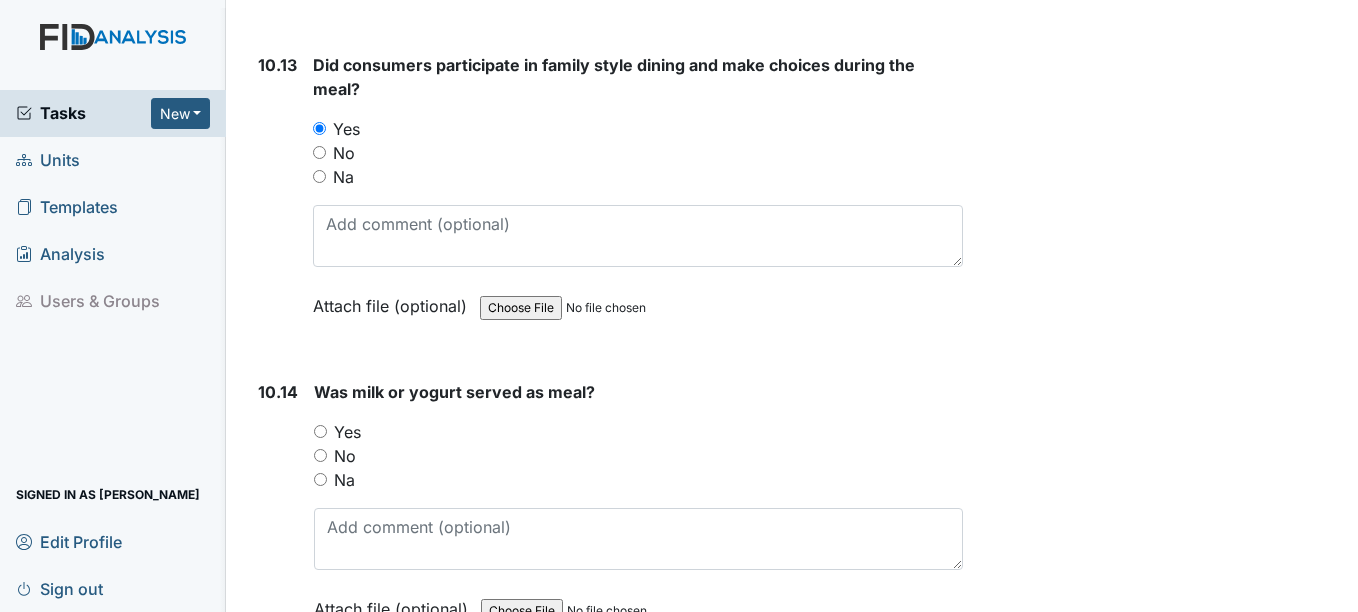 scroll, scrollTop: 21200, scrollLeft: 0, axis: vertical 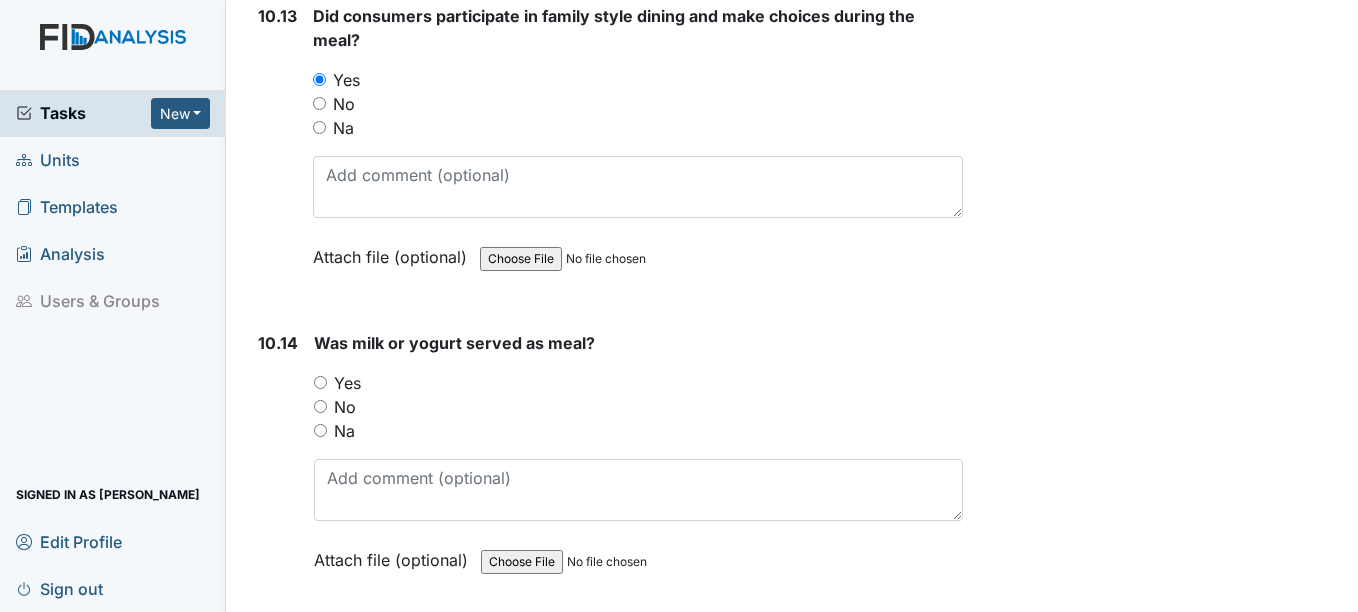 click on "Yes" at bounding box center (347, 383) 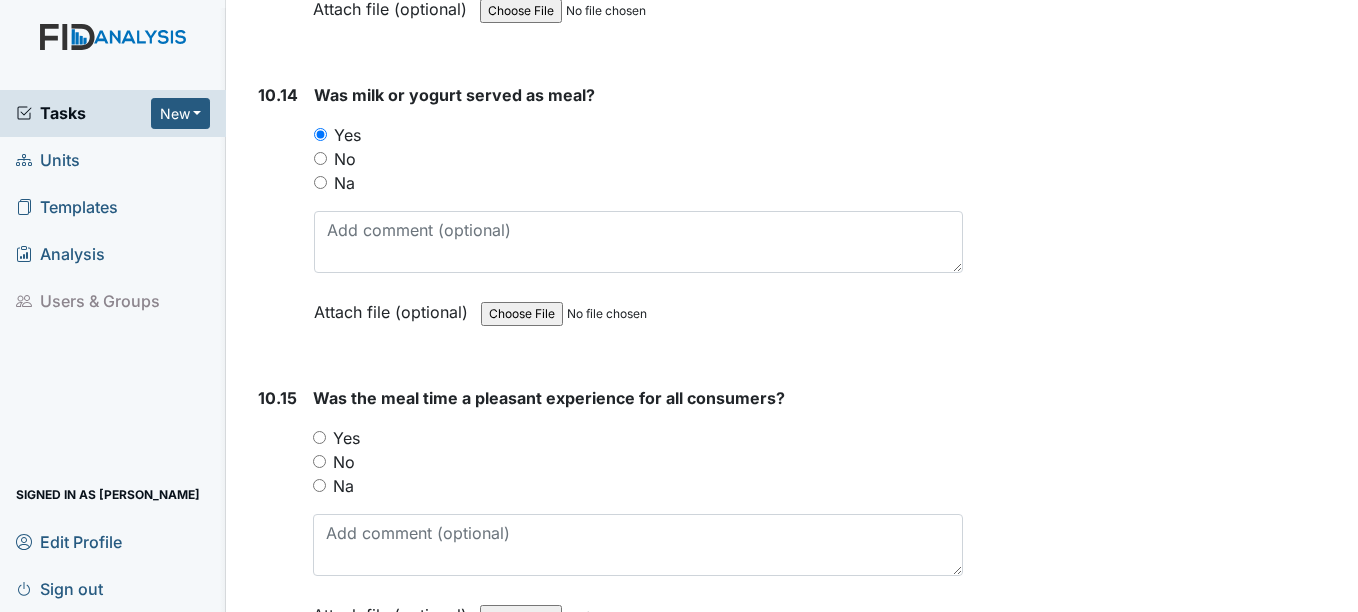 scroll, scrollTop: 21500, scrollLeft: 0, axis: vertical 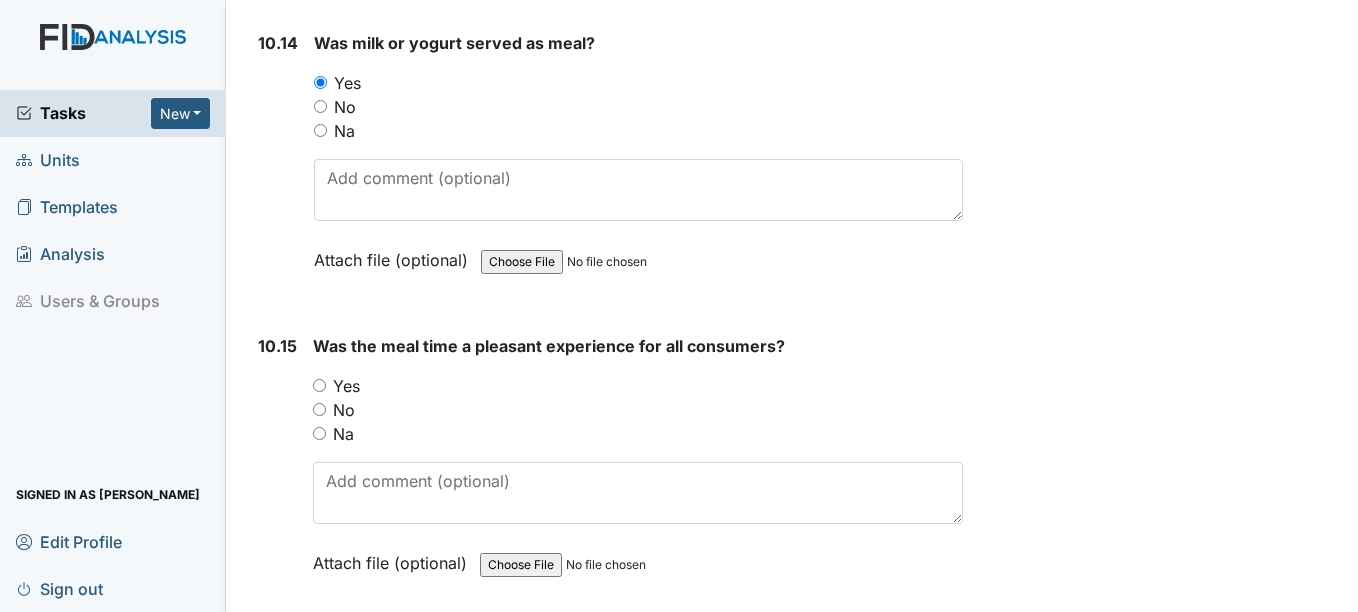 click on "Yes" at bounding box center [346, 386] 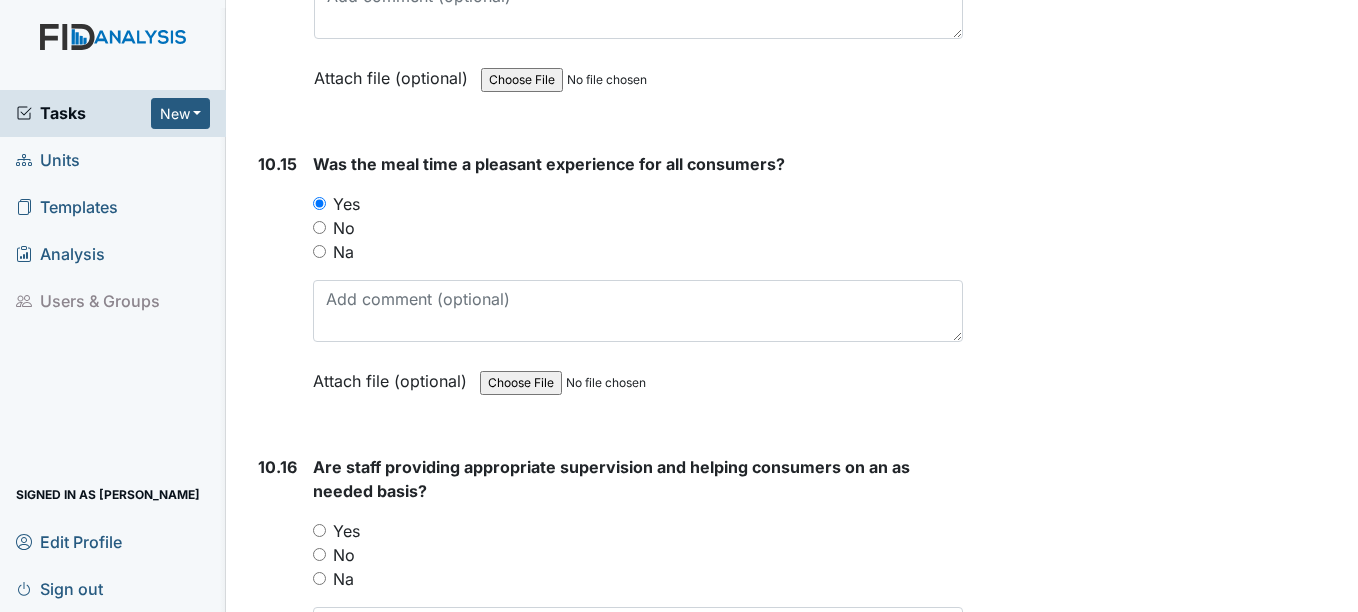 scroll, scrollTop: 21700, scrollLeft: 0, axis: vertical 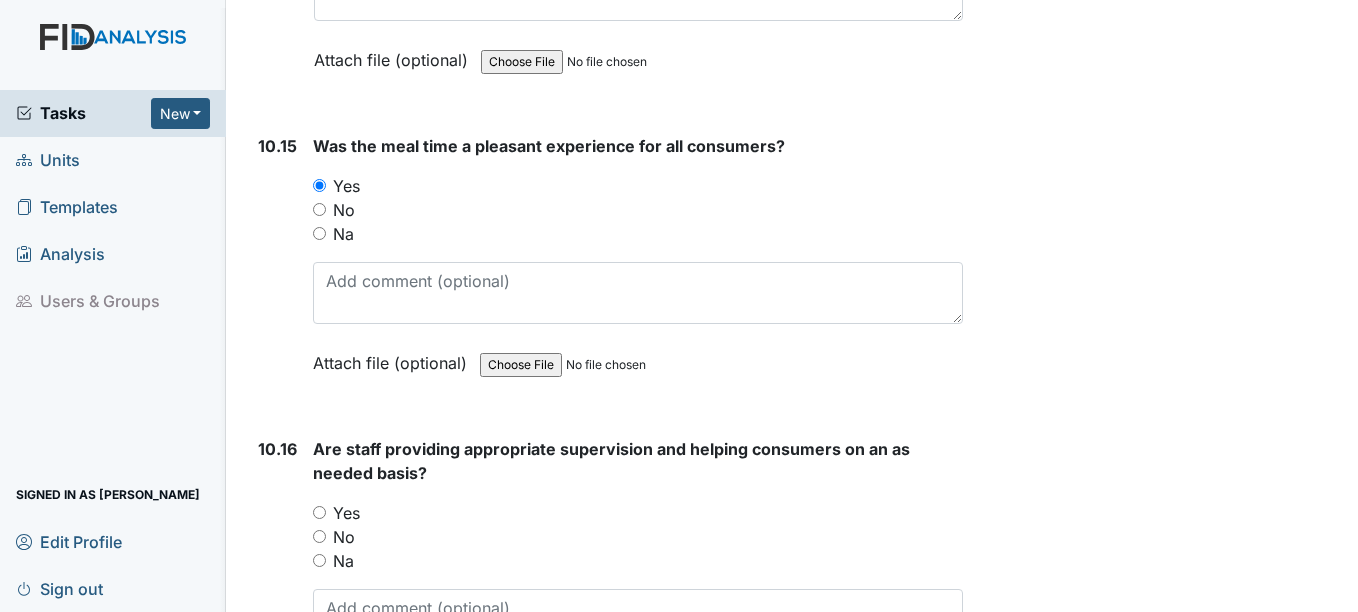 click on "Yes" at bounding box center (346, 513) 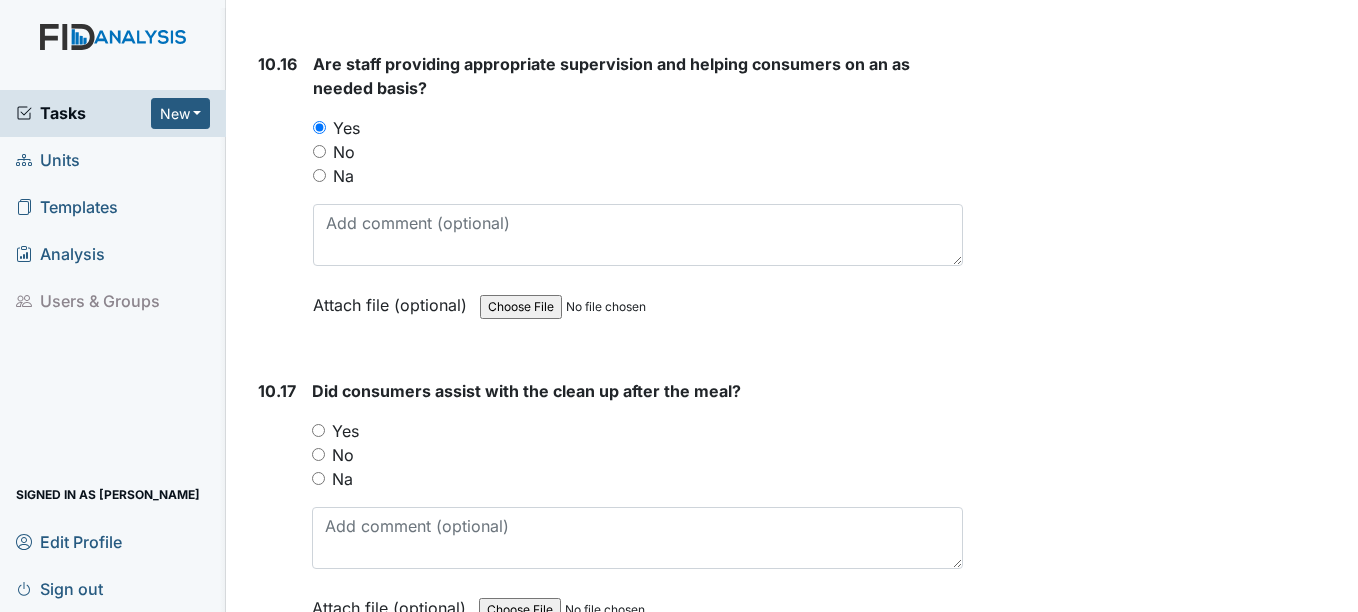 scroll, scrollTop: 22100, scrollLeft: 0, axis: vertical 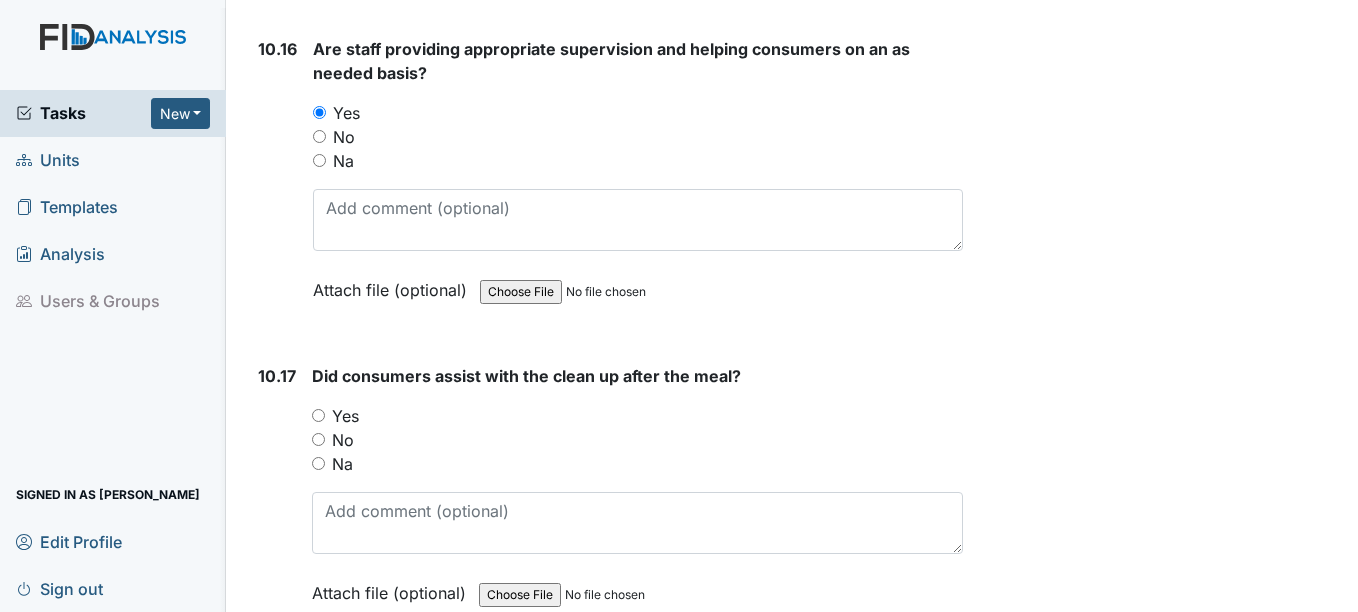 click on "Yes" at bounding box center (345, 416) 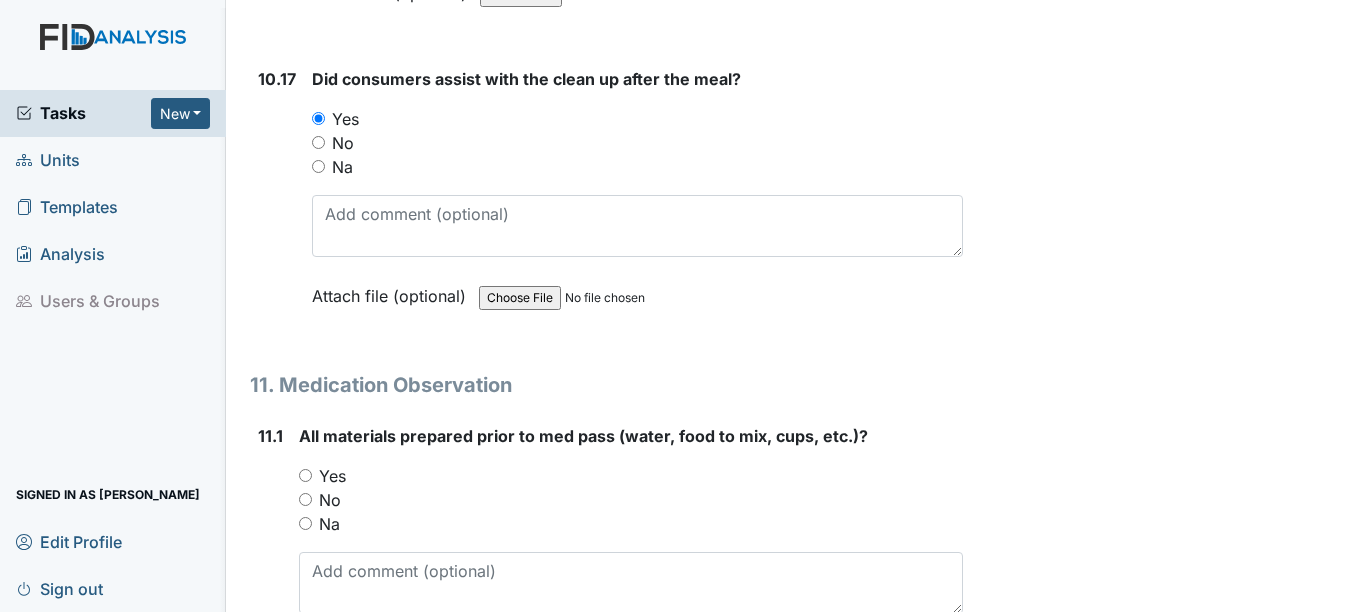 scroll, scrollTop: 22400, scrollLeft: 0, axis: vertical 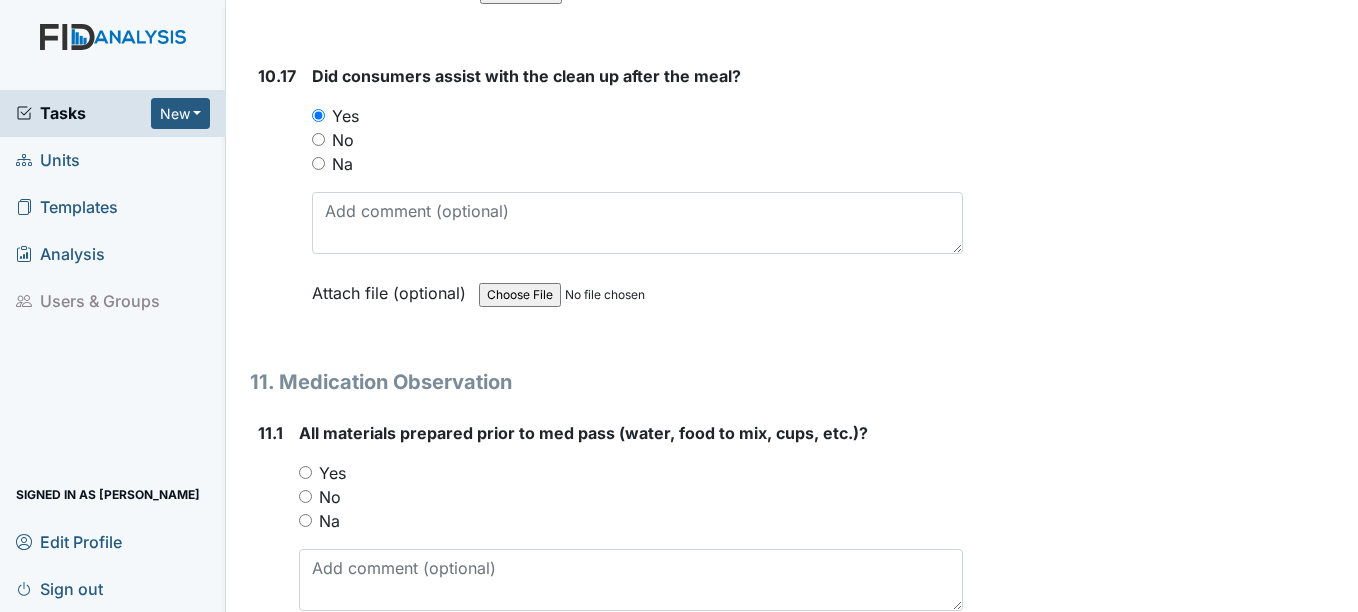 click on "Yes" at bounding box center [332, 473] 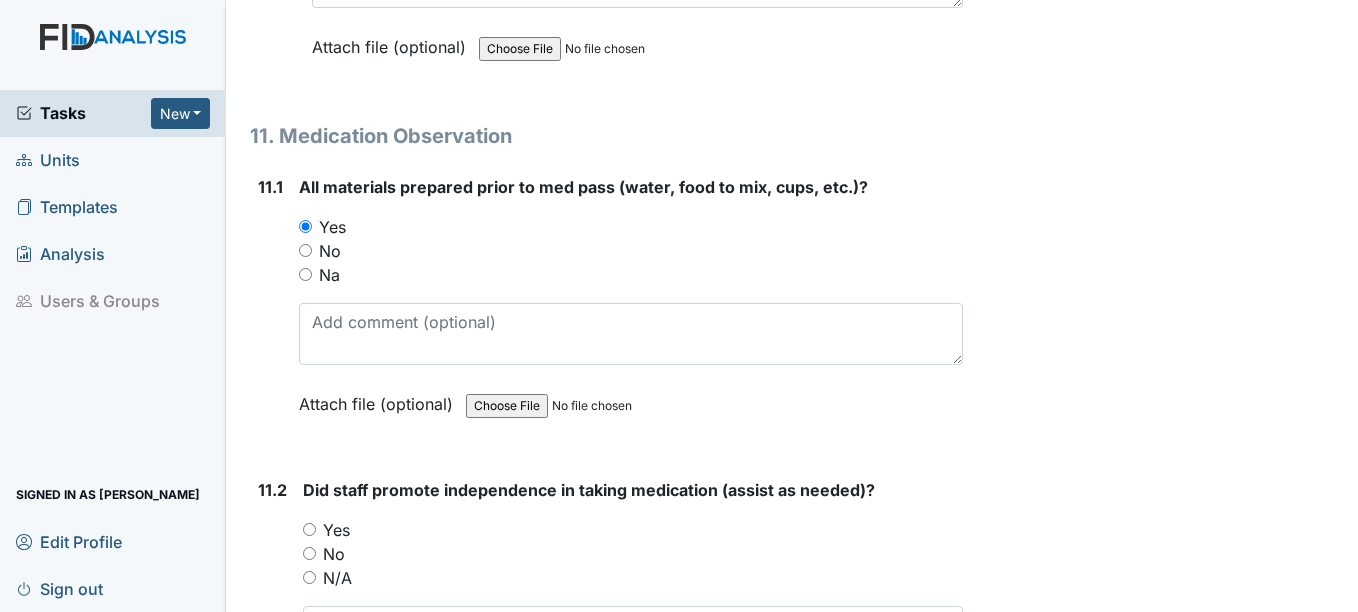 scroll, scrollTop: 22700, scrollLeft: 0, axis: vertical 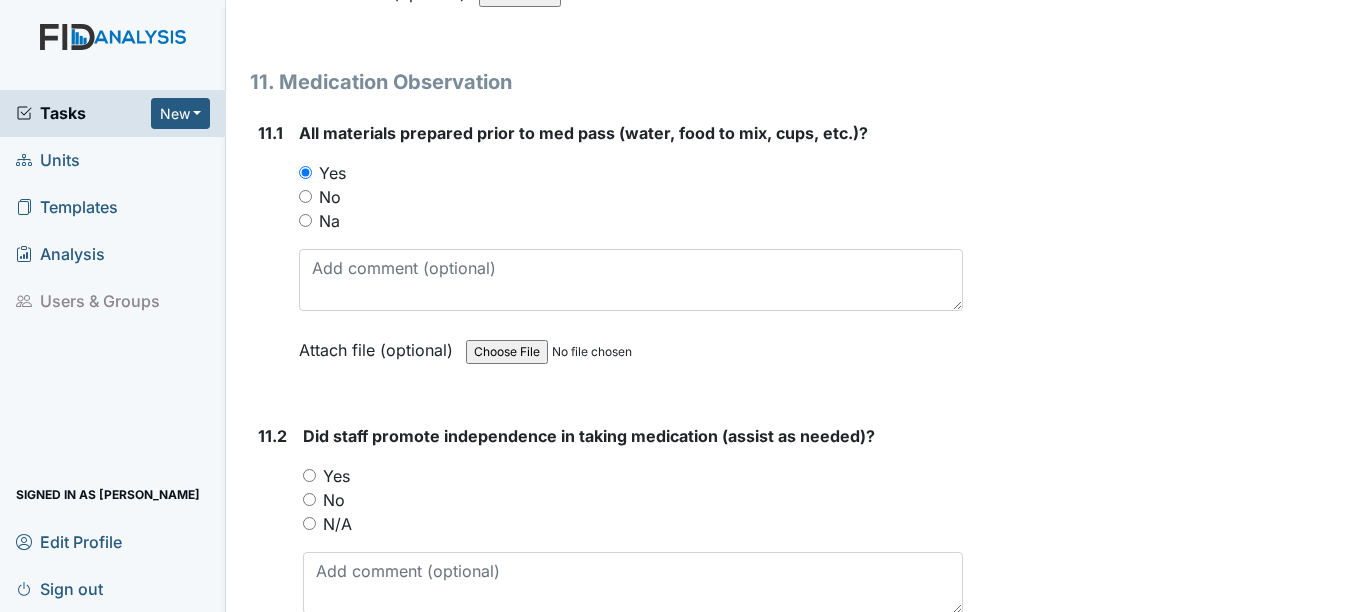click on "Yes" at bounding box center [336, 476] 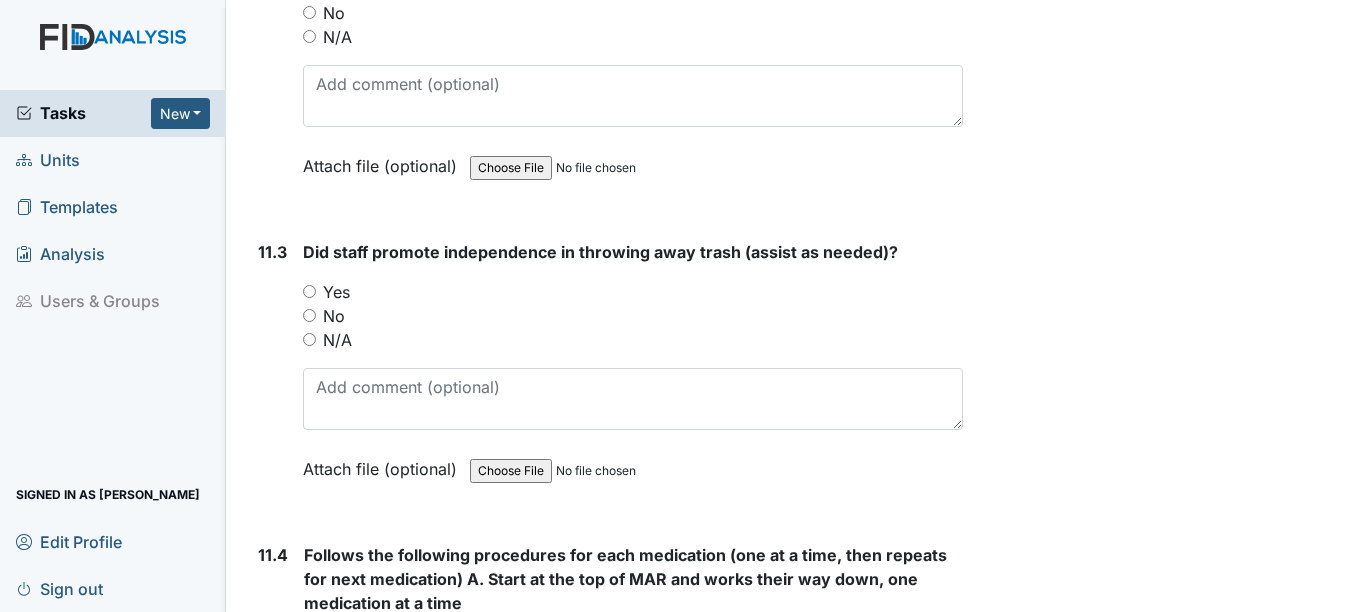 scroll, scrollTop: 23200, scrollLeft: 0, axis: vertical 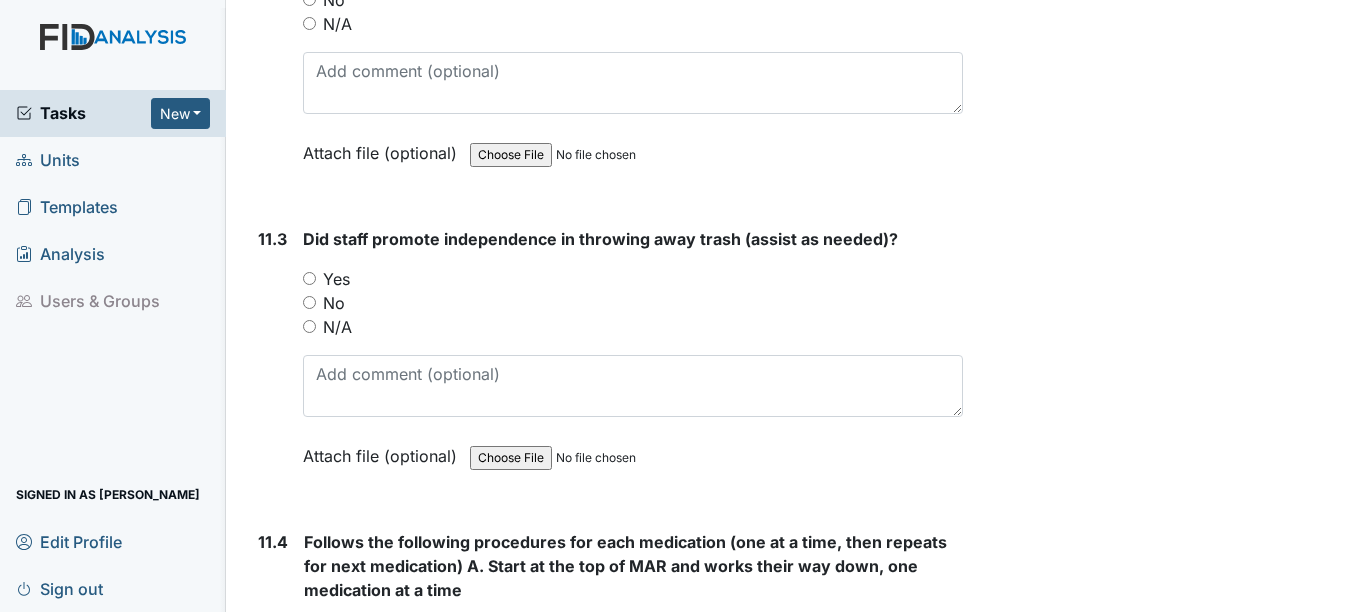 click on "Yes" at bounding box center (336, 279) 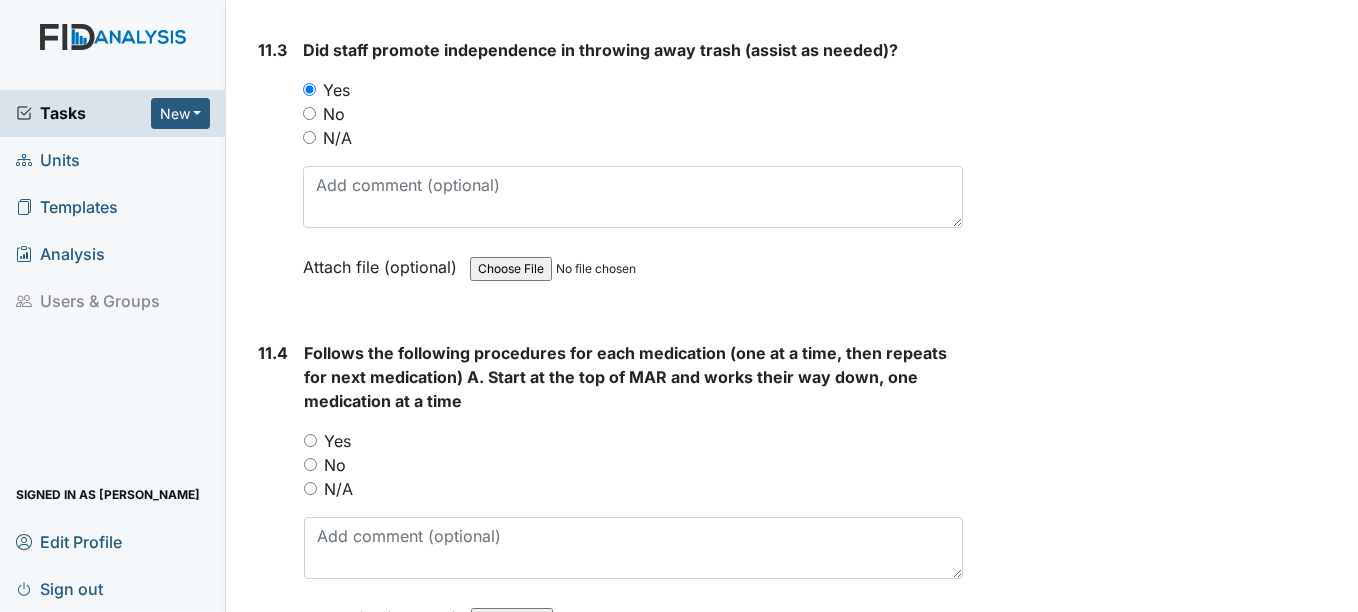 scroll, scrollTop: 23400, scrollLeft: 0, axis: vertical 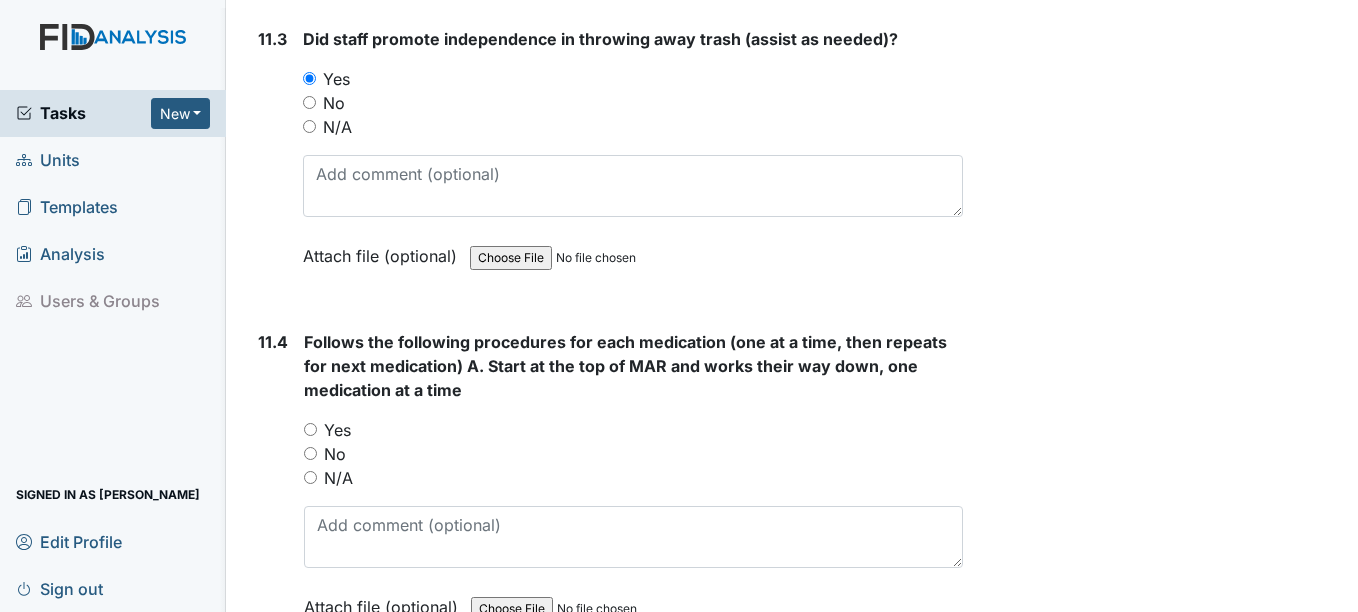 click on "Yes" at bounding box center (337, 430) 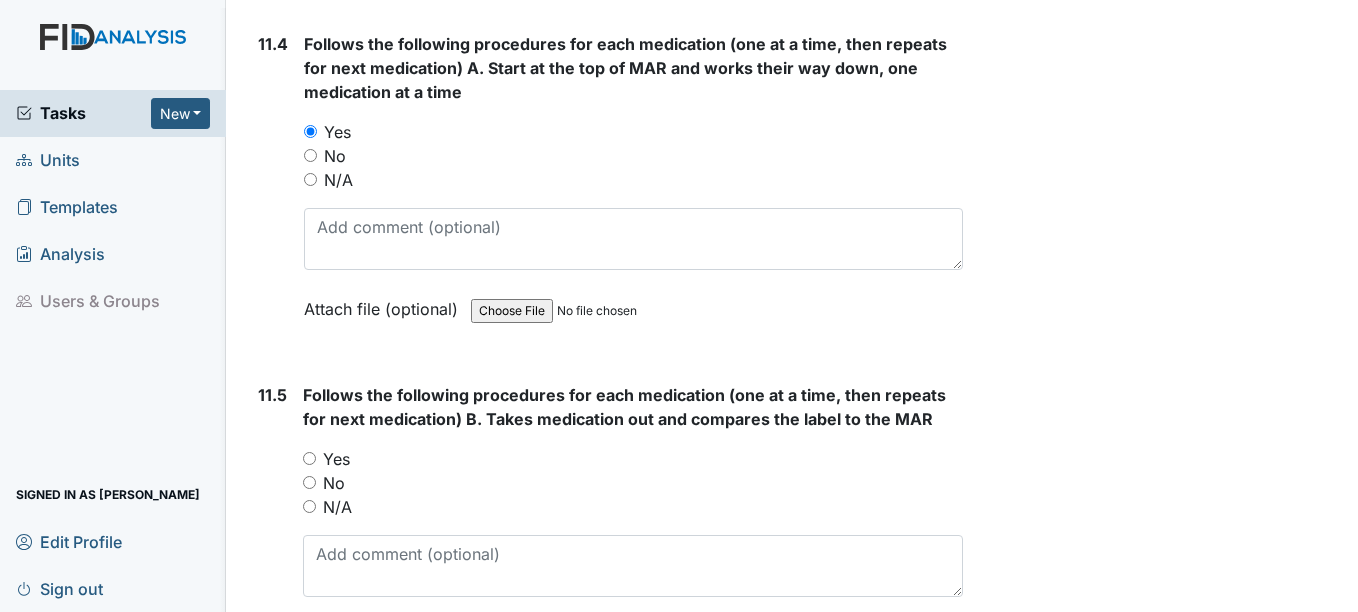 scroll, scrollTop: 23700, scrollLeft: 0, axis: vertical 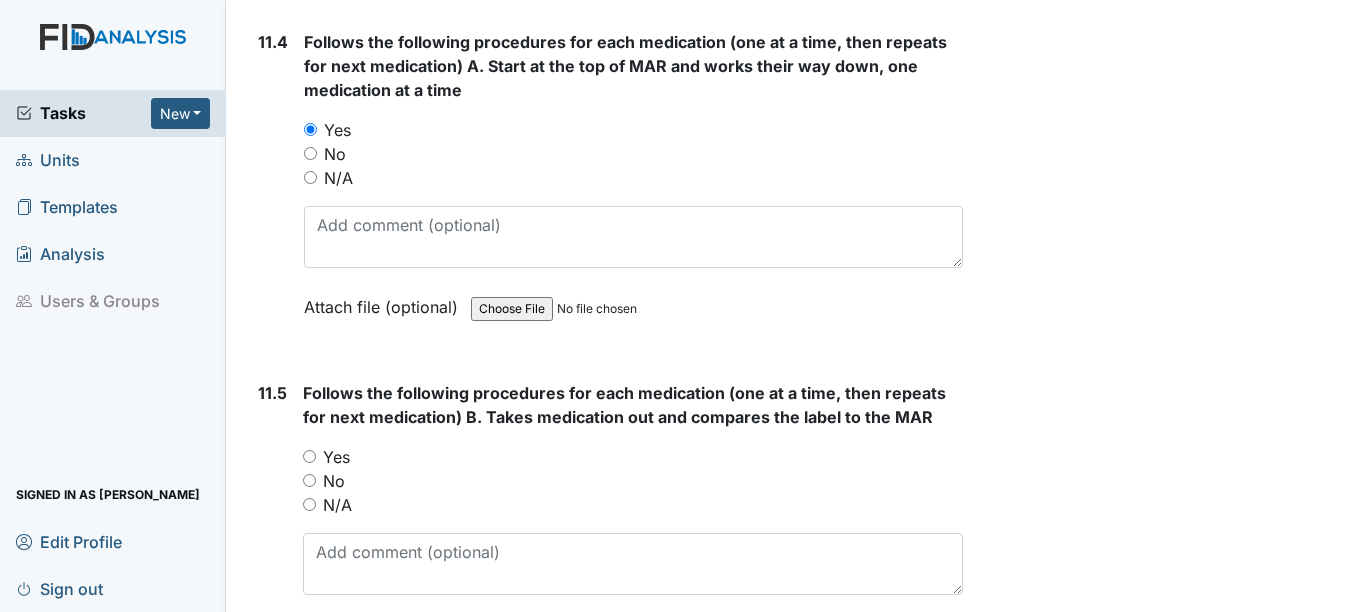 click on "Yes" at bounding box center (336, 457) 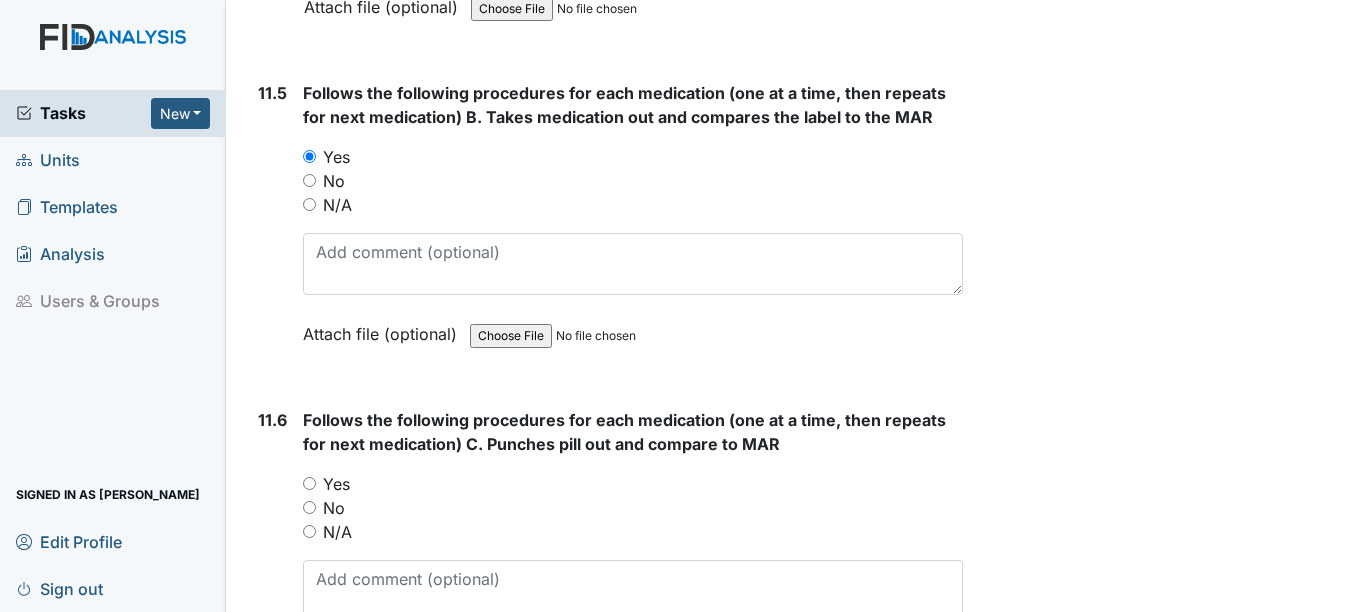 click on "Yes" at bounding box center (336, 484) 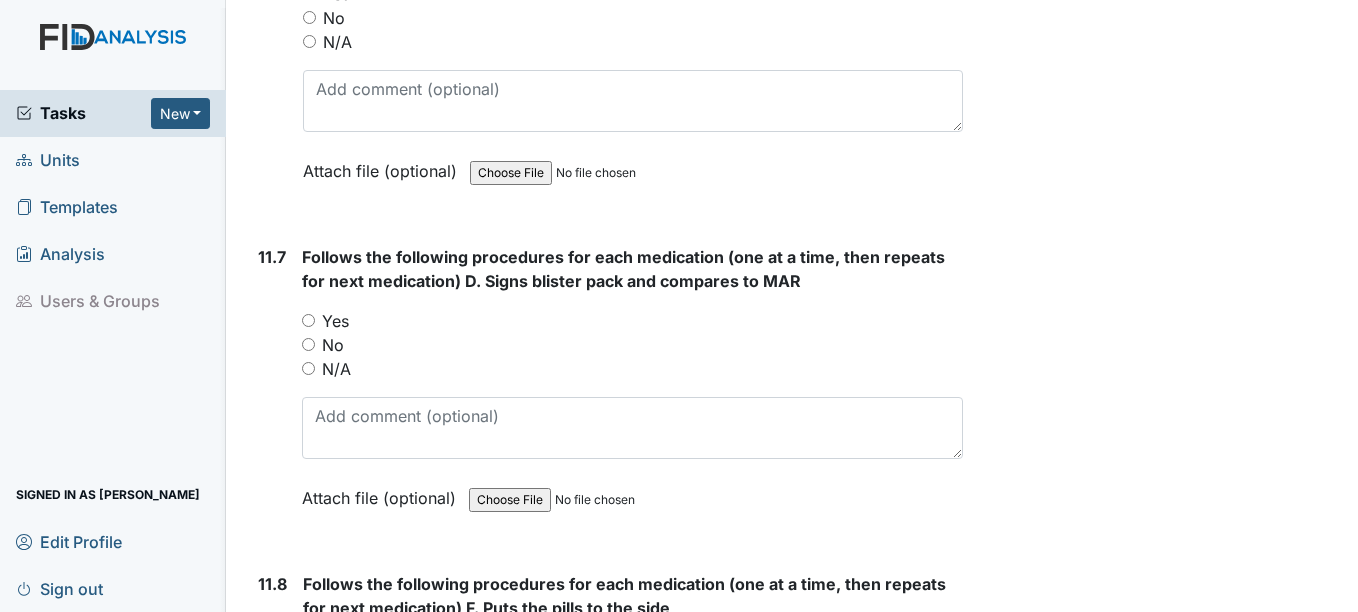 scroll, scrollTop: 24500, scrollLeft: 0, axis: vertical 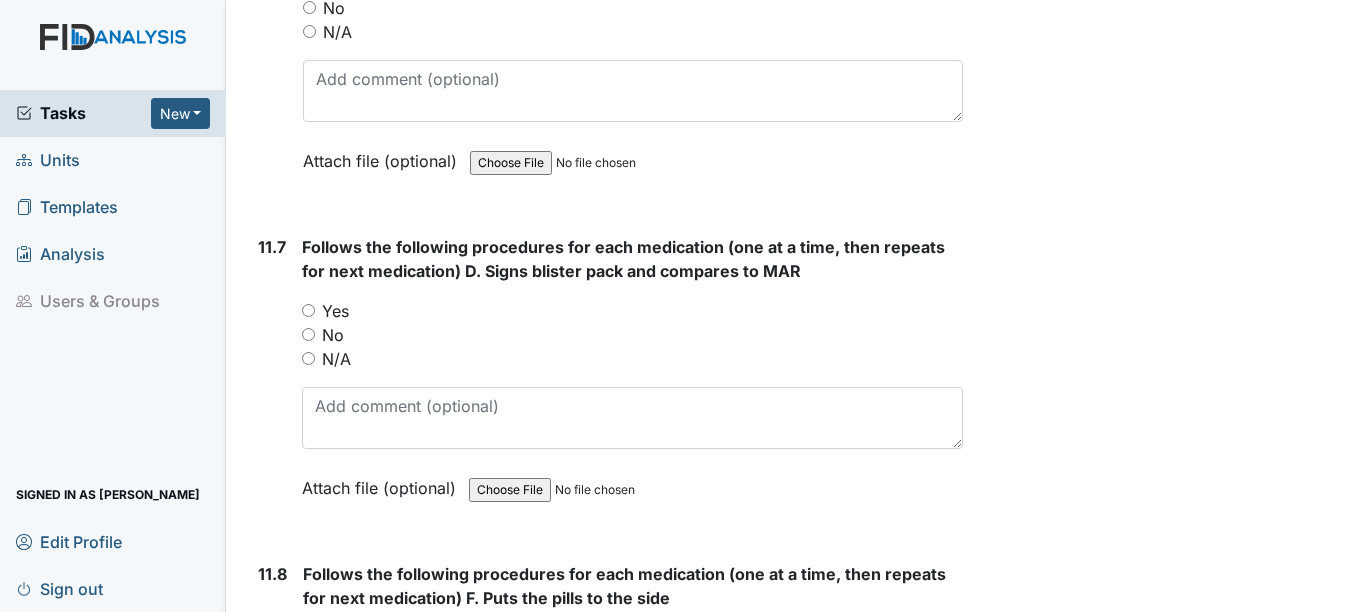 click on "Yes" at bounding box center (335, 311) 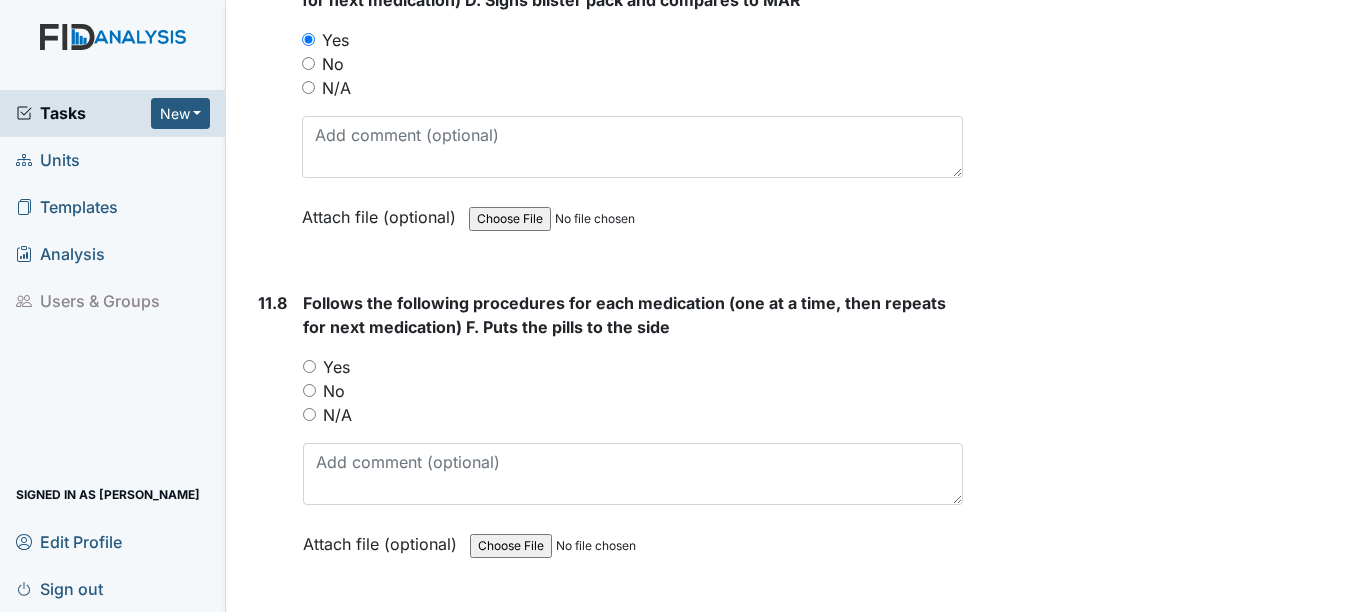 scroll, scrollTop: 24800, scrollLeft: 0, axis: vertical 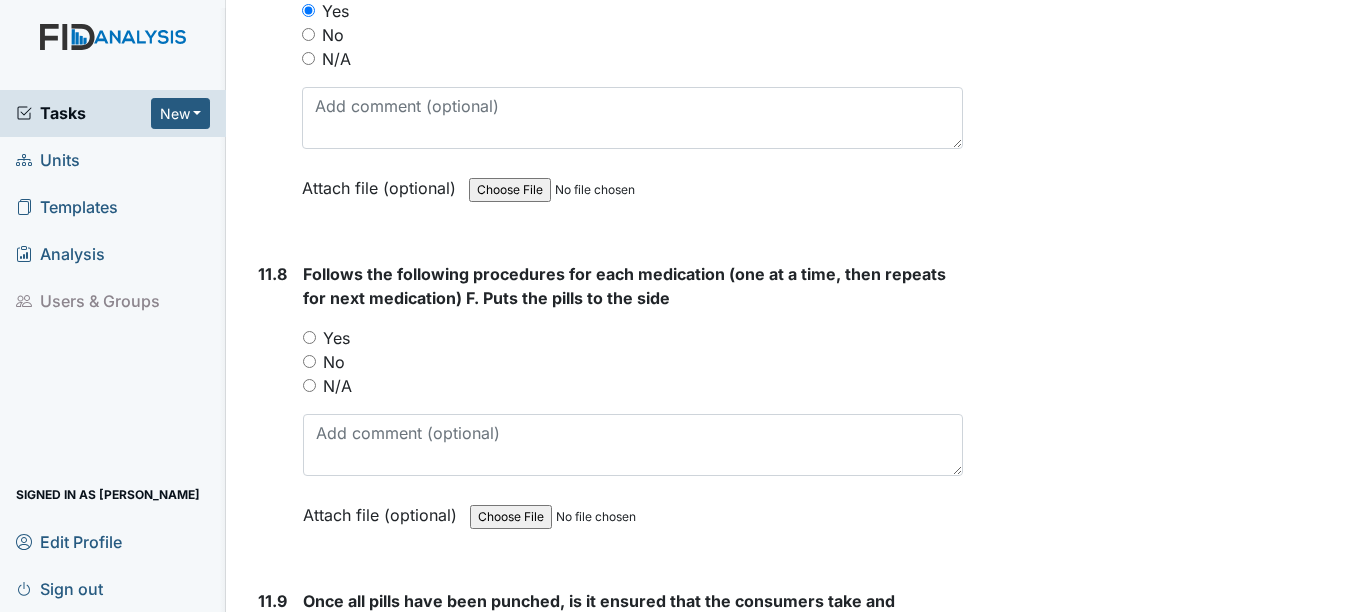 click on "Yes" at bounding box center (336, 338) 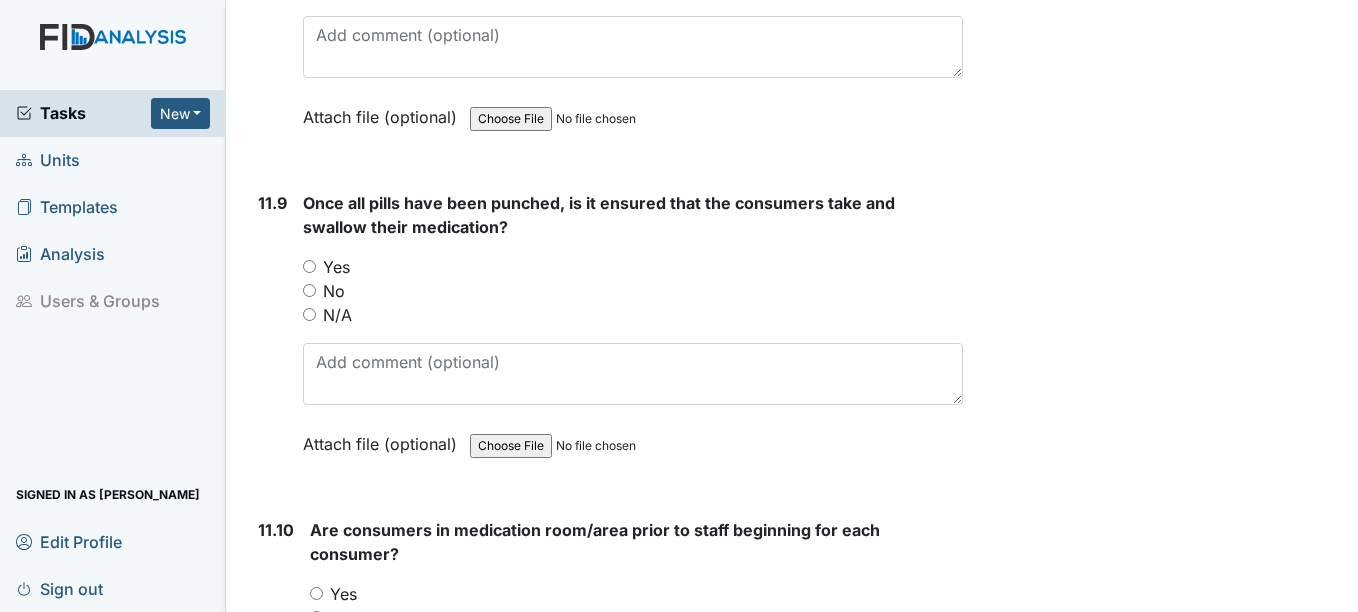 scroll, scrollTop: 25200, scrollLeft: 0, axis: vertical 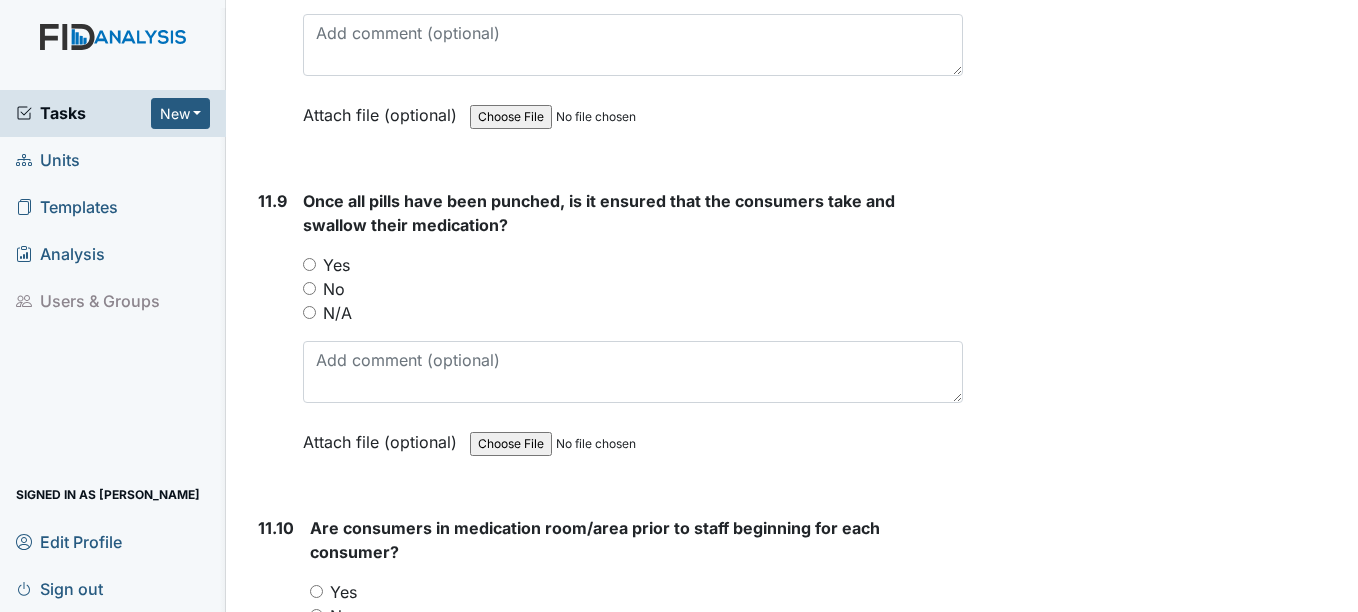 click on "Yes" at bounding box center [336, 265] 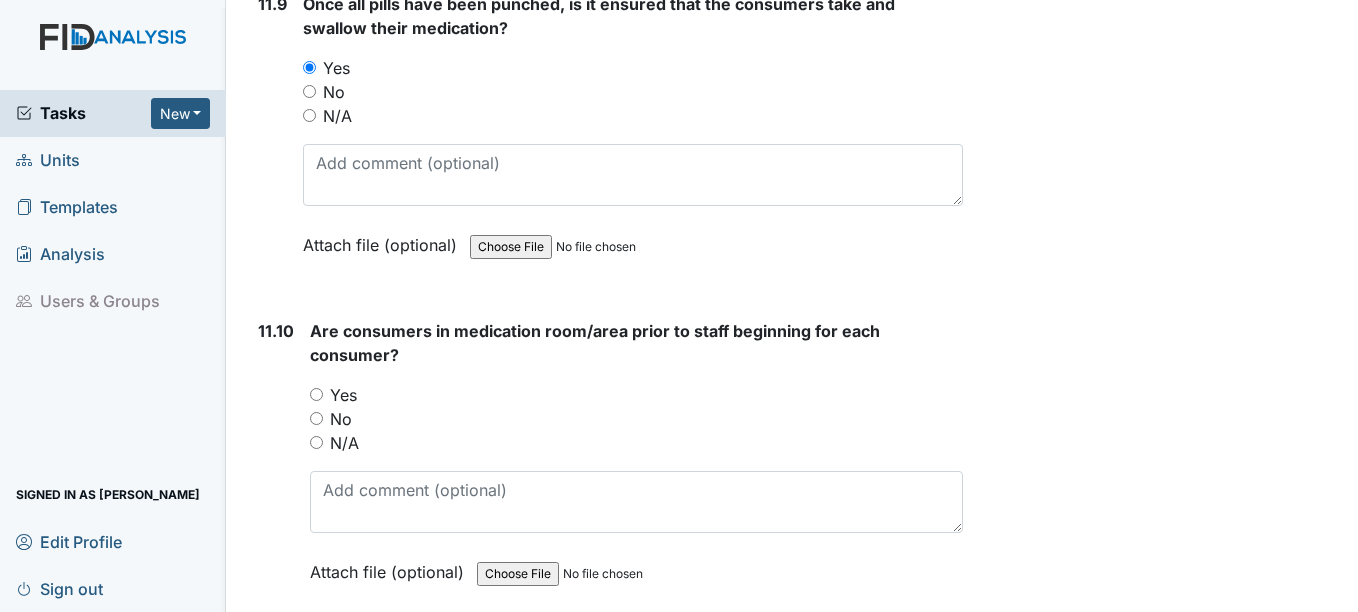scroll, scrollTop: 25400, scrollLeft: 0, axis: vertical 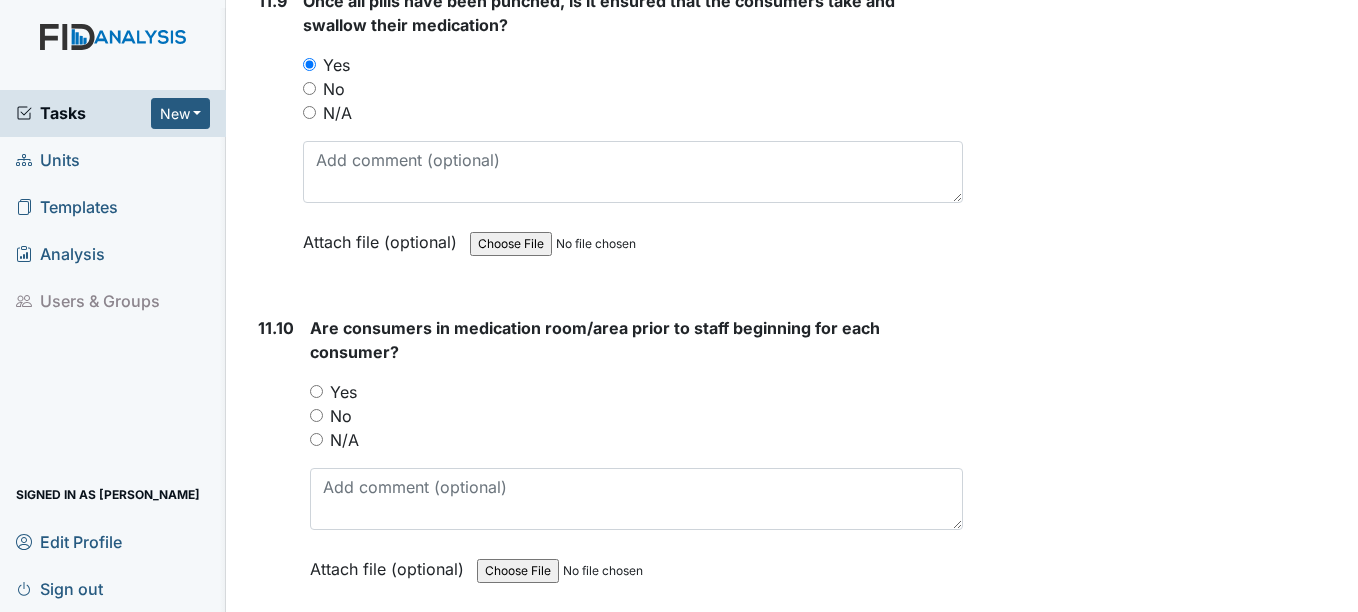 click on "Yes" at bounding box center [343, 392] 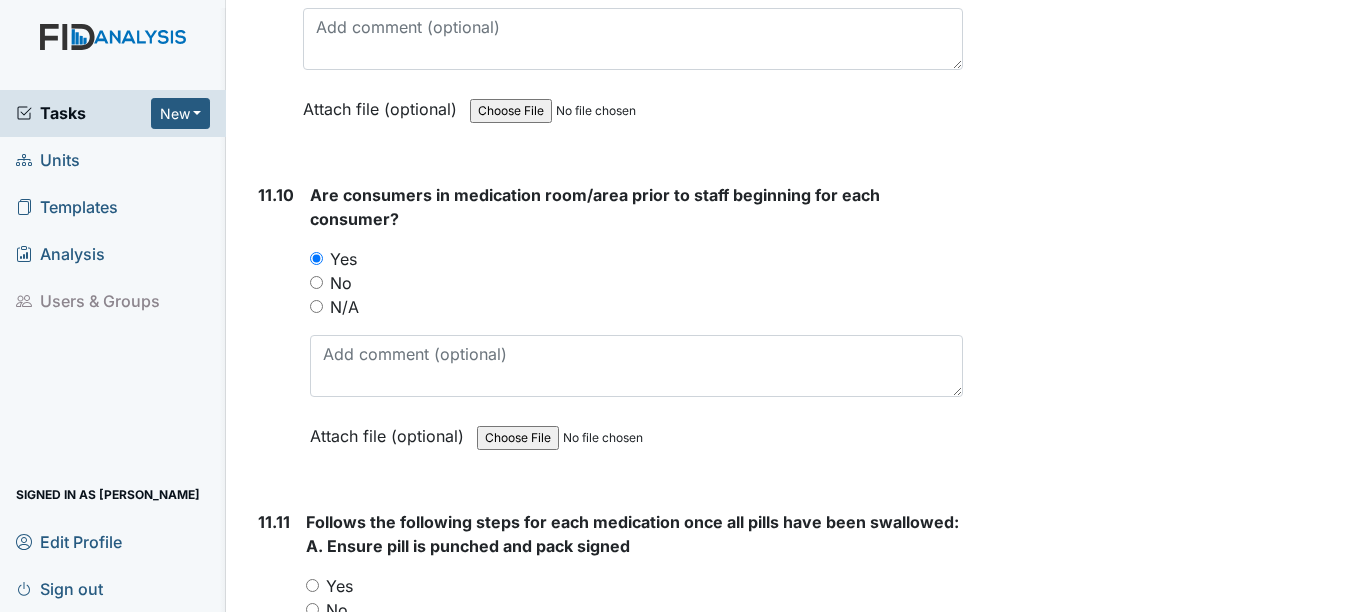 scroll, scrollTop: 25700, scrollLeft: 0, axis: vertical 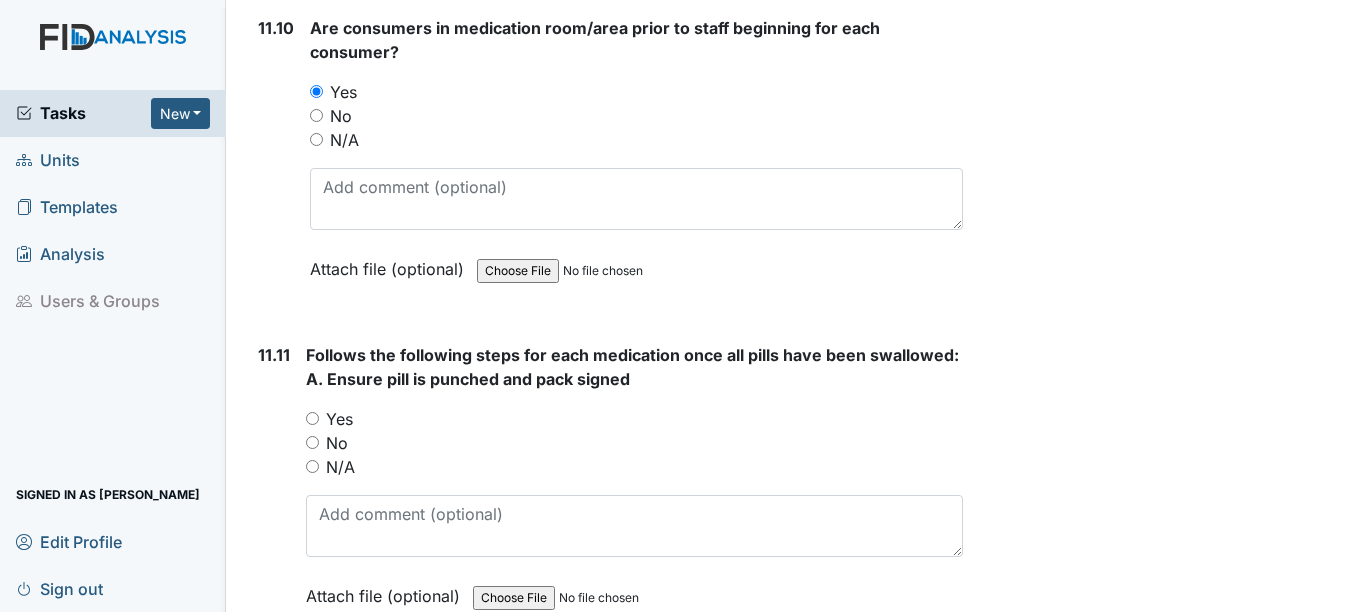 click on "Yes" at bounding box center (339, 419) 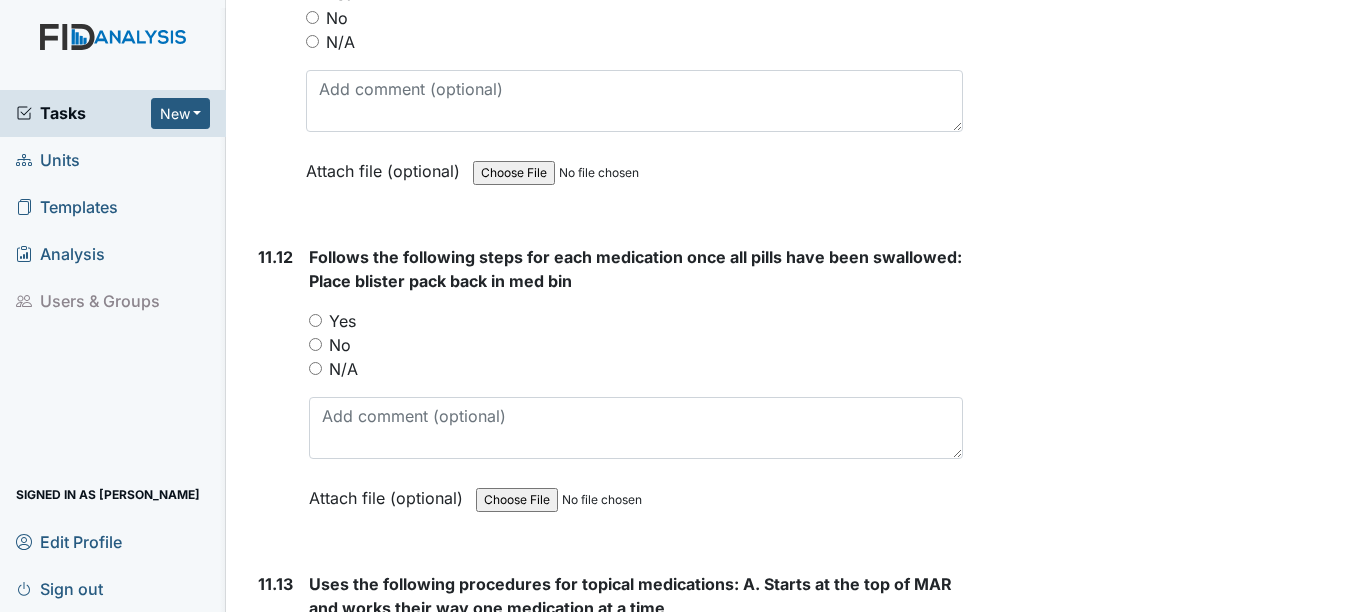 scroll, scrollTop: 26200, scrollLeft: 0, axis: vertical 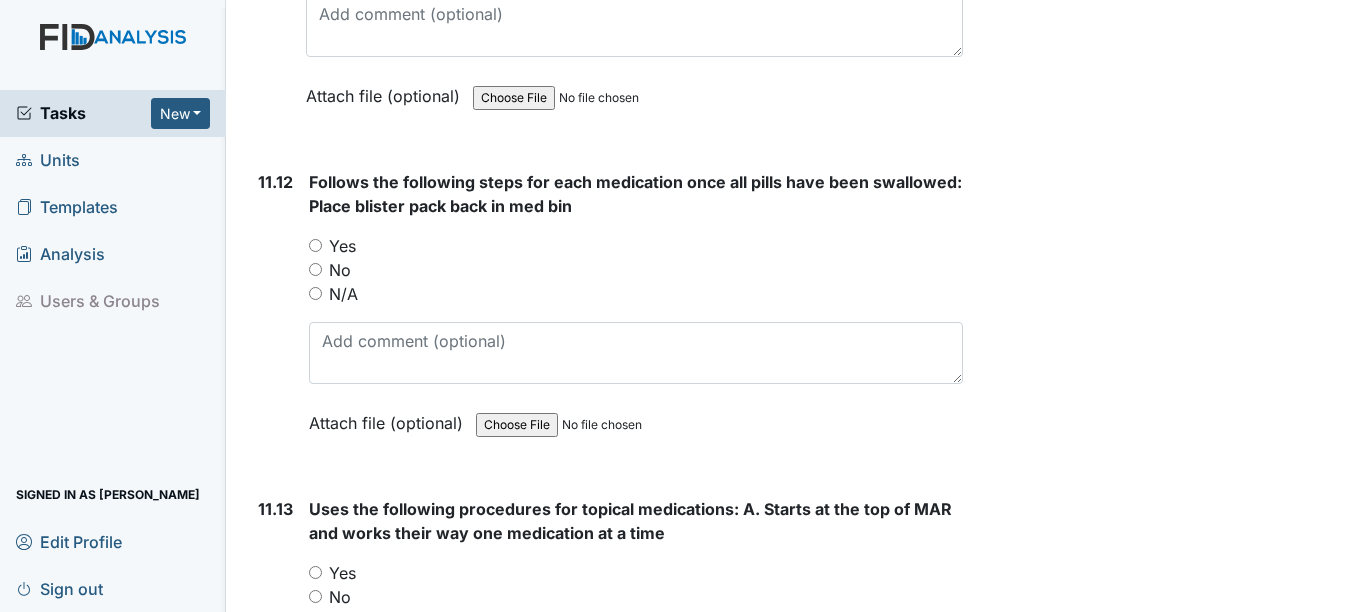 click on "Yes" at bounding box center (342, 246) 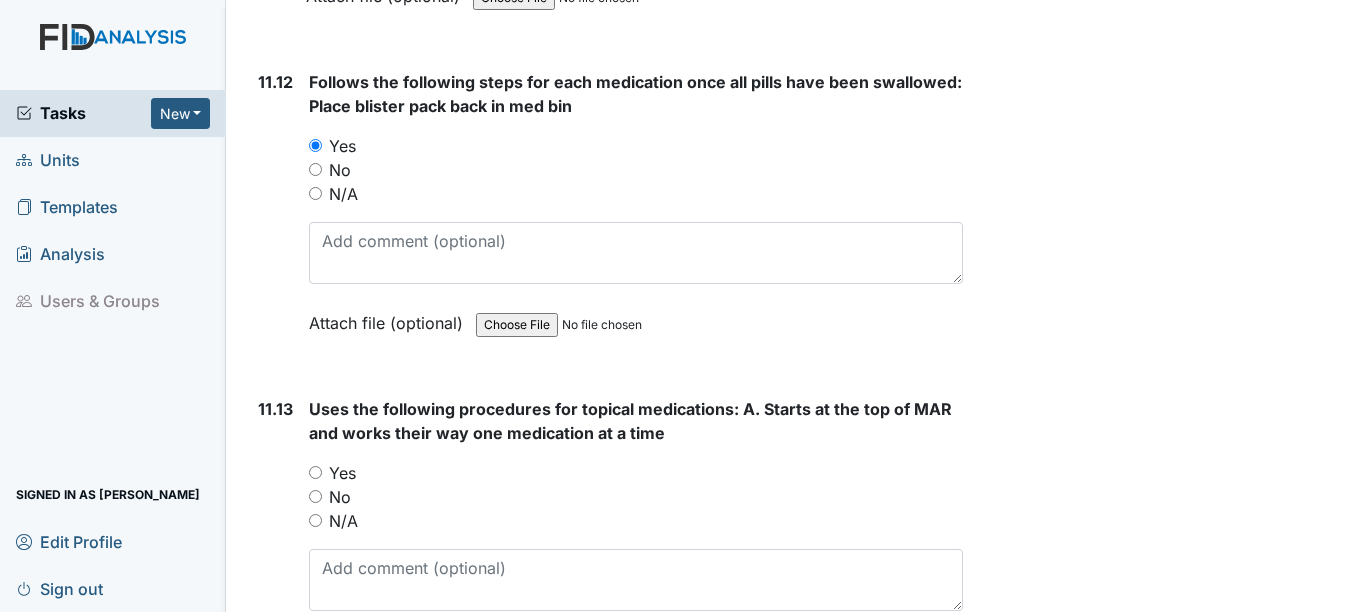 scroll, scrollTop: 26400, scrollLeft: 0, axis: vertical 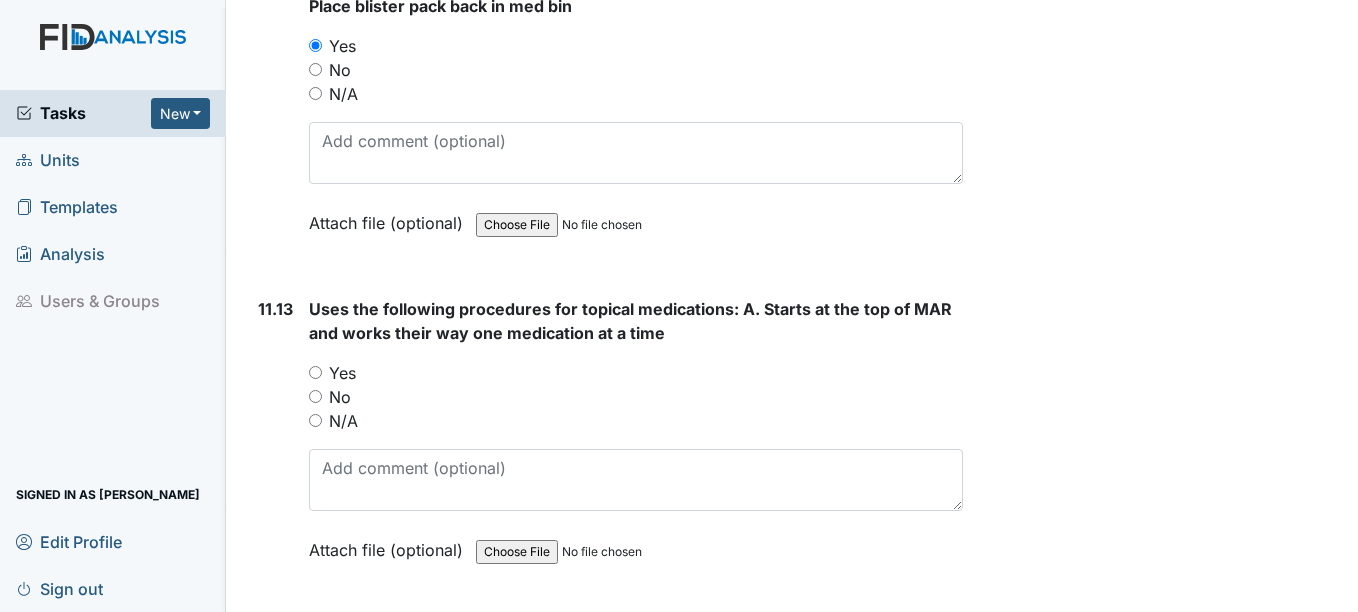 click on "N/A" at bounding box center (343, 421) 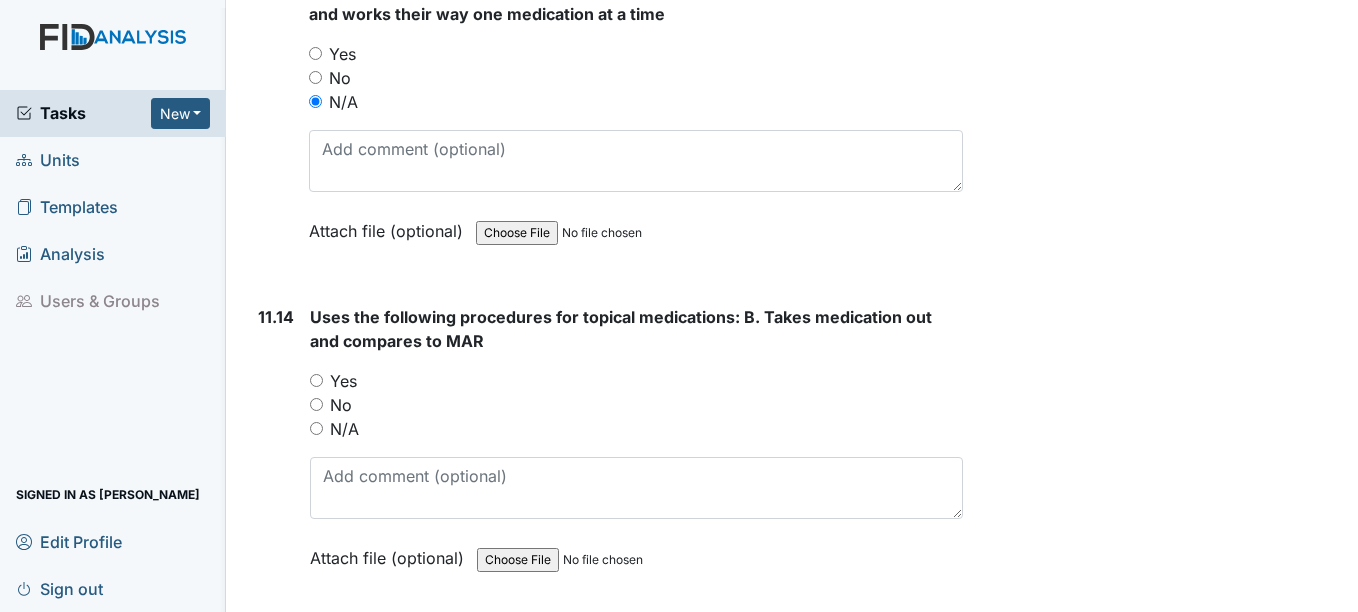 scroll, scrollTop: 26800, scrollLeft: 0, axis: vertical 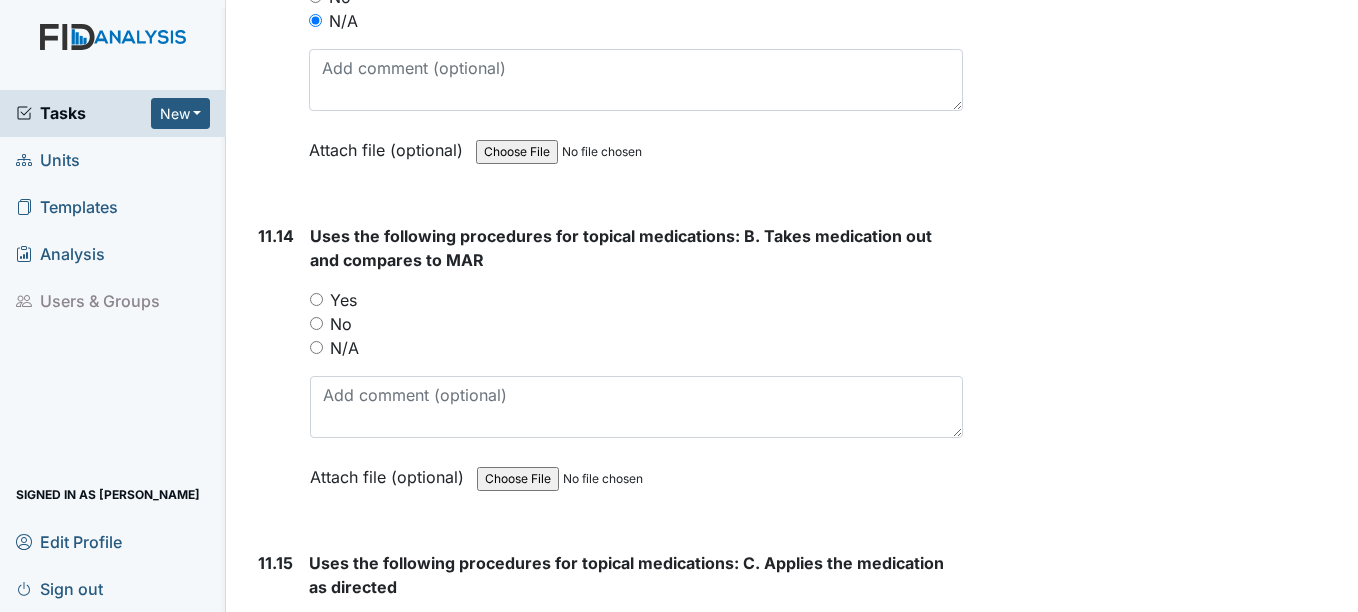 click on "Uses the following procedures for topical medications: B. Takes medication out and compares to MAR
You must select one of the below options.
Yes
No
N/A
Attach file (optional)
You can upload .pdf, .txt, .jpg, .jpeg, .png, .csv, .xls, or .doc files under 100MB." at bounding box center [636, 363] 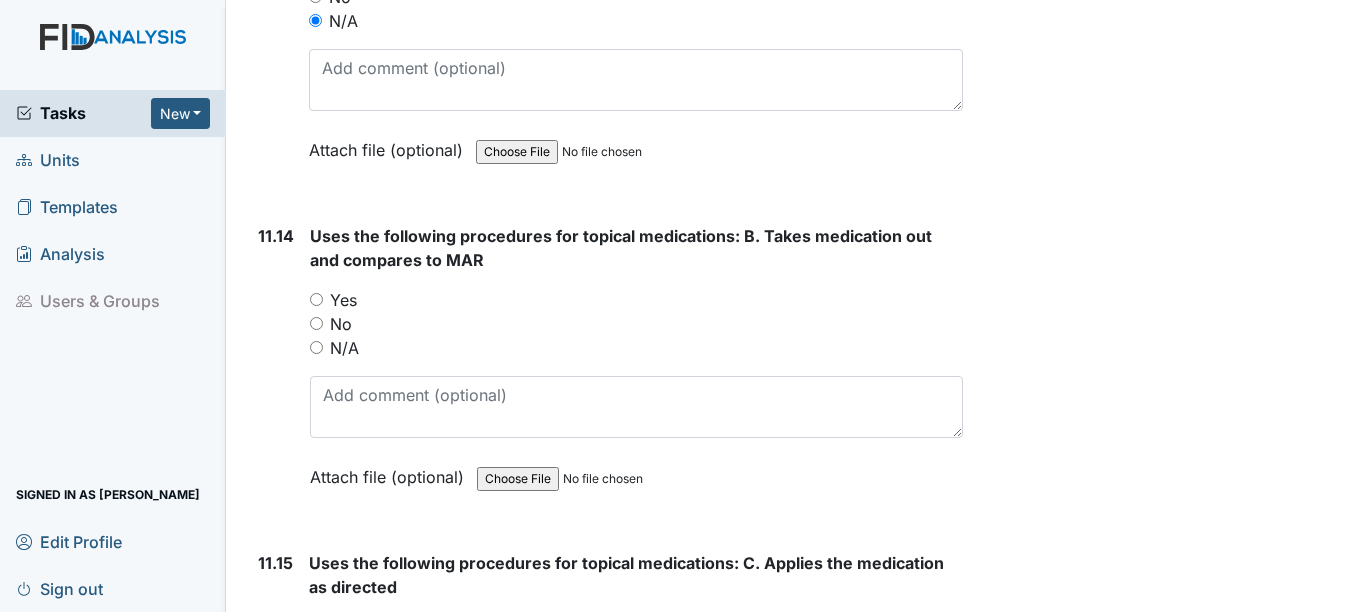 click on "N/A" at bounding box center (344, 348) 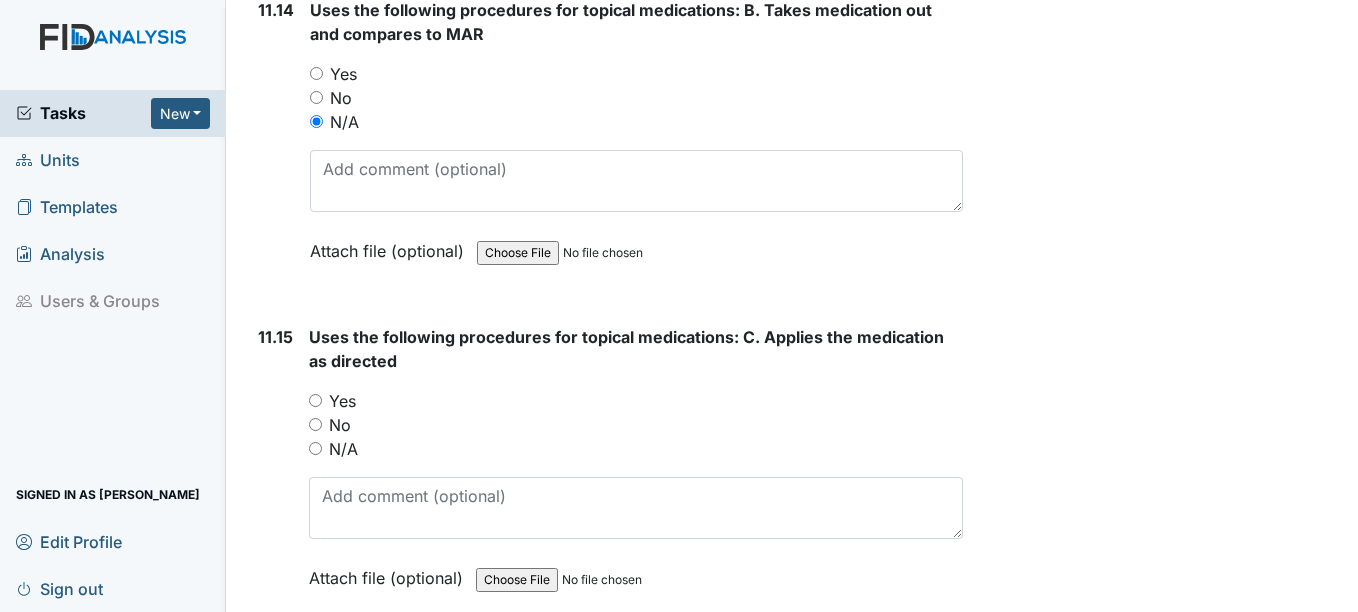 scroll, scrollTop: 27100, scrollLeft: 0, axis: vertical 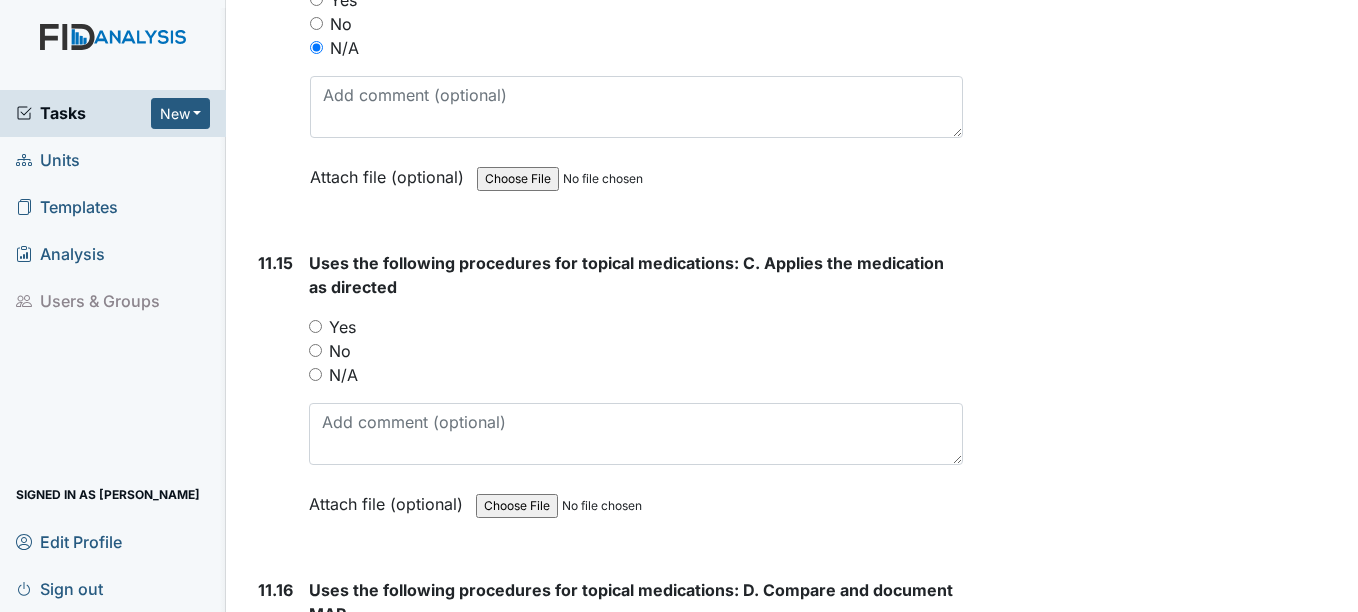 click on "N/A" at bounding box center [343, 375] 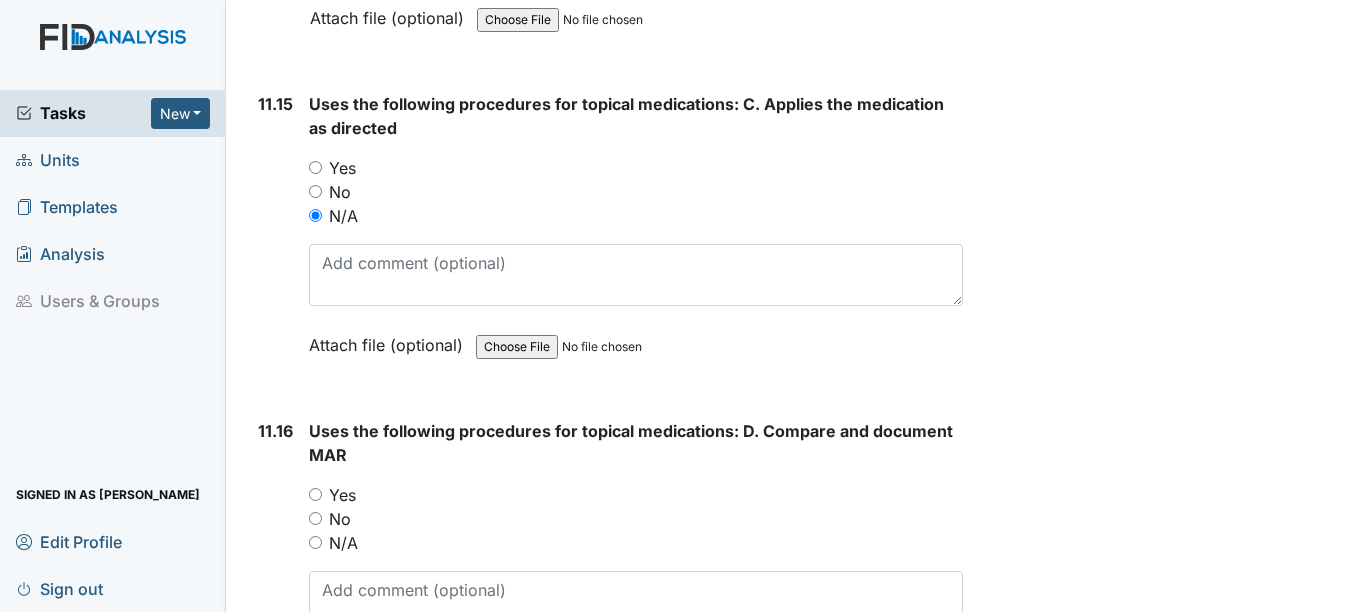 scroll, scrollTop: 27400, scrollLeft: 0, axis: vertical 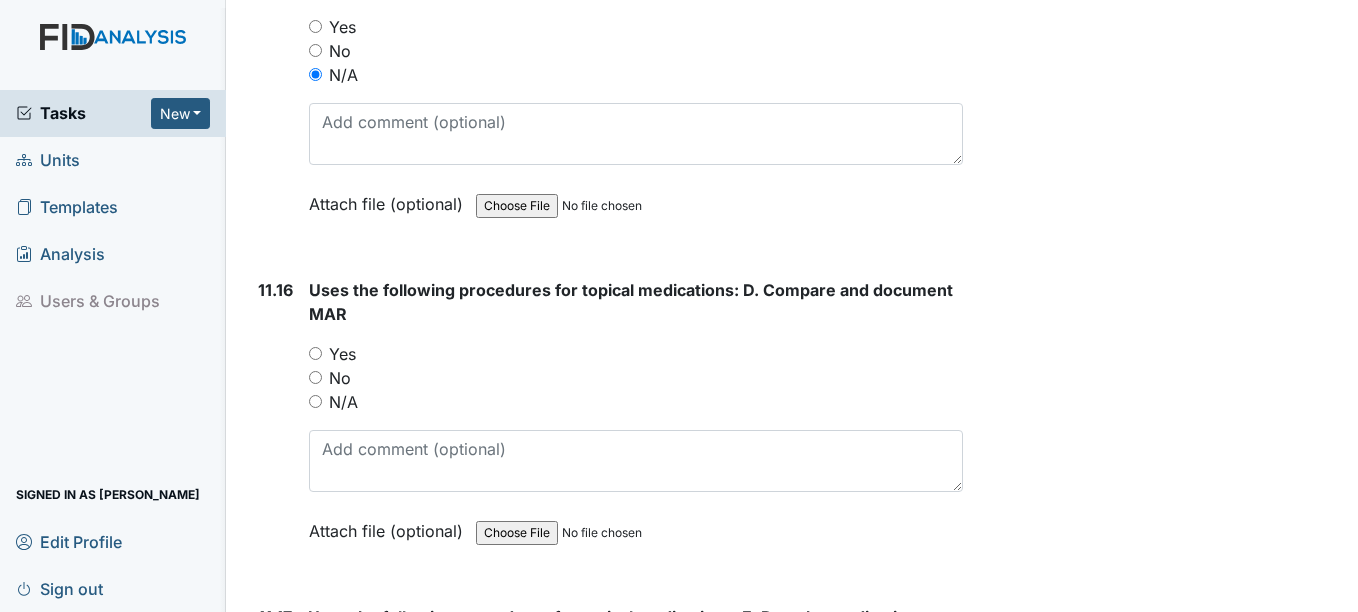 click on "N/A" at bounding box center (343, 402) 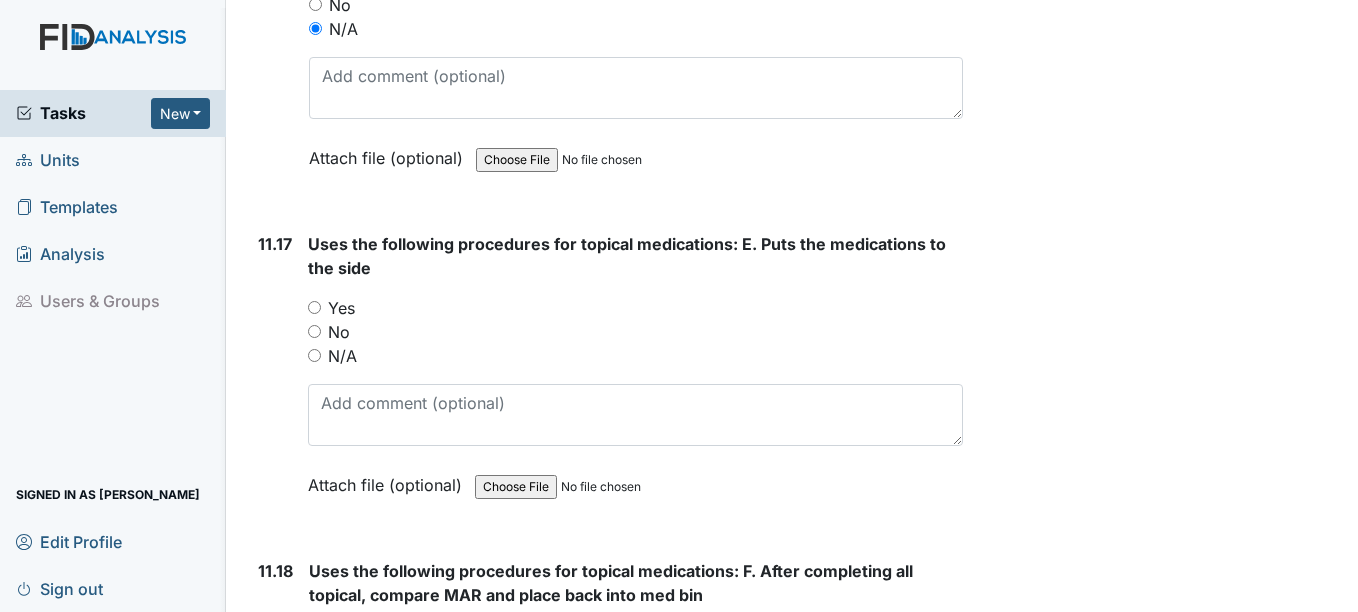scroll, scrollTop: 27800, scrollLeft: 0, axis: vertical 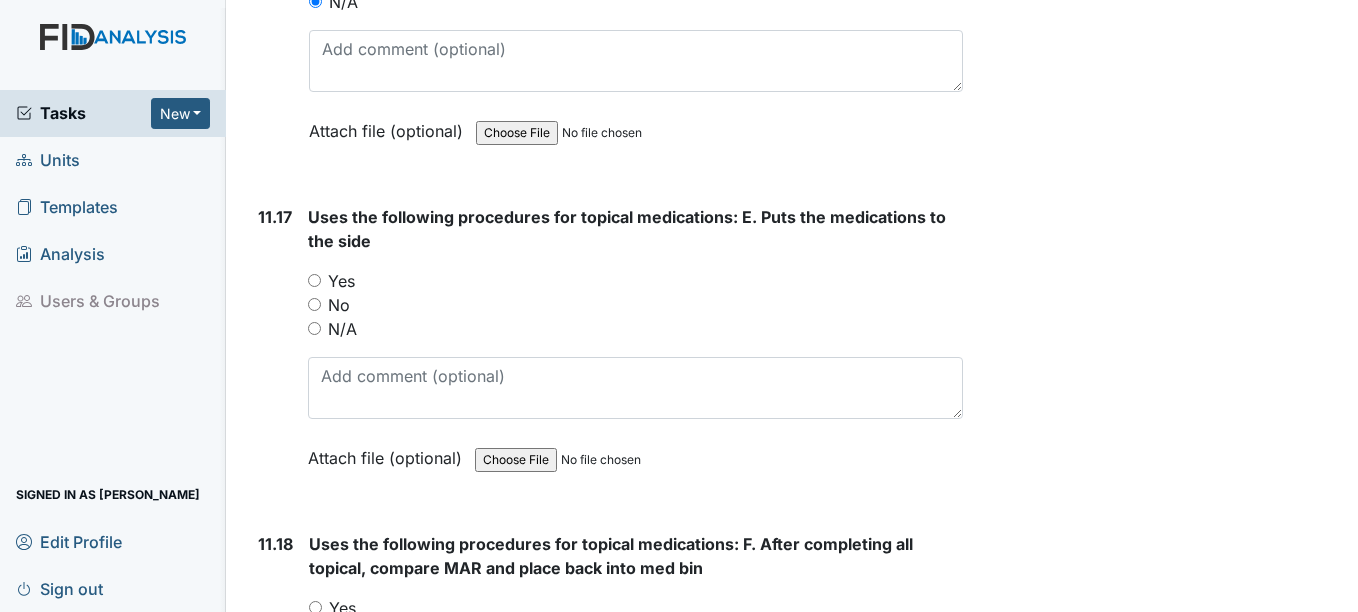 click on "N/A" at bounding box center (342, 329) 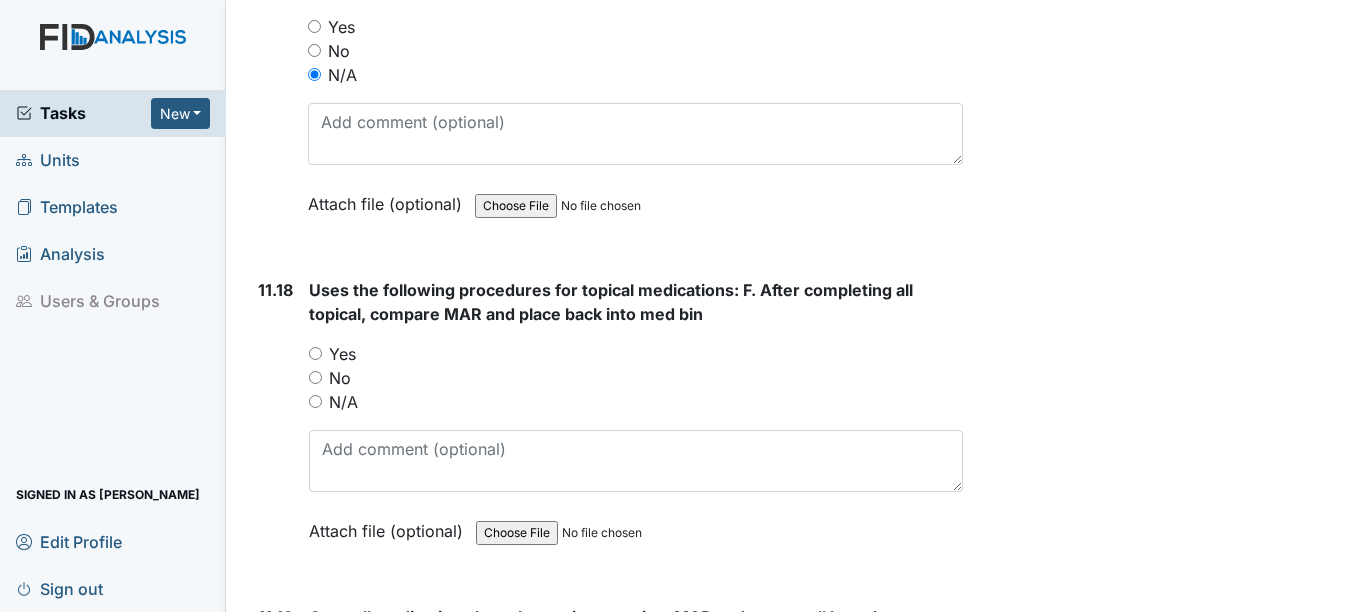 scroll, scrollTop: 28100, scrollLeft: 0, axis: vertical 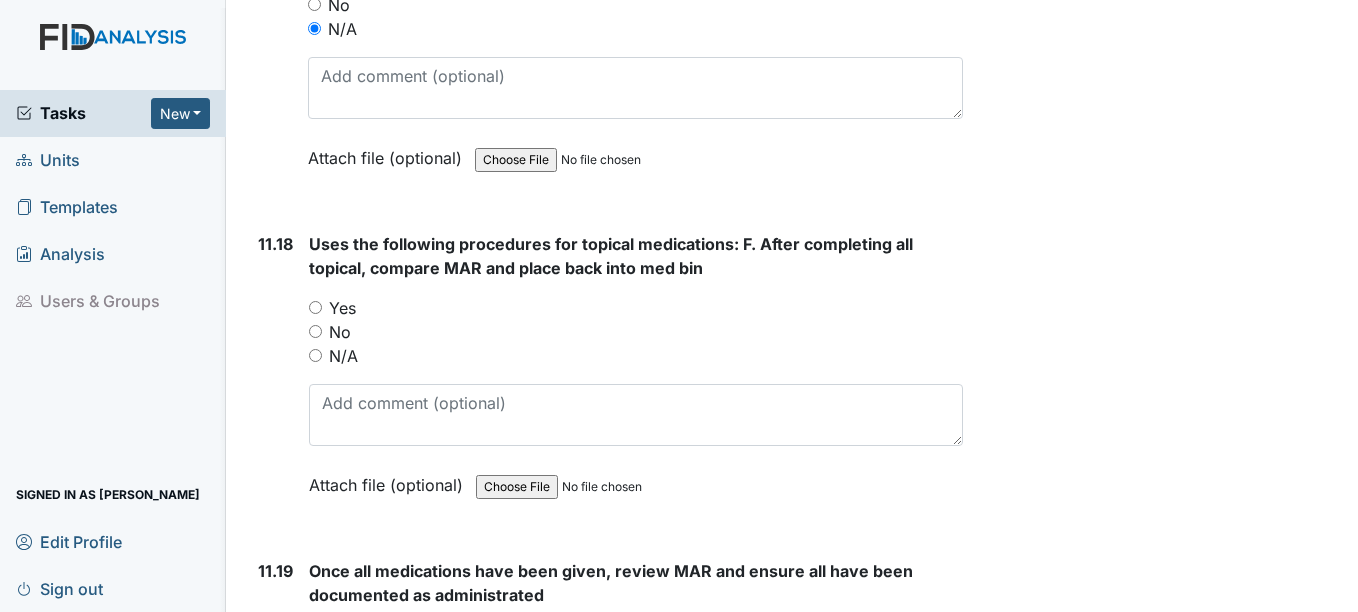 click on "N/A" at bounding box center (343, 356) 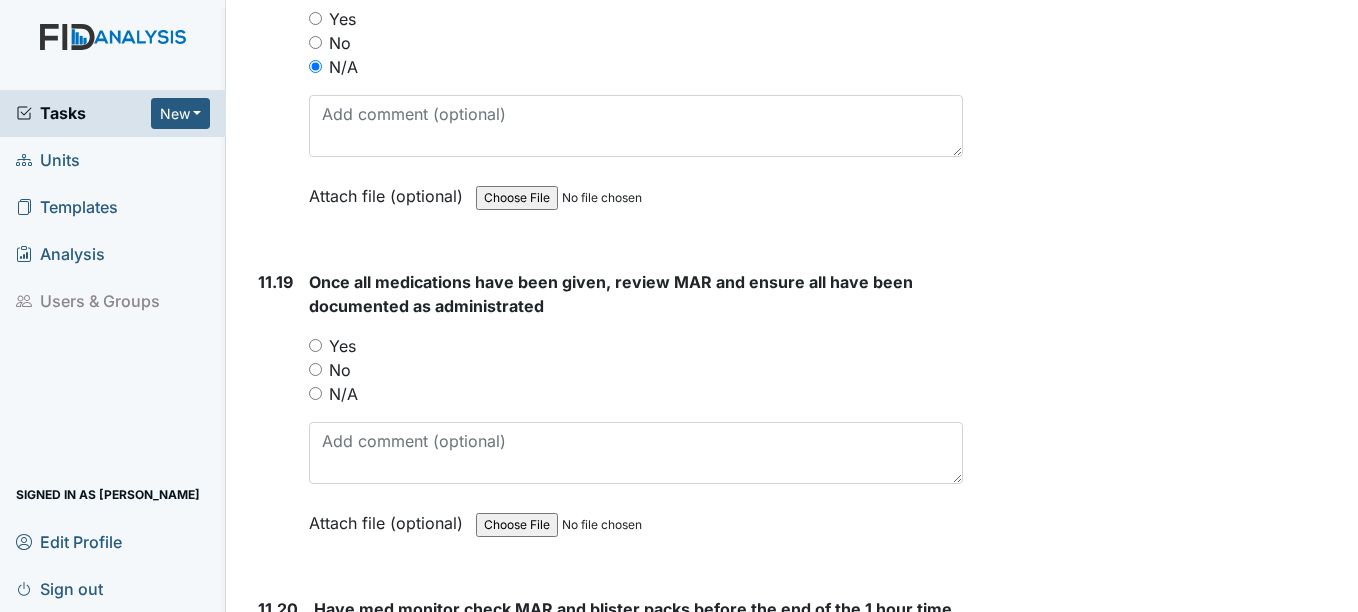 scroll, scrollTop: 28400, scrollLeft: 0, axis: vertical 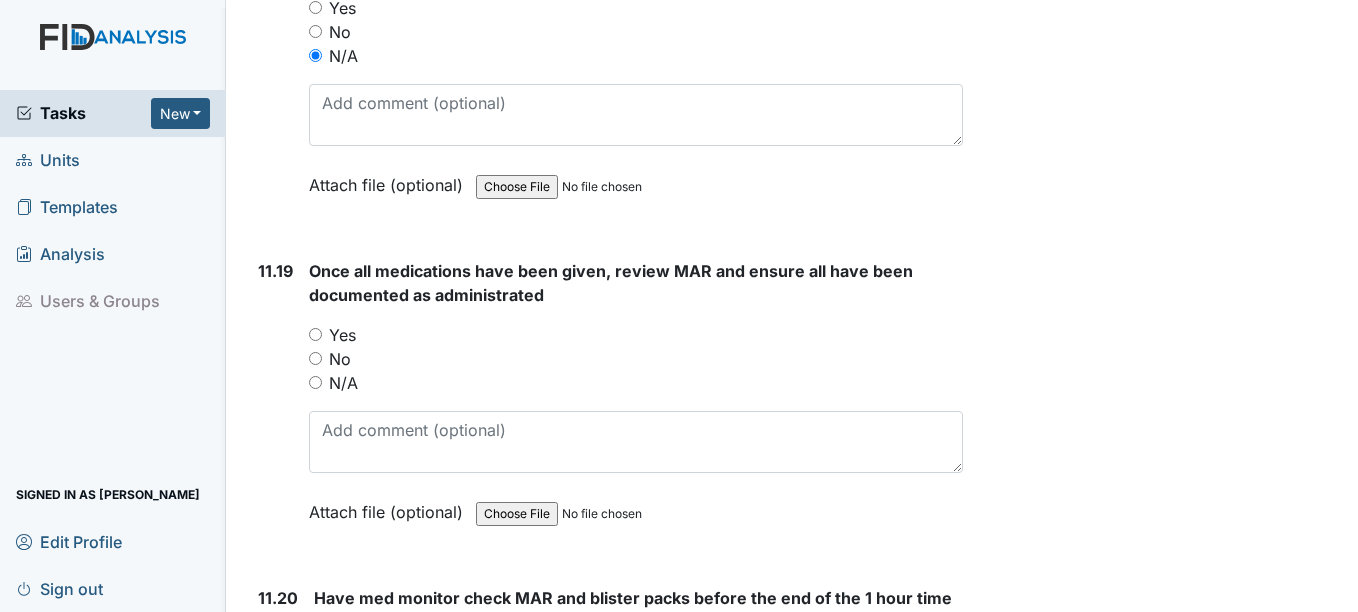 click on "Yes" at bounding box center [342, 335] 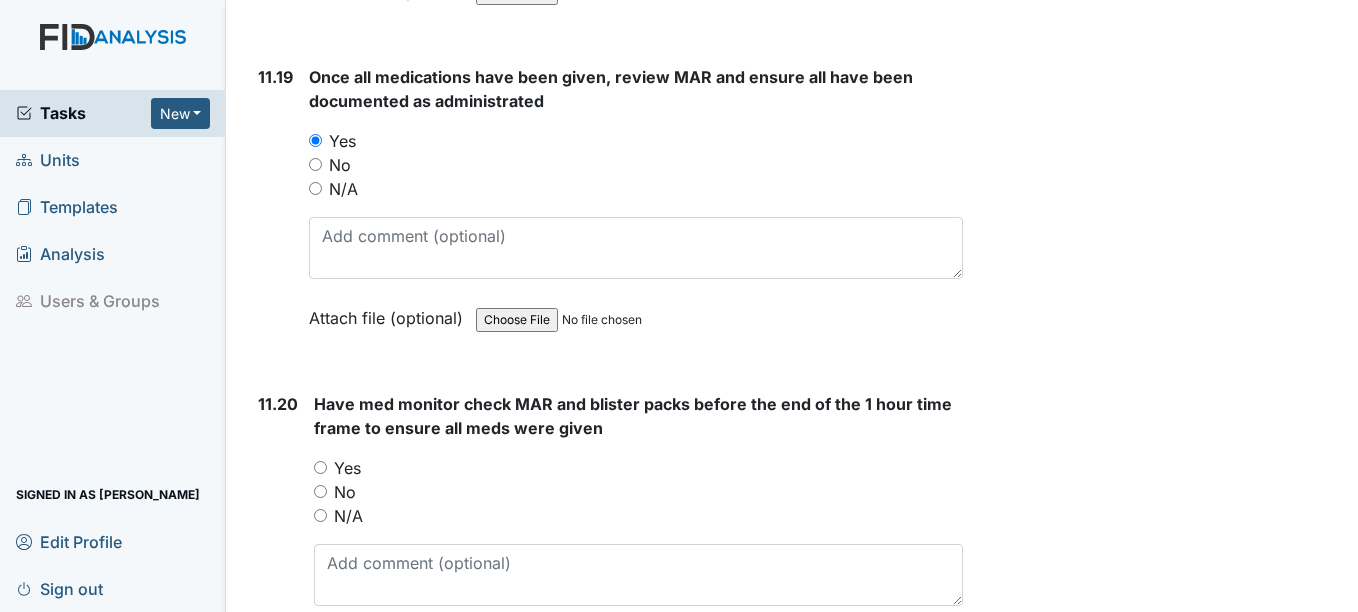scroll, scrollTop: 28600, scrollLeft: 0, axis: vertical 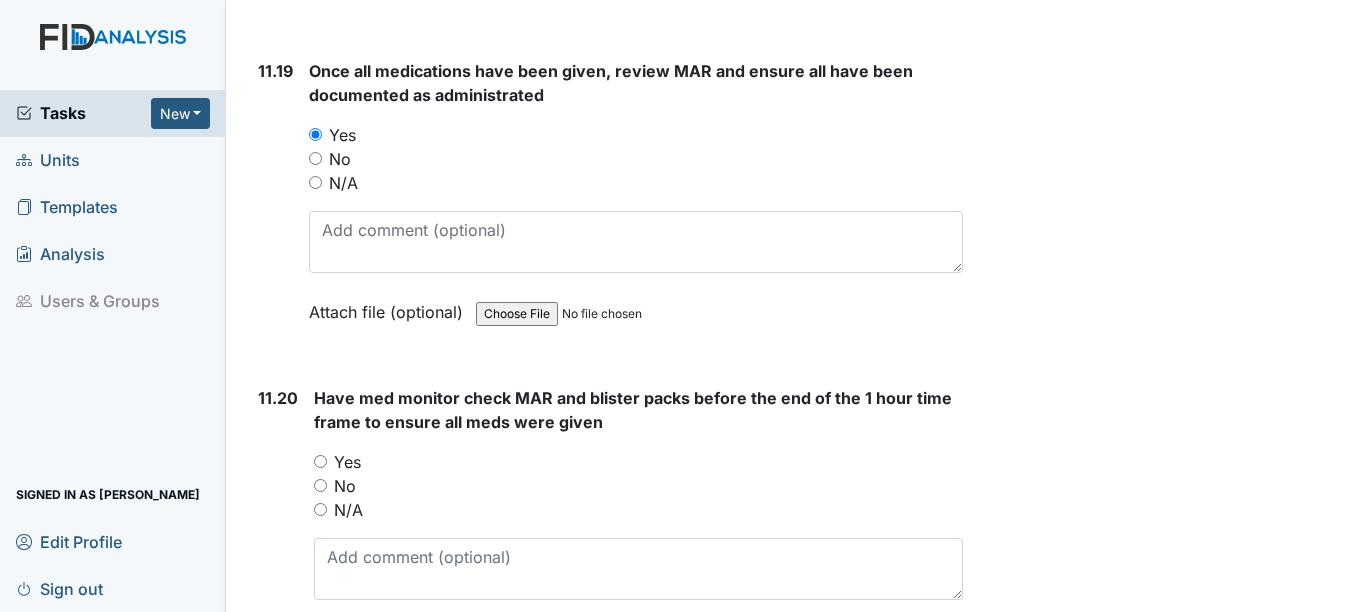 click on "Yes" at bounding box center [347, 462] 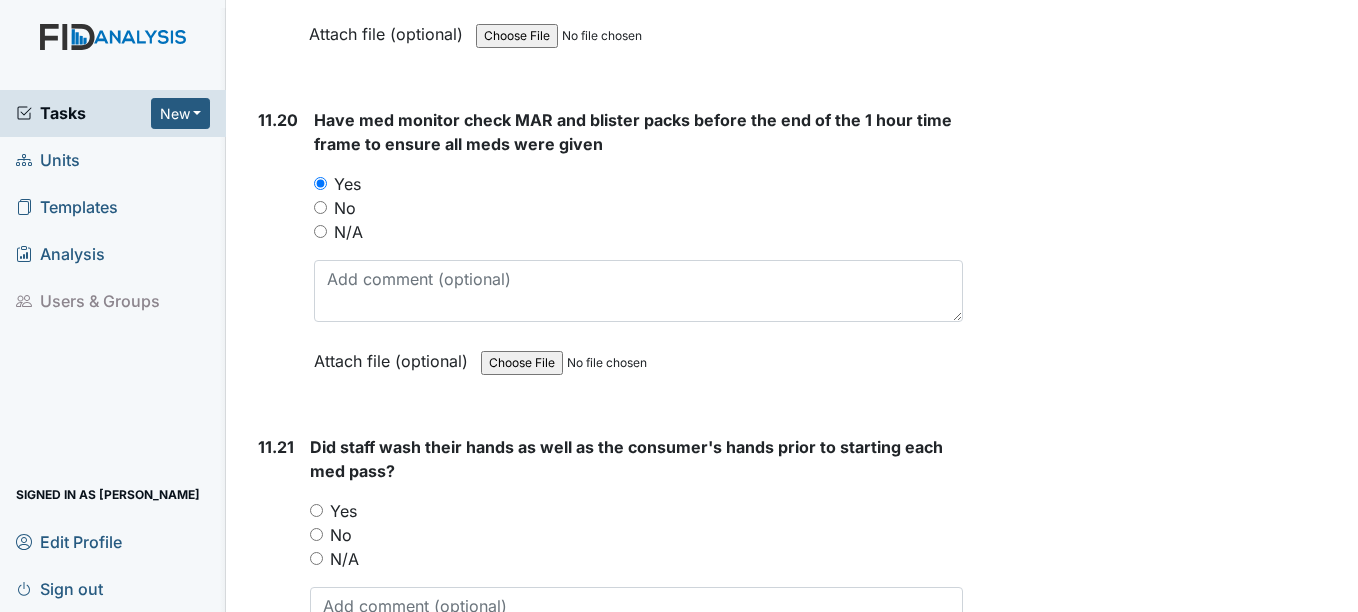 scroll, scrollTop: 28900, scrollLeft: 0, axis: vertical 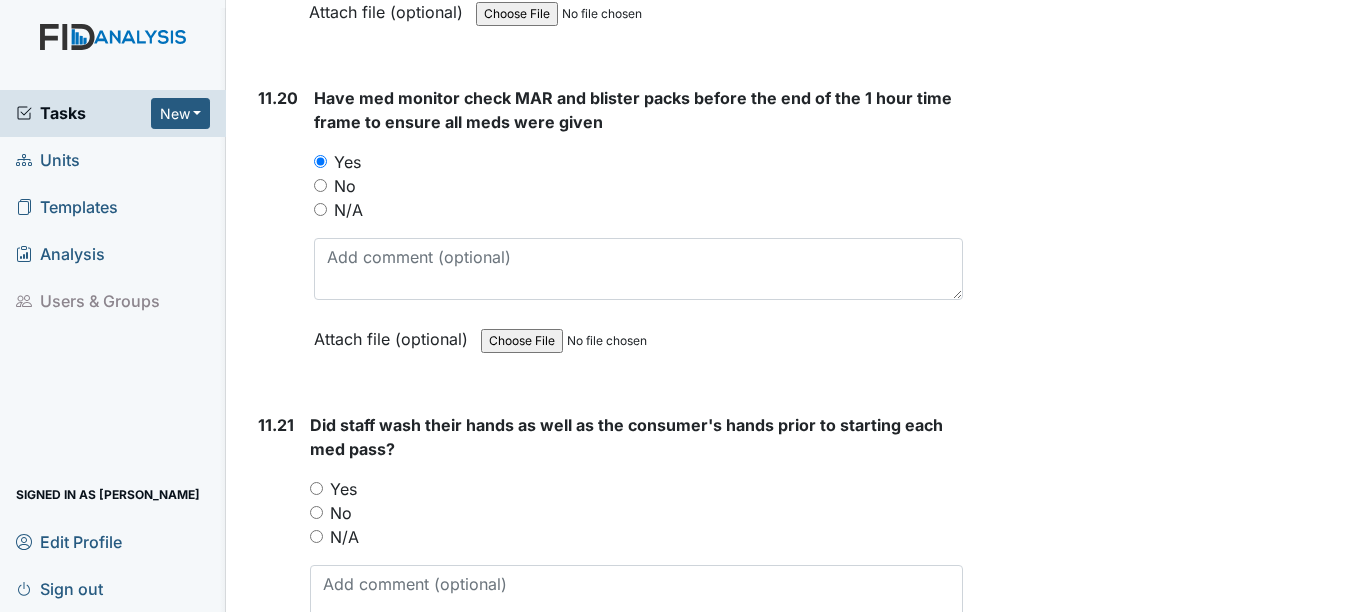 click on "Yes" at bounding box center (343, 489) 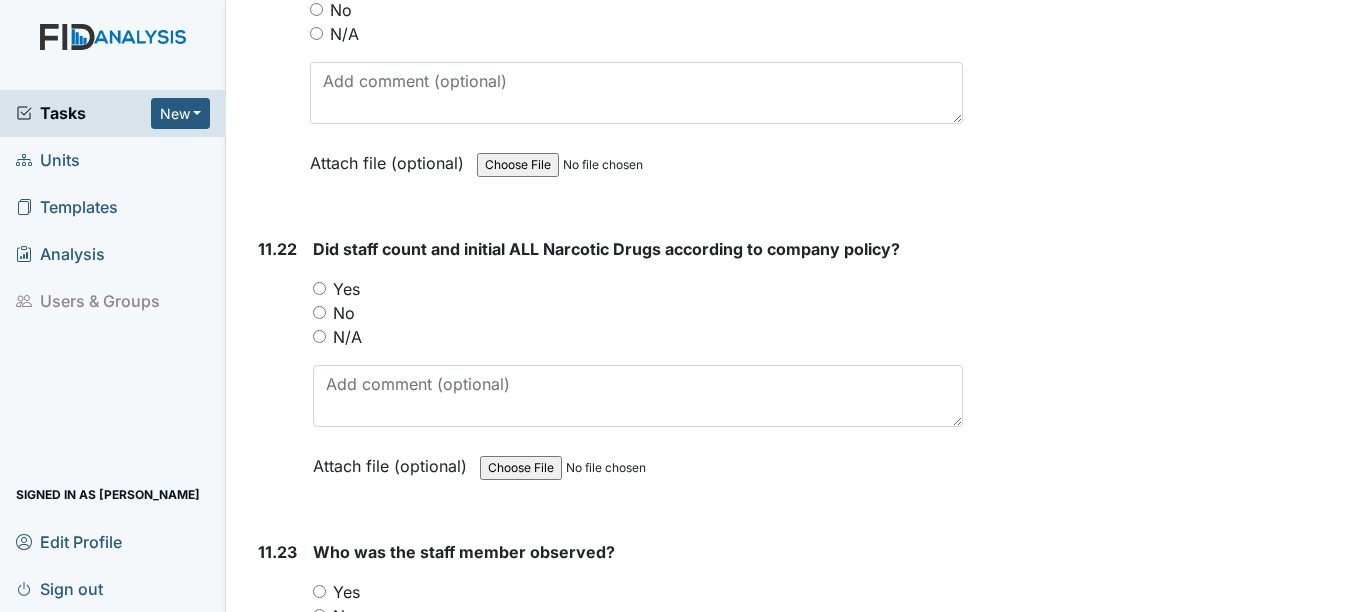 scroll, scrollTop: 29500, scrollLeft: 0, axis: vertical 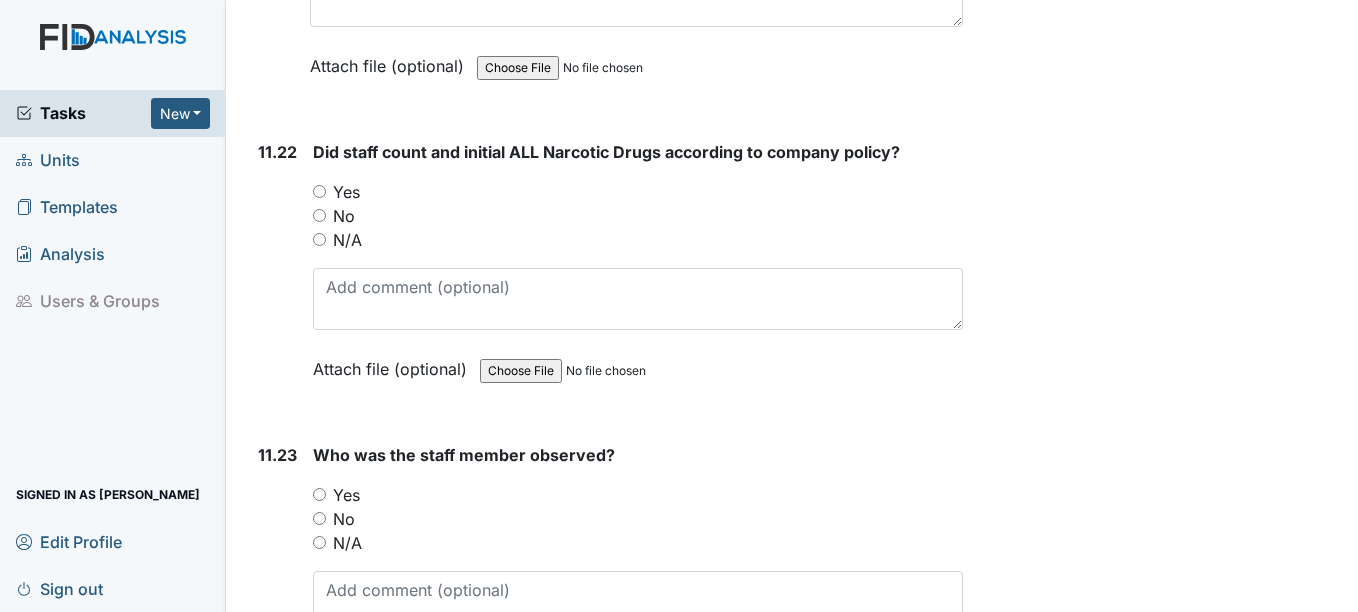 click on "Yes" at bounding box center [346, 192] 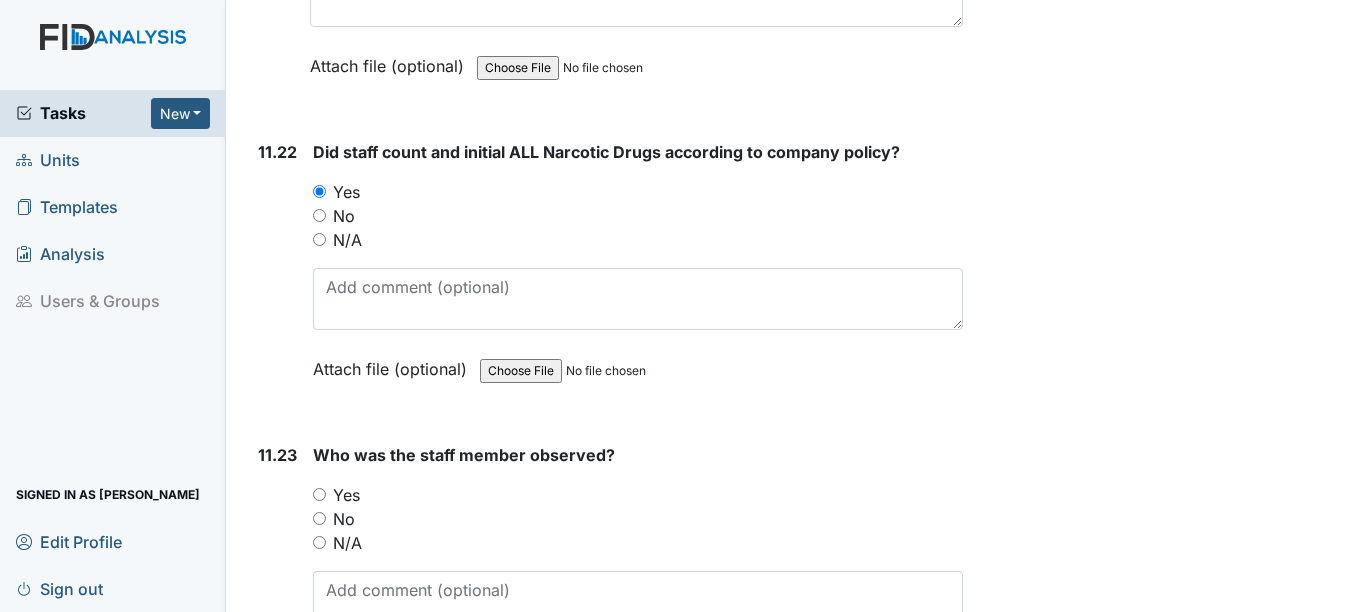 click on "Yes" at bounding box center [346, 495] 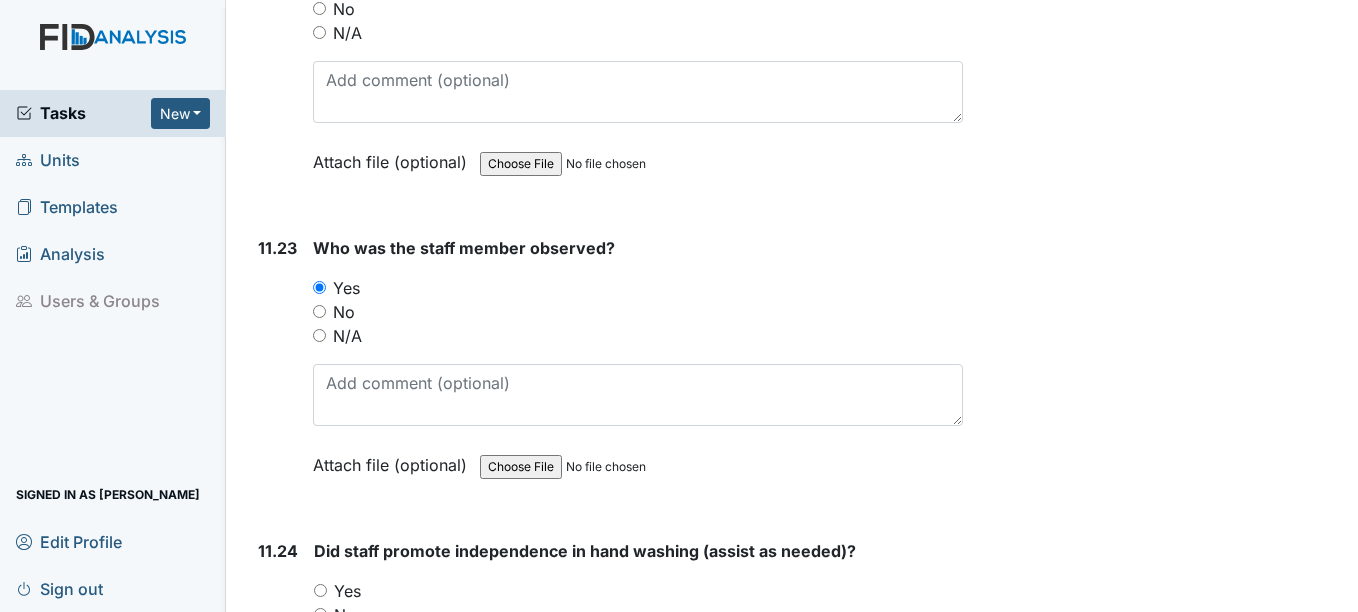scroll, scrollTop: 29800, scrollLeft: 0, axis: vertical 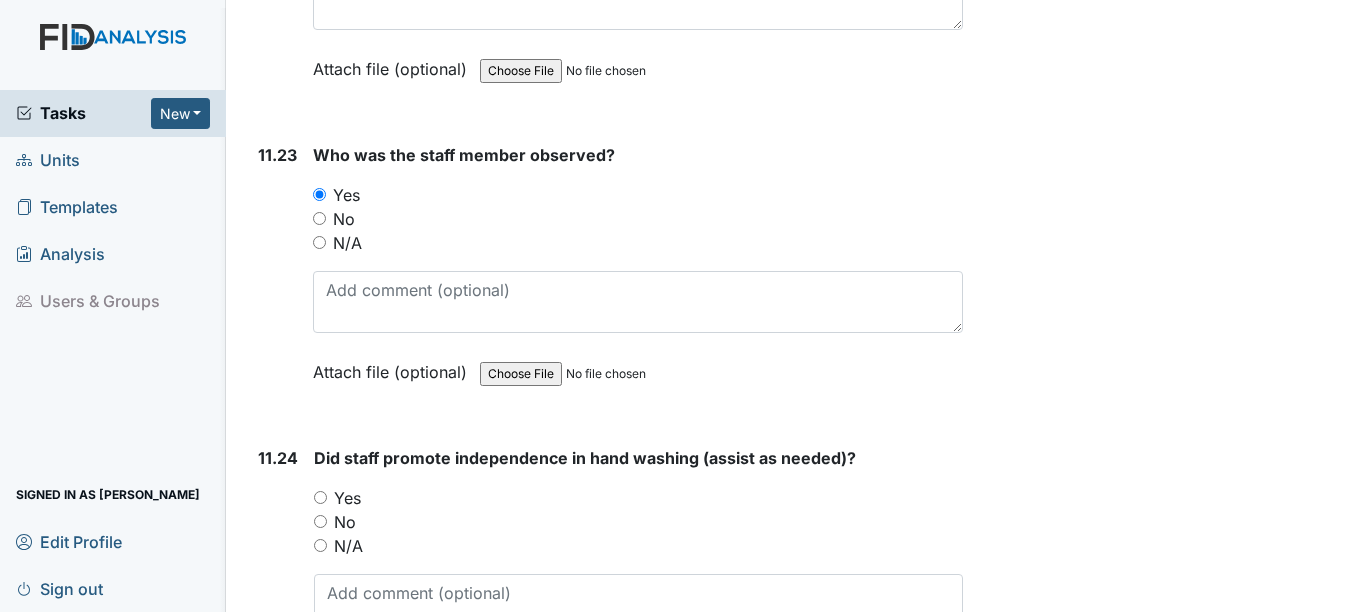 click on "Yes" at bounding box center [347, 498] 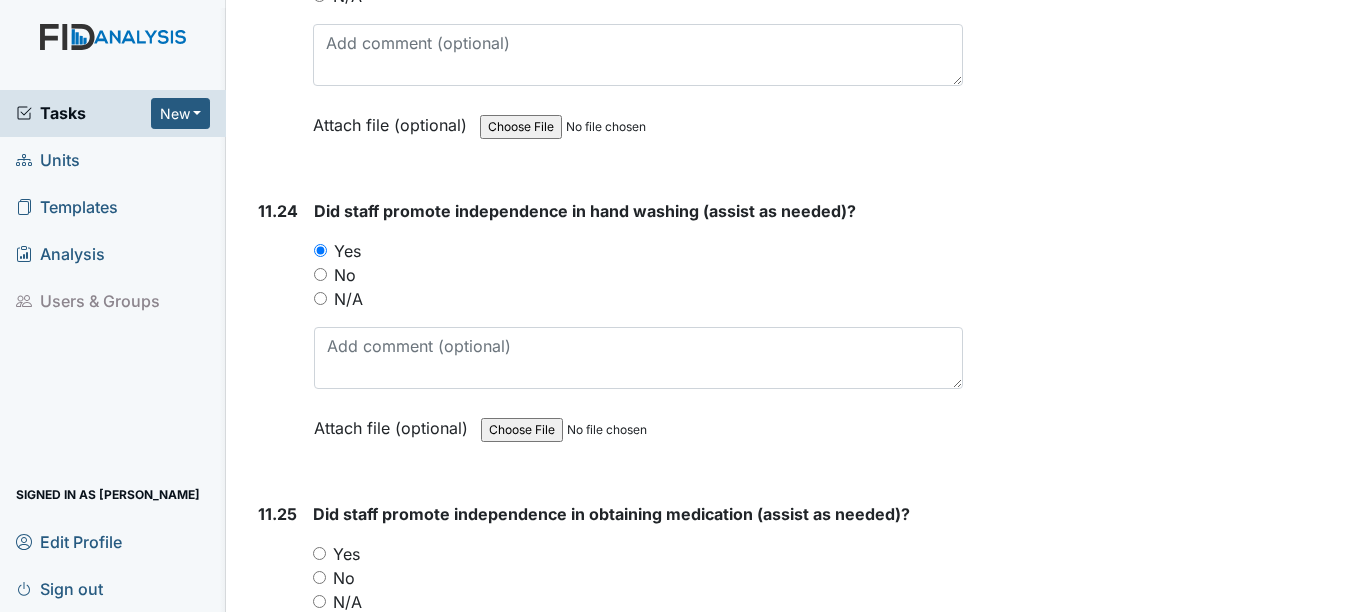 scroll, scrollTop: 30100, scrollLeft: 0, axis: vertical 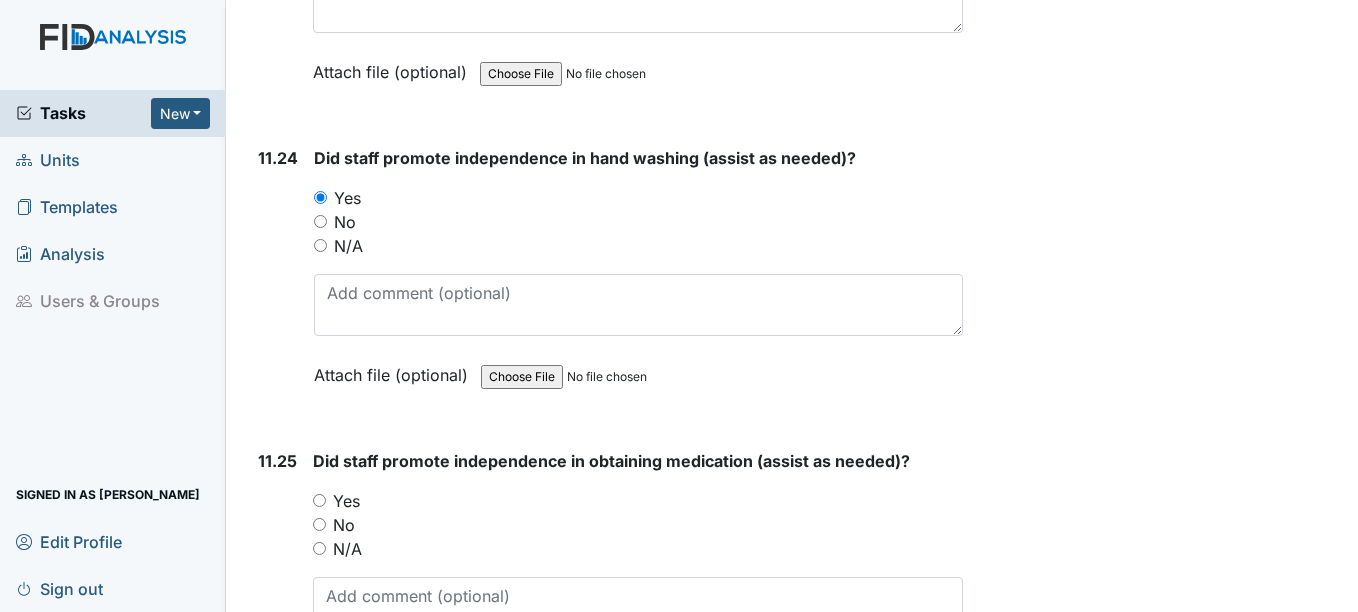 click on "Yes" at bounding box center [346, 501] 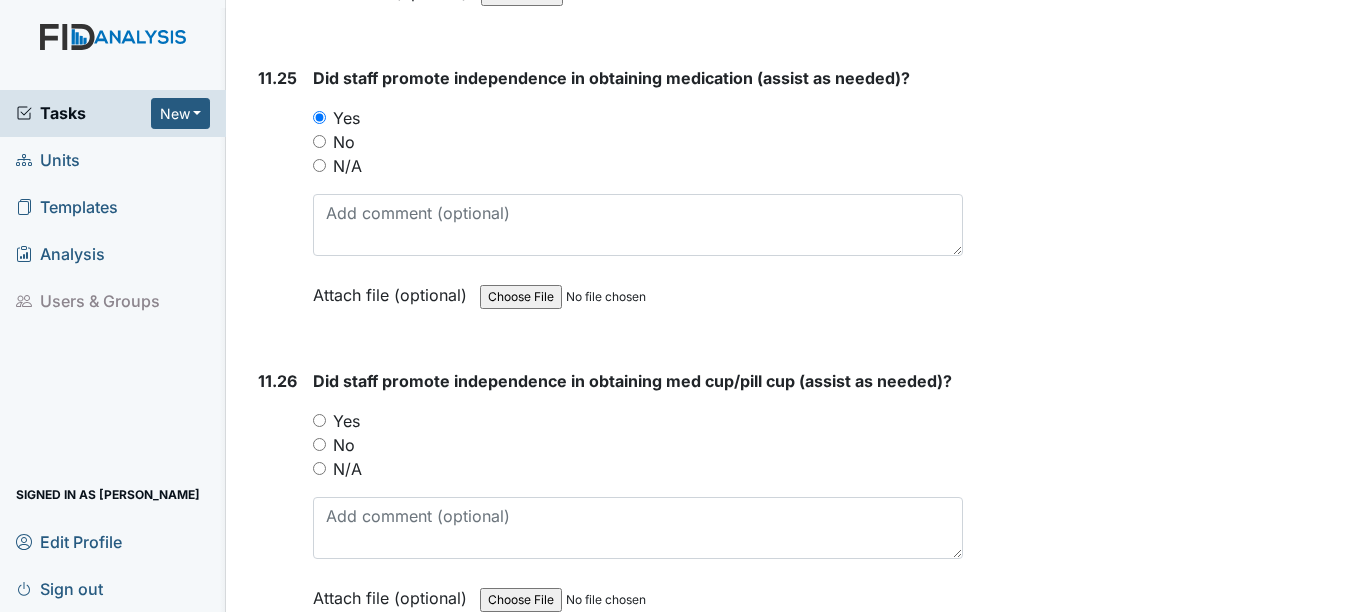 scroll, scrollTop: 30500, scrollLeft: 0, axis: vertical 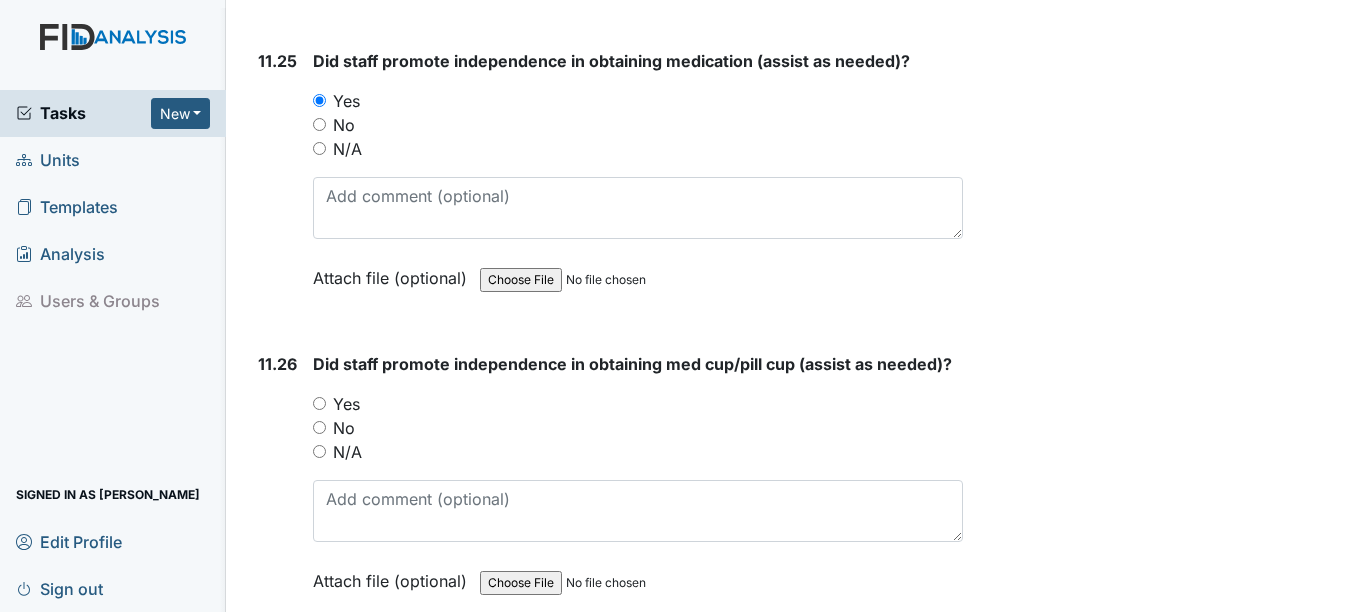 click on "Yes" at bounding box center (346, 404) 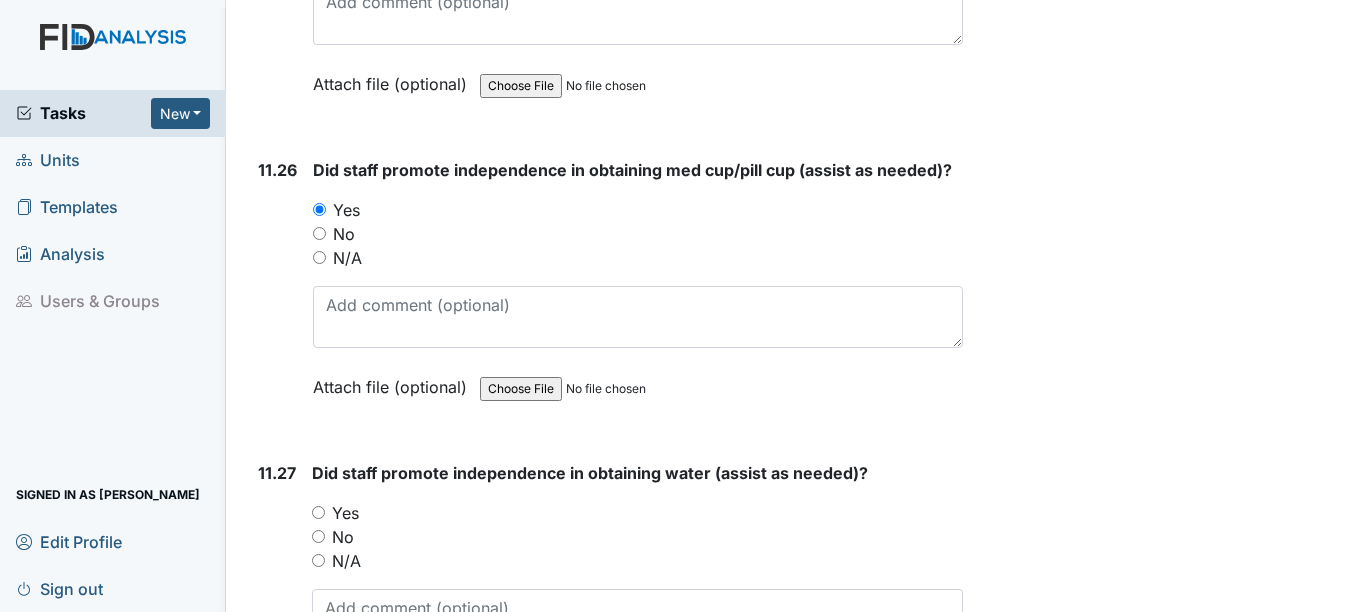 scroll, scrollTop: 30700, scrollLeft: 0, axis: vertical 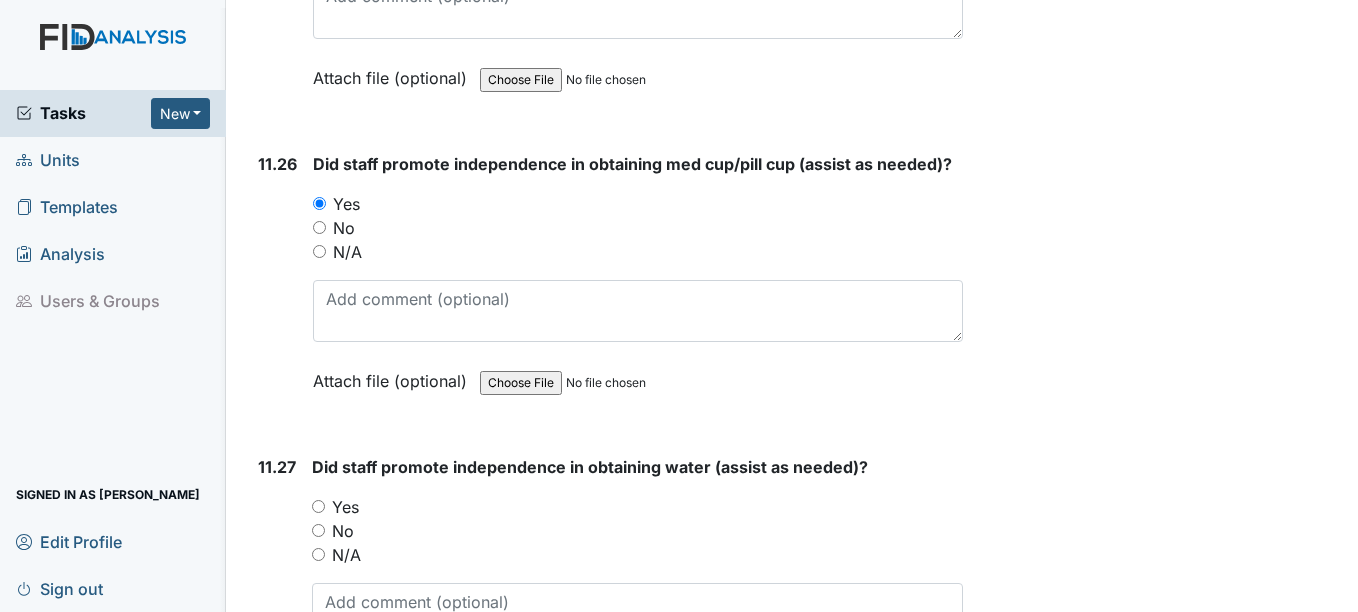 click on "Yes" at bounding box center [345, 507] 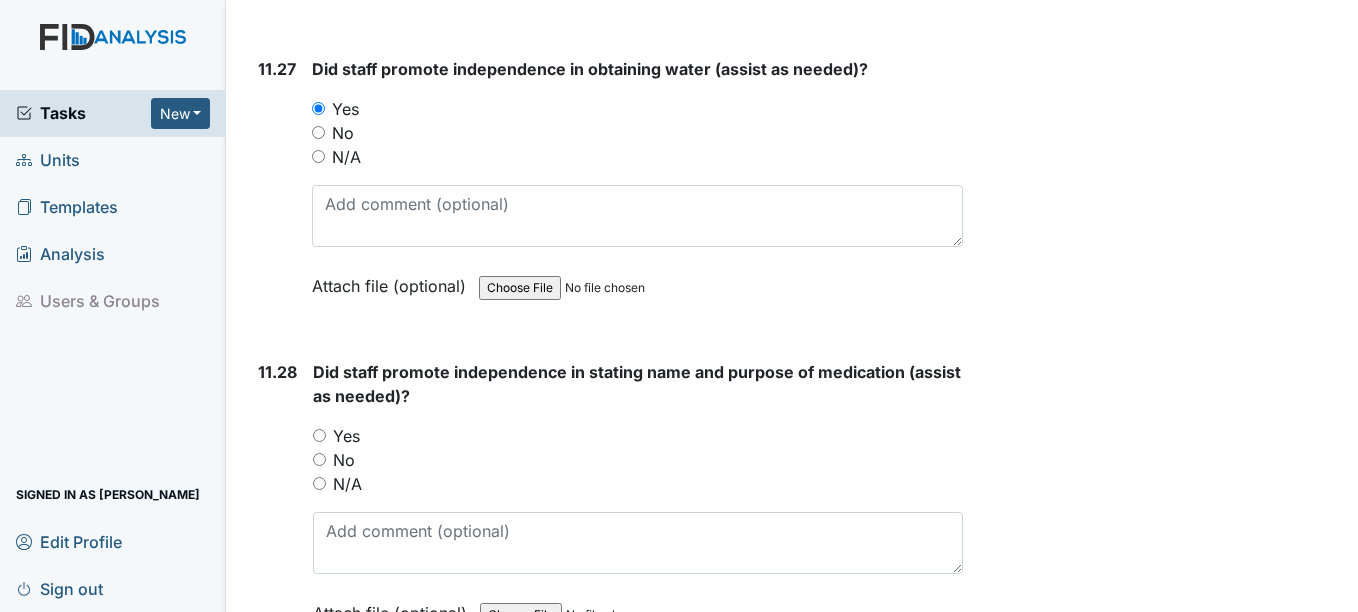 scroll, scrollTop: 31100, scrollLeft: 0, axis: vertical 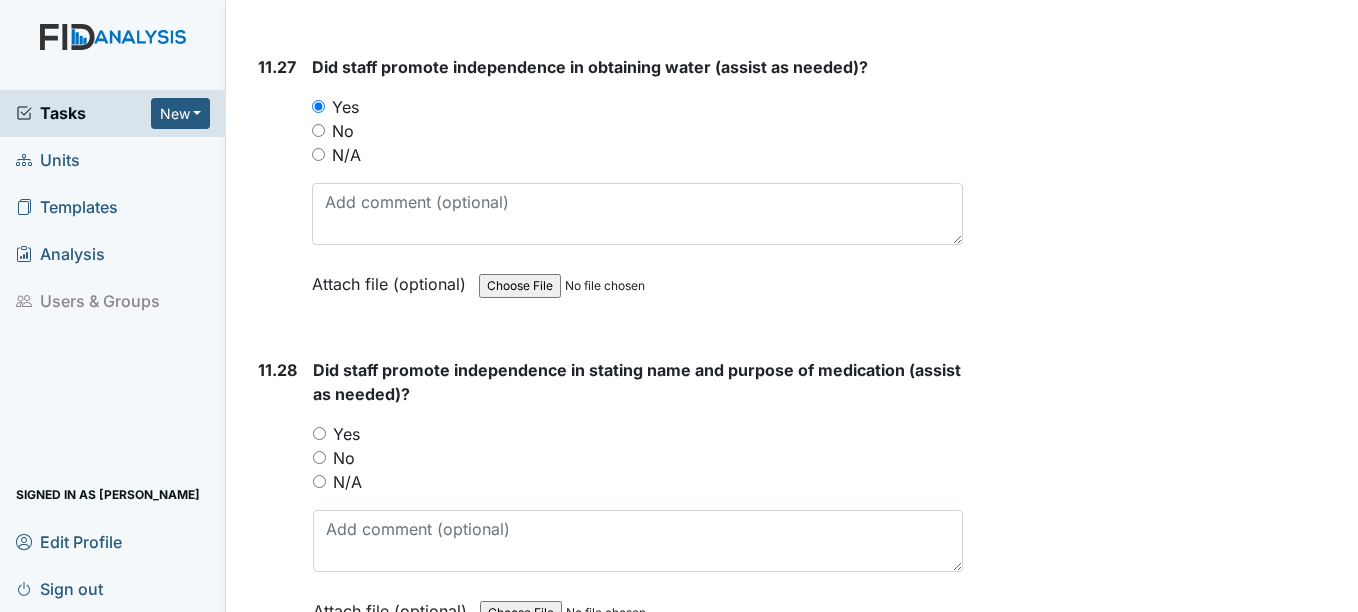 click on "Yes" at bounding box center (346, 434) 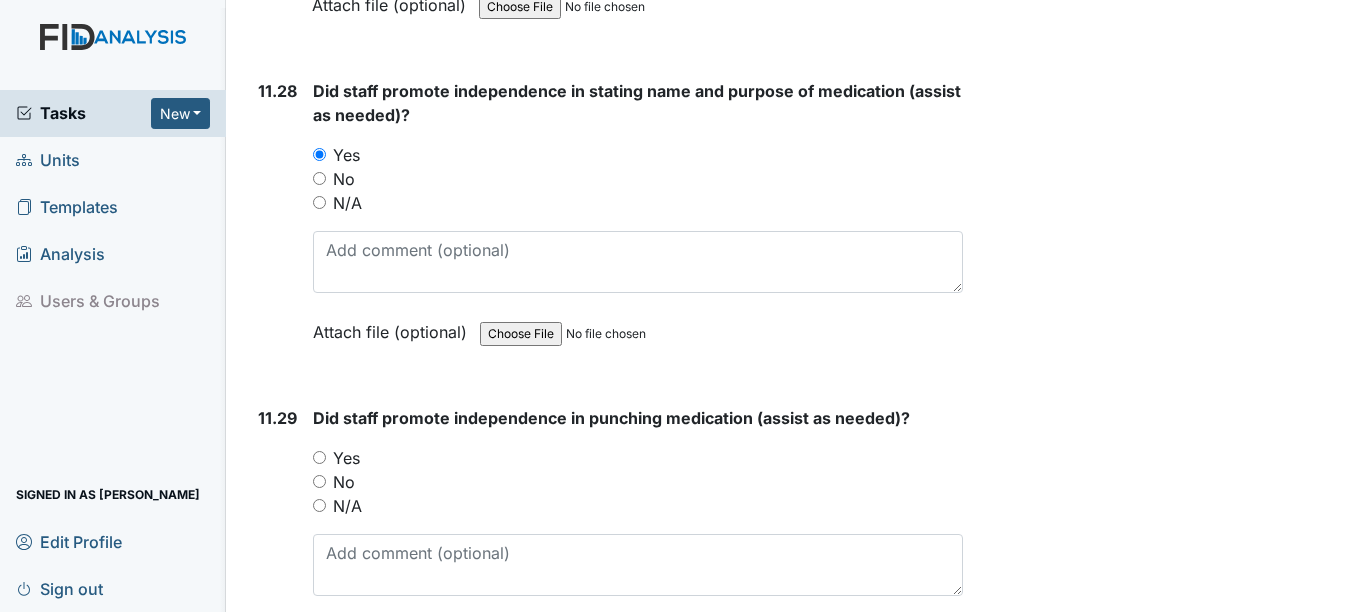 scroll, scrollTop: 31400, scrollLeft: 0, axis: vertical 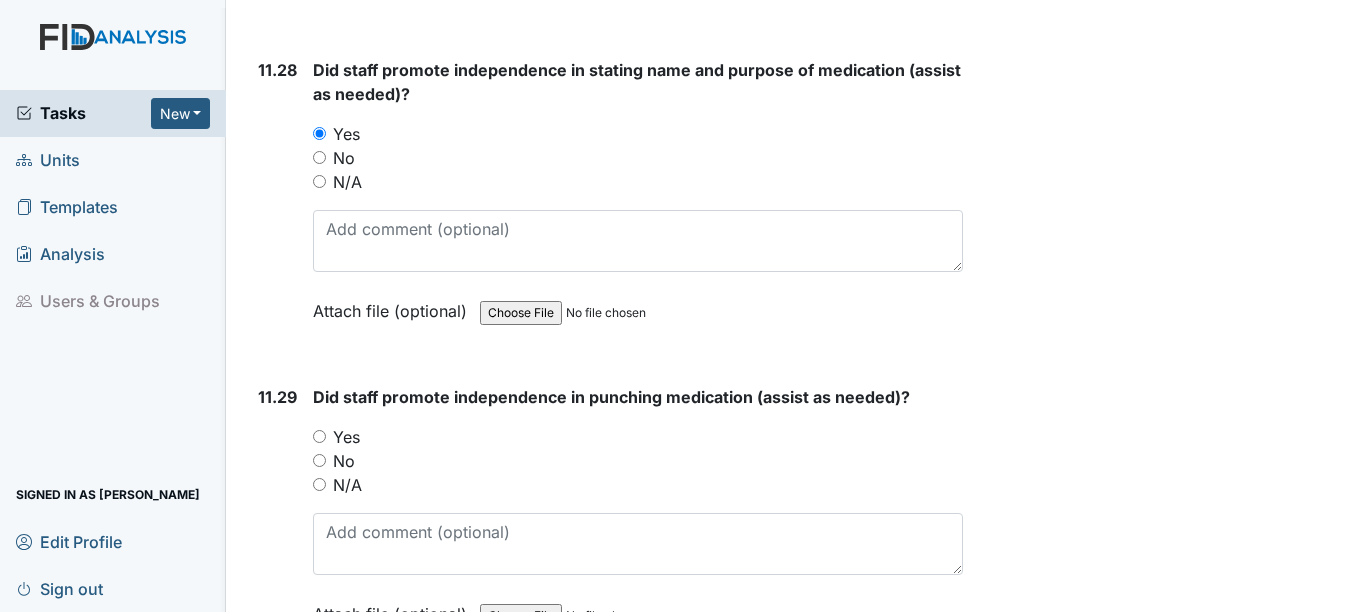 click on "Yes" at bounding box center [346, 437] 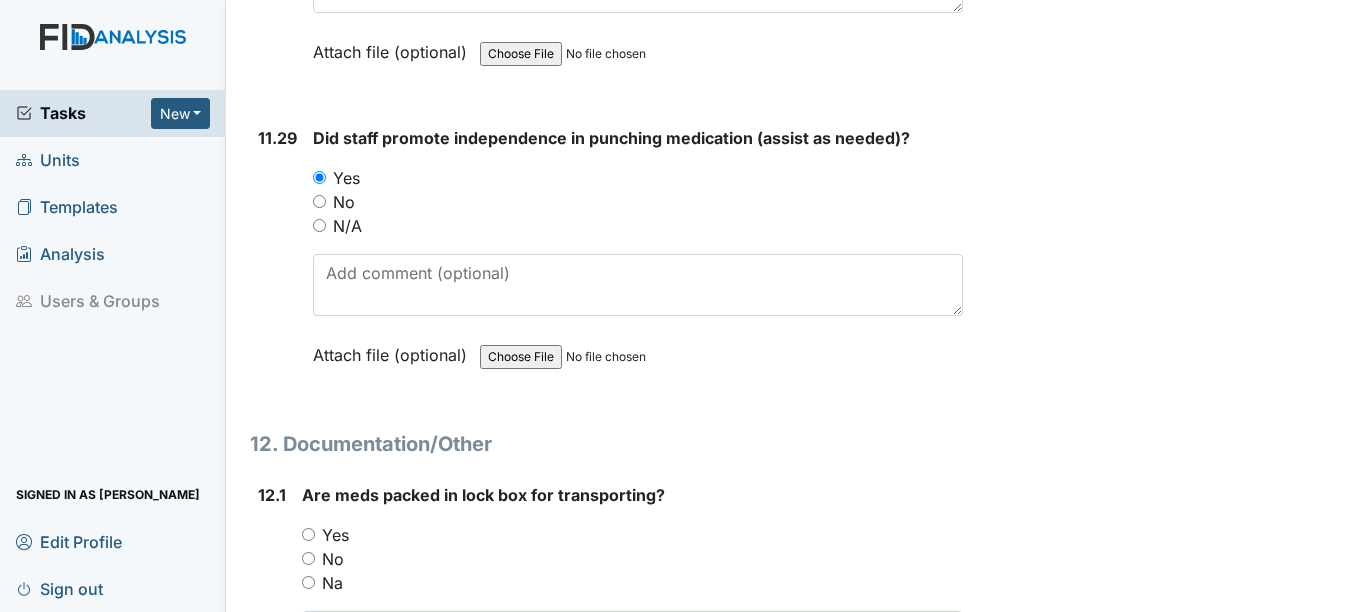 scroll, scrollTop: 31700, scrollLeft: 0, axis: vertical 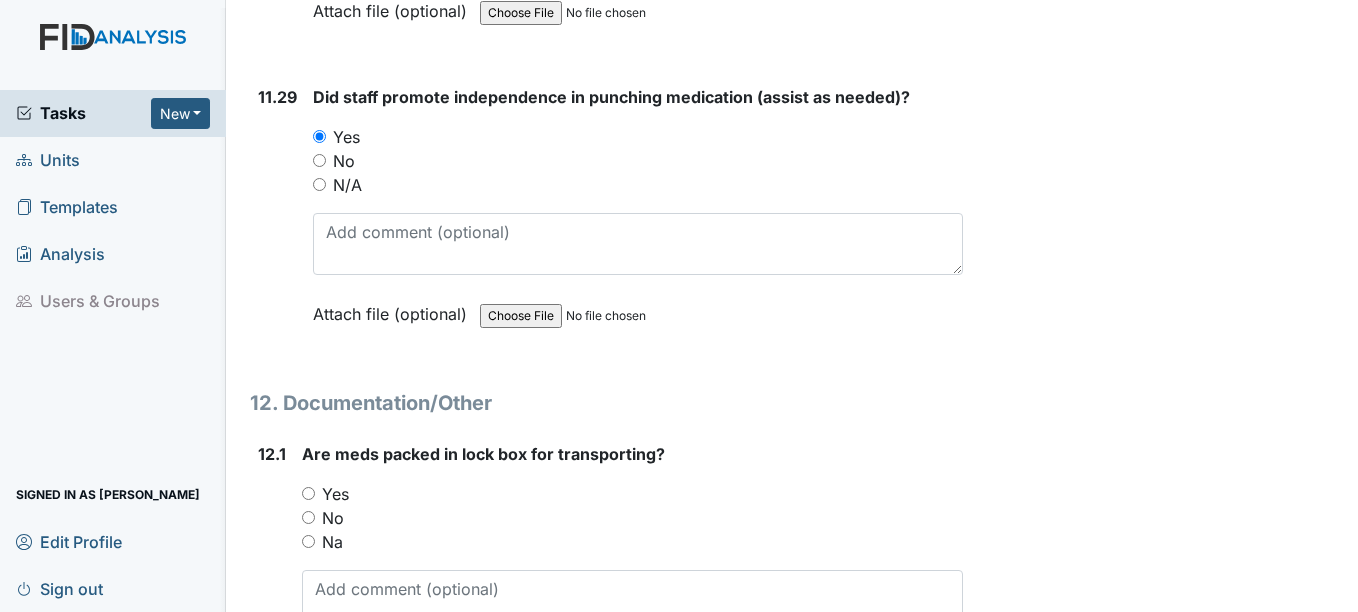 click on "Yes" at bounding box center [335, 494] 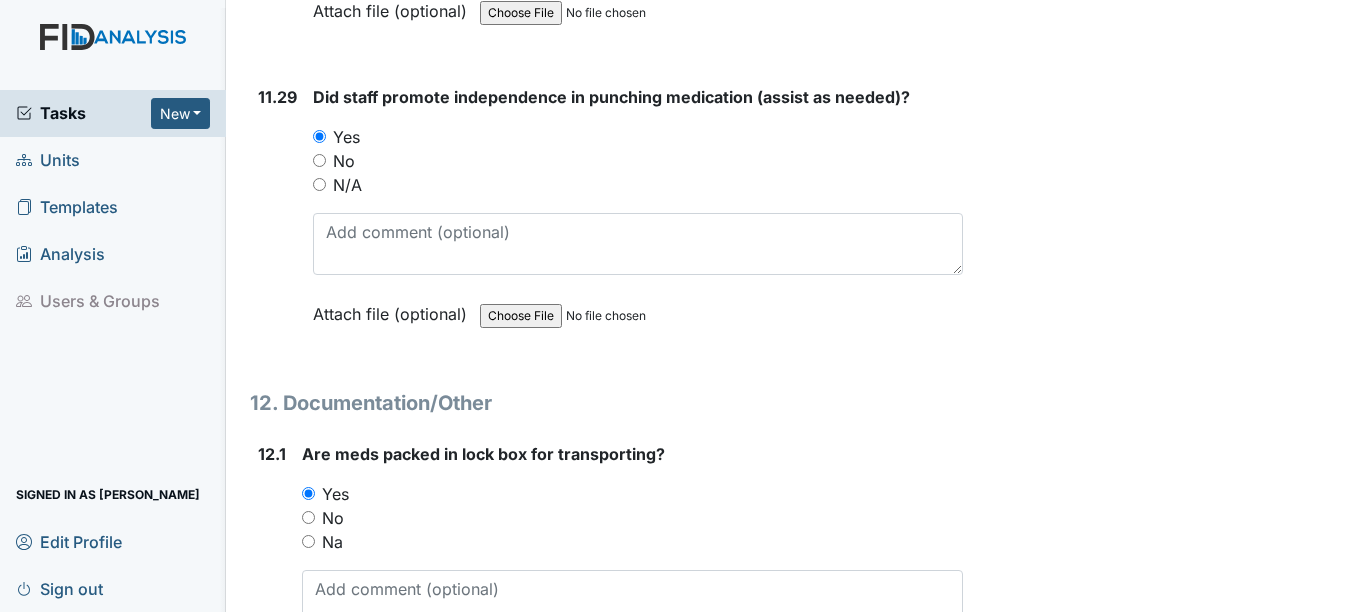 click on "Na" at bounding box center (332, 542) 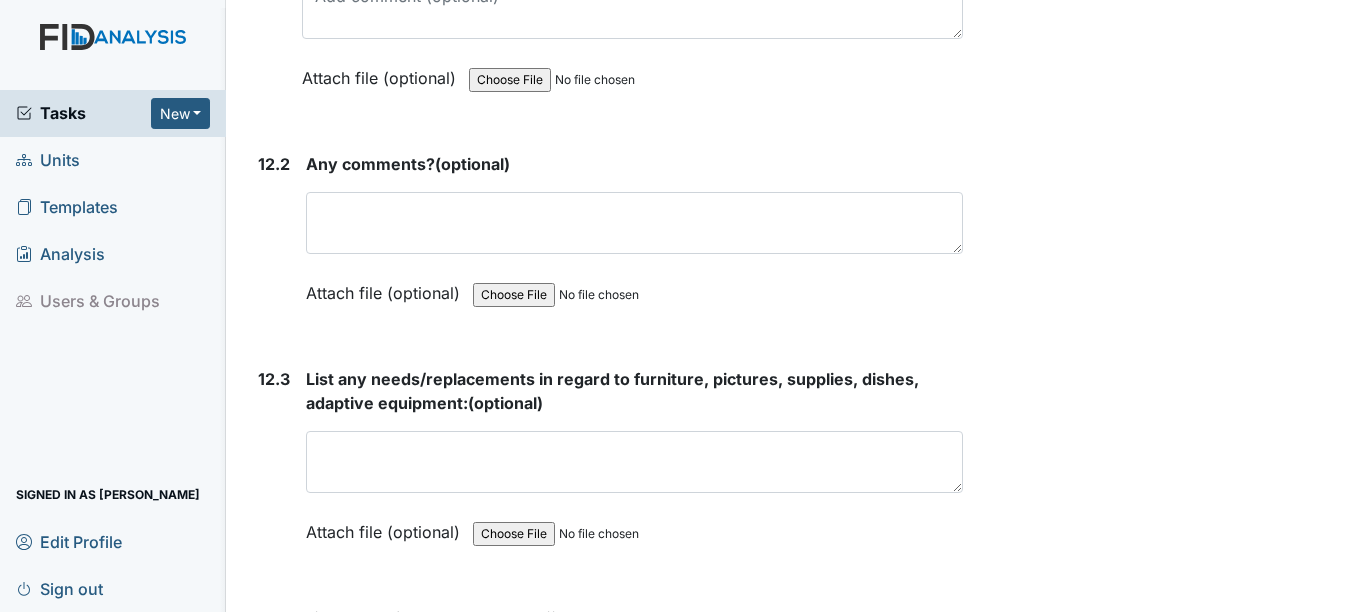 scroll, scrollTop: 32300, scrollLeft: 0, axis: vertical 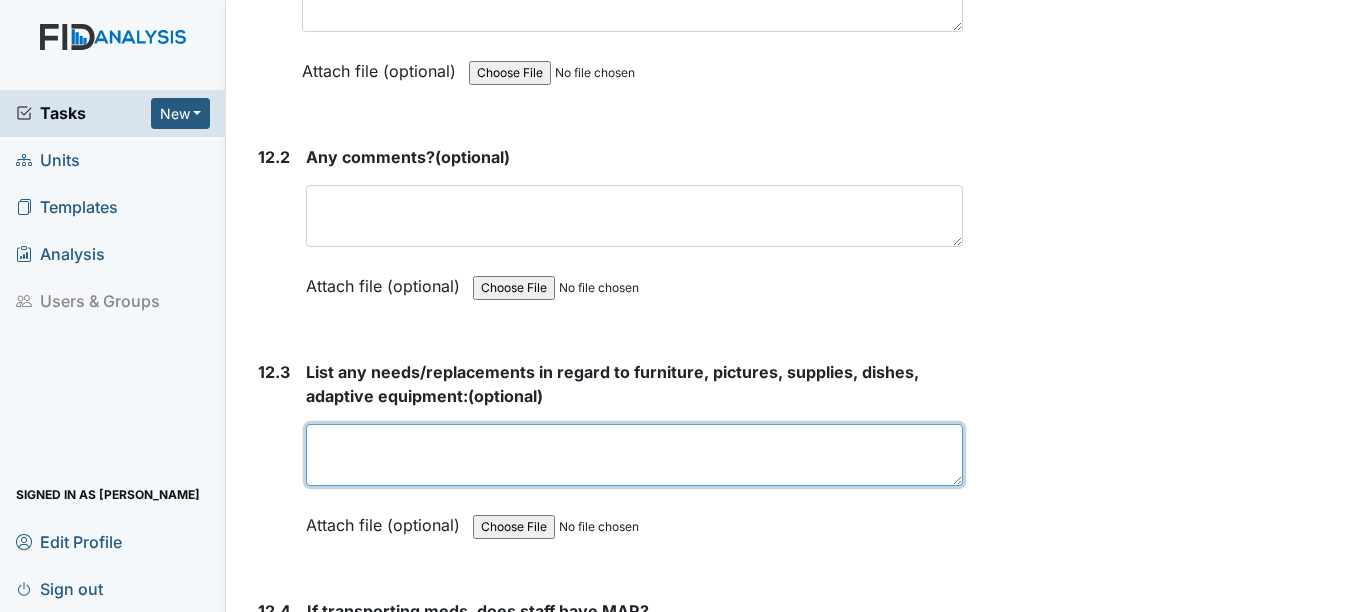 click at bounding box center [634, 455] 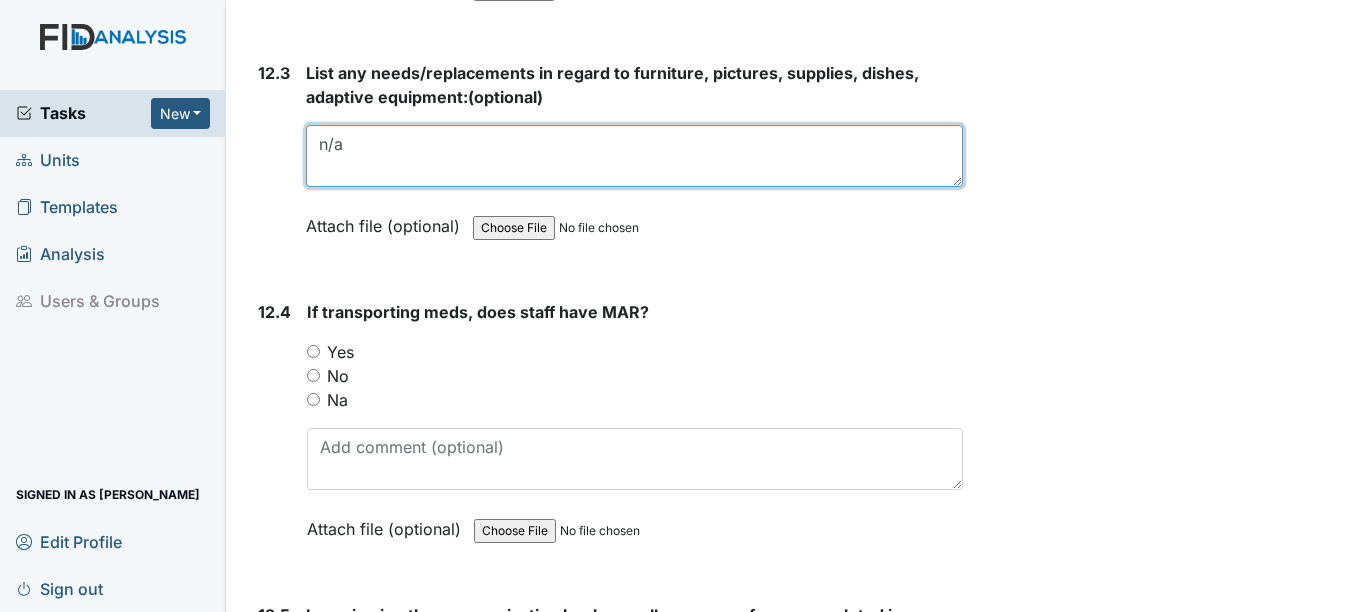 scroll, scrollTop: 32600, scrollLeft: 0, axis: vertical 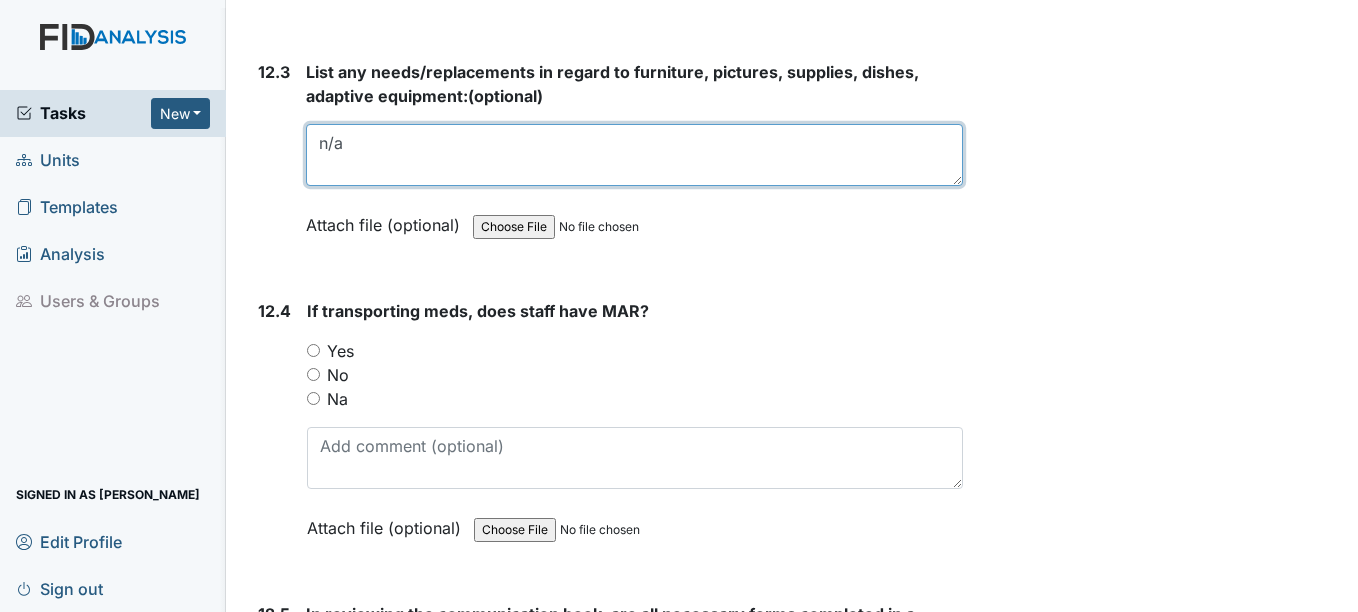 type on "n/a" 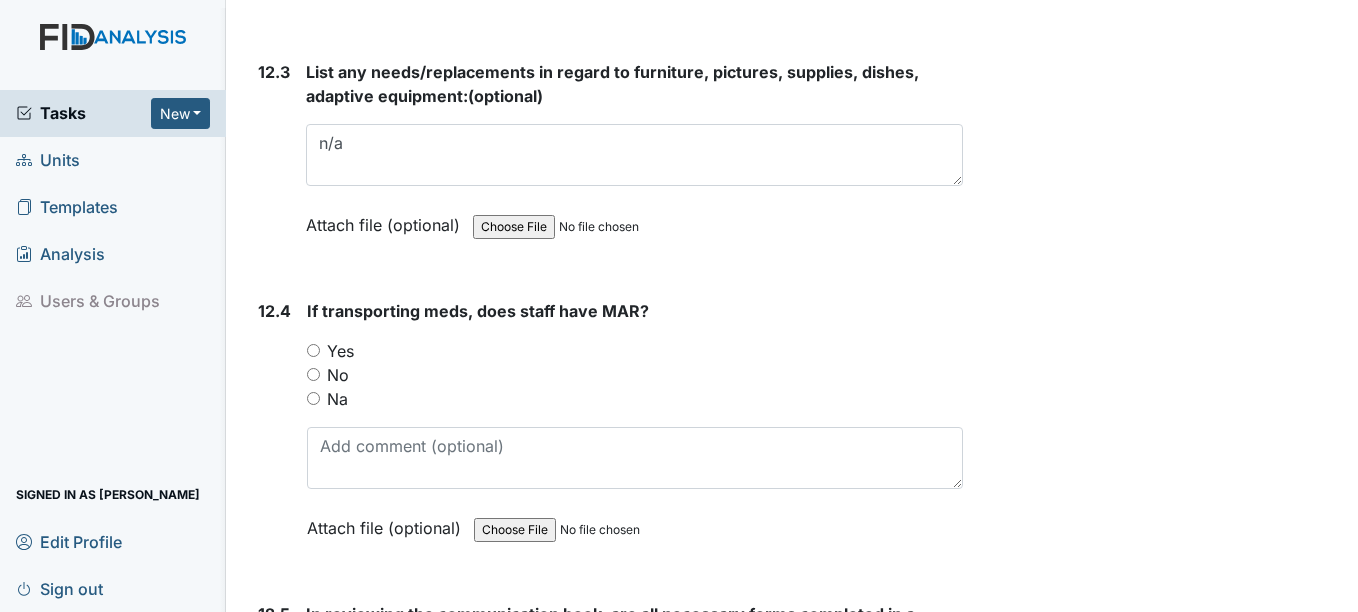 click on "Na" at bounding box center (337, 399) 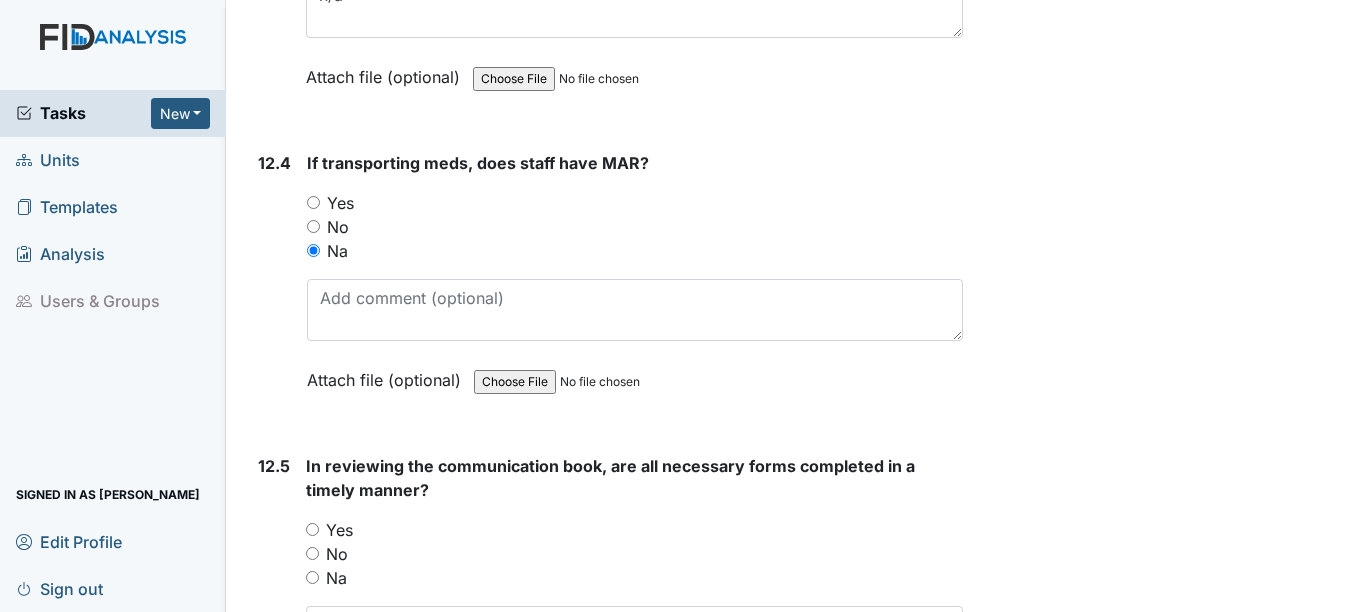 scroll, scrollTop: 32900, scrollLeft: 0, axis: vertical 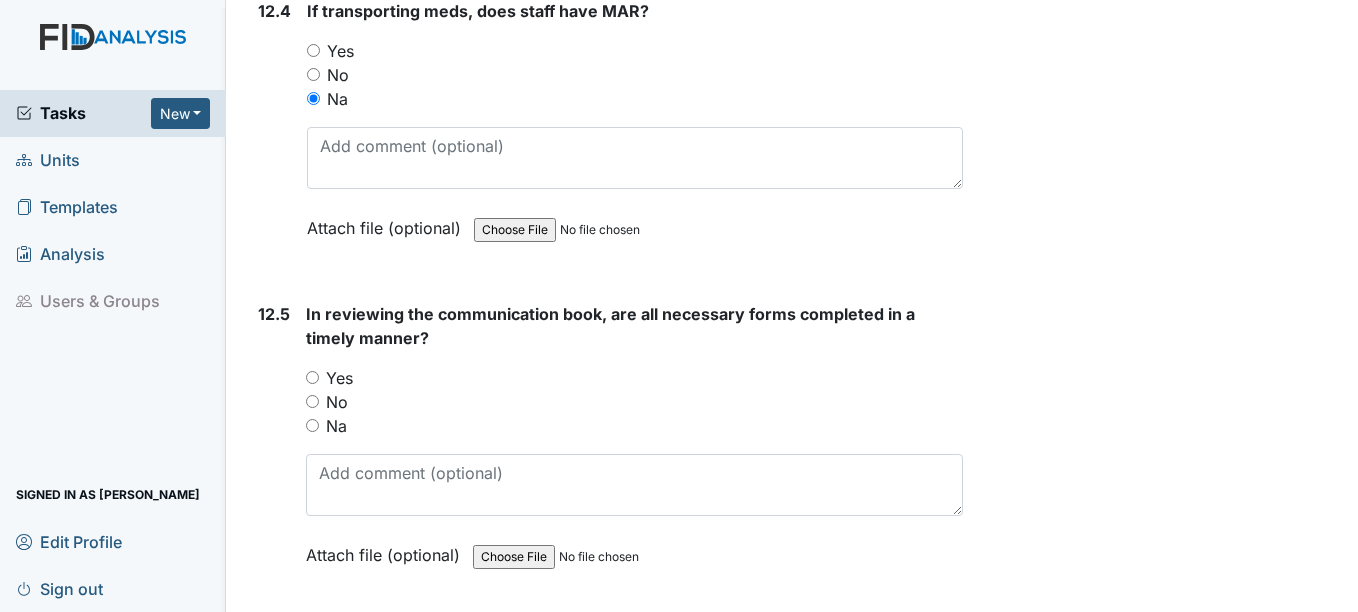 click on "Yes" at bounding box center [339, 378] 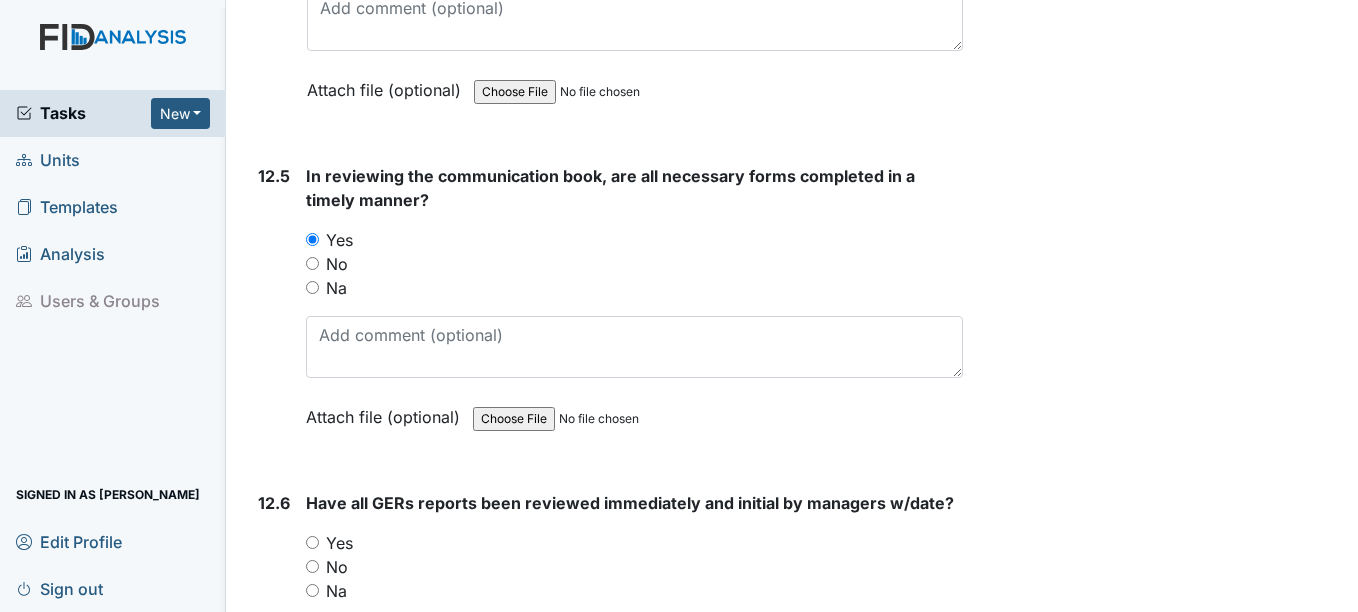 scroll, scrollTop: 33100, scrollLeft: 0, axis: vertical 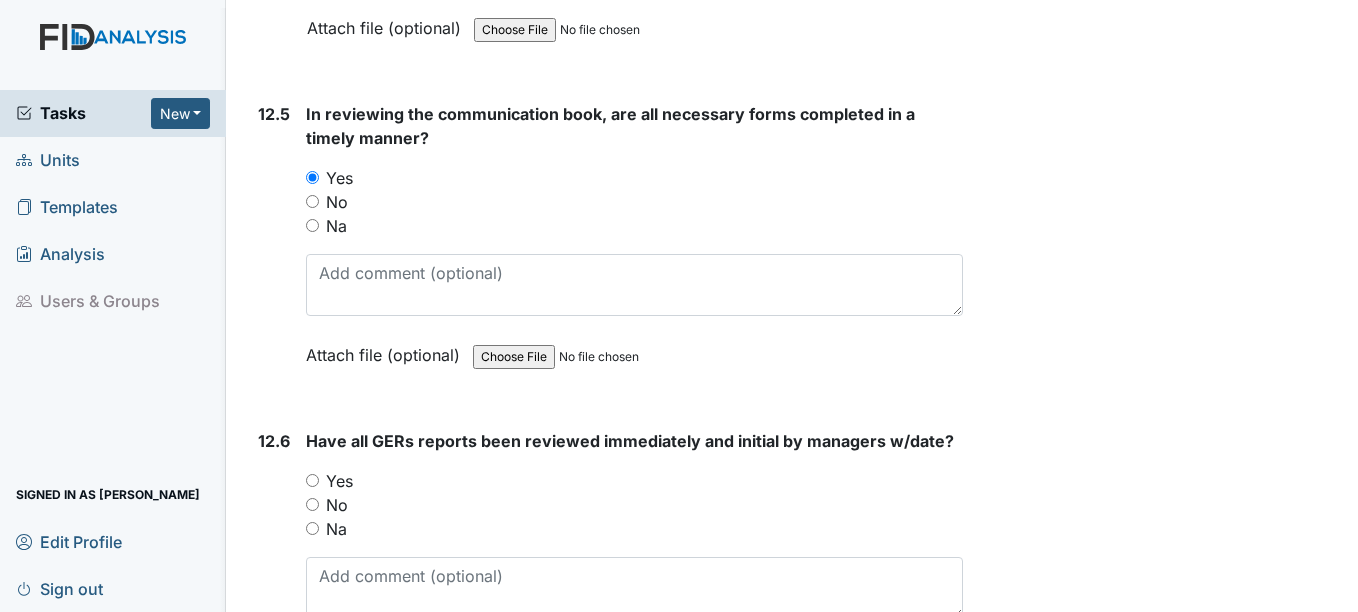 click on "Yes" at bounding box center [339, 481] 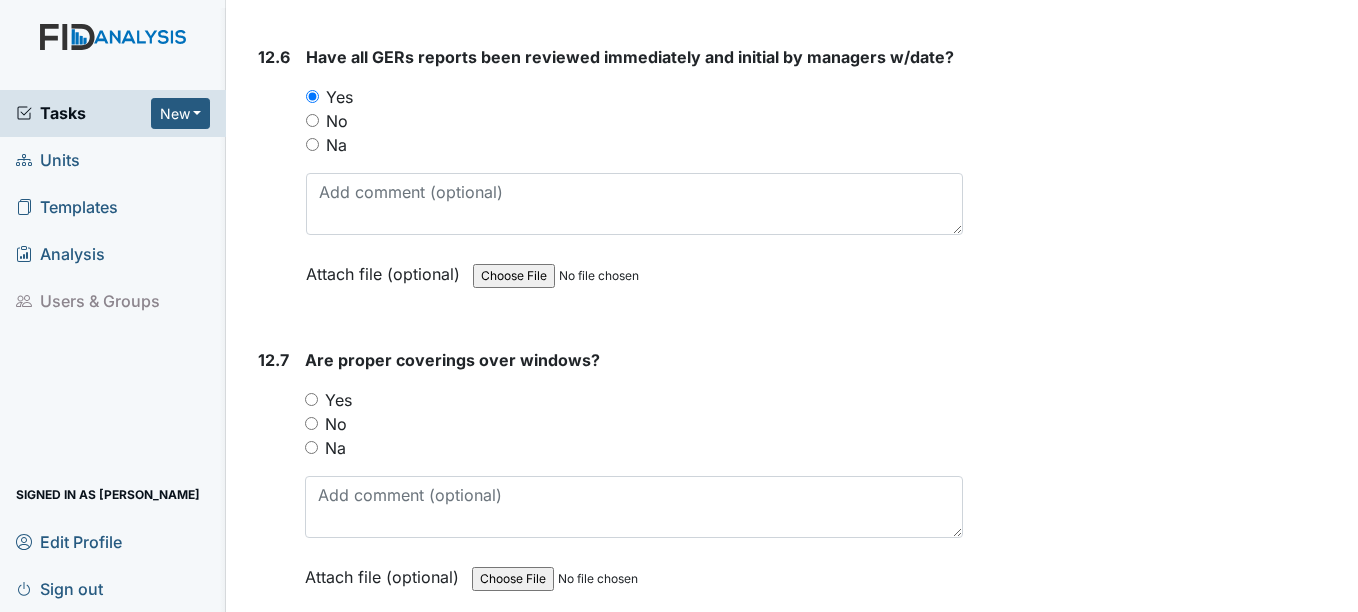 scroll, scrollTop: 33500, scrollLeft: 0, axis: vertical 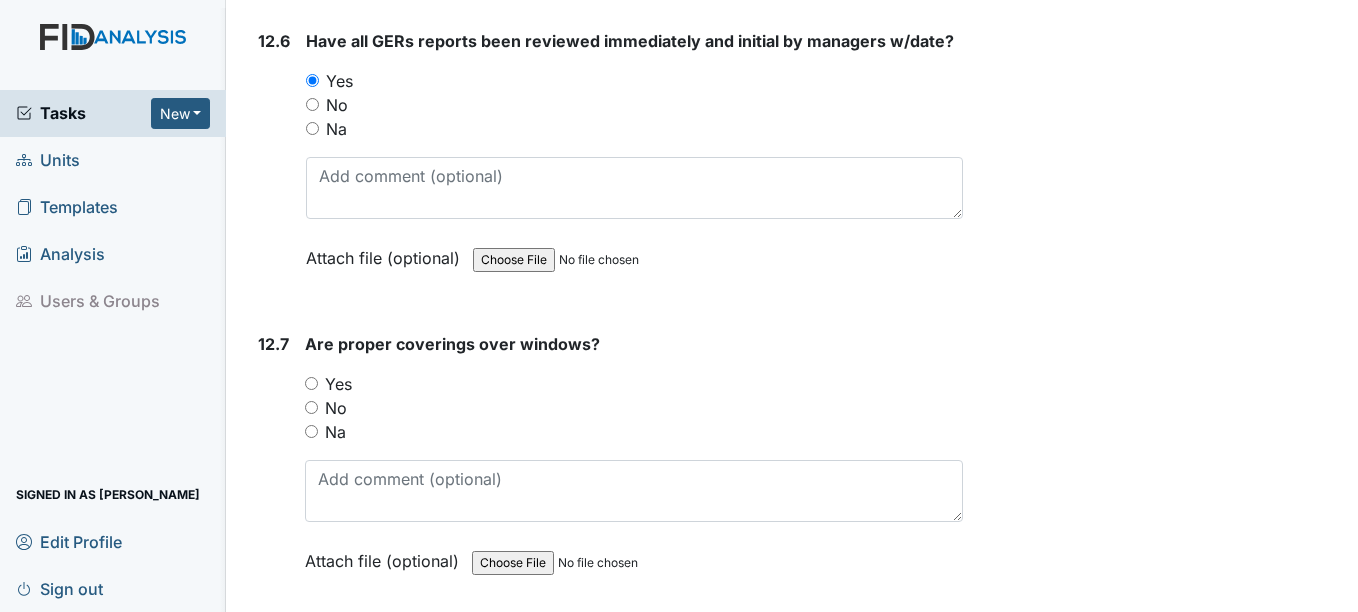 click on "Yes" at bounding box center [338, 384] 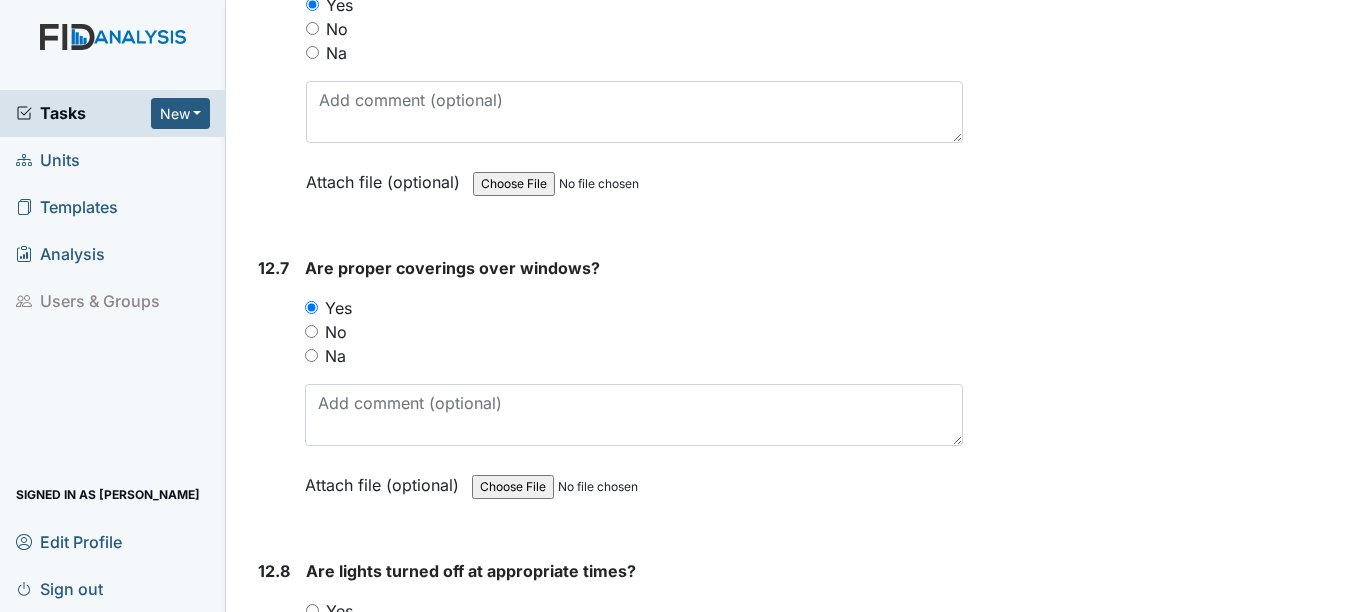 scroll, scrollTop: 33700, scrollLeft: 0, axis: vertical 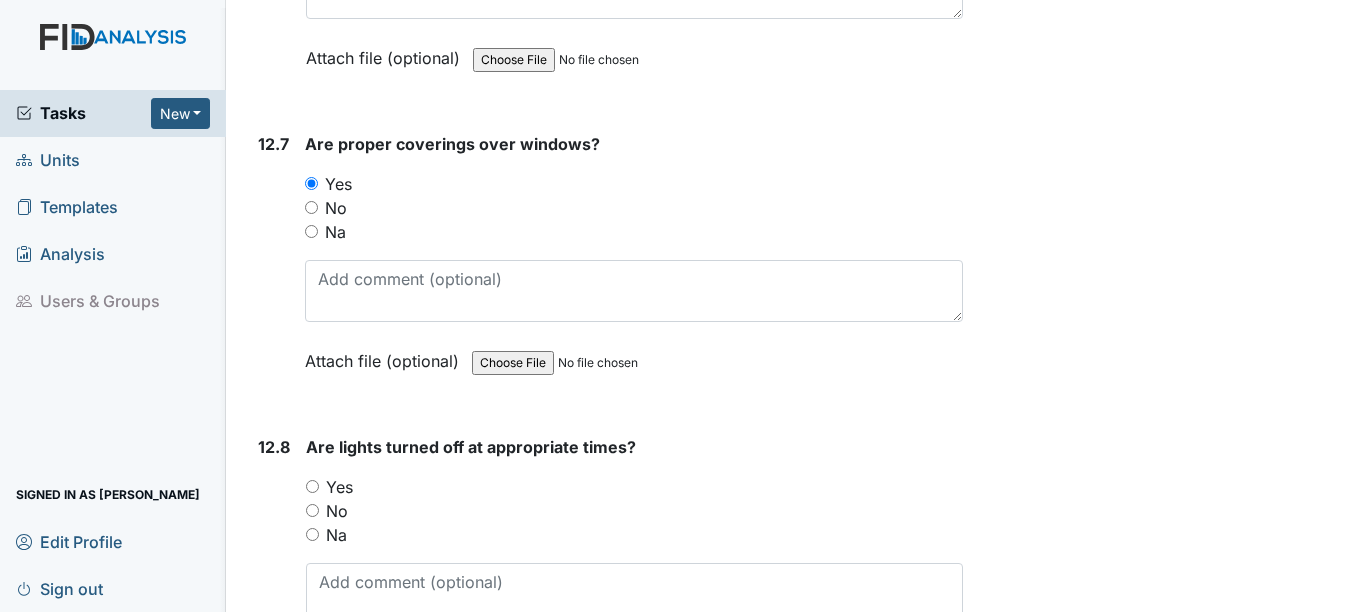 drag, startPoint x: 347, startPoint y: 485, endPoint x: 345, endPoint y: 474, distance: 11.18034 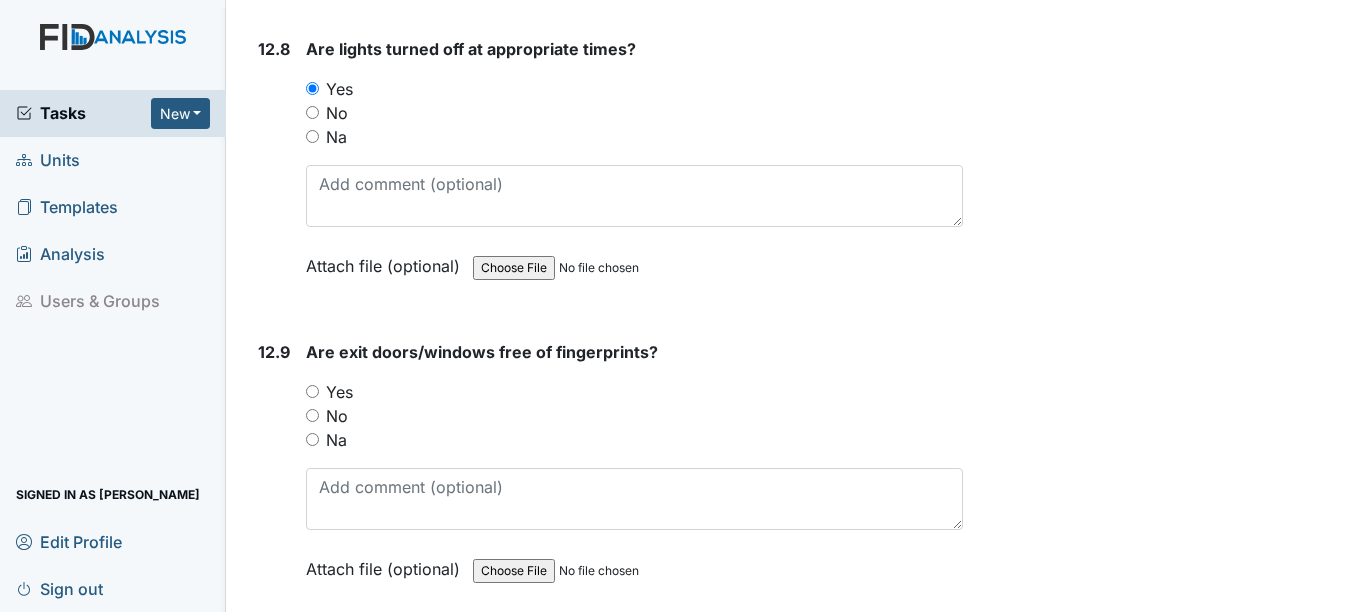 scroll, scrollTop: 34100, scrollLeft: 0, axis: vertical 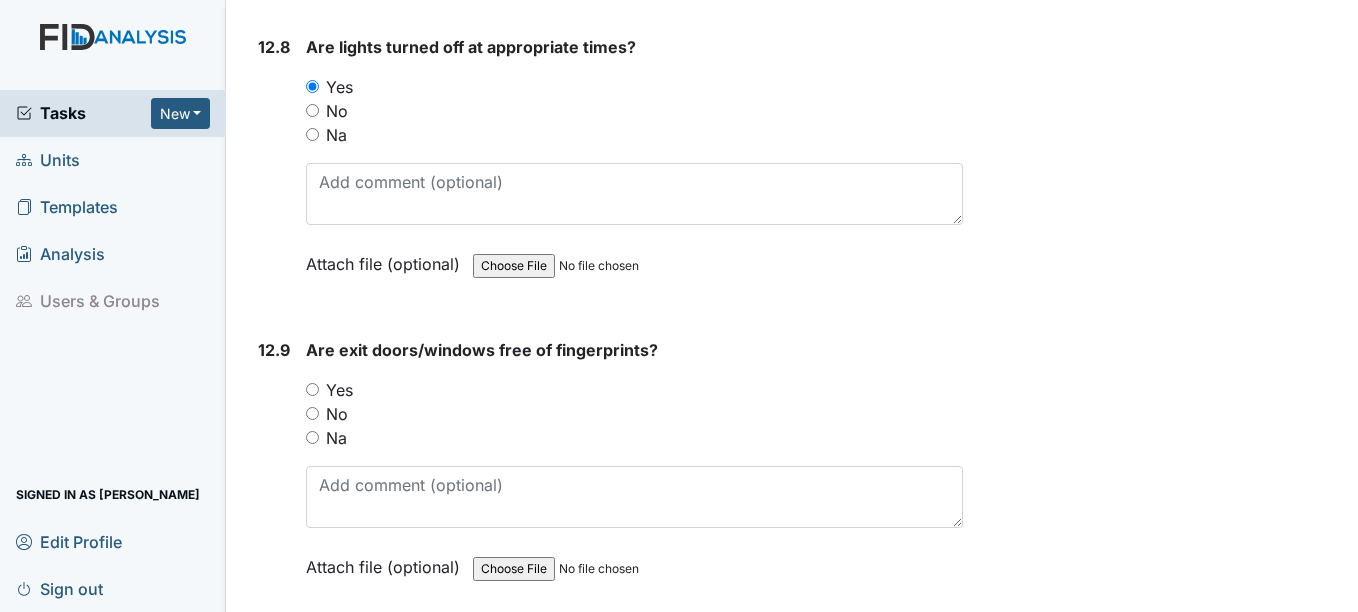 click on "Yes" at bounding box center [339, 390] 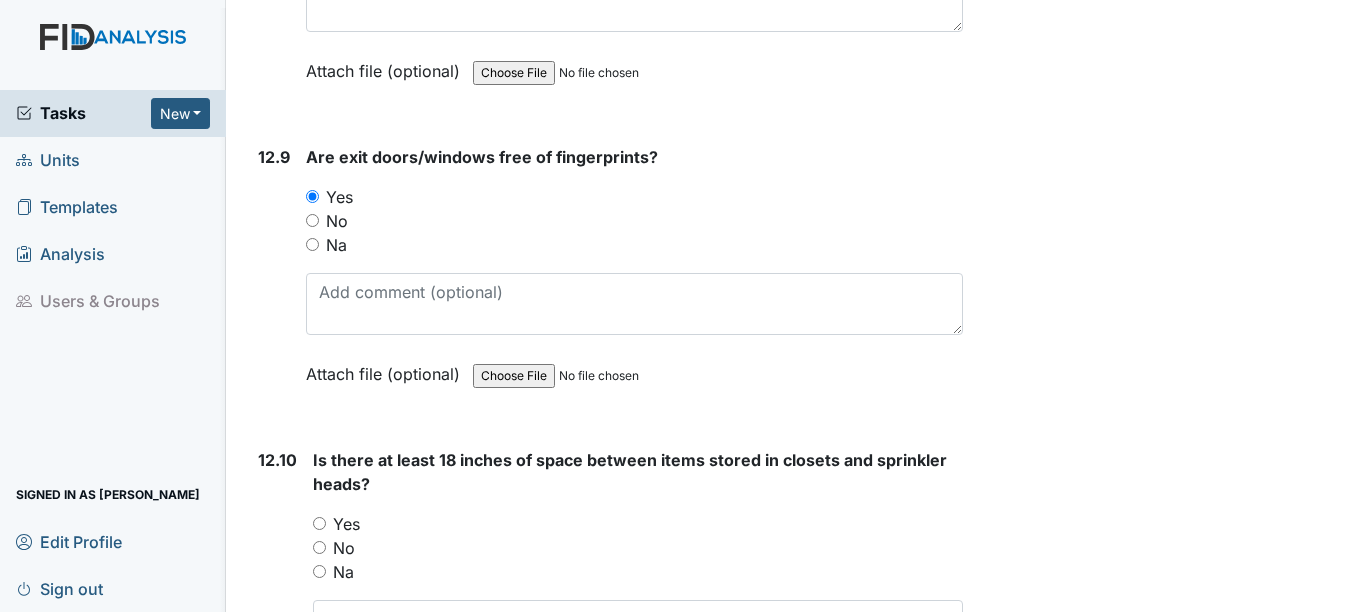 scroll, scrollTop: 34300, scrollLeft: 0, axis: vertical 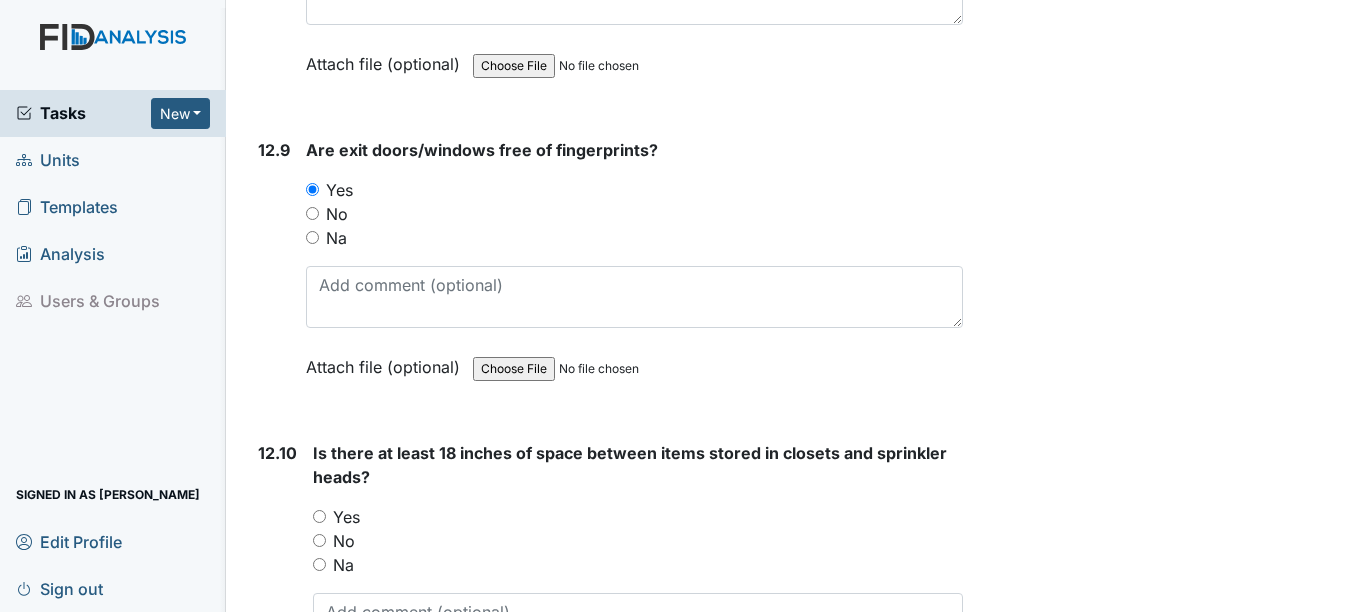 click on "Yes" at bounding box center (346, 517) 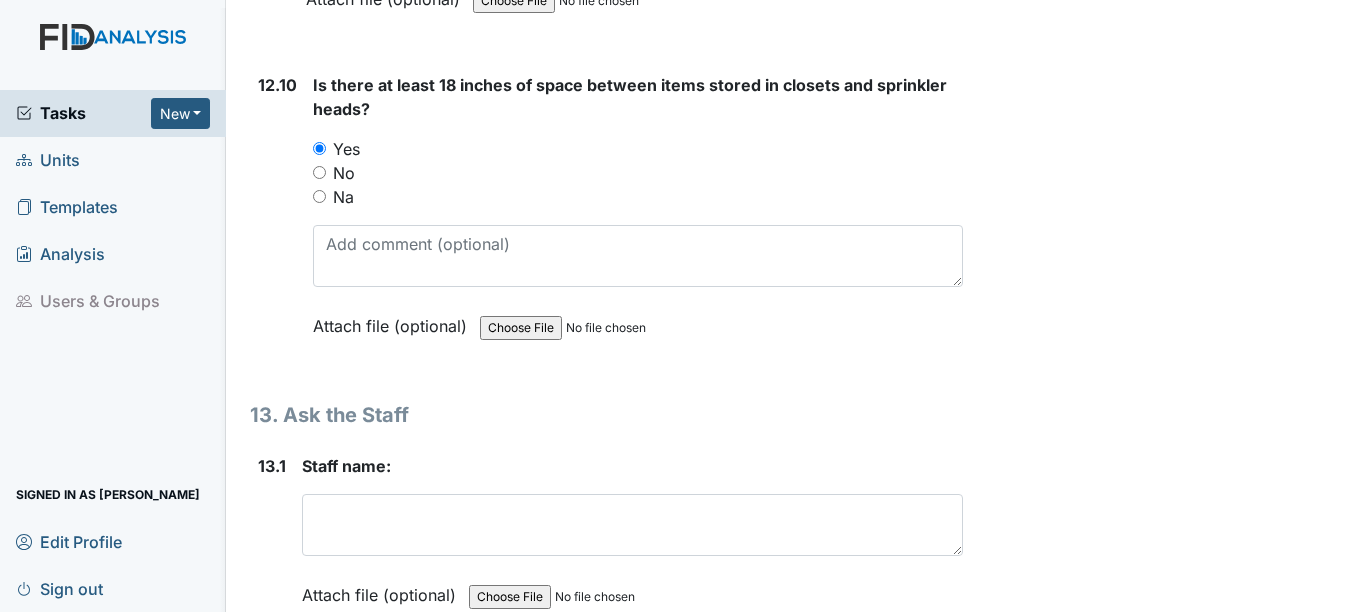 scroll, scrollTop: 34700, scrollLeft: 0, axis: vertical 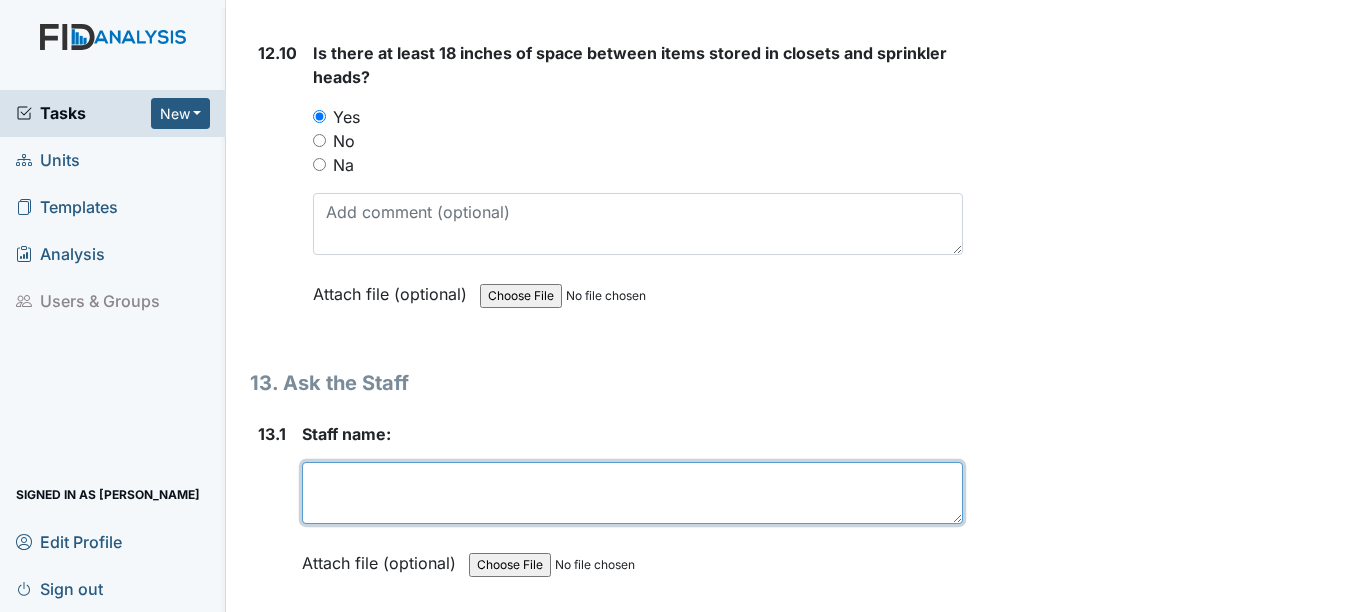 click at bounding box center (632, 493) 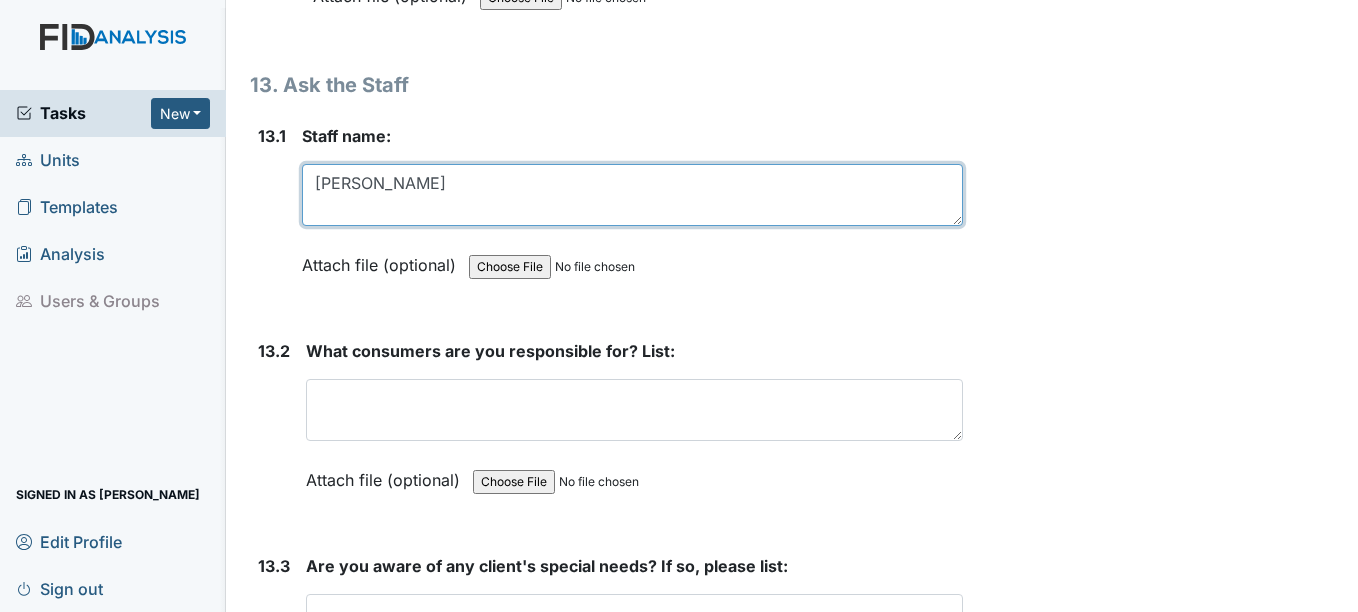 scroll, scrollTop: 35000, scrollLeft: 0, axis: vertical 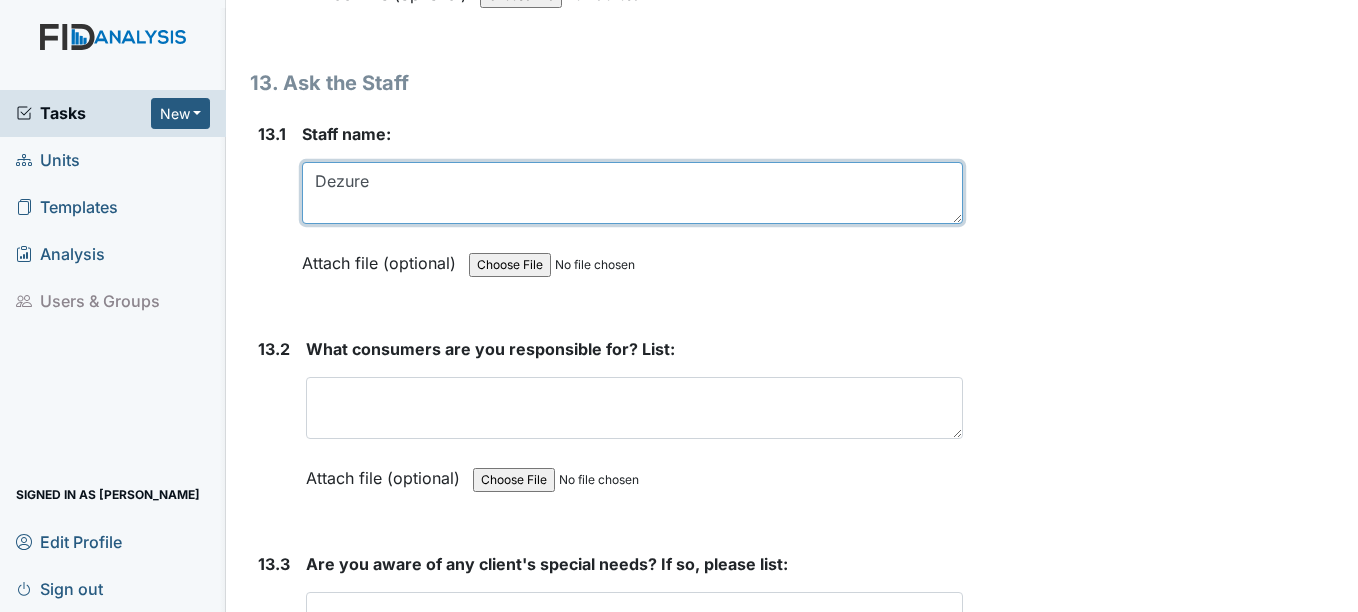type on "Dezure" 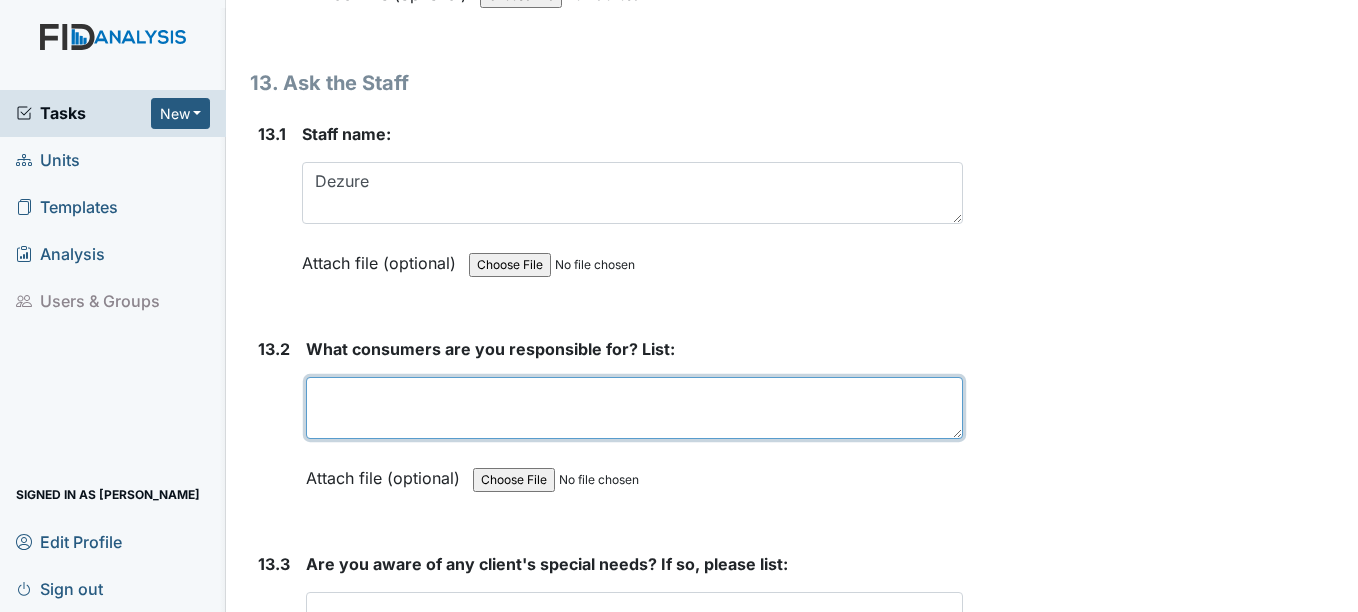 click at bounding box center [634, 408] 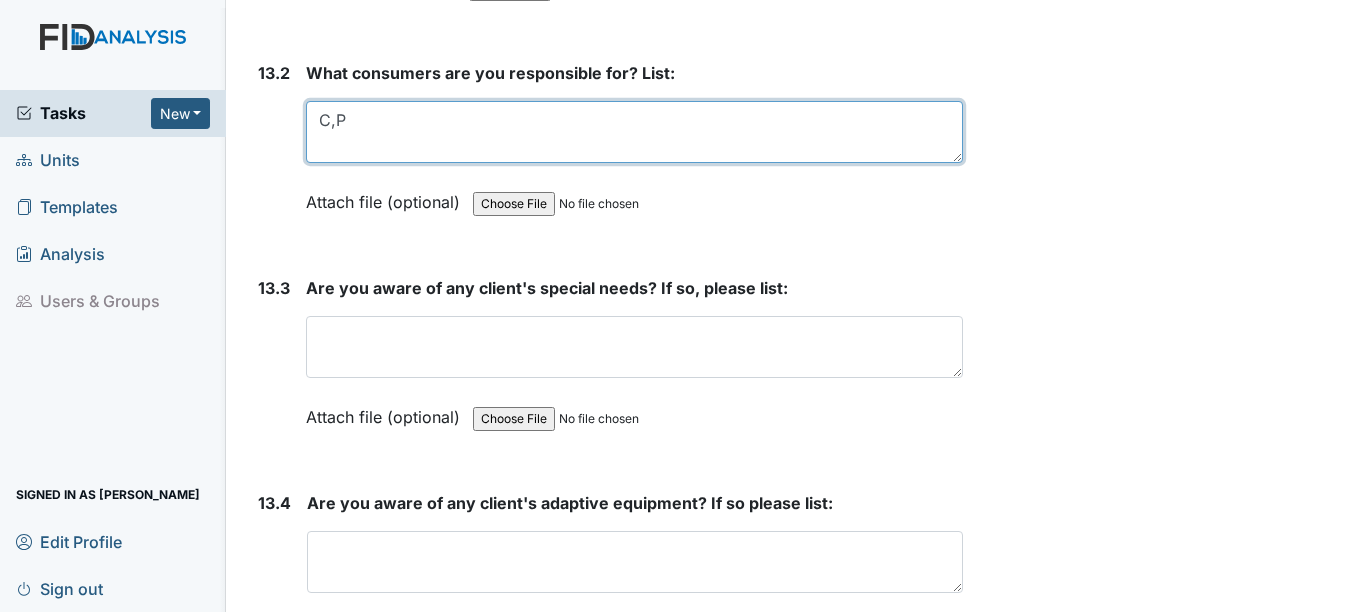 scroll, scrollTop: 35300, scrollLeft: 0, axis: vertical 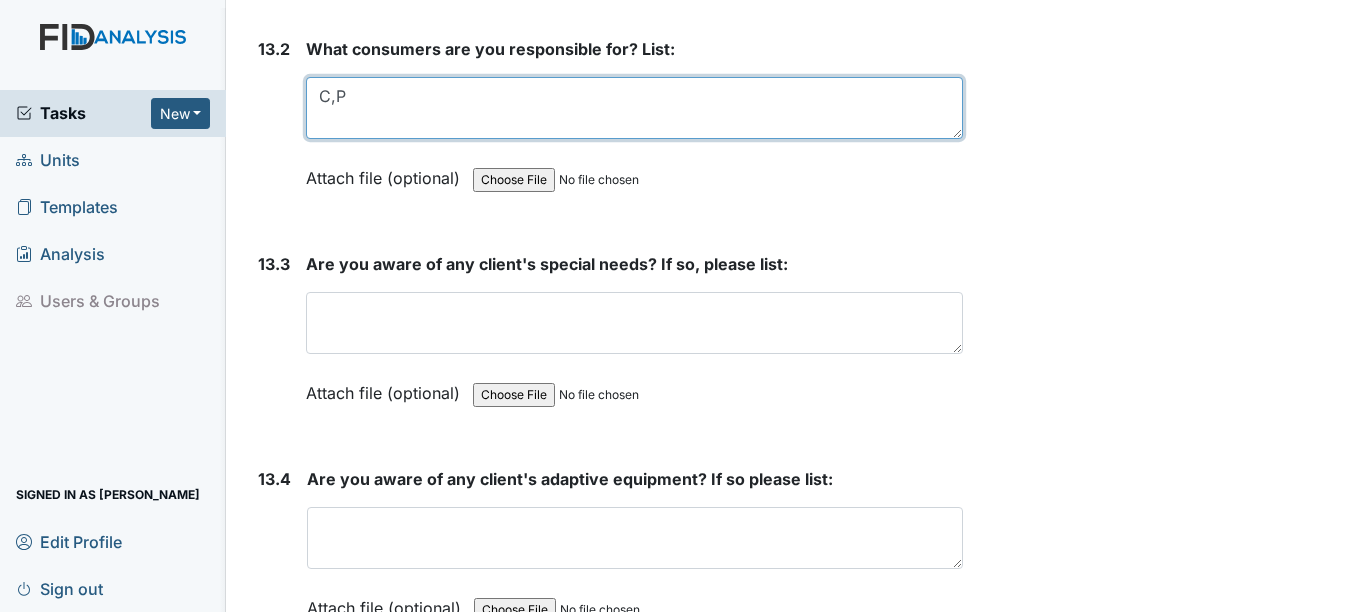 type on "C,P" 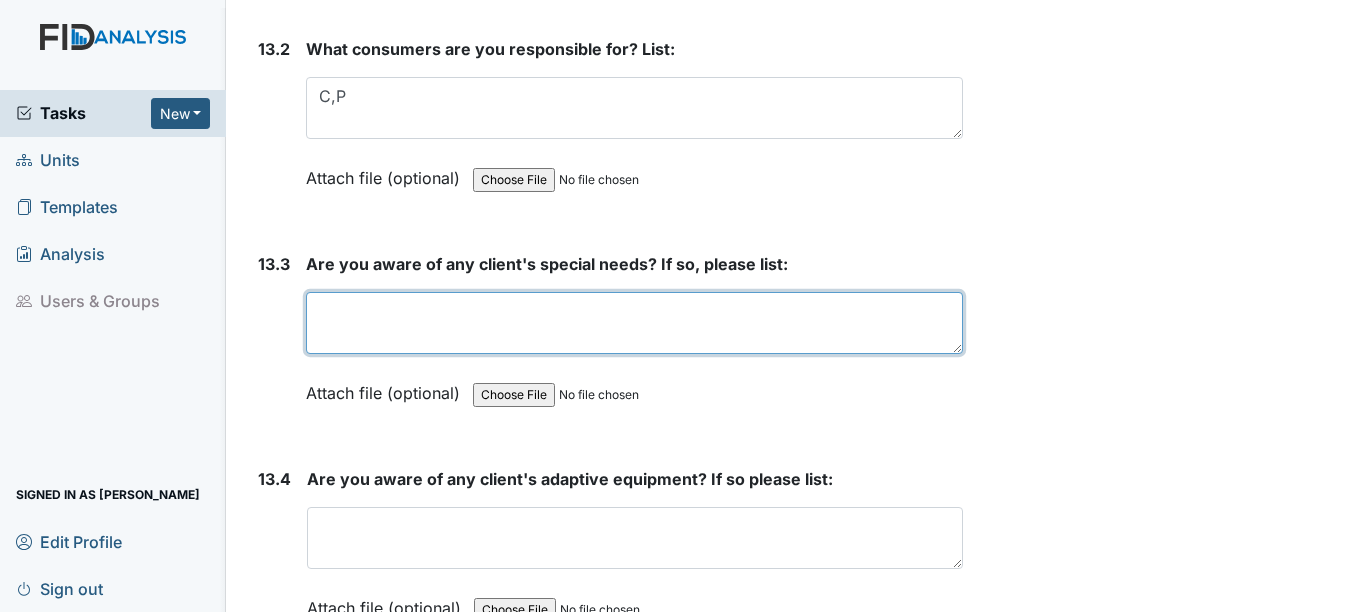 click at bounding box center (634, 323) 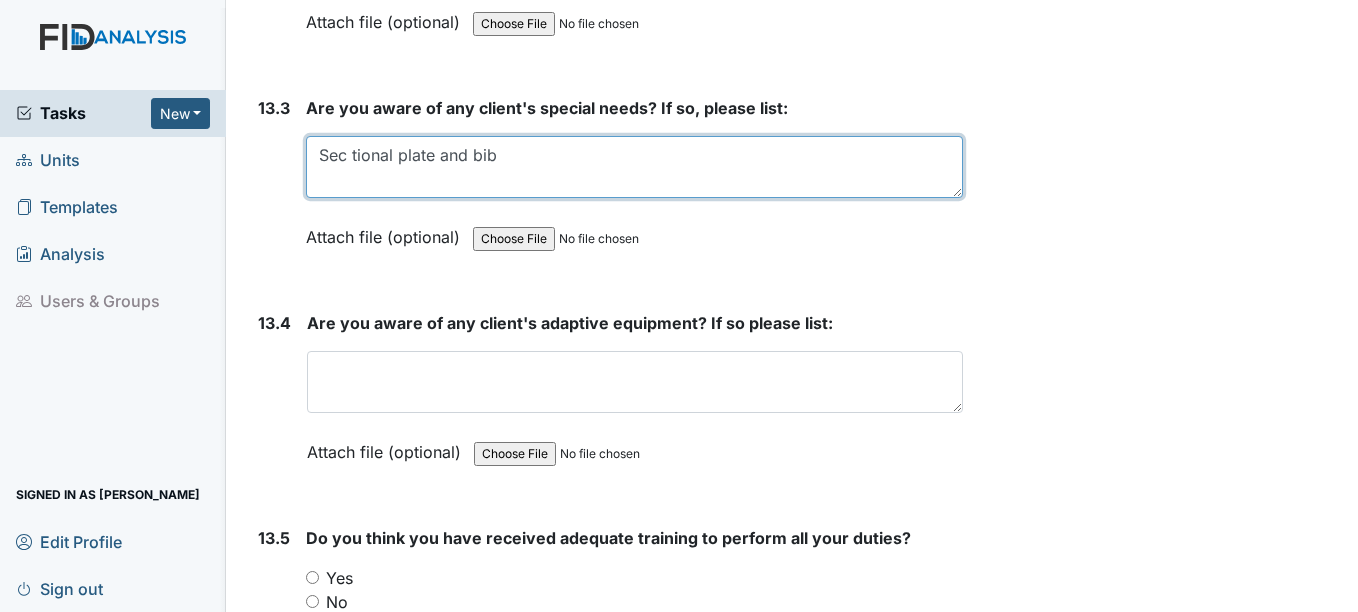 scroll, scrollTop: 35500, scrollLeft: 0, axis: vertical 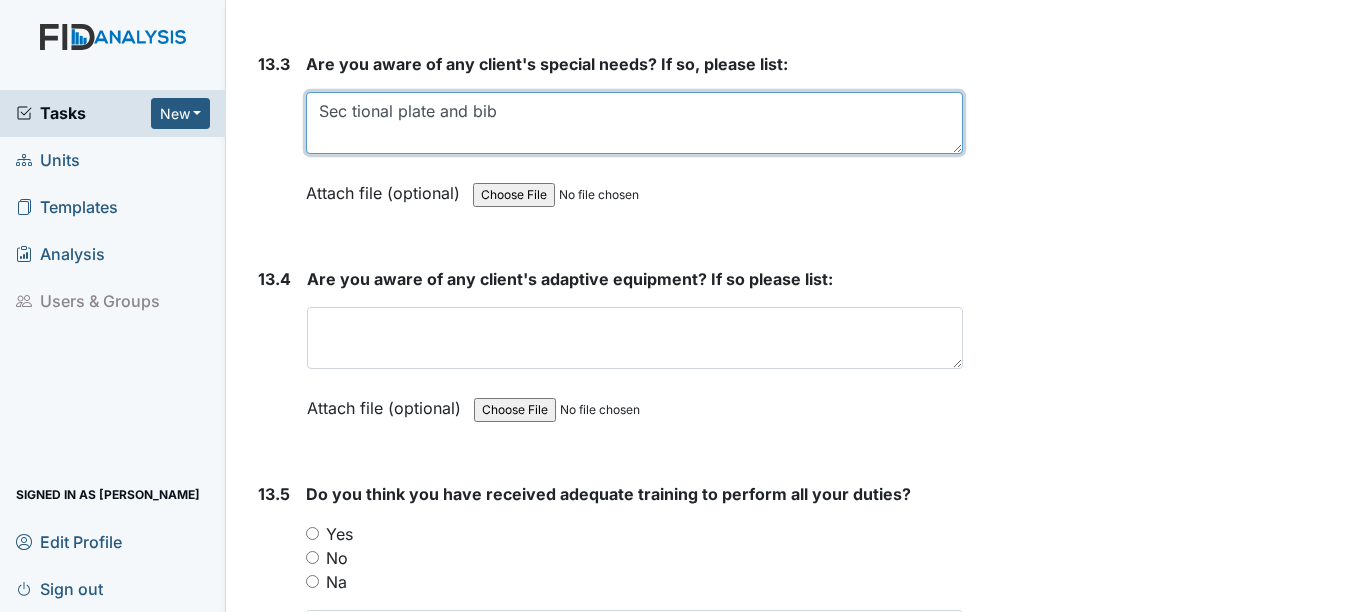 click on "Sec tional plate and bib" at bounding box center (634, 123) 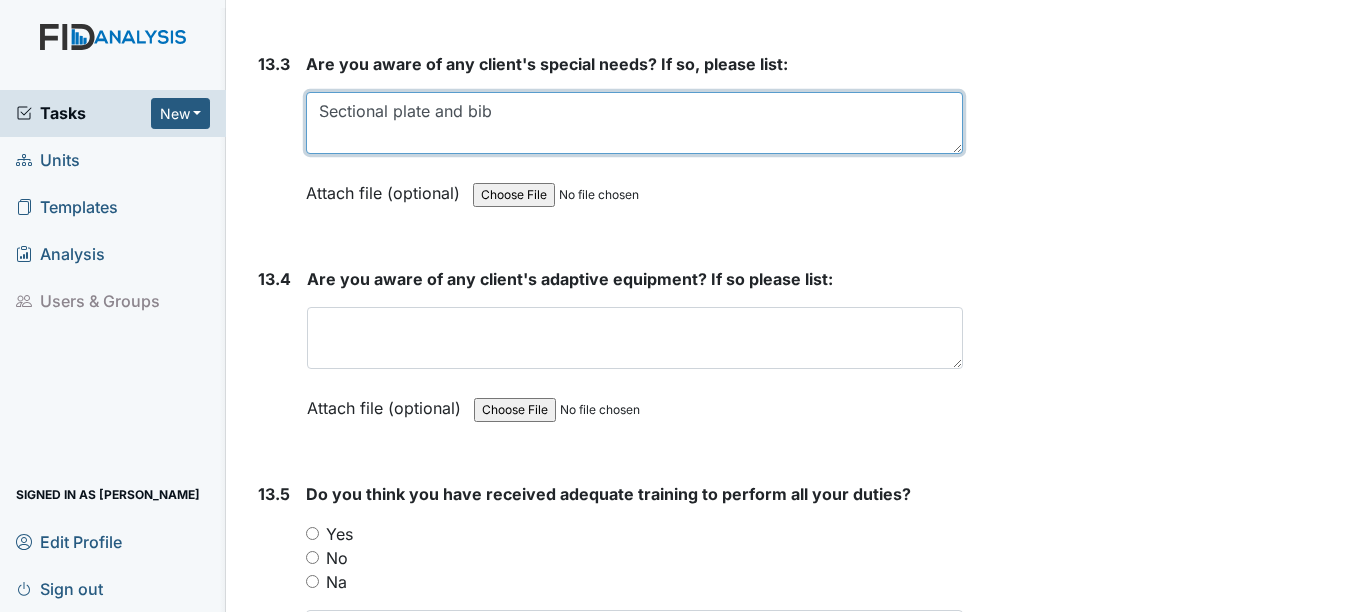 drag, startPoint x: 324, startPoint y: 112, endPoint x: 492, endPoint y: 109, distance: 168.02678 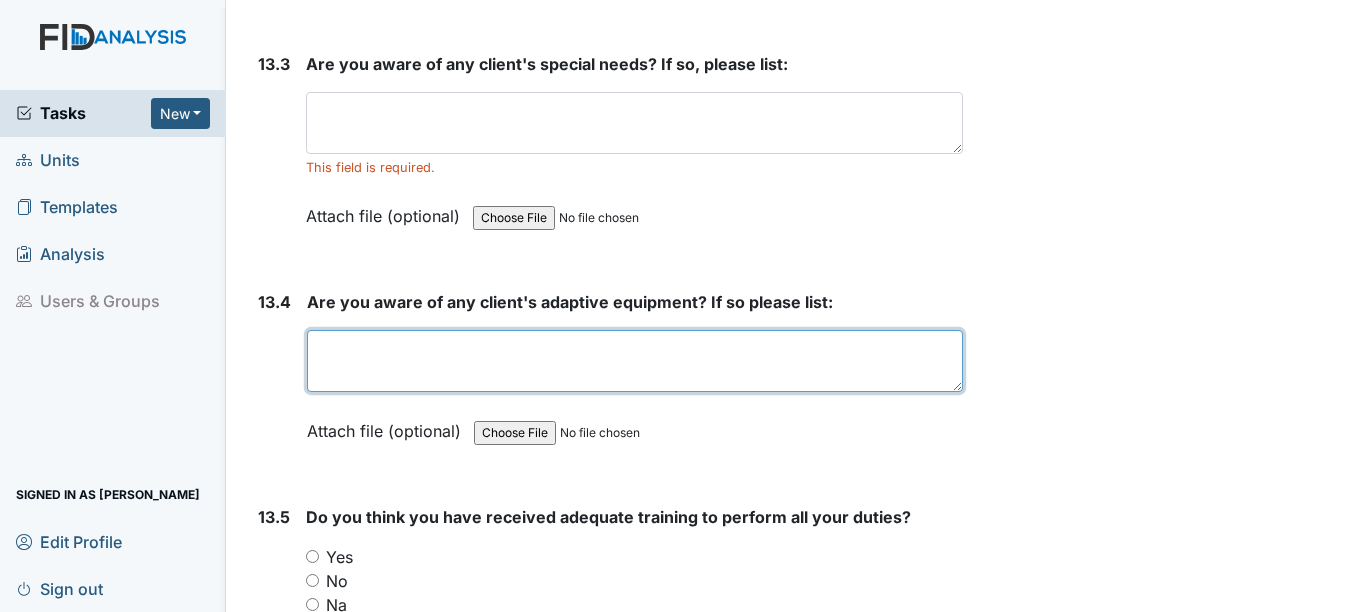 paste on "Sectional plate and bib" 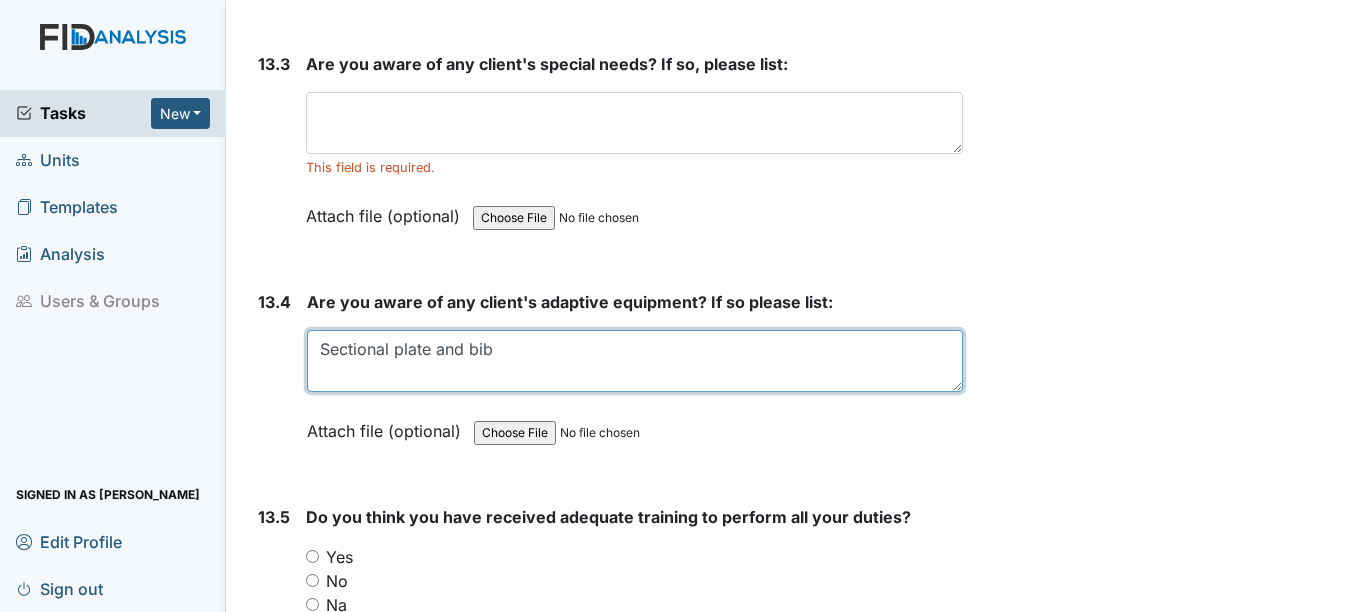 type on "Sectional plate and bib" 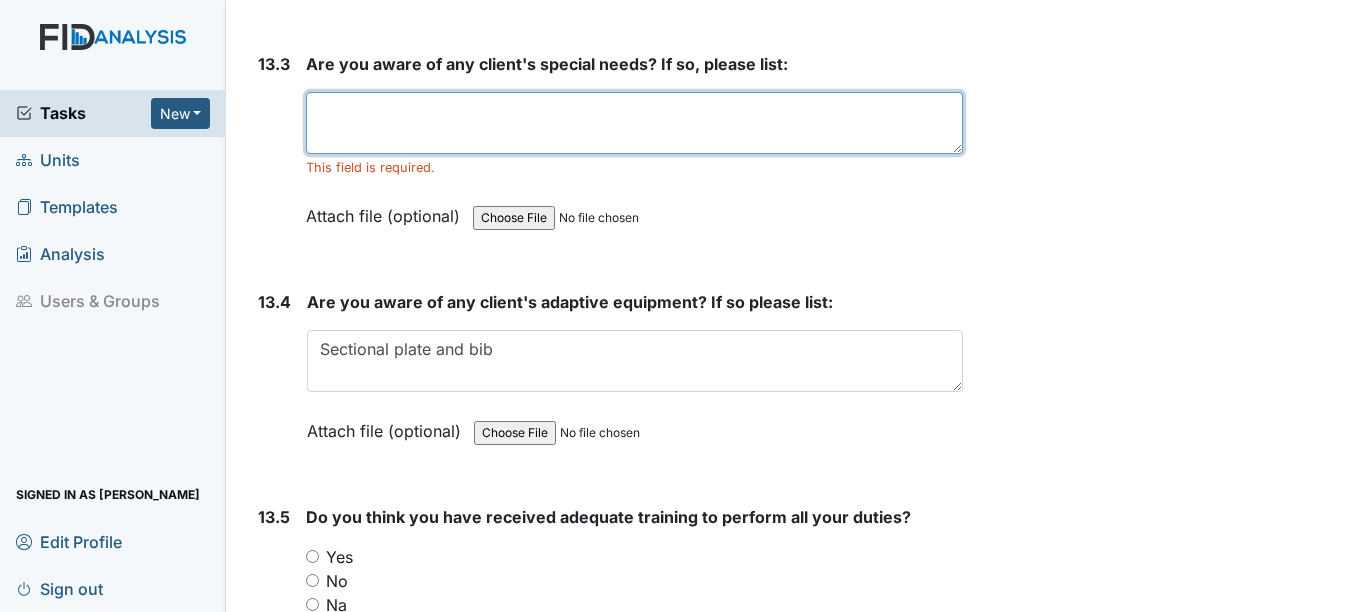 click at bounding box center [634, 123] 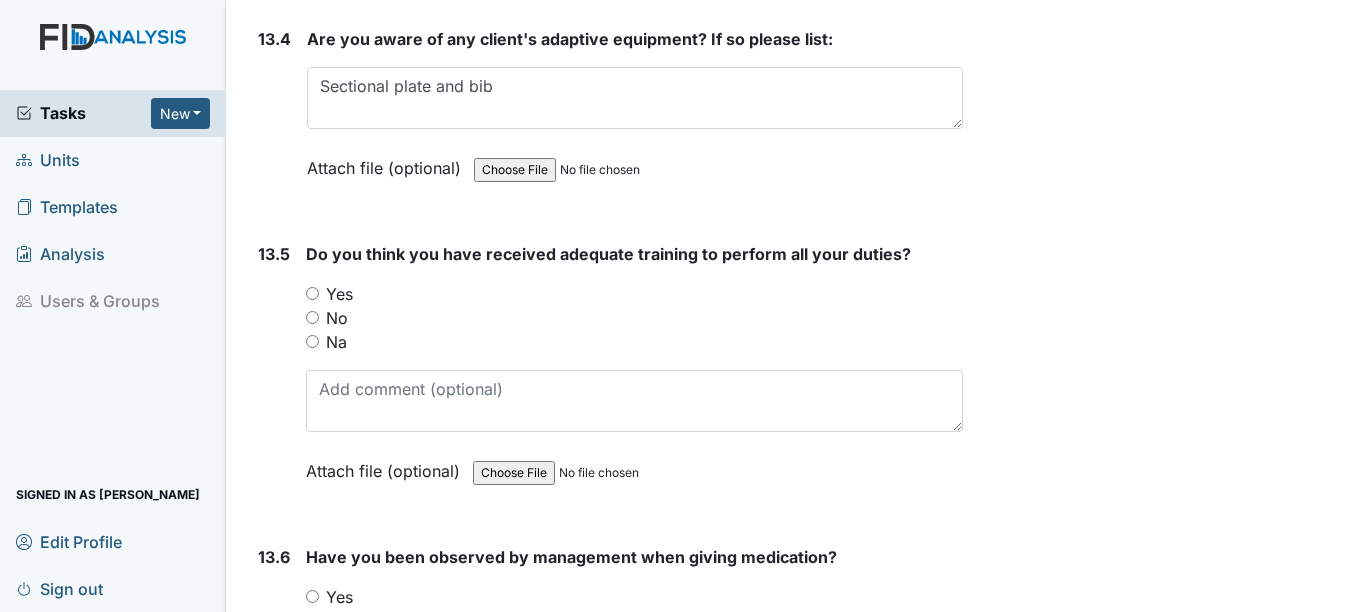 scroll, scrollTop: 35800, scrollLeft: 0, axis: vertical 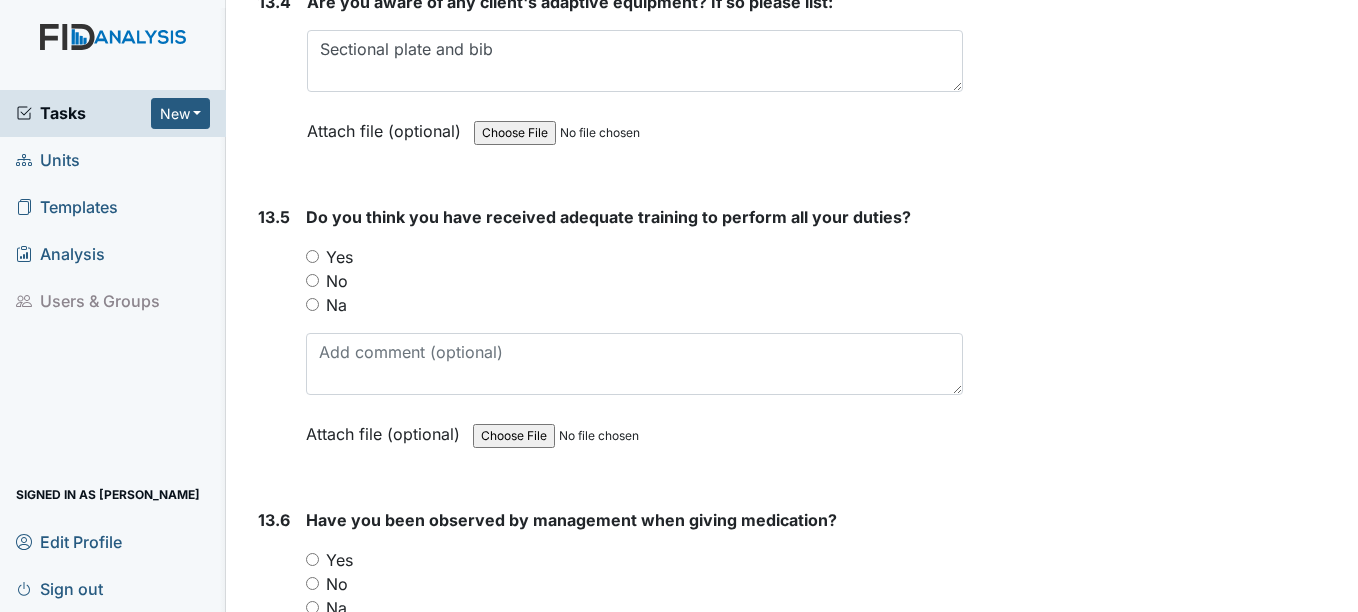 type on "M.S milk" 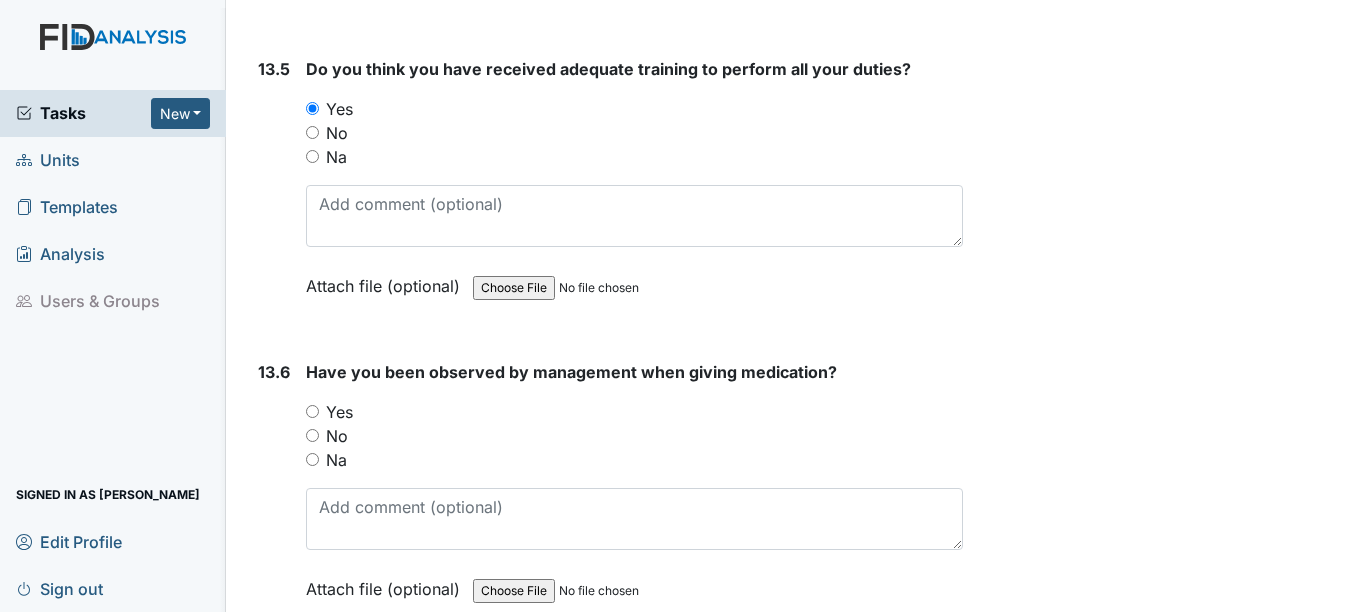 scroll, scrollTop: 36000, scrollLeft: 0, axis: vertical 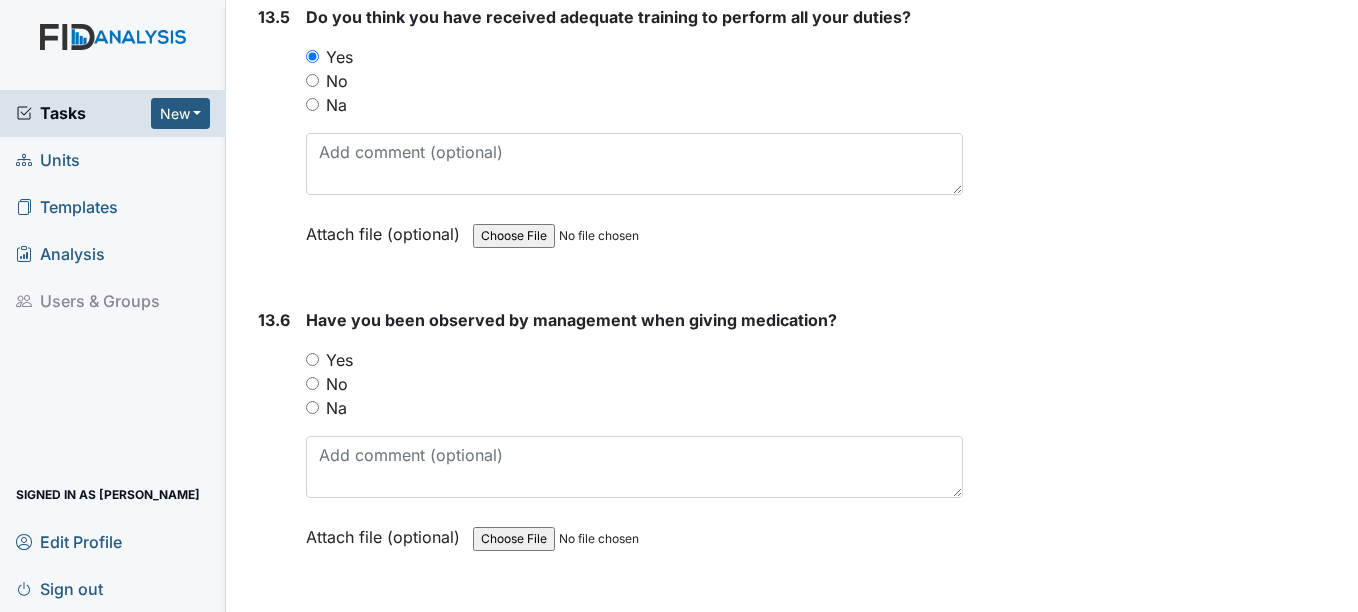 click on "Yes" at bounding box center [339, 360] 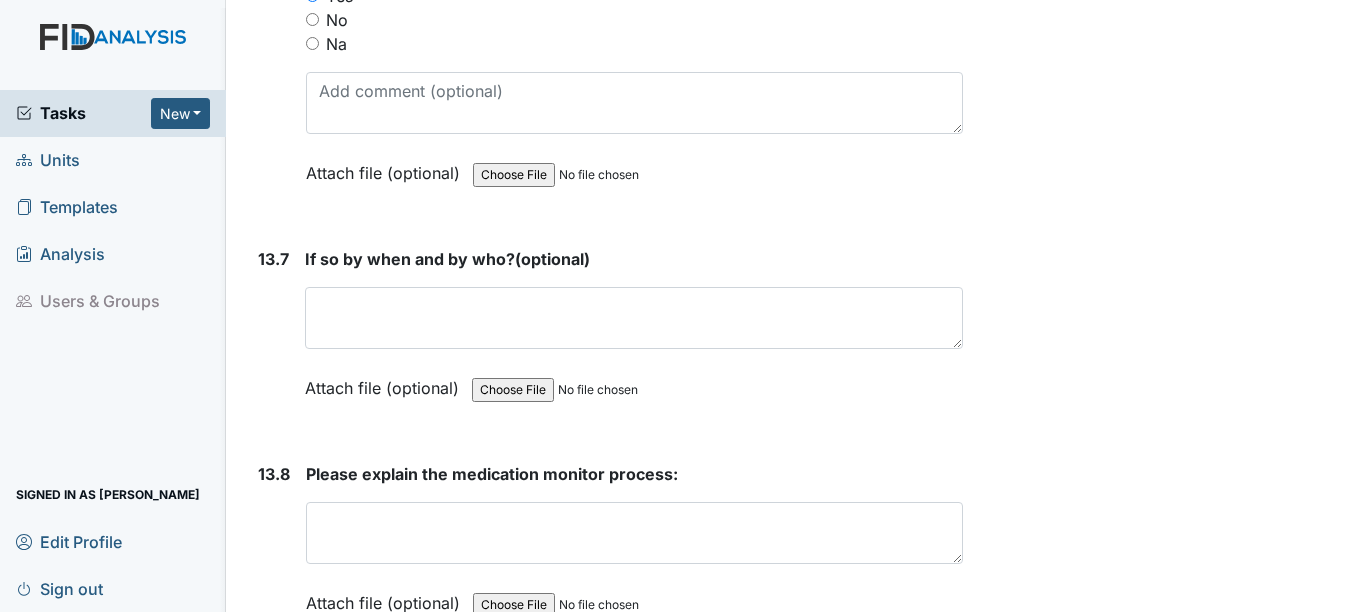 scroll, scrollTop: 36400, scrollLeft: 0, axis: vertical 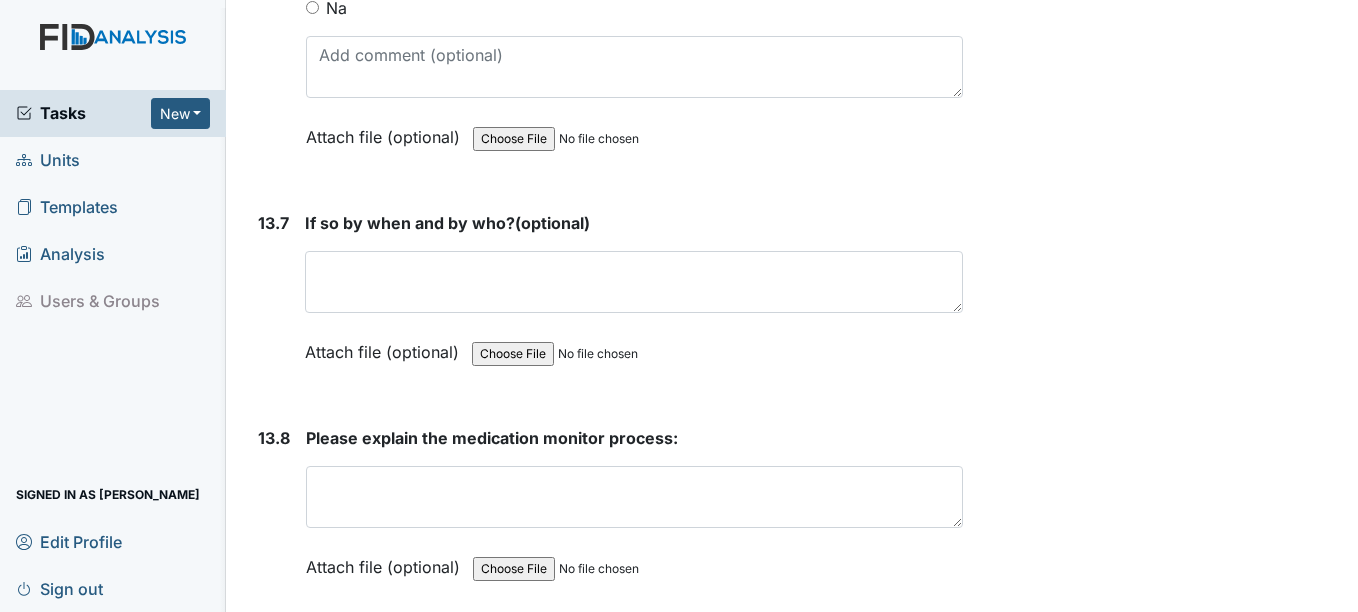 click on "Attach file (optional)" at bounding box center [386, 346] 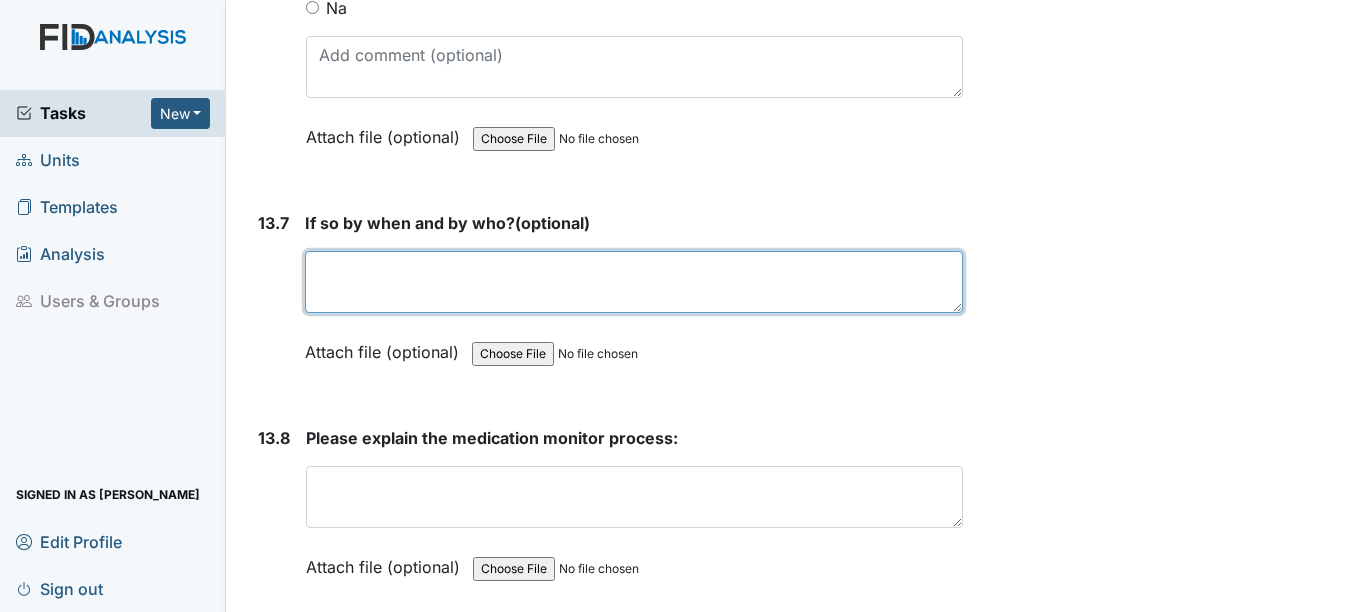 click at bounding box center (633, 282) 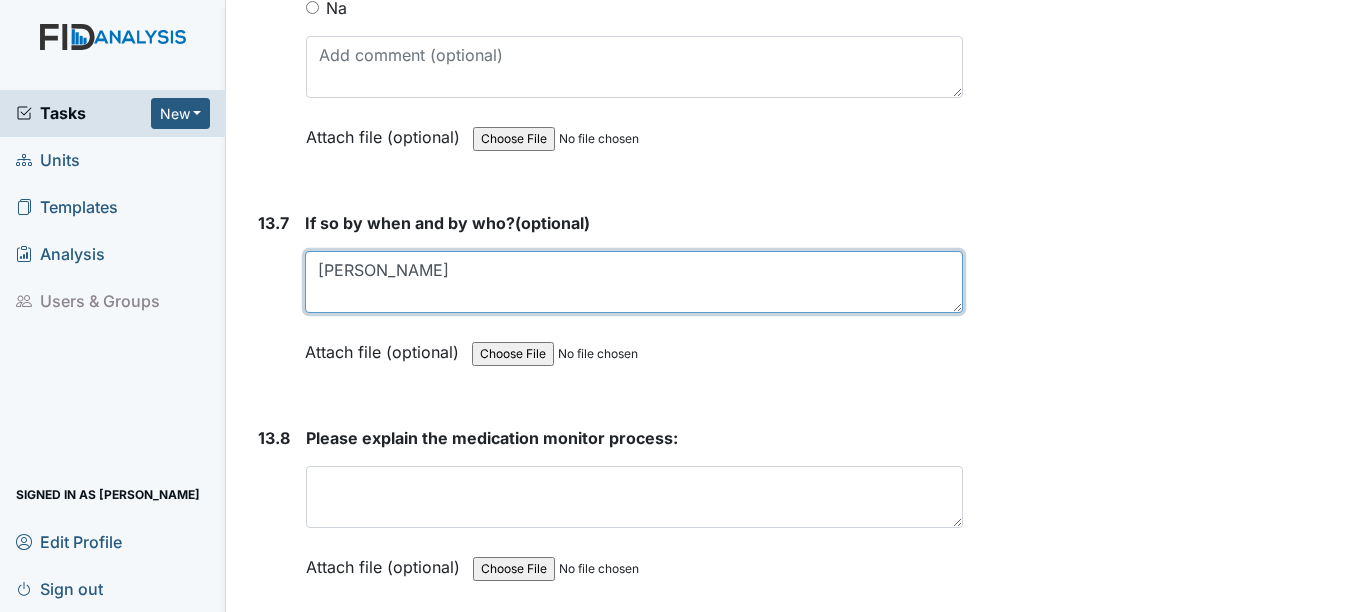 type on "[PERSON_NAME]" 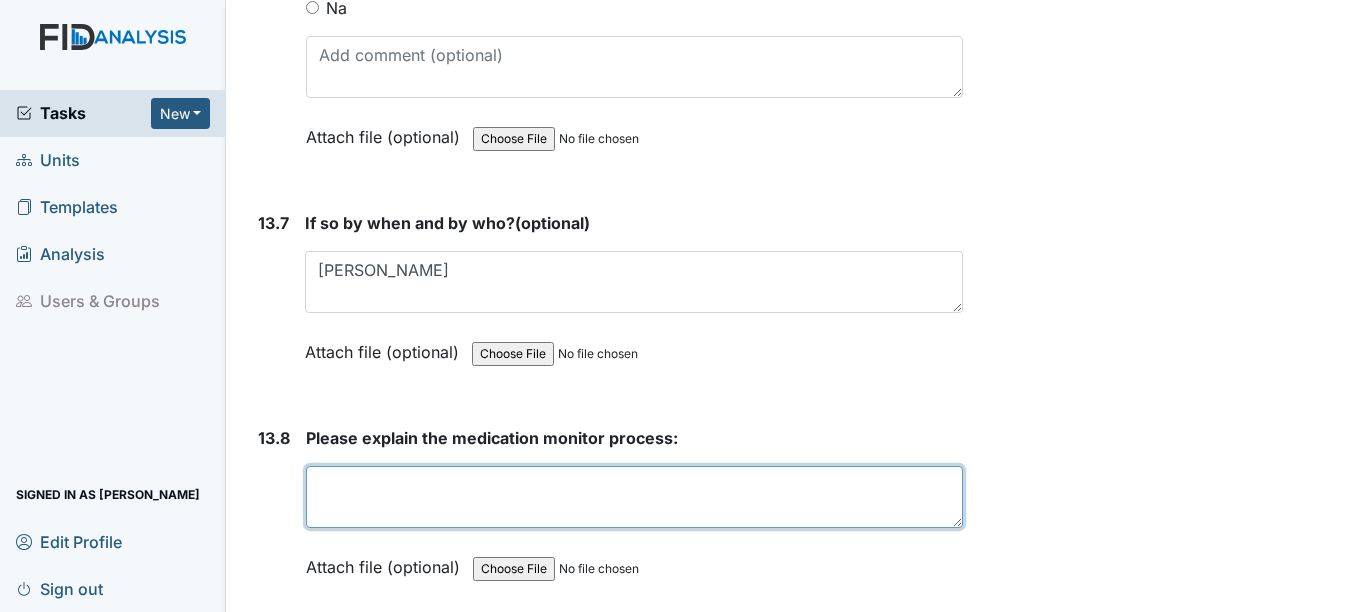click at bounding box center (634, 497) 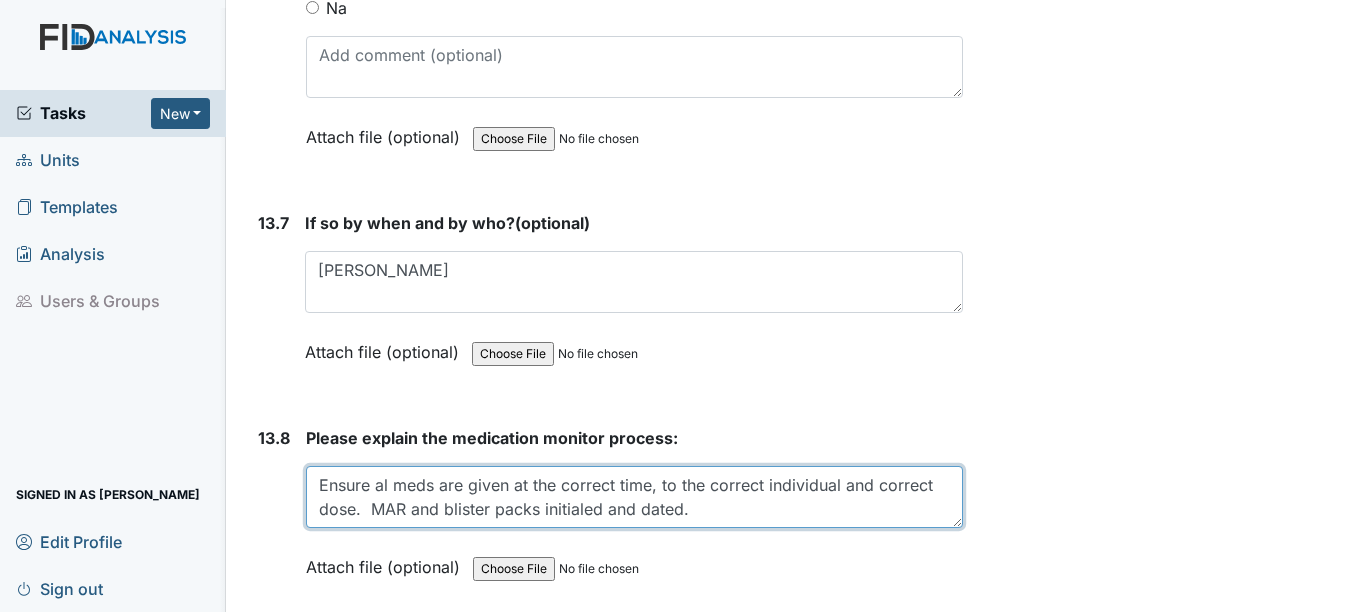 click on "Ensure al meds are given at the correct time, to the correct individual and correct dose.  MAR and blister packs initialed and dated." at bounding box center (634, 497) 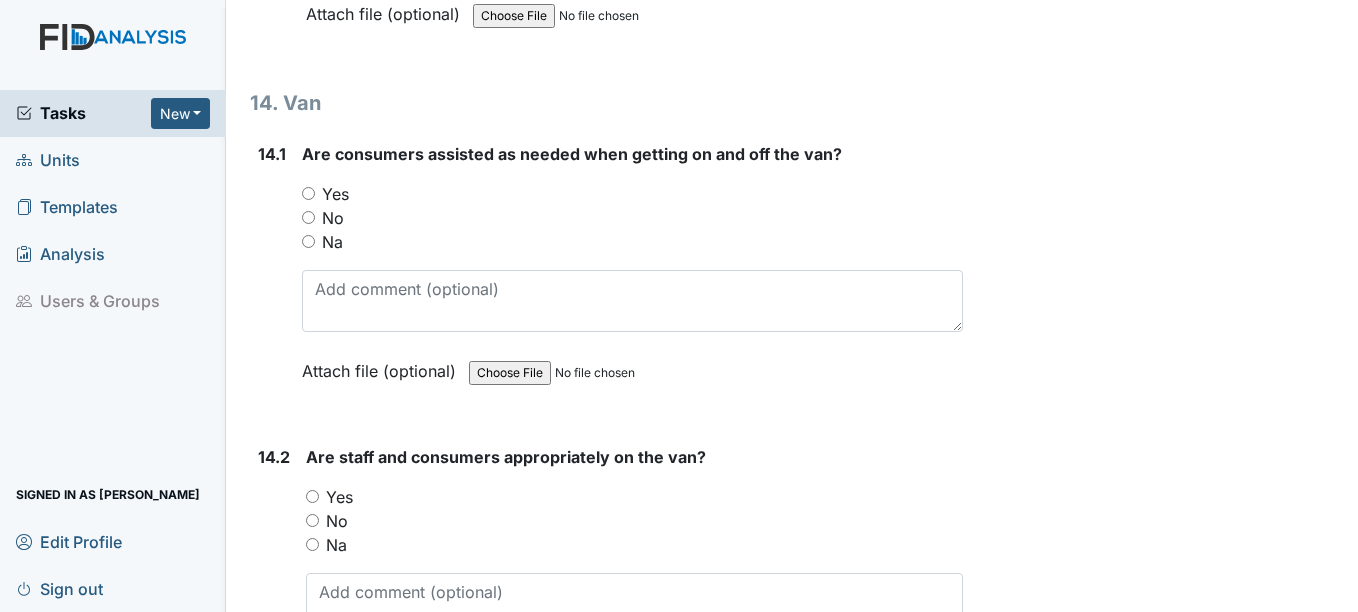 scroll, scrollTop: 37000, scrollLeft: 0, axis: vertical 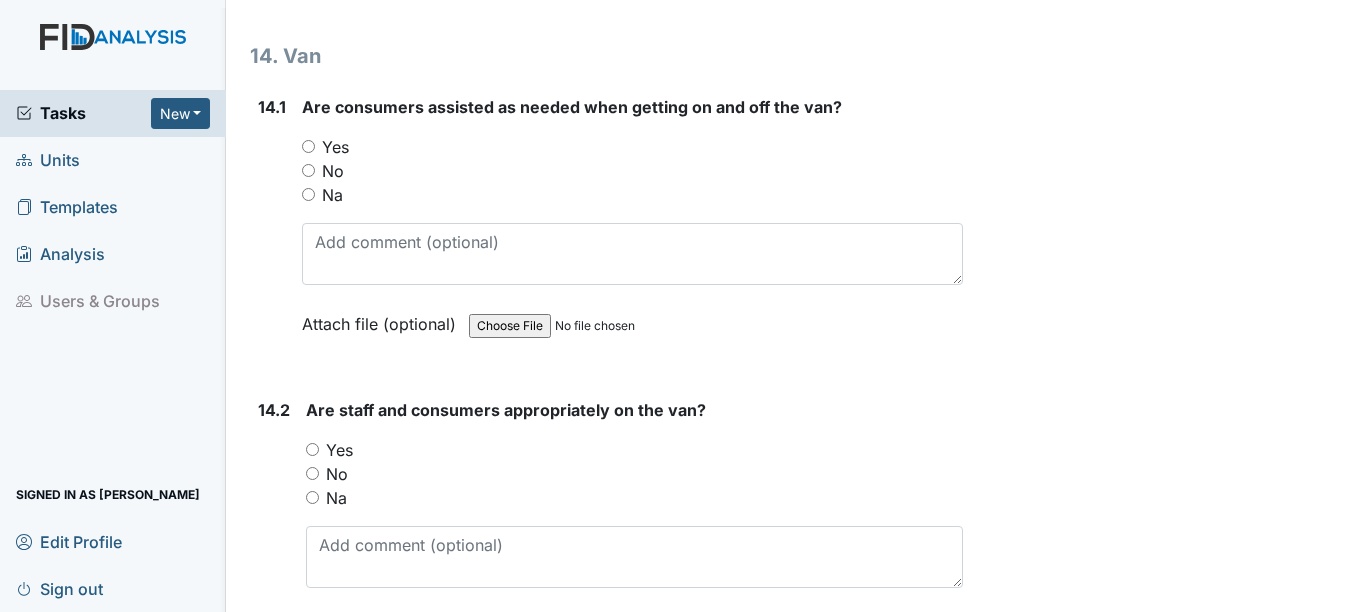 type on "Ensure all meds are given at the correct time, to the correct individual and correct dose.  MAR and blister packs initialed and dated." 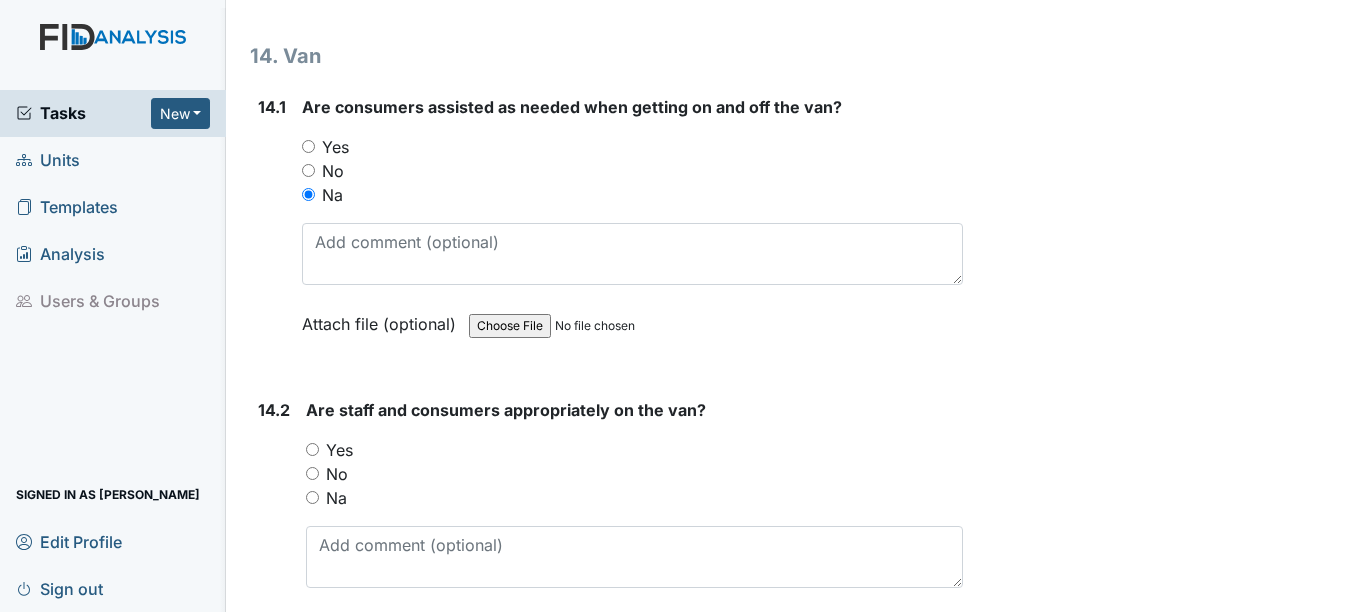 click on "Na" at bounding box center (336, 498) 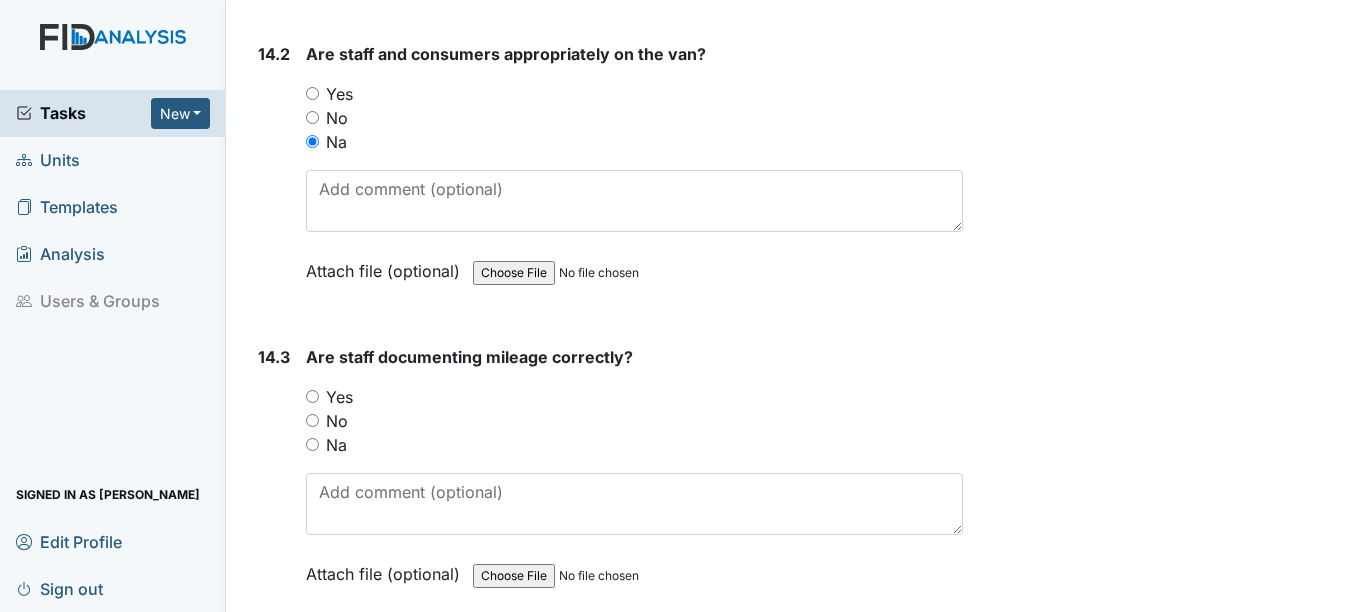 scroll, scrollTop: 37400, scrollLeft: 0, axis: vertical 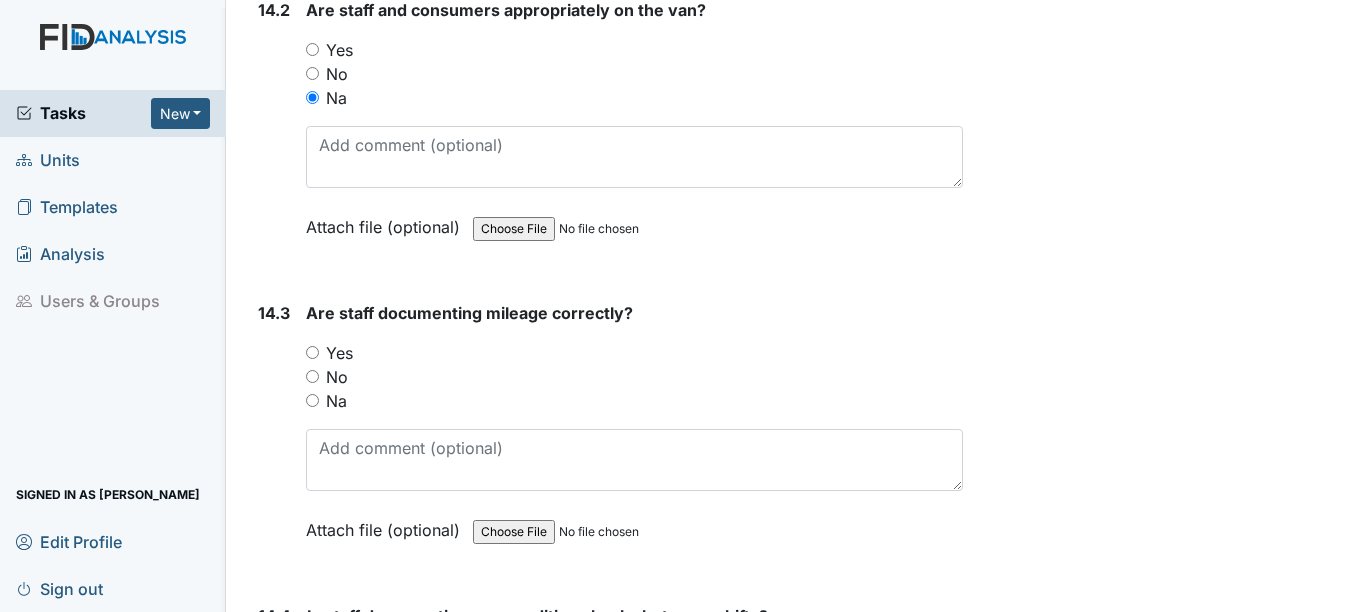 click on "Yes" at bounding box center (339, 353) 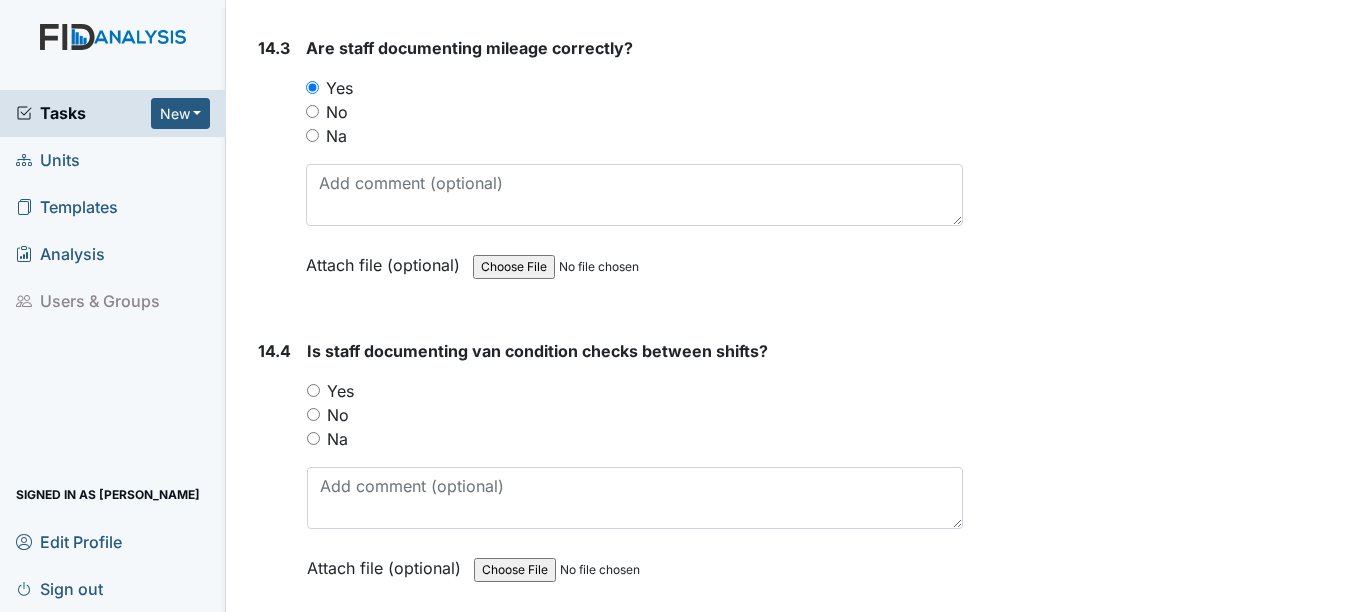 scroll, scrollTop: 37700, scrollLeft: 0, axis: vertical 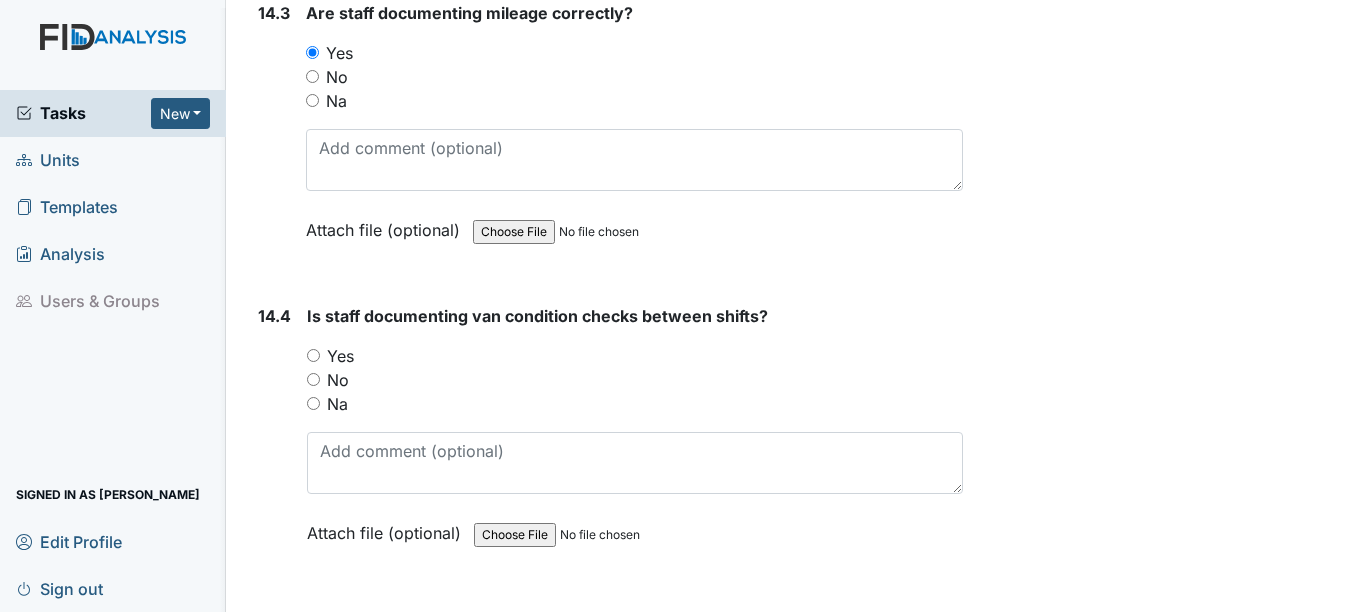 click on "No" at bounding box center (338, 380) 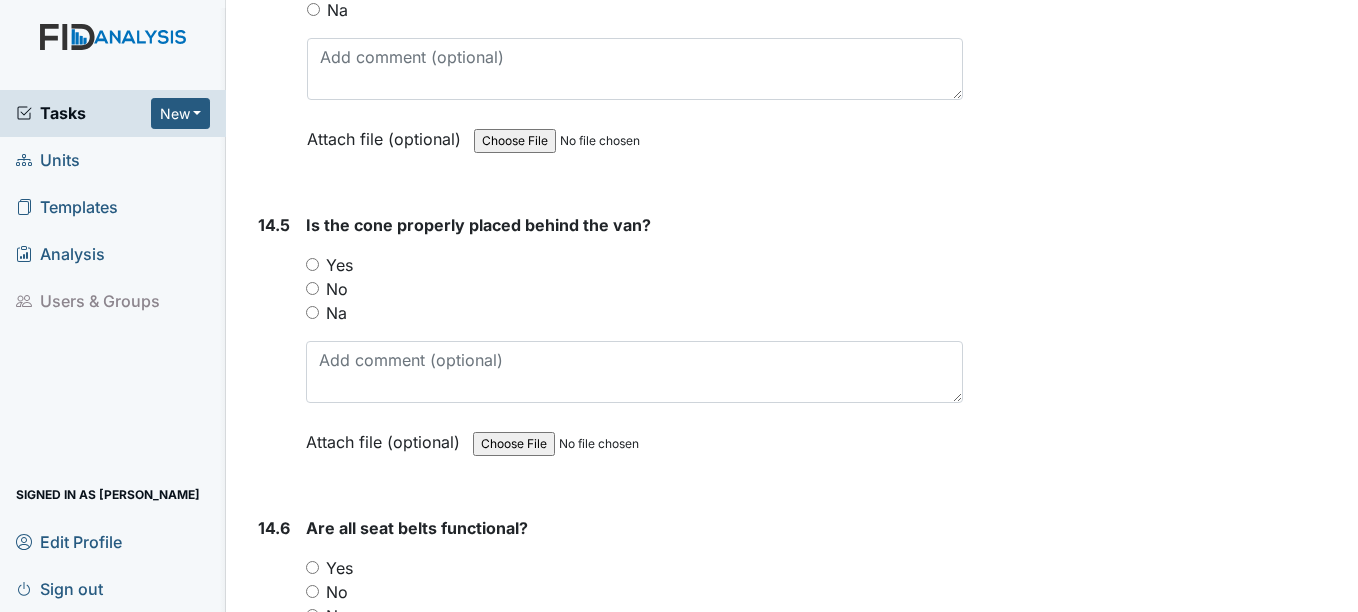 scroll, scrollTop: 38100, scrollLeft: 0, axis: vertical 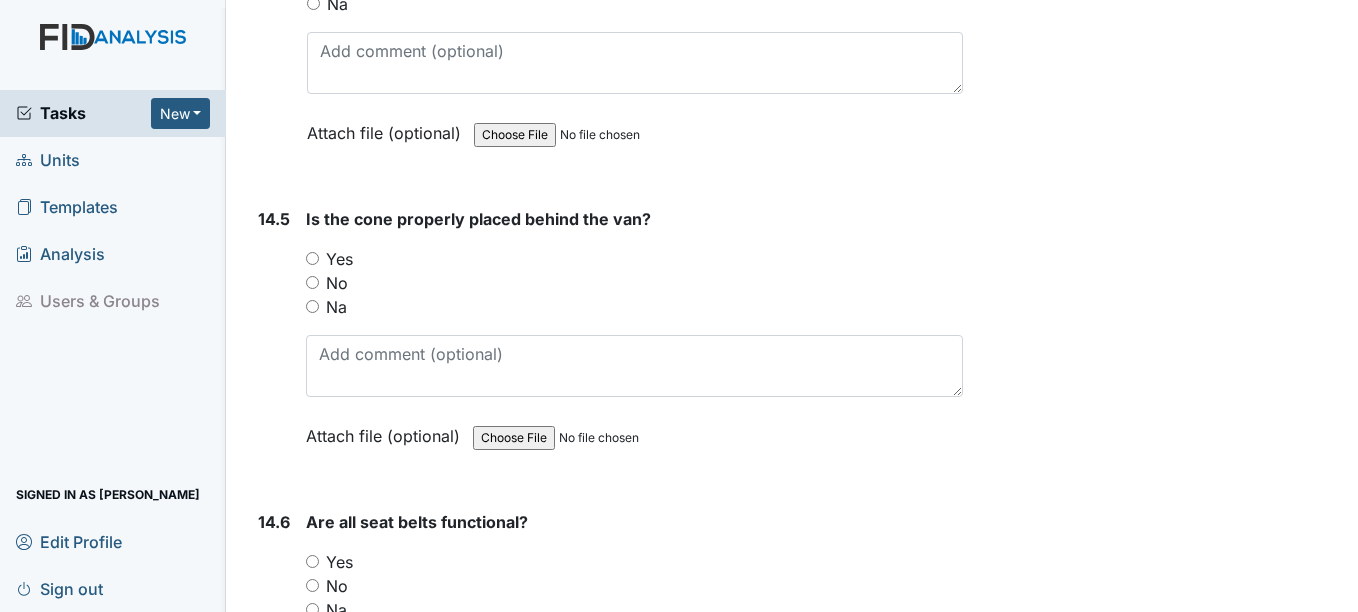 click on "Yes" at bounding box center (339, 259) 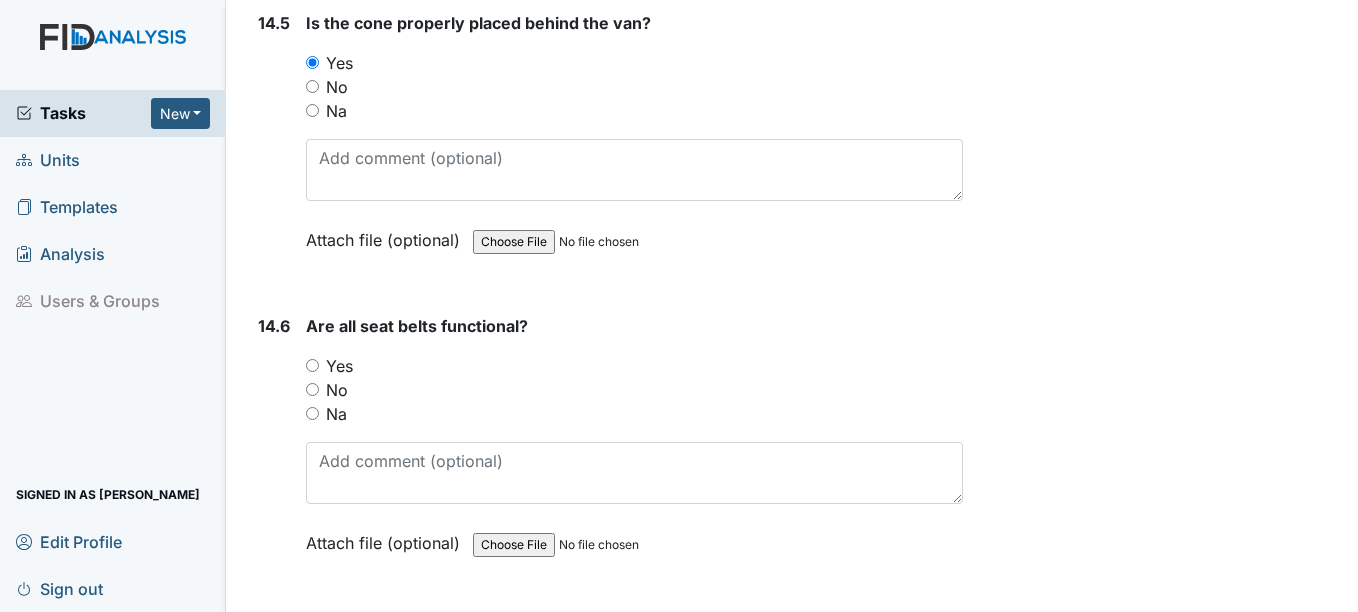 scroll, scrollTop: 38400, scrollLeft: 0, axis: vertical 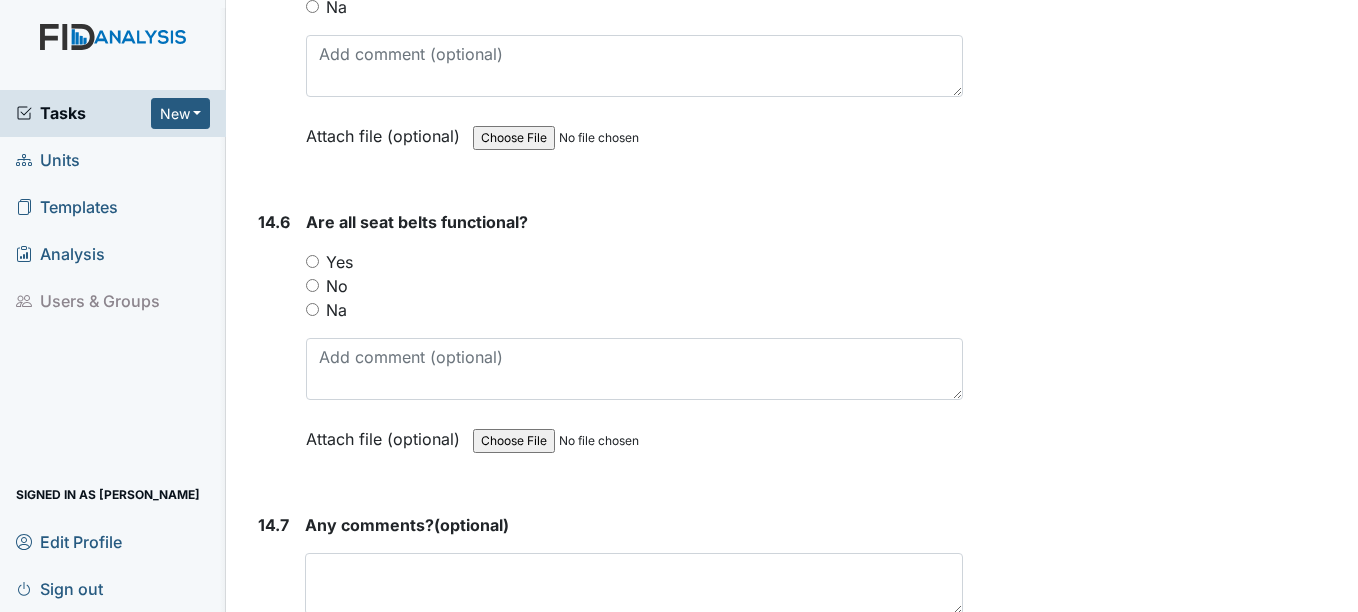 click on "Yes" at bounding box center (339, 262) 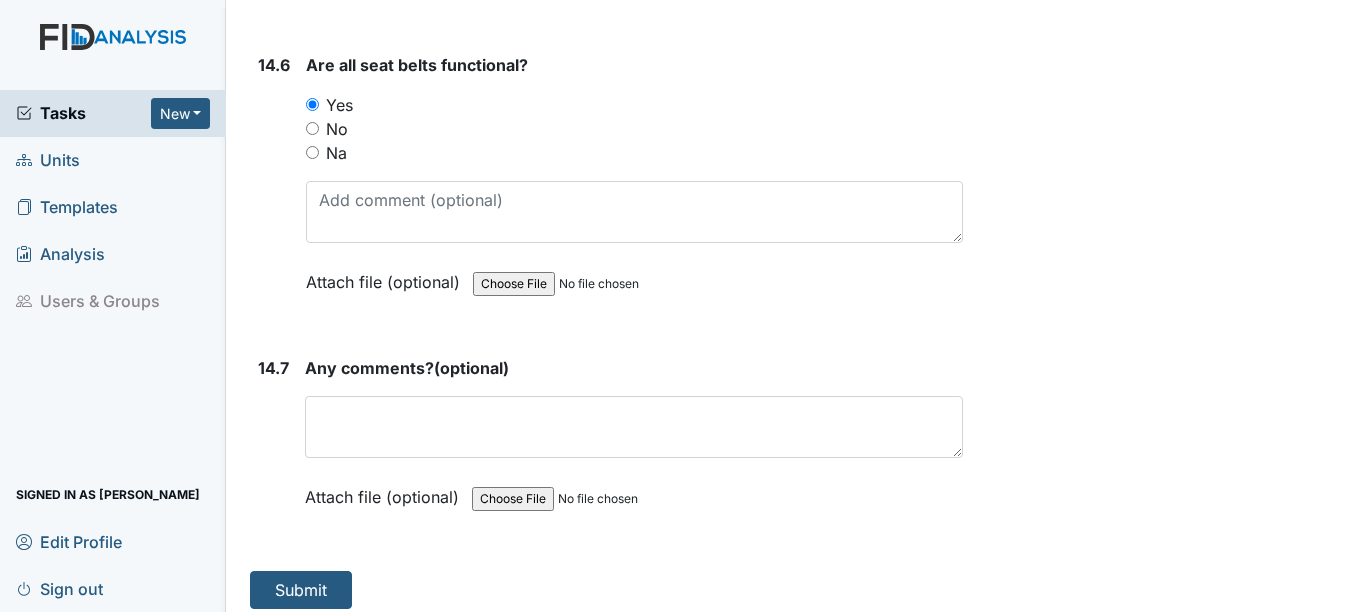 scroll, scrollTop: 38570, scrollLeft: 0, axis: vertical 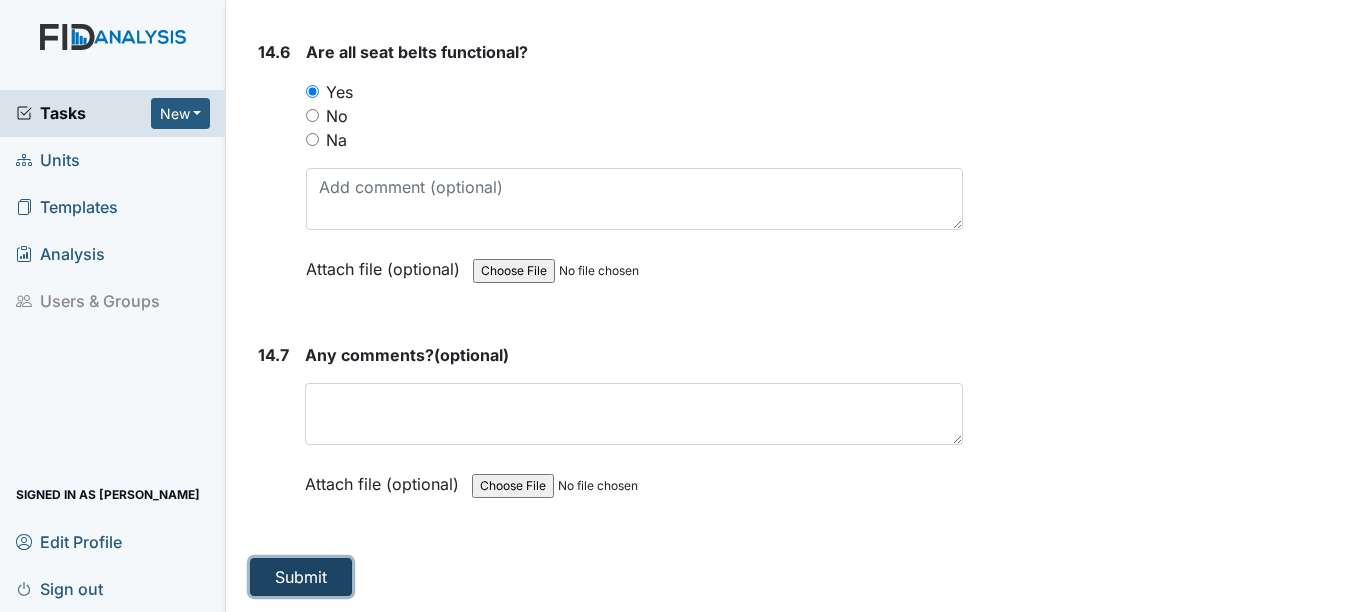 click on "Submit" at bounding box center [301, 577] 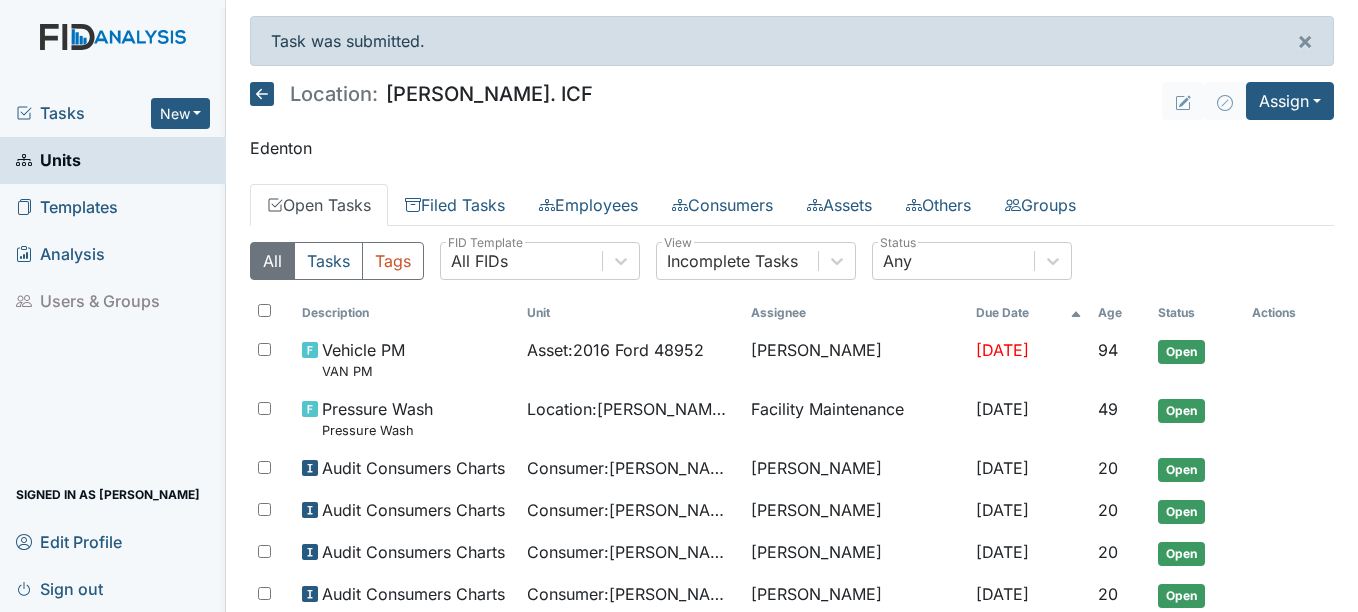 scroll, scrollTop: 0, scrollLeft: 0, axis: both 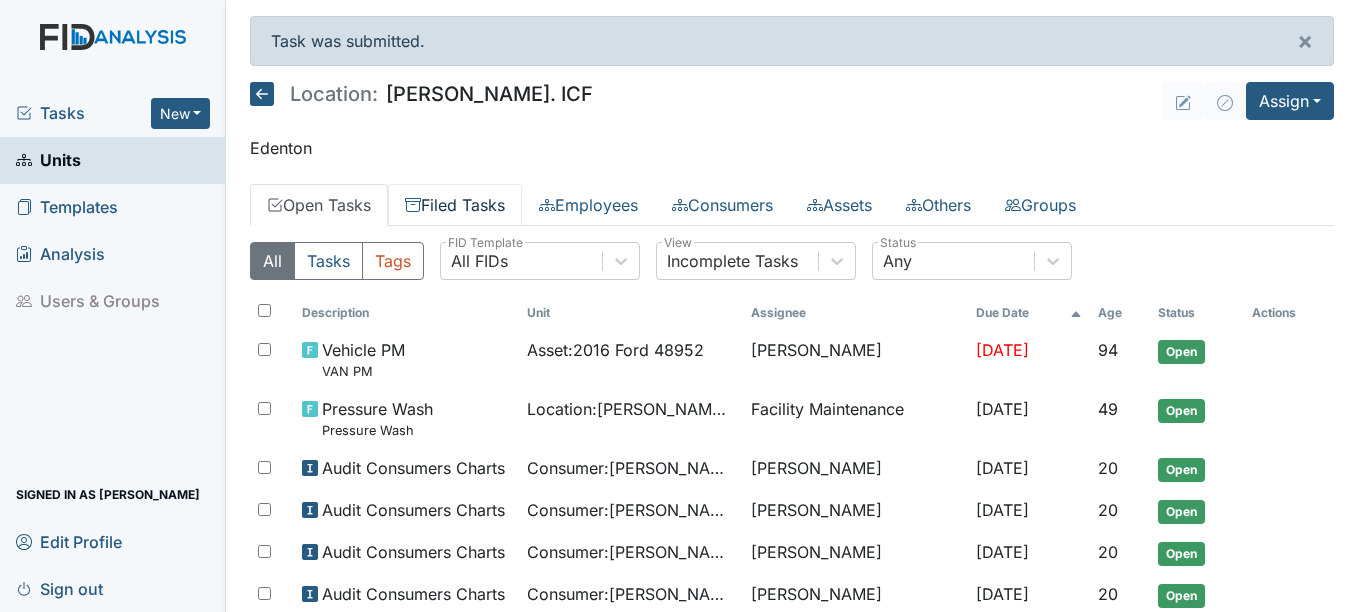 click on "Filed Tasks" at bounding box center (455, 205) 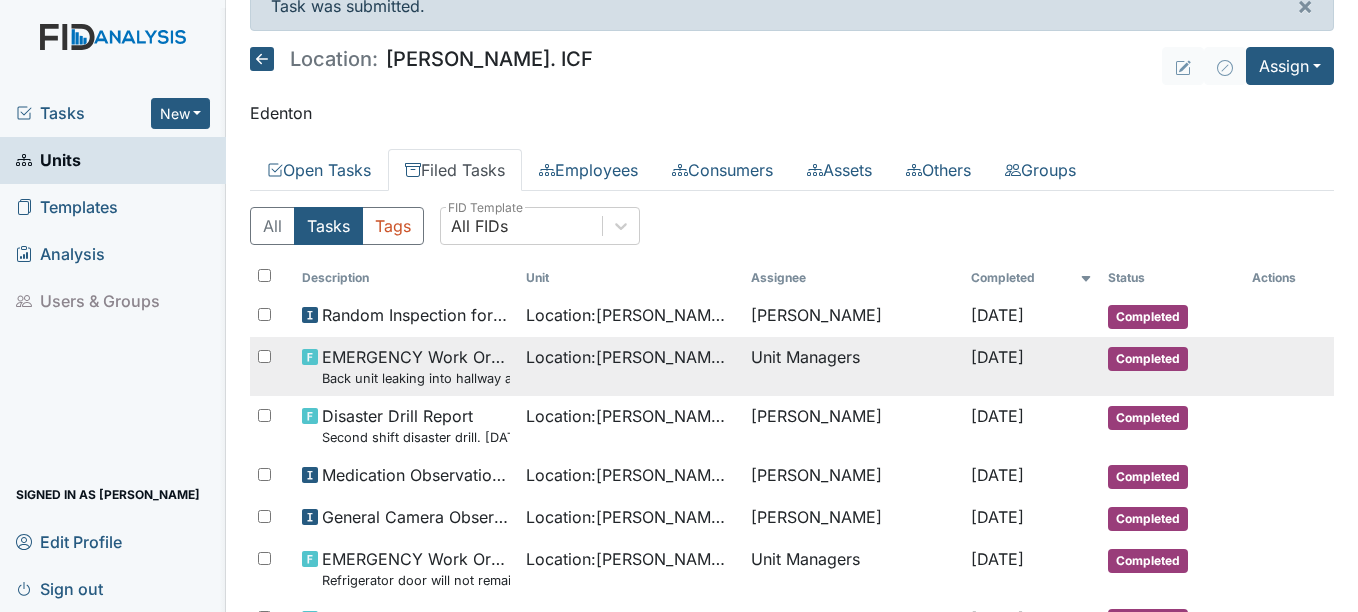 scroll, scrollTop: 0, scrollLeft: 0, axis: both 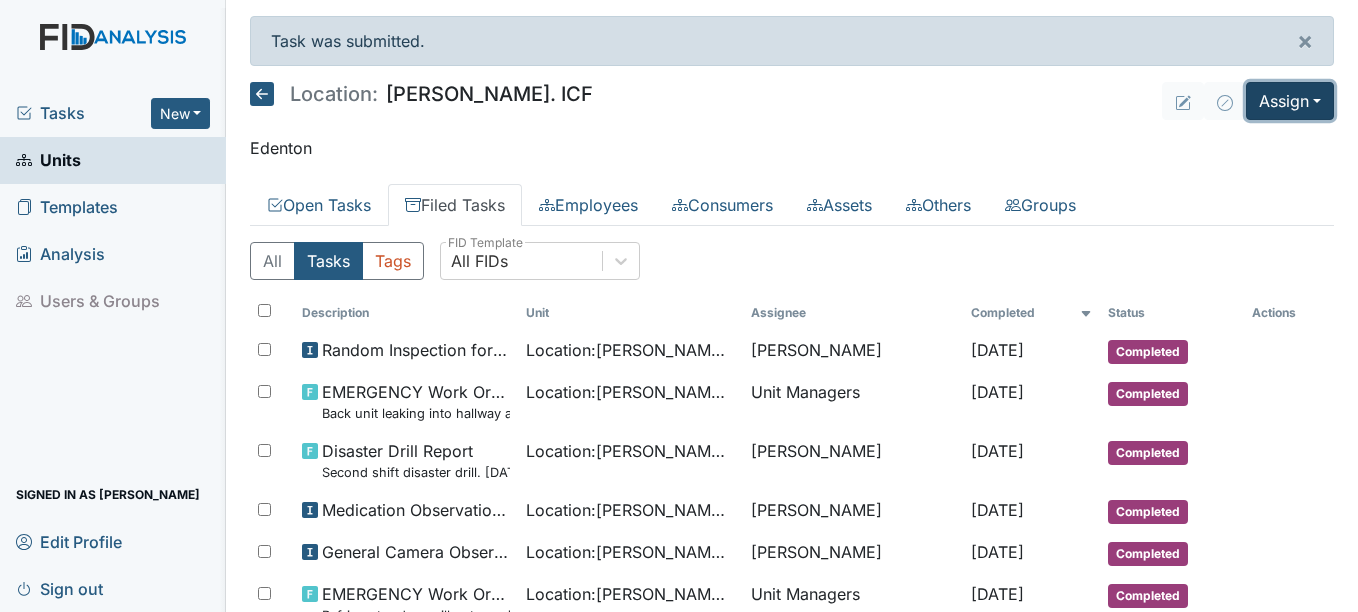 click on "Assign" at bounding box center (1290, 101) 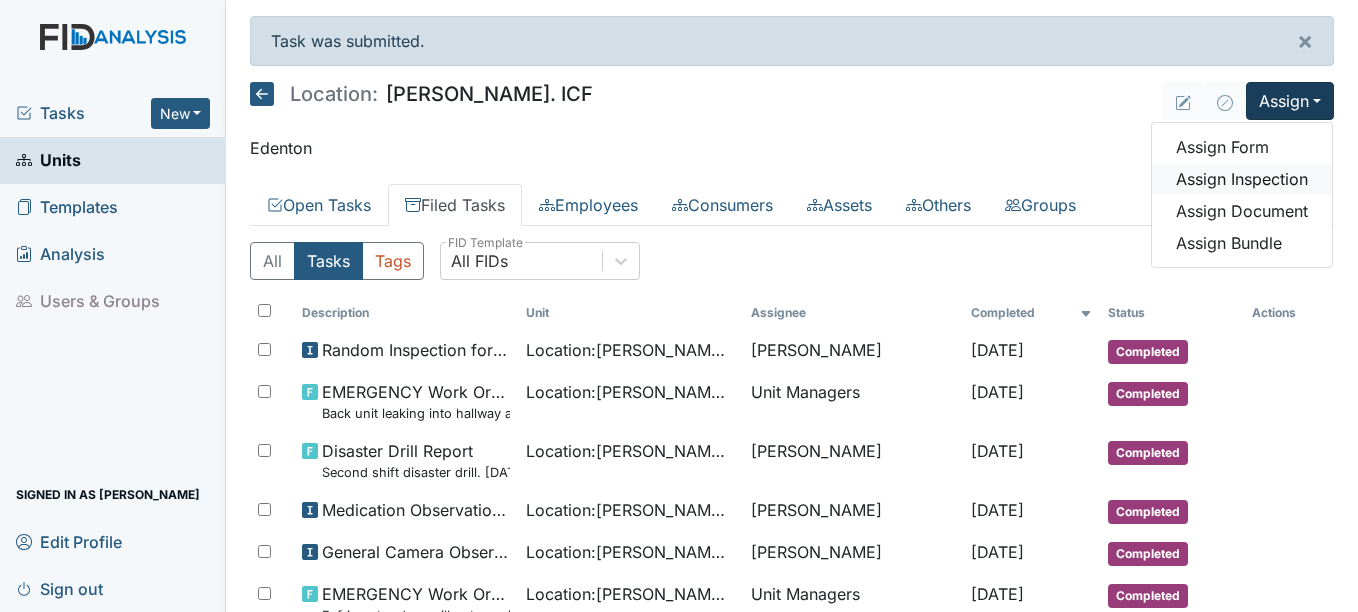 click on "Assign Inspection" at bounding box center (1242, 179) 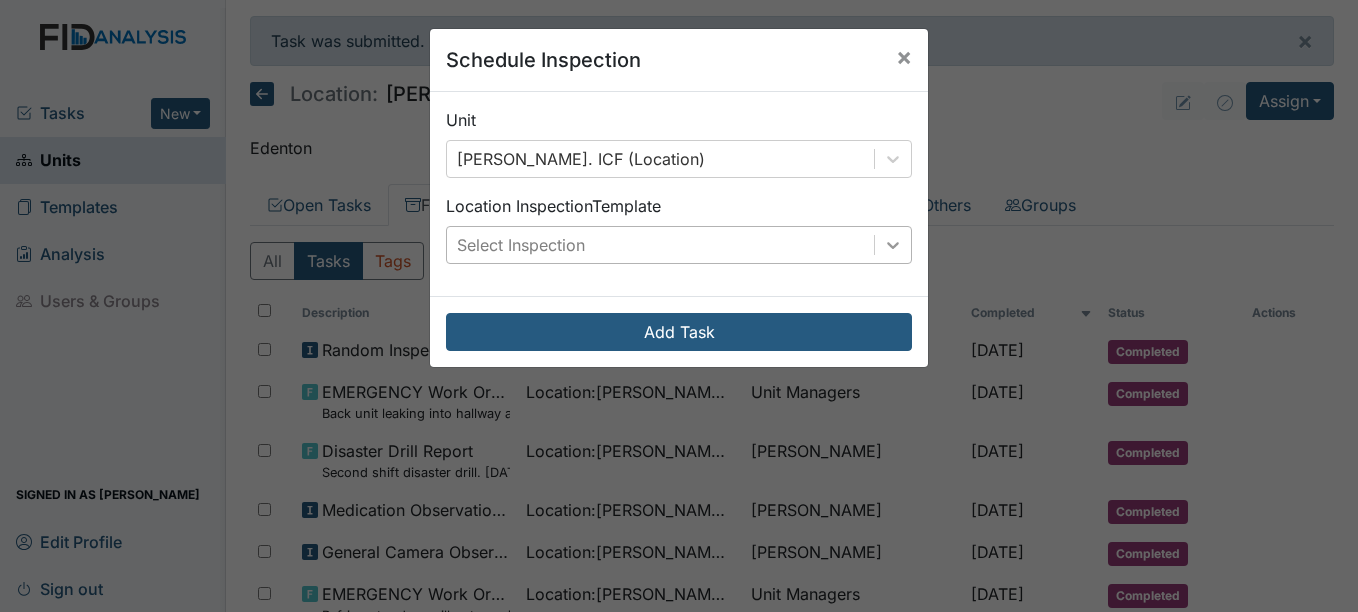 click 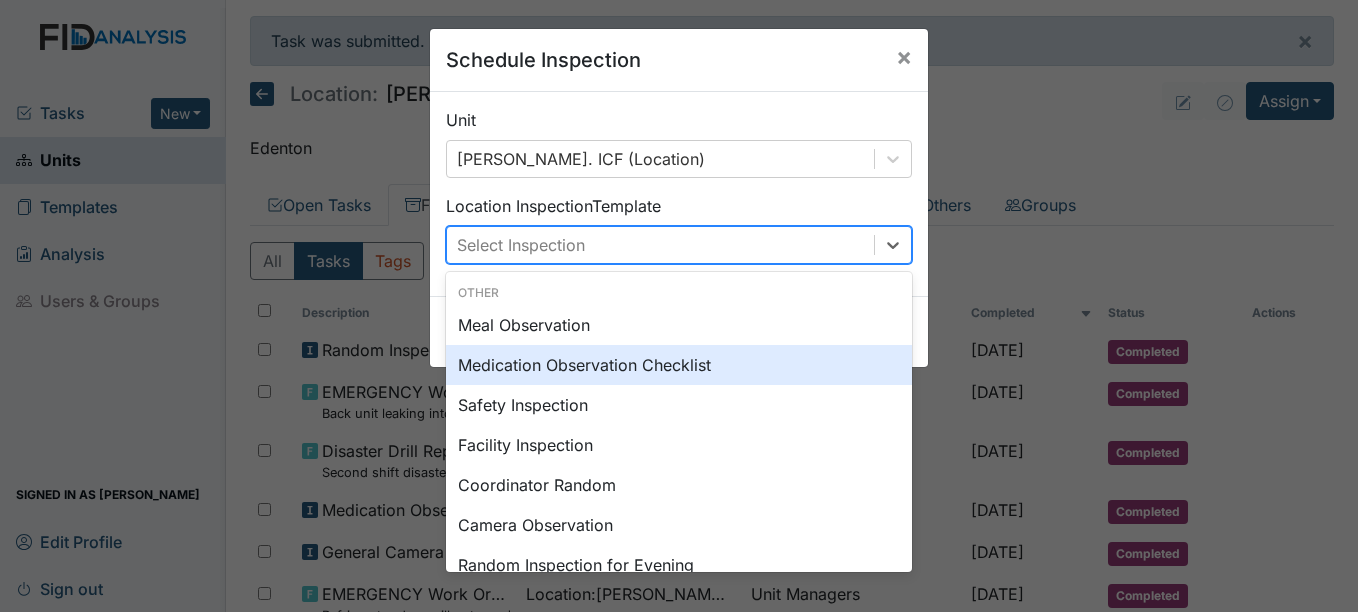 click on "Medication Observation Checklist" at bounding box center (679, 365) 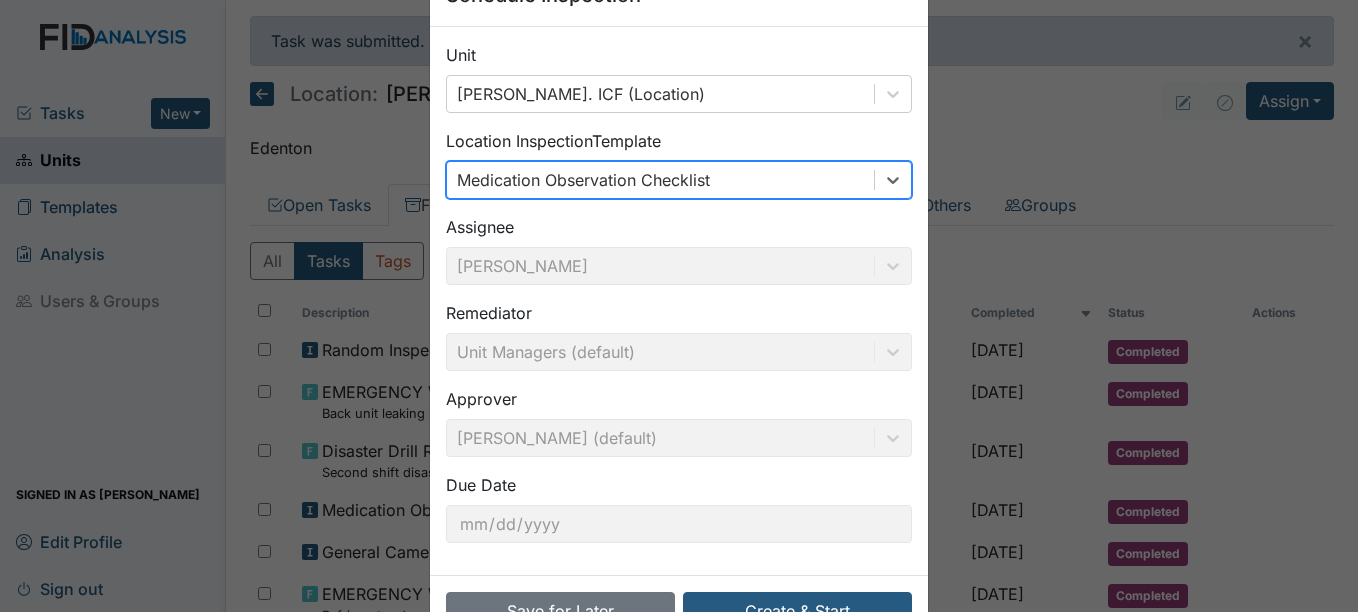 scroll, scrollTop: 128, scrollLeft: 0, axis: vertical 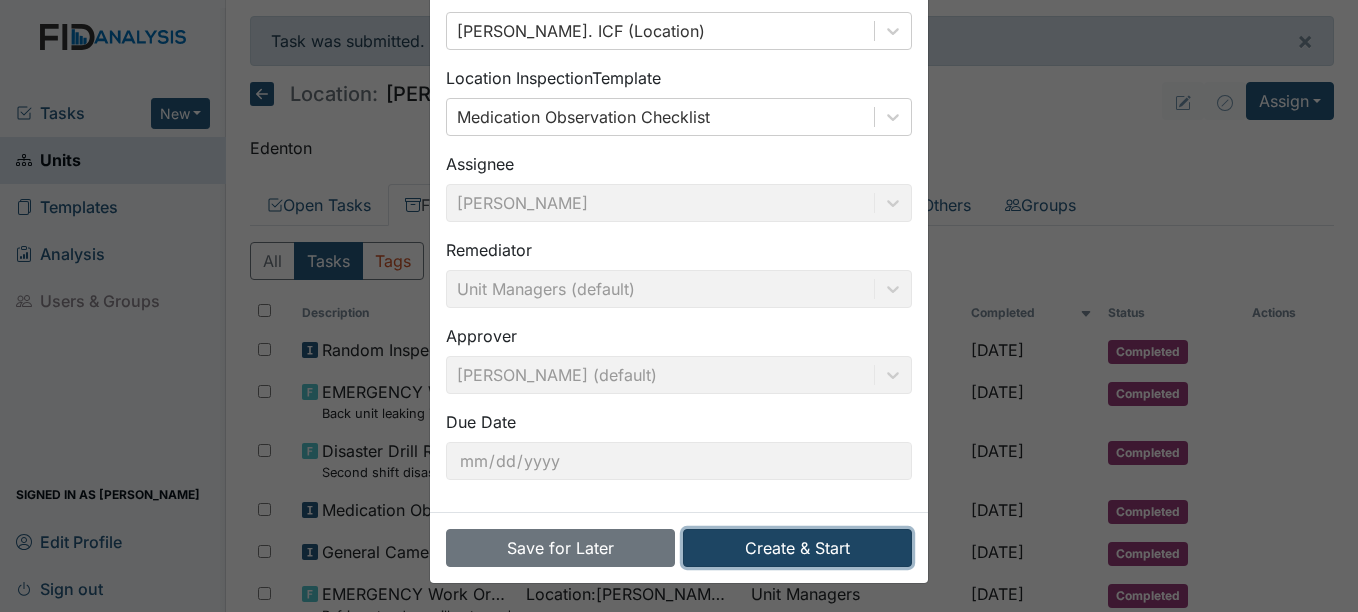 click on "Create & Start" at bounding box center (797, 548) 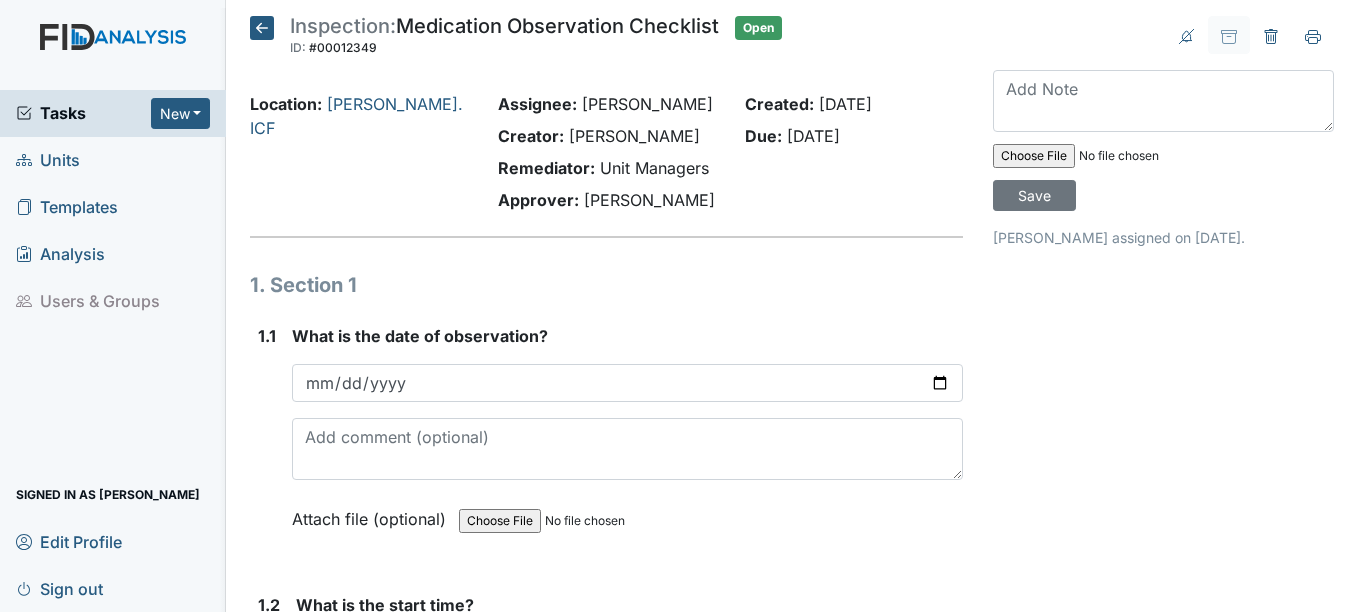 scroll, scrollTop: 0, scrollLeft: 0, axis: both 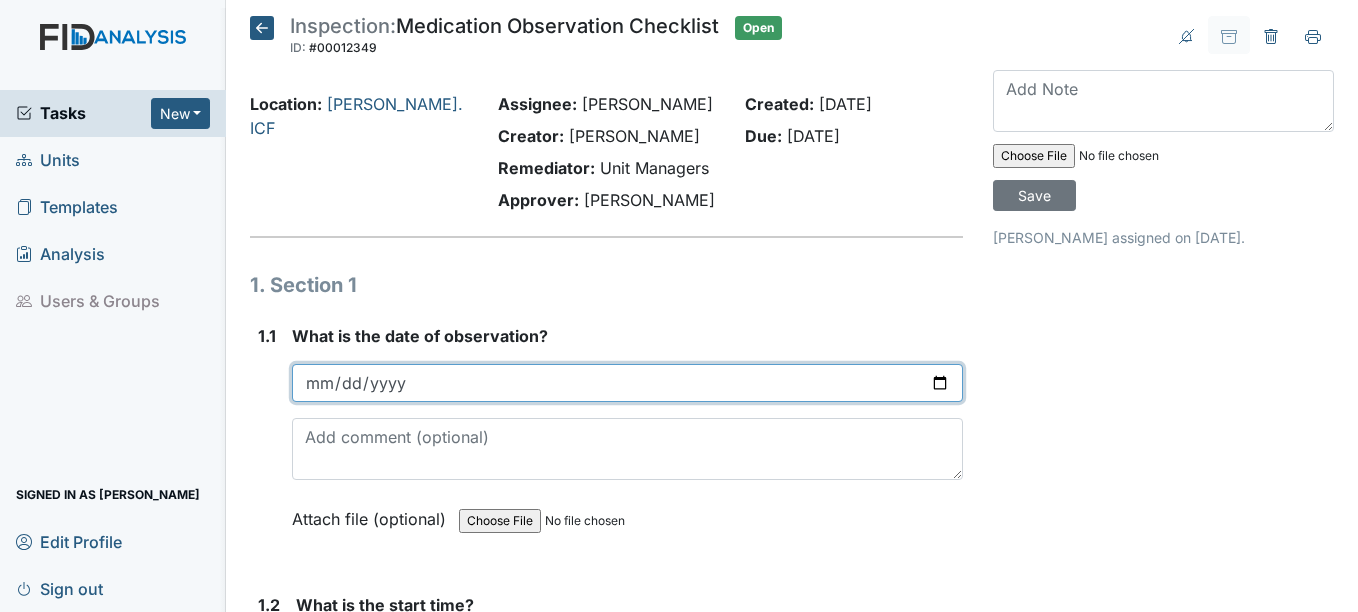 click at bounding box center [627, 383] 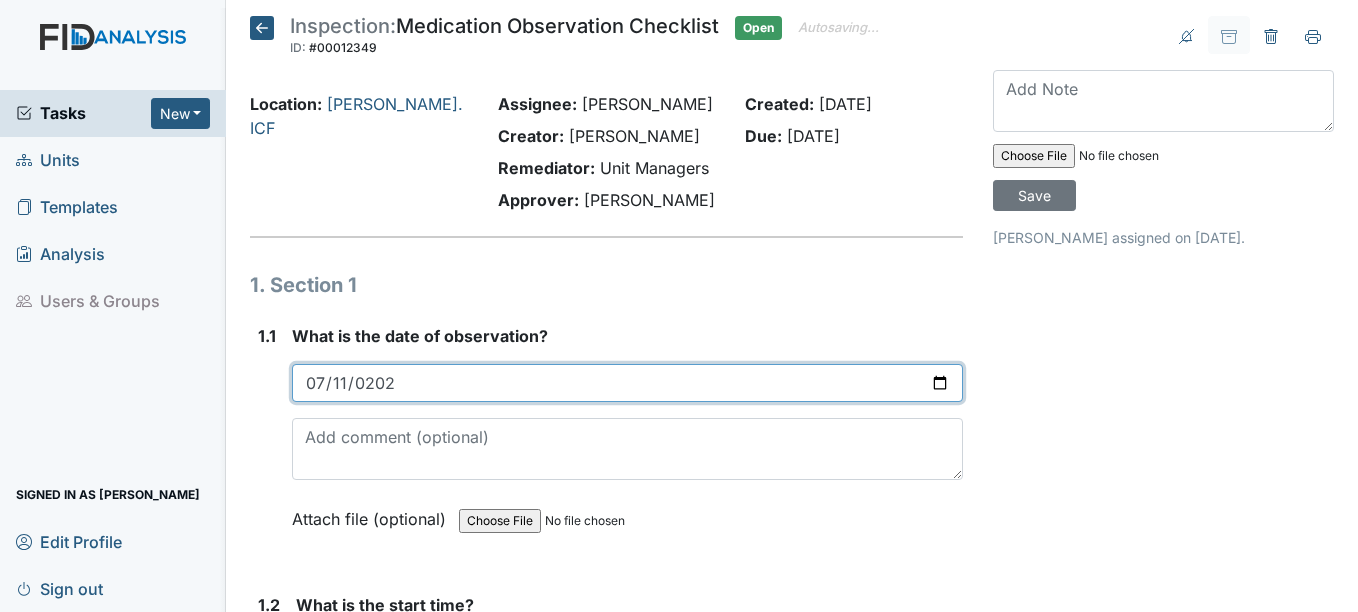 type on "2025-07-11" 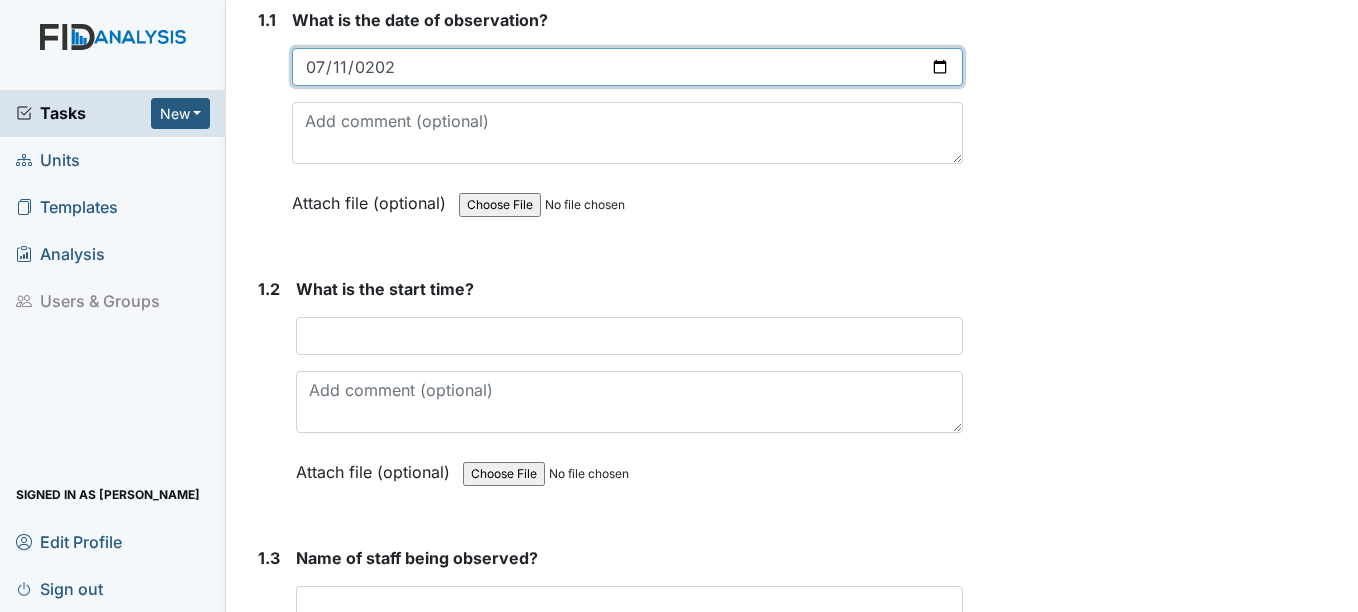 scroll, scrollTop: 400, scrollLeft: 0, axis: vertical 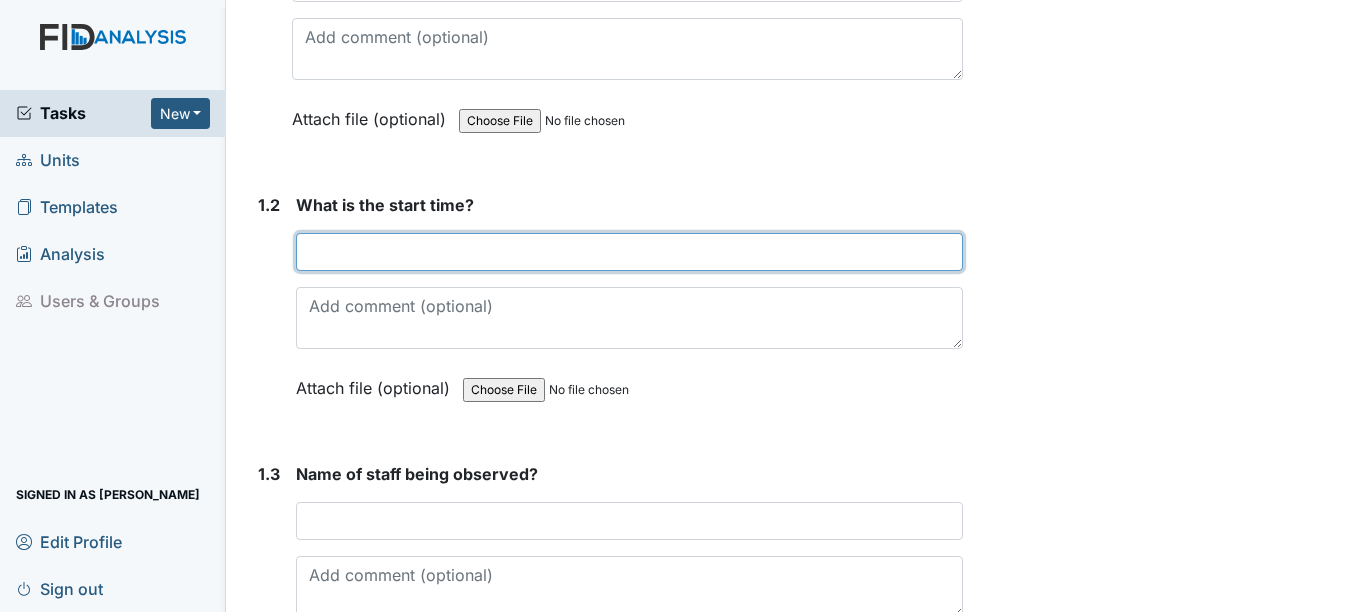 click at bounding box center [629, 252] 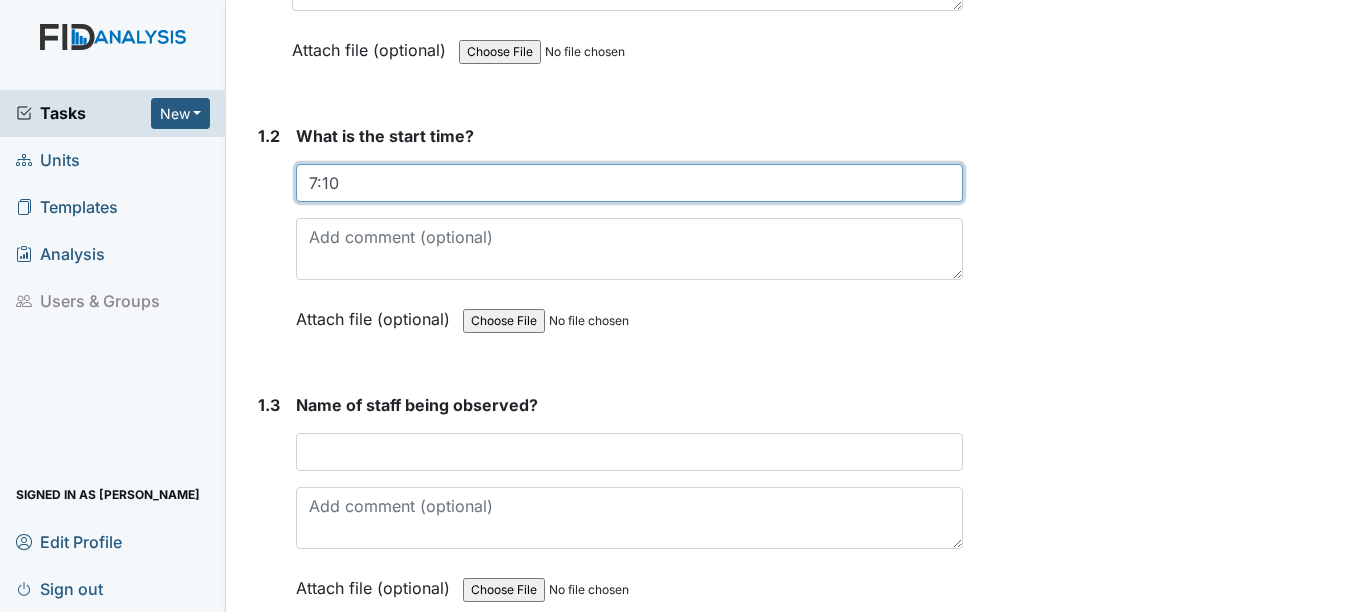 scroll, scrollTop: 600, scrollLeft: 0, axis: vertical 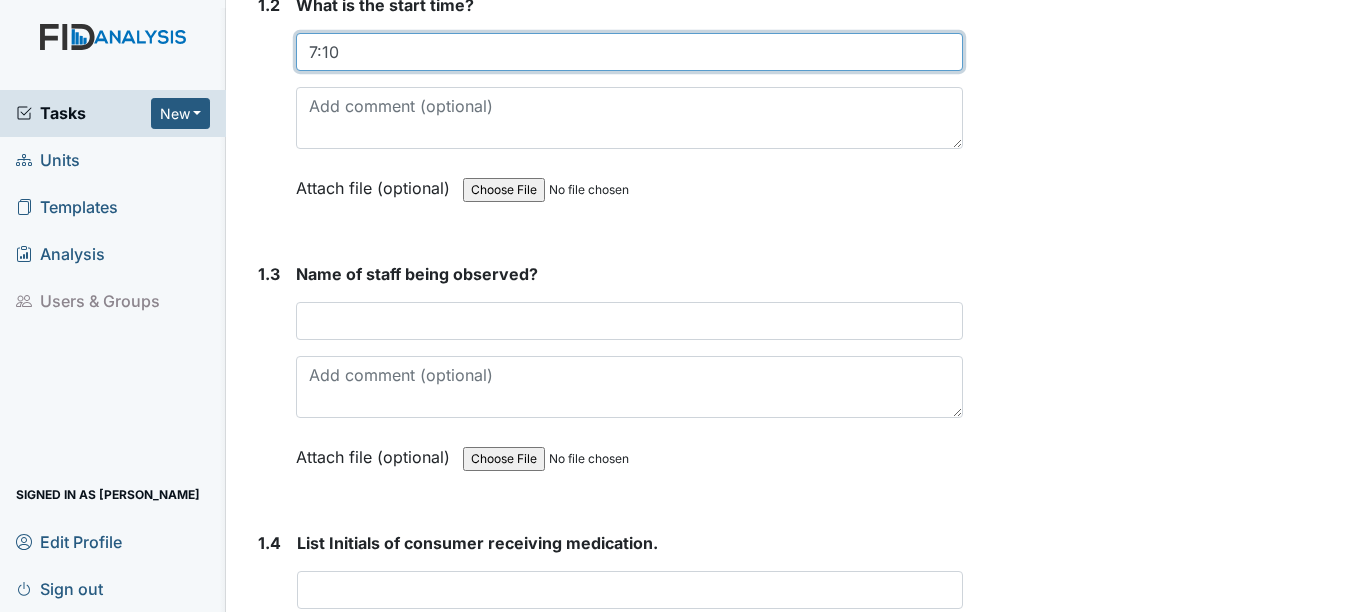 type on "7:10" 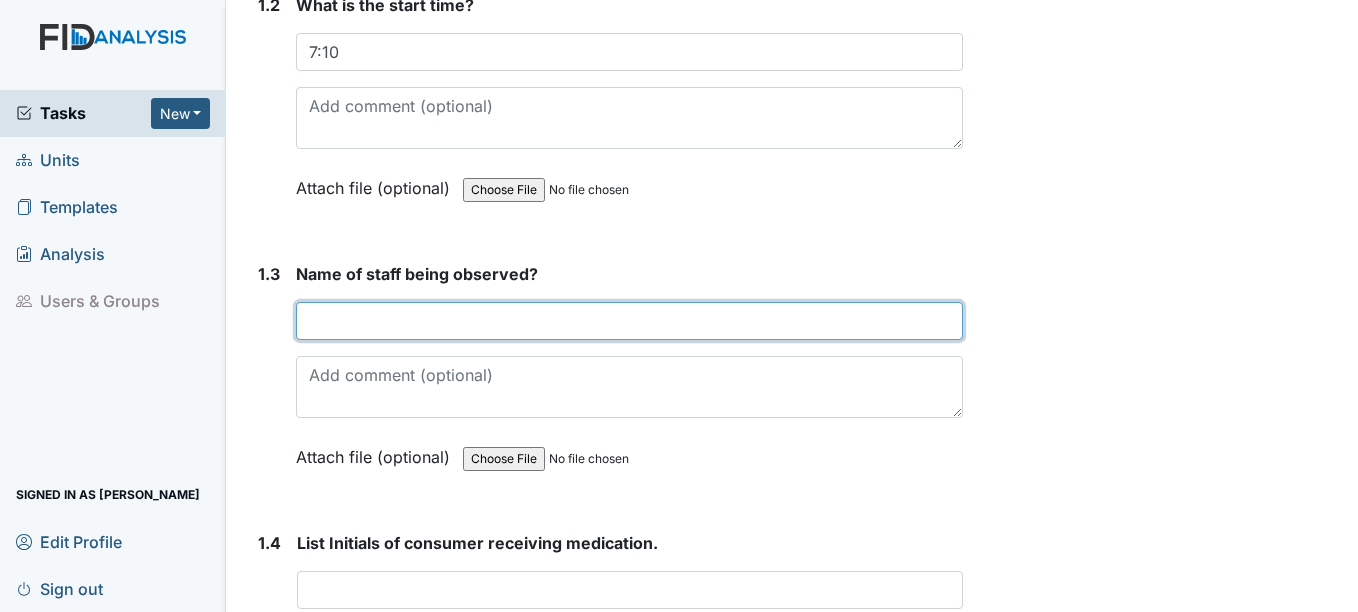 click at bounding box center [629, 321] 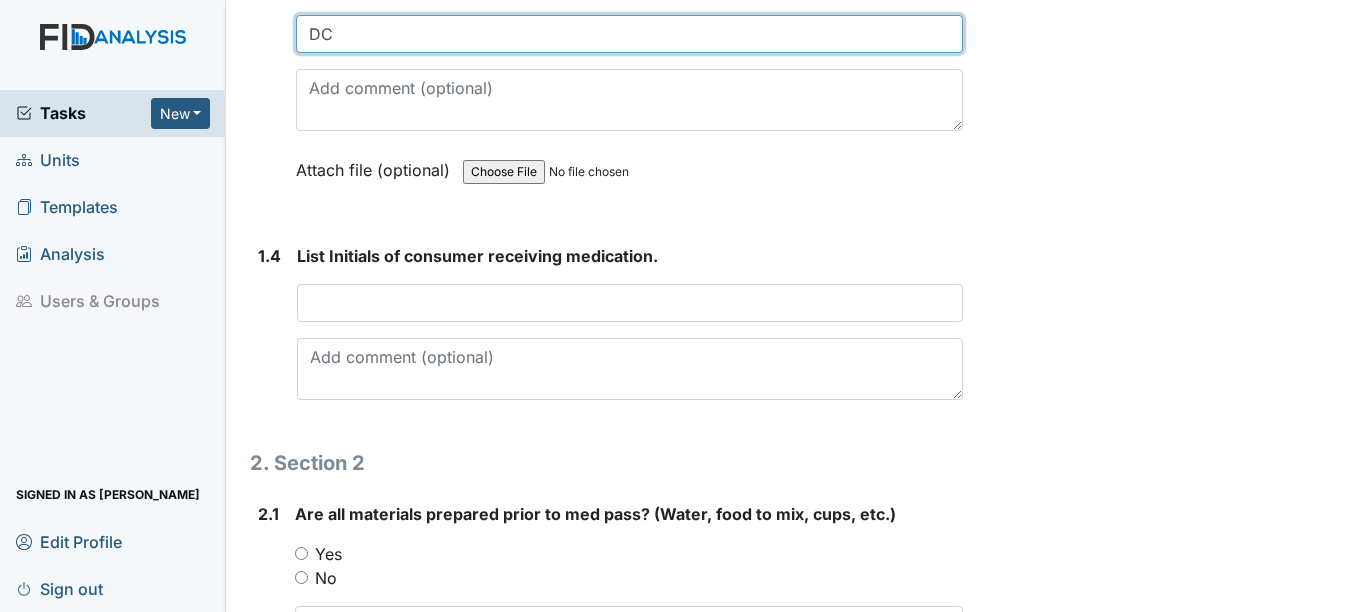 scroll, scrollTop: 900, scrollLeft: 0, axis: vertical 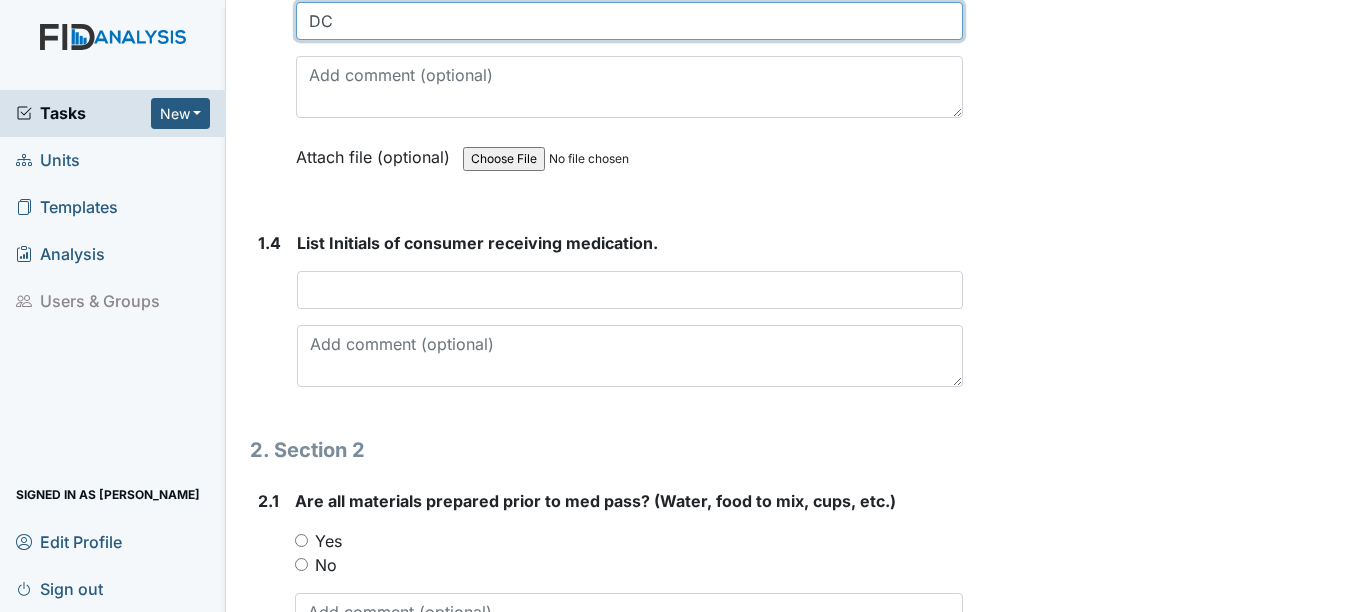 type on "DC" 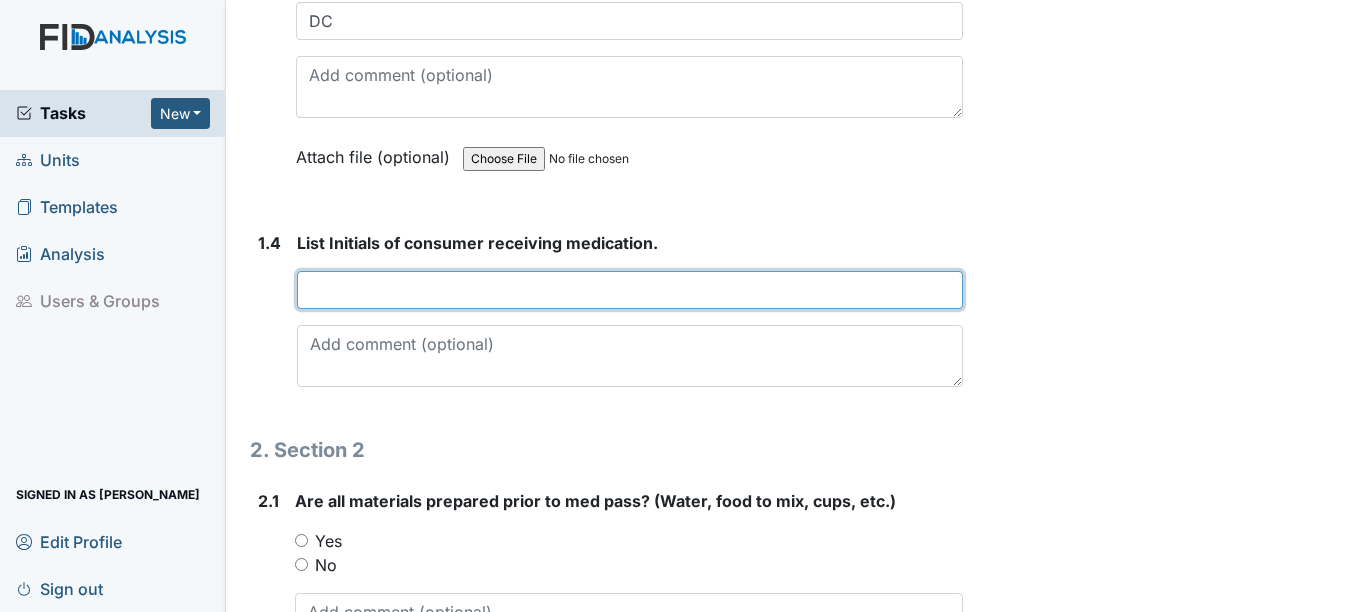 click at bounding box center [629, 290] 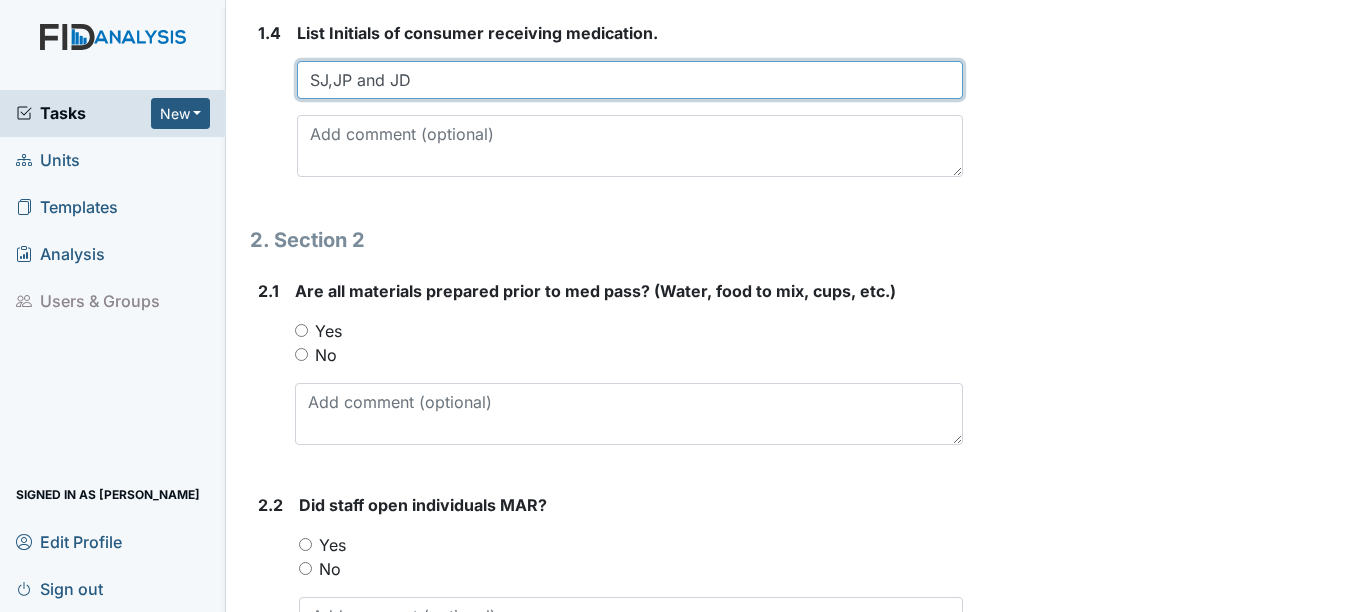 scroll, scrollTop: 1200, scrollLeft: 0, axis: vertical 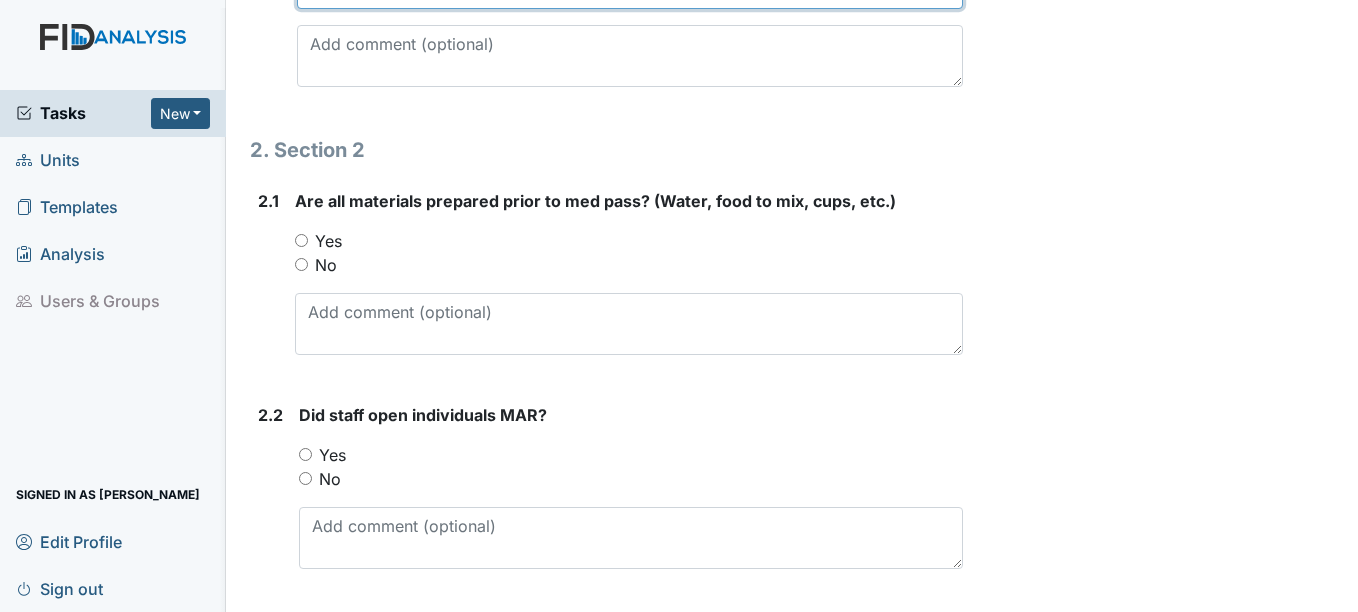 type on "SJ,JP and JD" 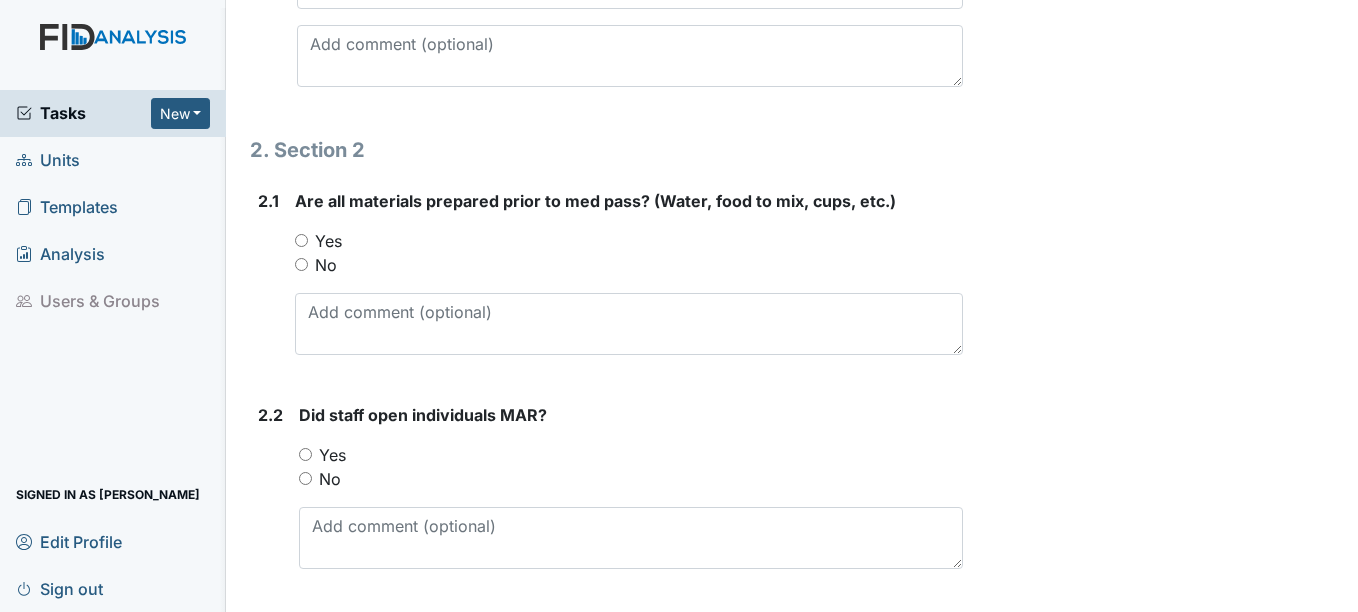 click on "Yes" at bounding box center (328, 241) 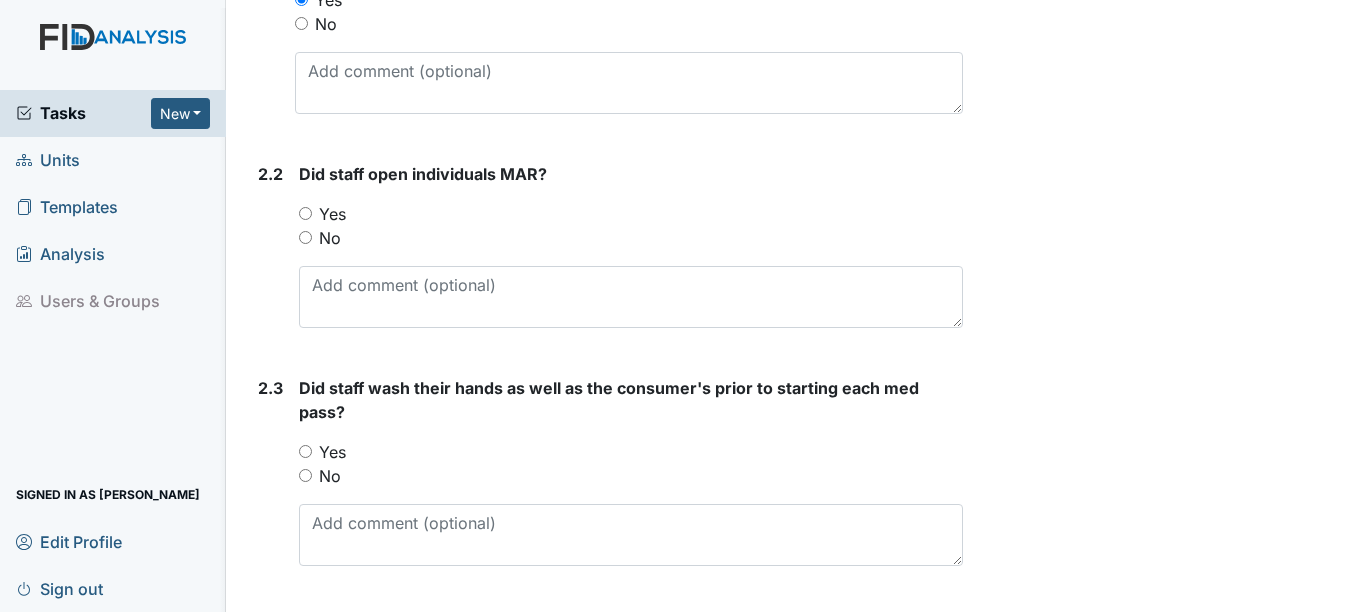 scroll, scrollTop: 1500, scrollLeft: 0, axis: vertical 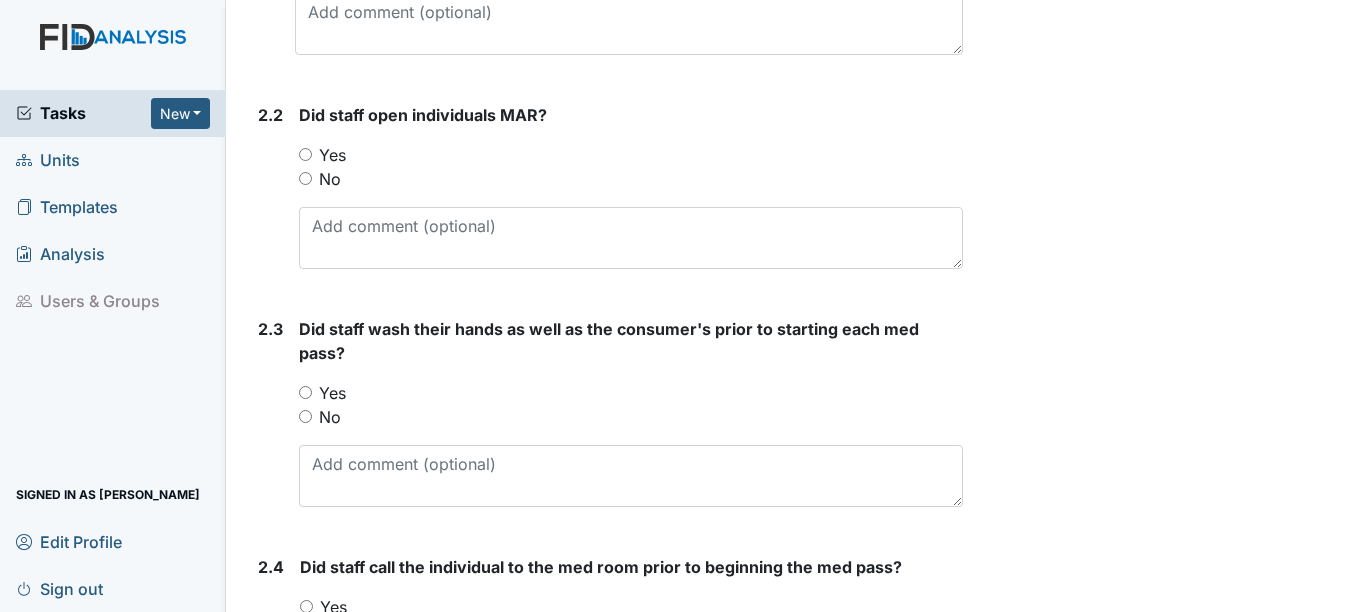click on "Yes" at bounding box center (332, 155) 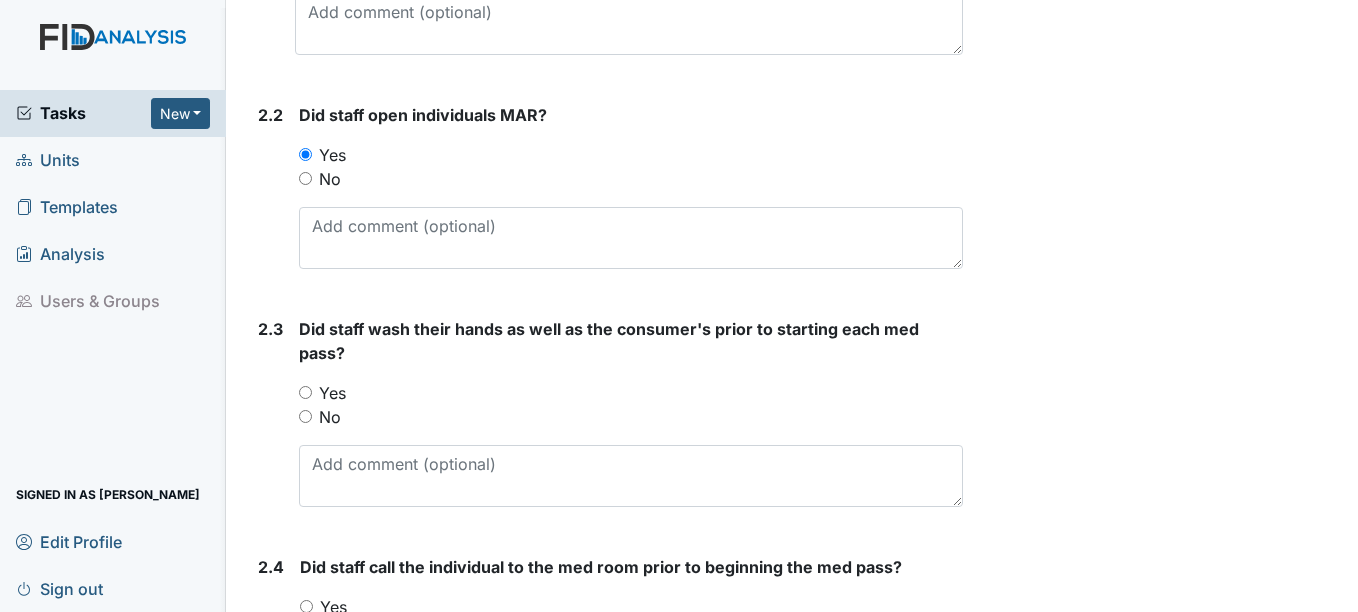 click on "Yes" at bounding box center (332, 393) 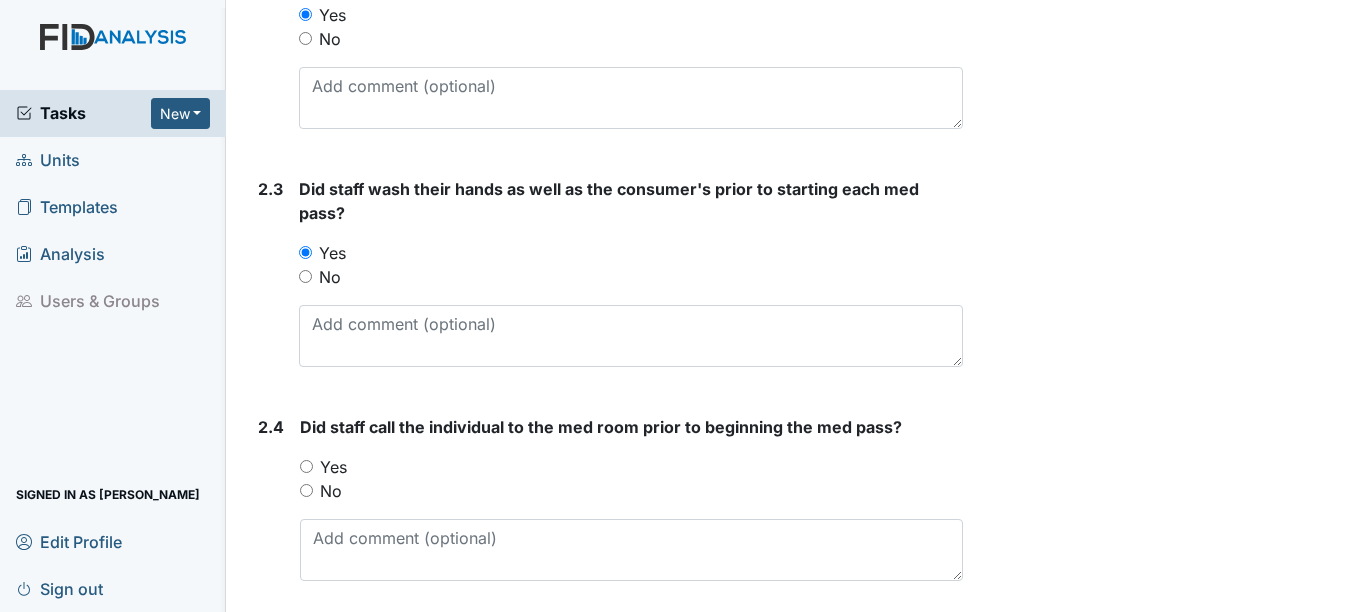scroll, scrollTop: 1700, scrollLeft: 0, axis: vertical 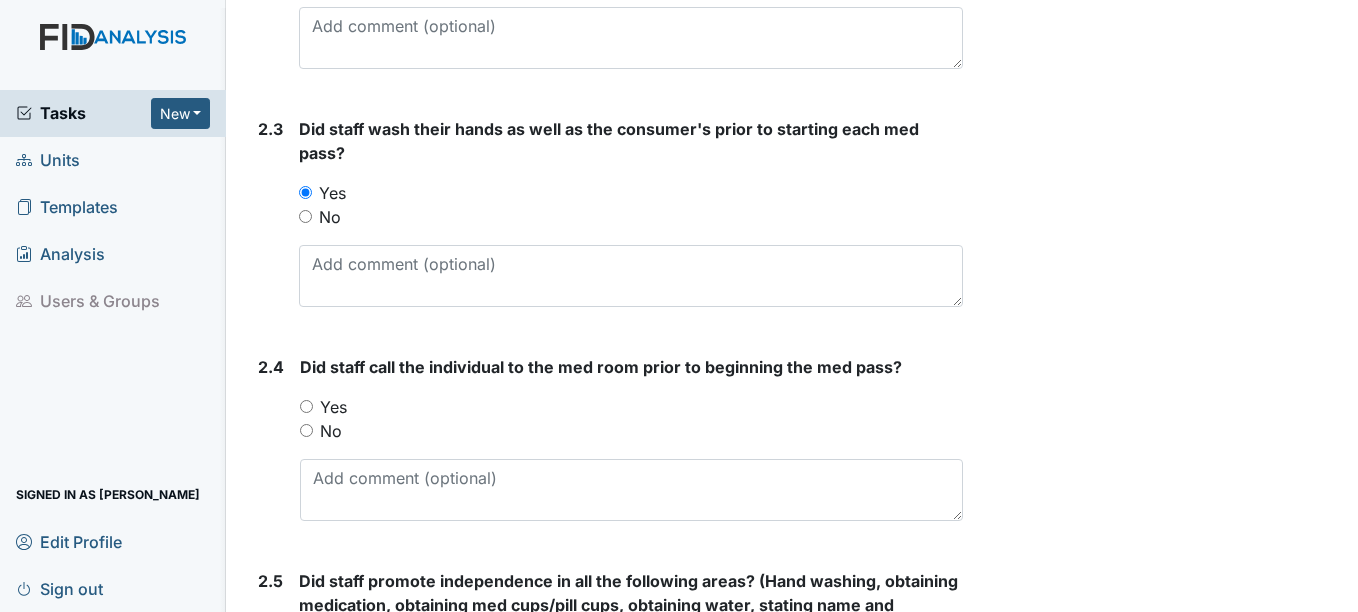 click on "Yes" at bounding box center (333, 407) 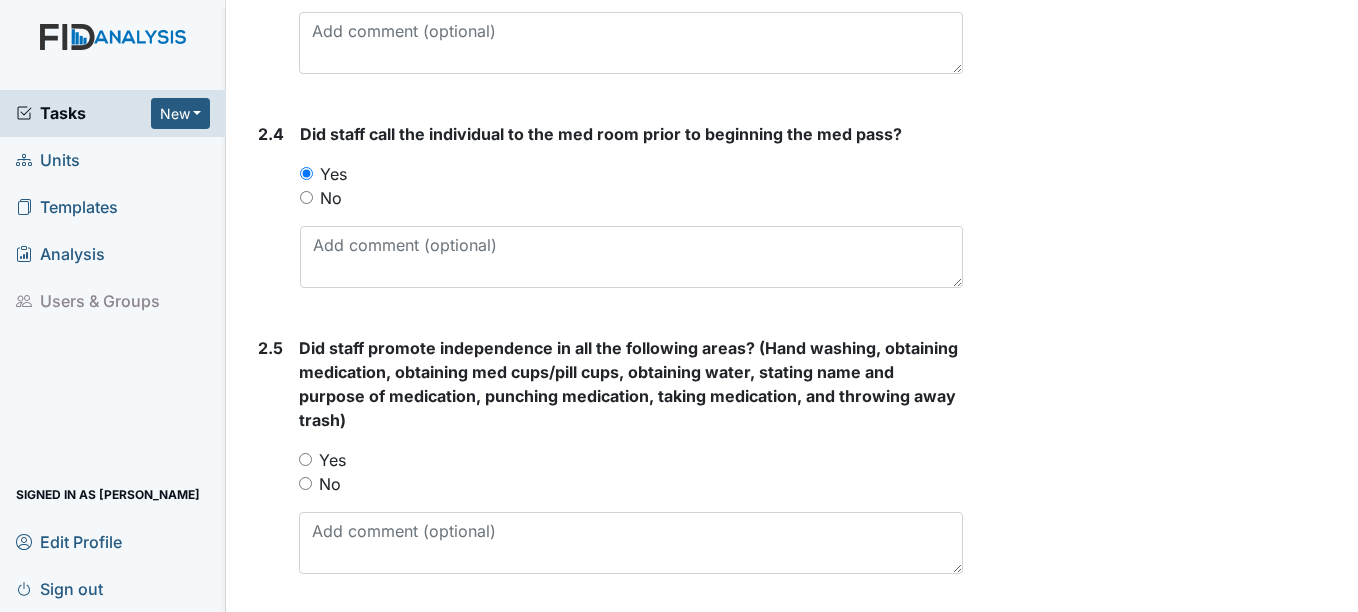 scroll, scrollTop: 2000, scrollLeft: 0, axis: vertical 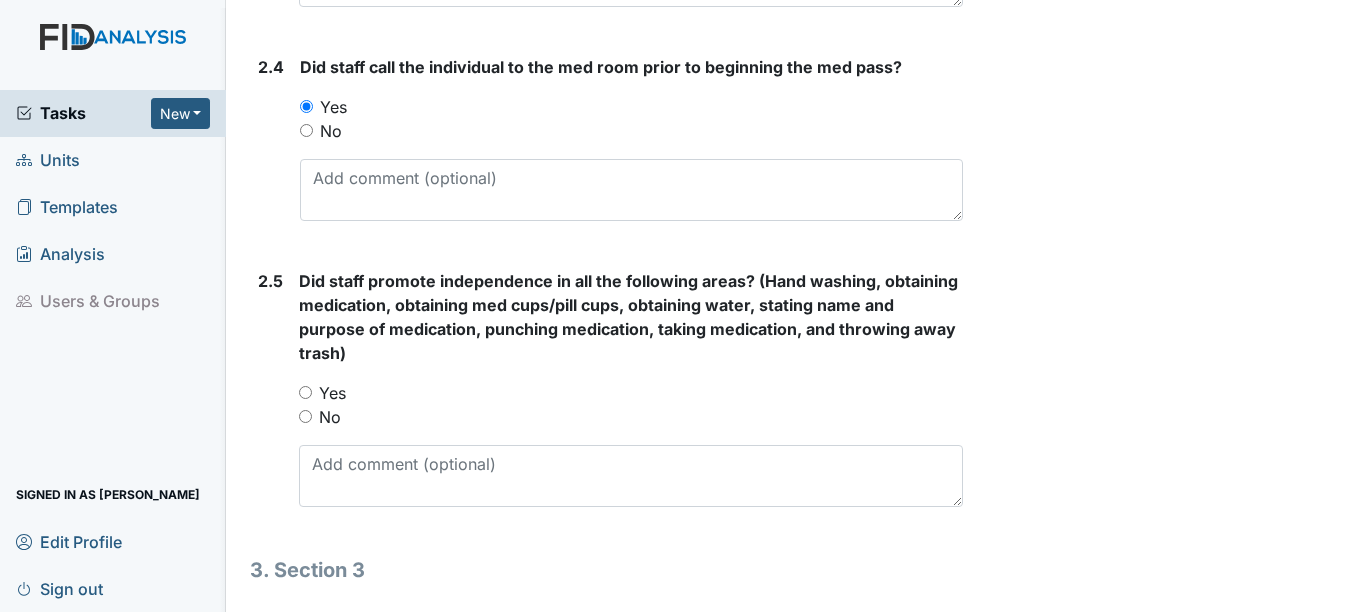click on "Yes" at bounding box center [332, 393] 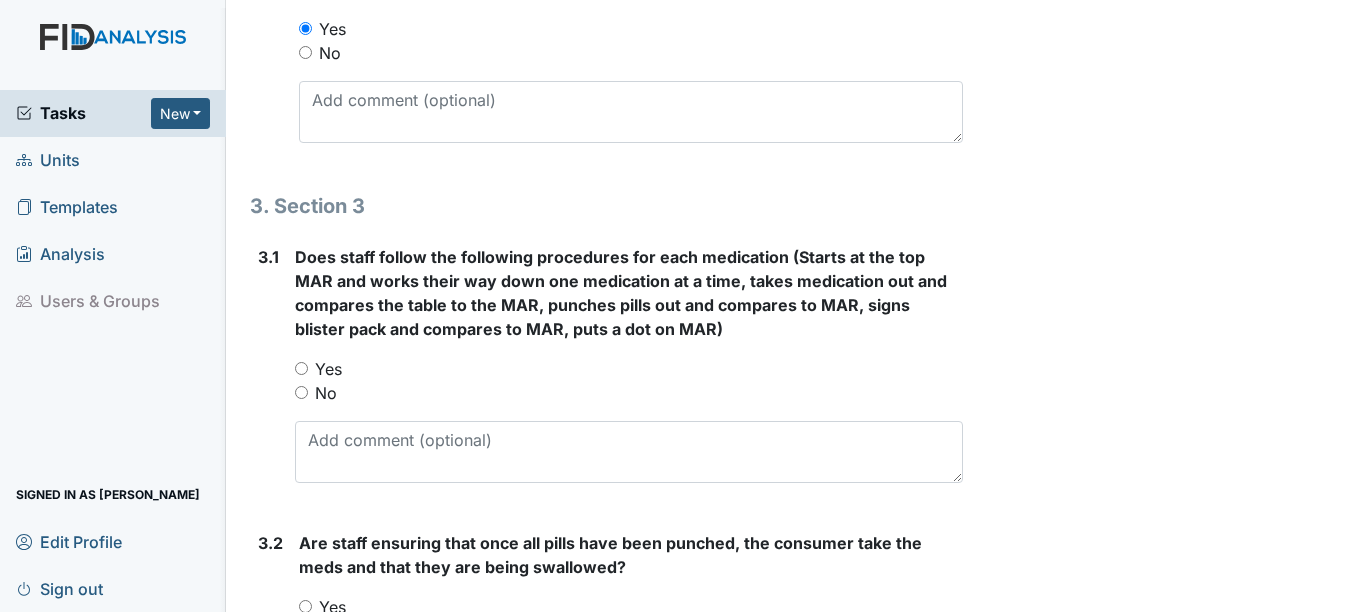 scroll, scrollTop: 2400, scrollLeft: 0, axis: vertical 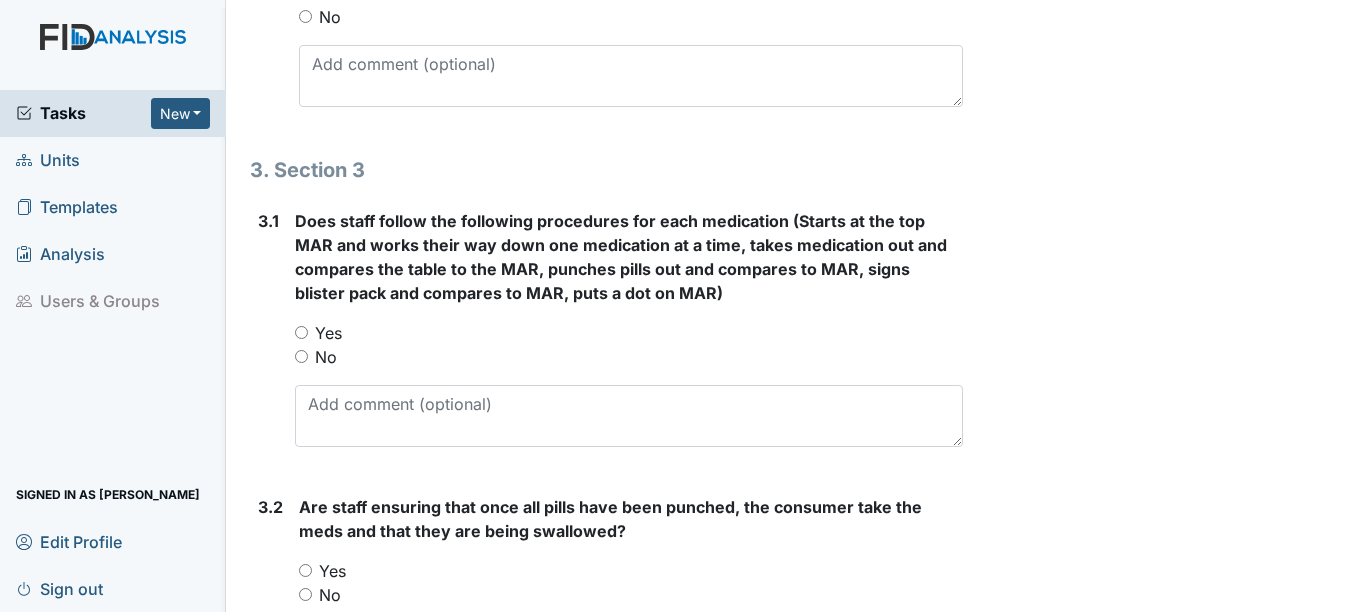click on "Yes" at bounding box center (328, 333) 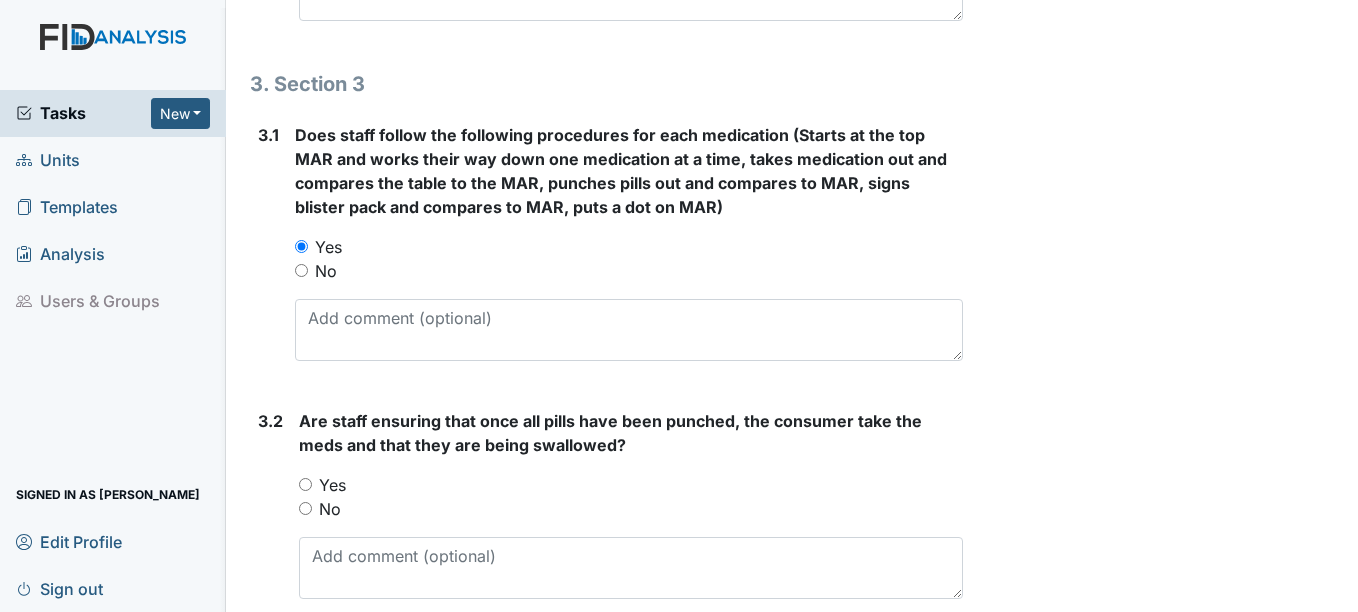 scroll, scrollTop: 2700, scrollLeft: 0, axis: vertical 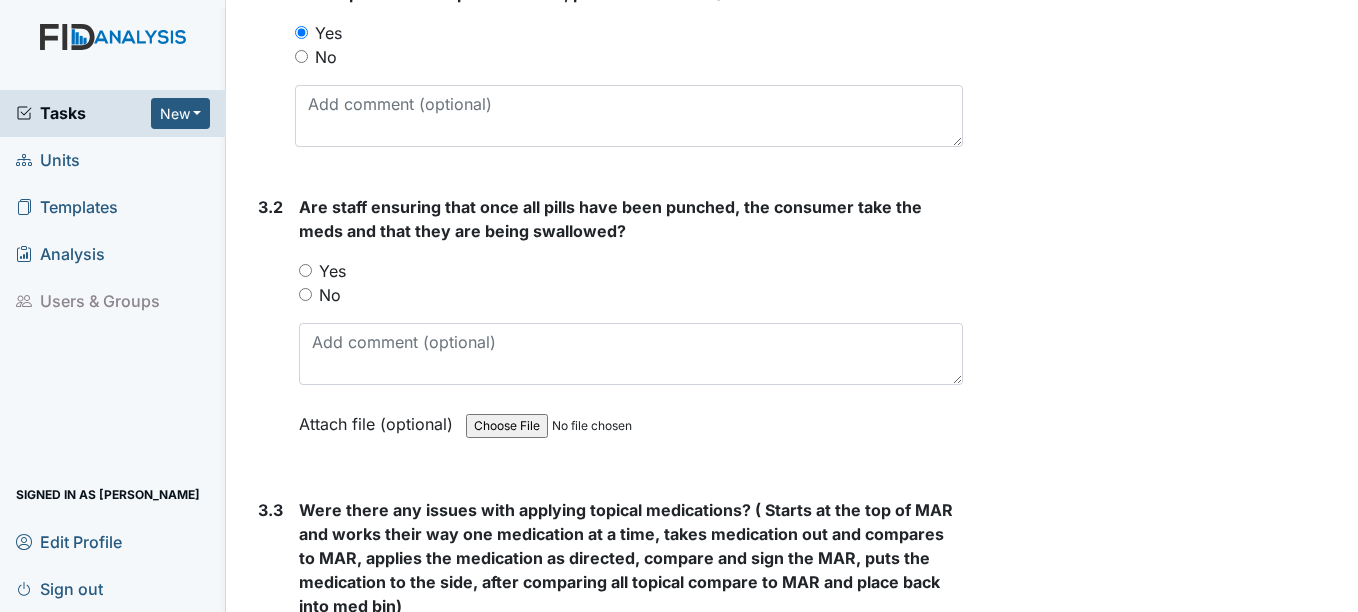 click on "Yes" at bounding box center [332, 271] 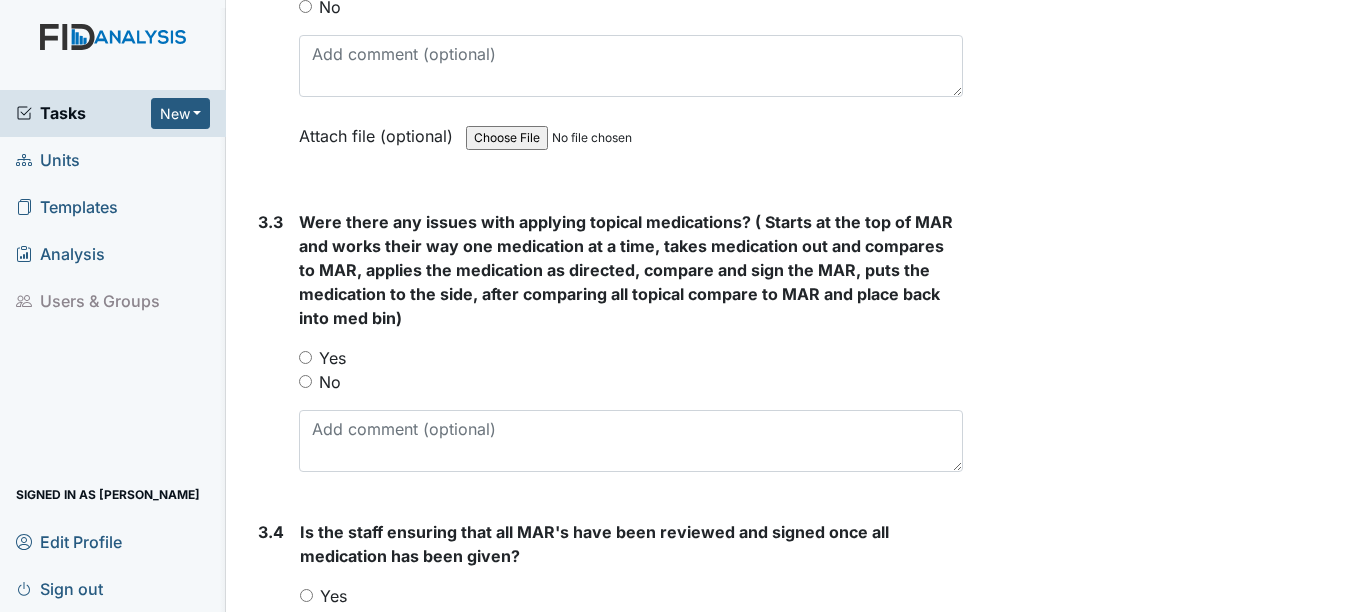 scroll, scrollTop: 3000, scrollLeft: 0, axis: vertical 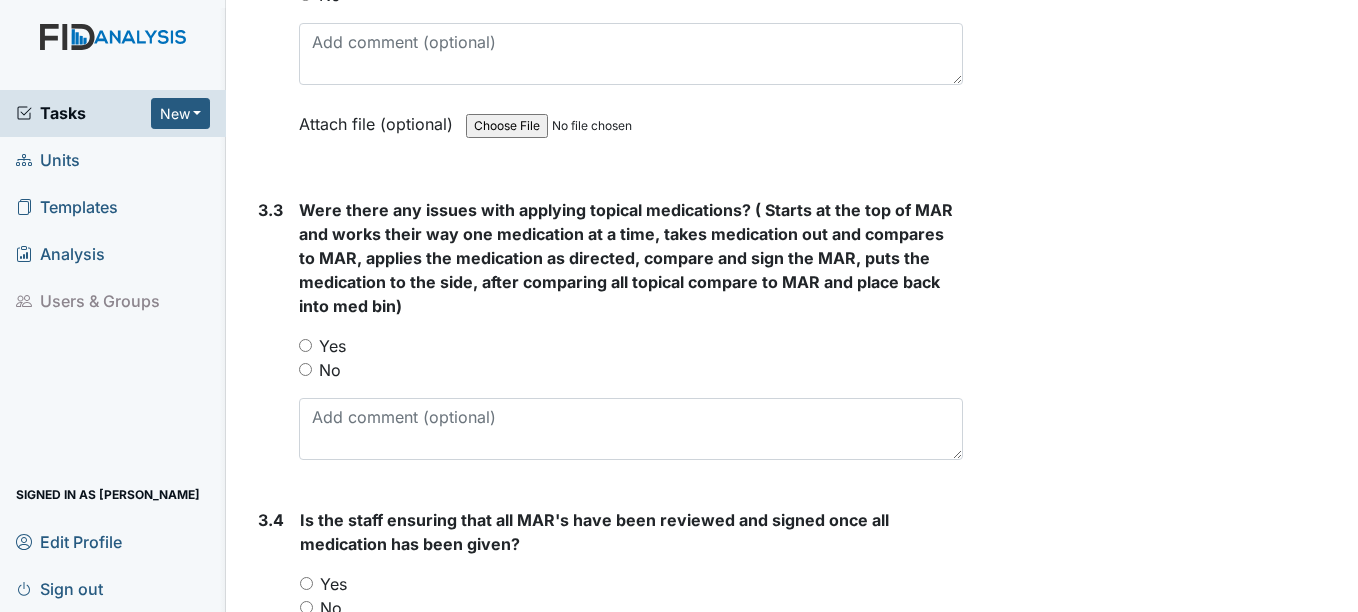 click on "No" at bounding box center [330, 370] 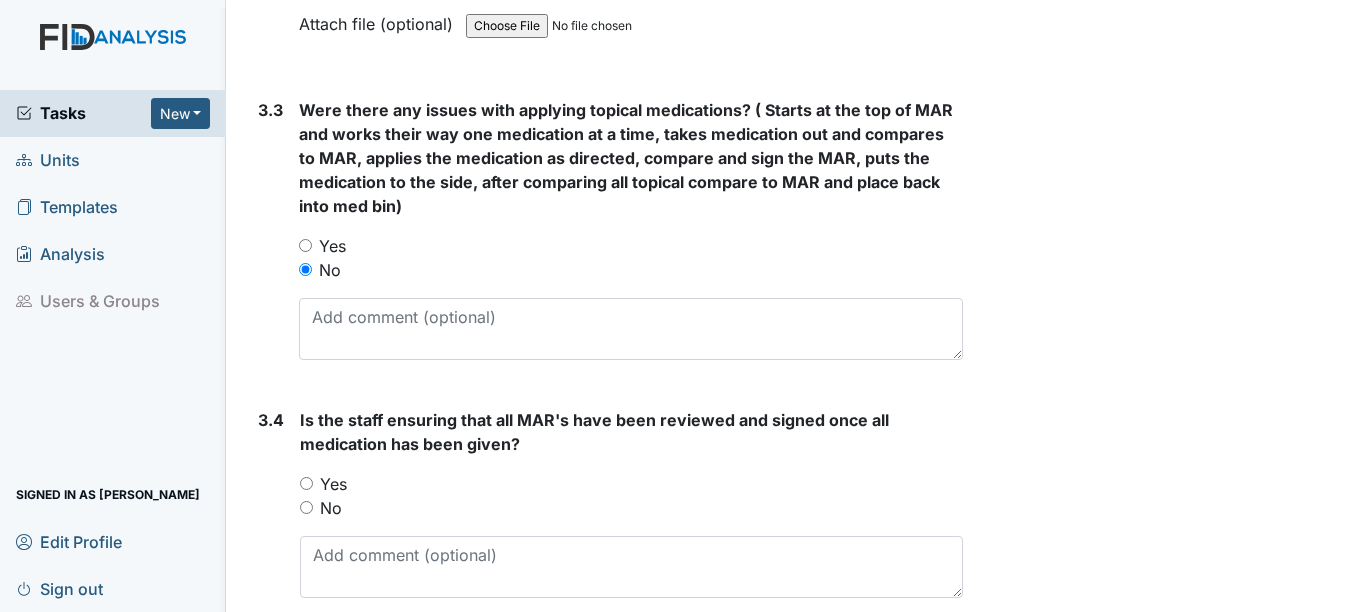 scroll, scrollTop: 3200, scrollLeft: 0, axis: vertical 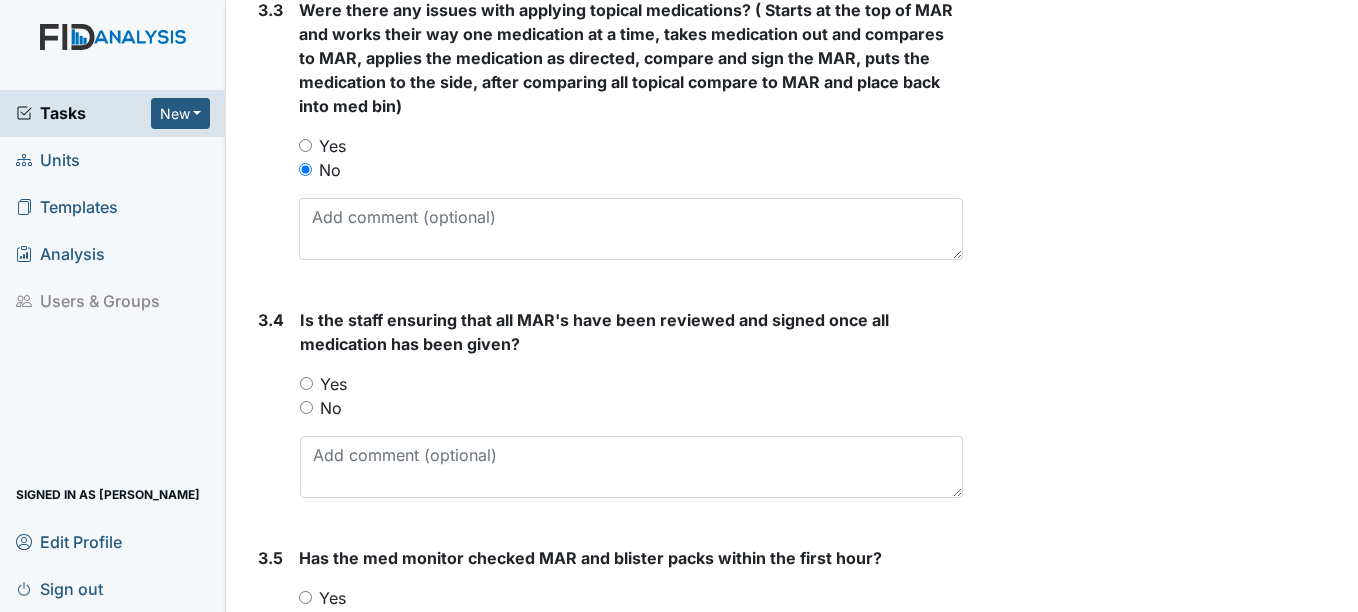 click on "Yes" at bounding box center [333, 384] 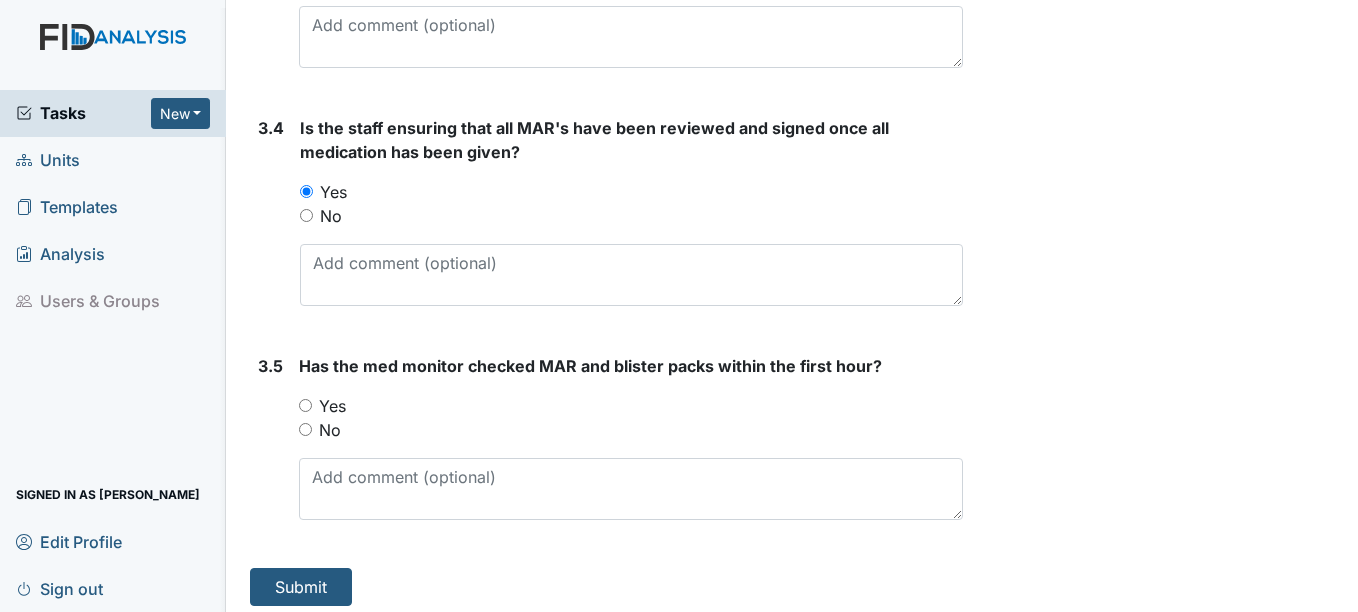 scroll, scrollTop: 3400, scrollLeft: 0, axis: vertical 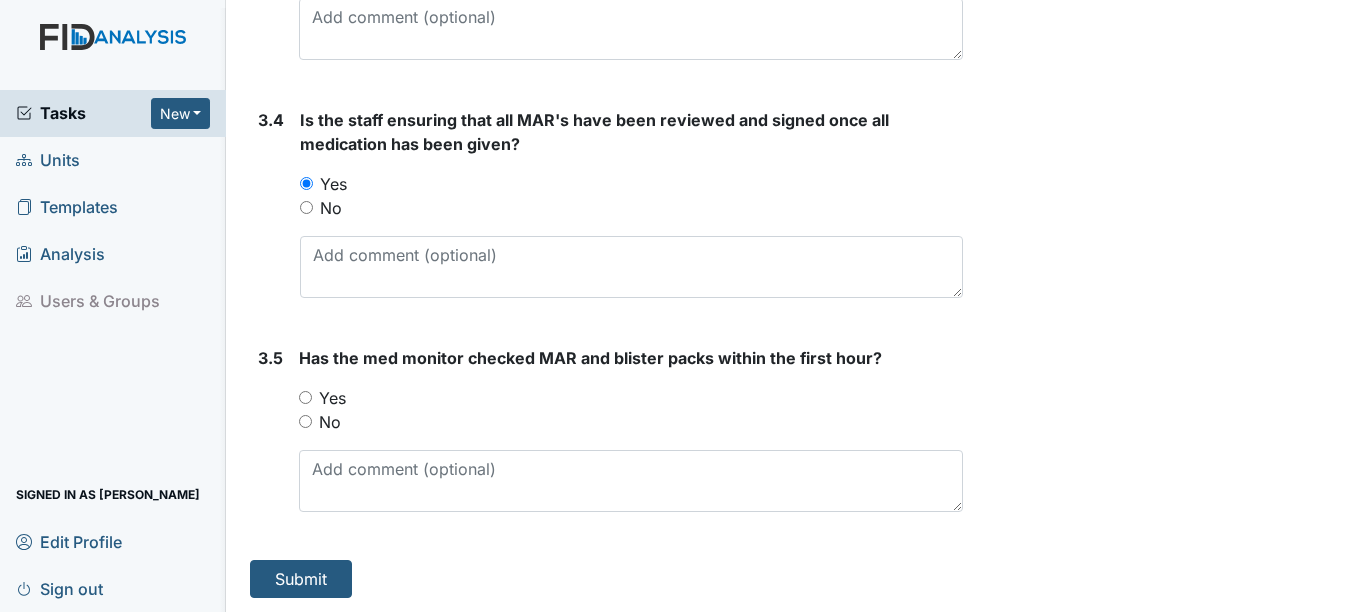 click on "Yes" at bounding box center (332, 398) 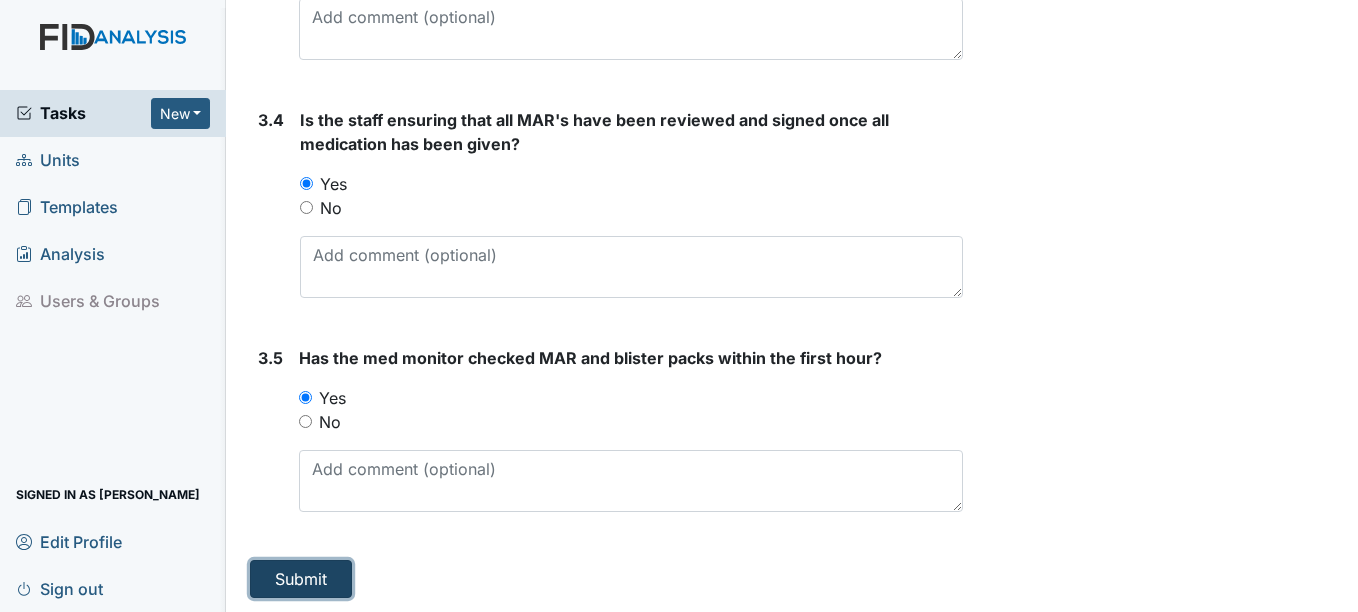 click on "Submit" at bounding box center [301, 579] 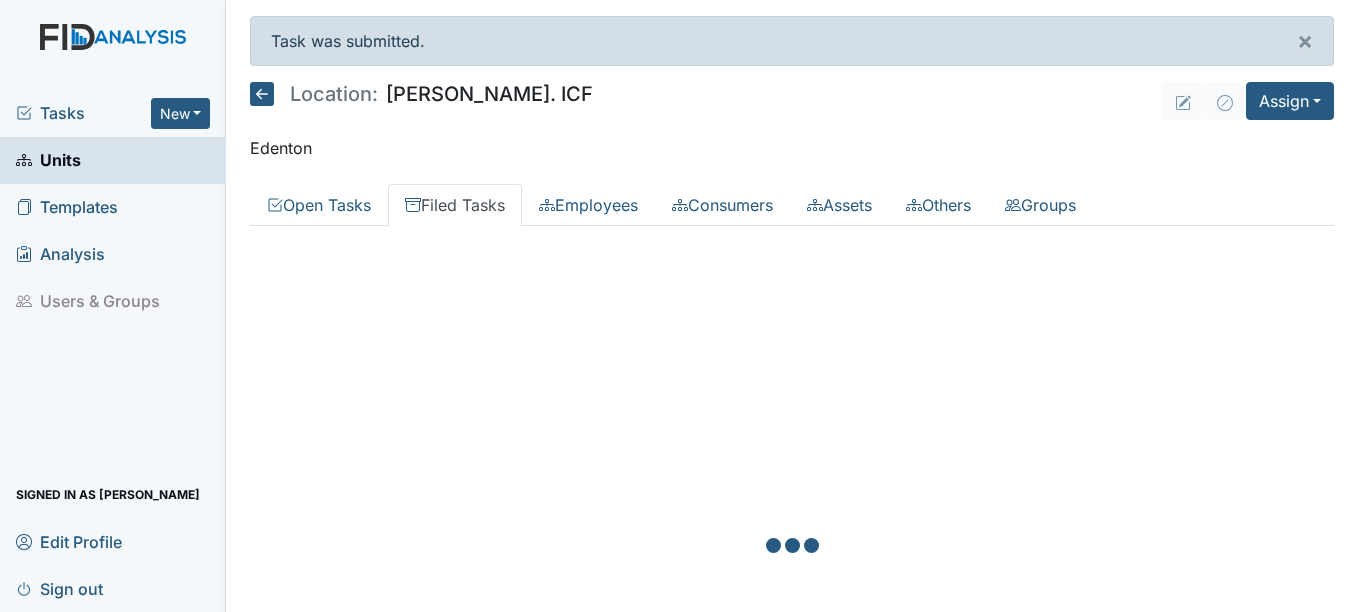 scroll, scrollTop: 0, scrollLeft: 0, axis: both 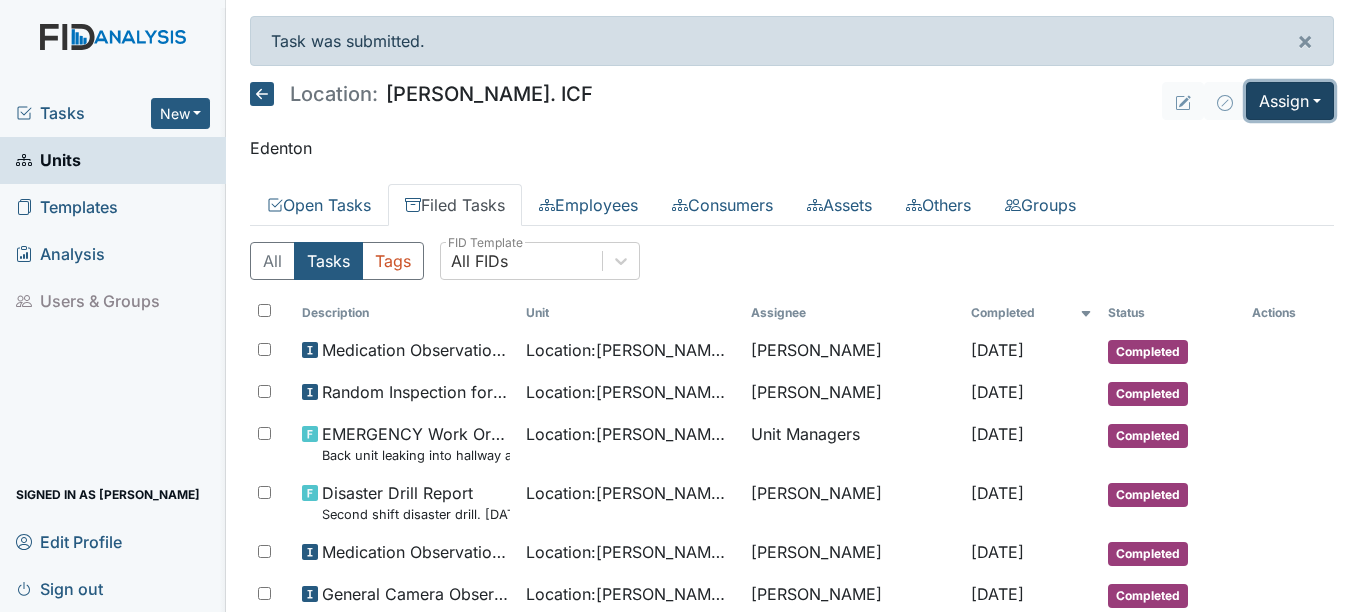 click on "Assign" at bounding box center [1290, 101] 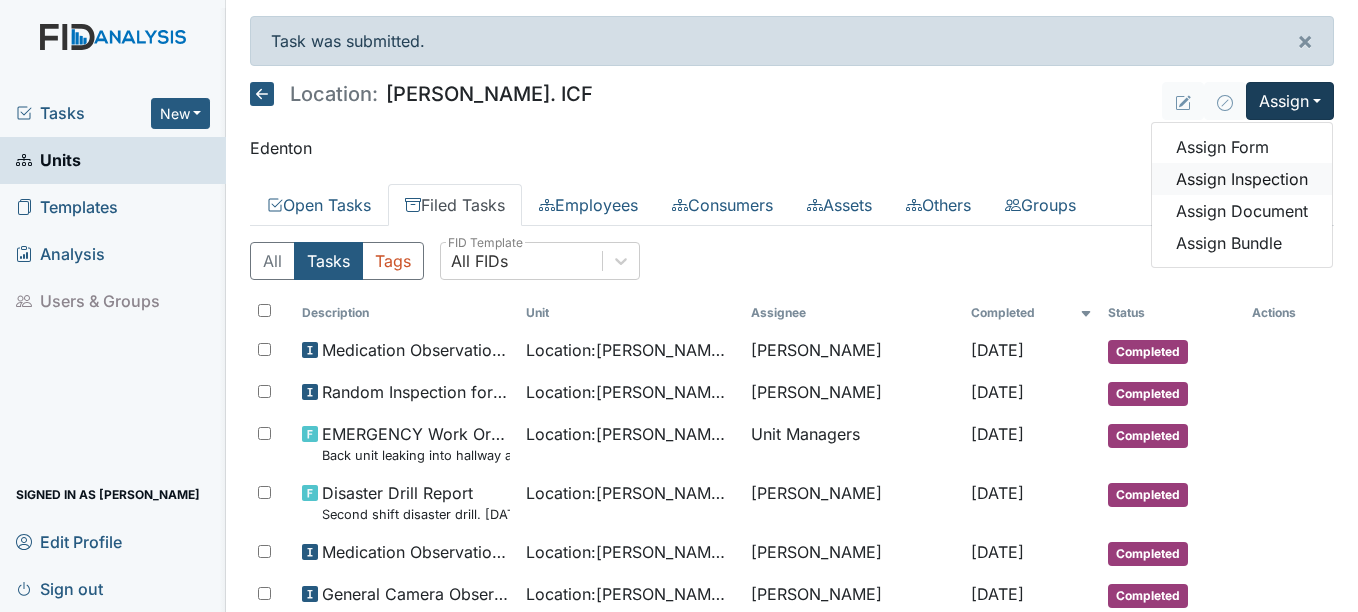 click on "Assign Inspection" at bounding box center (1242, 179) 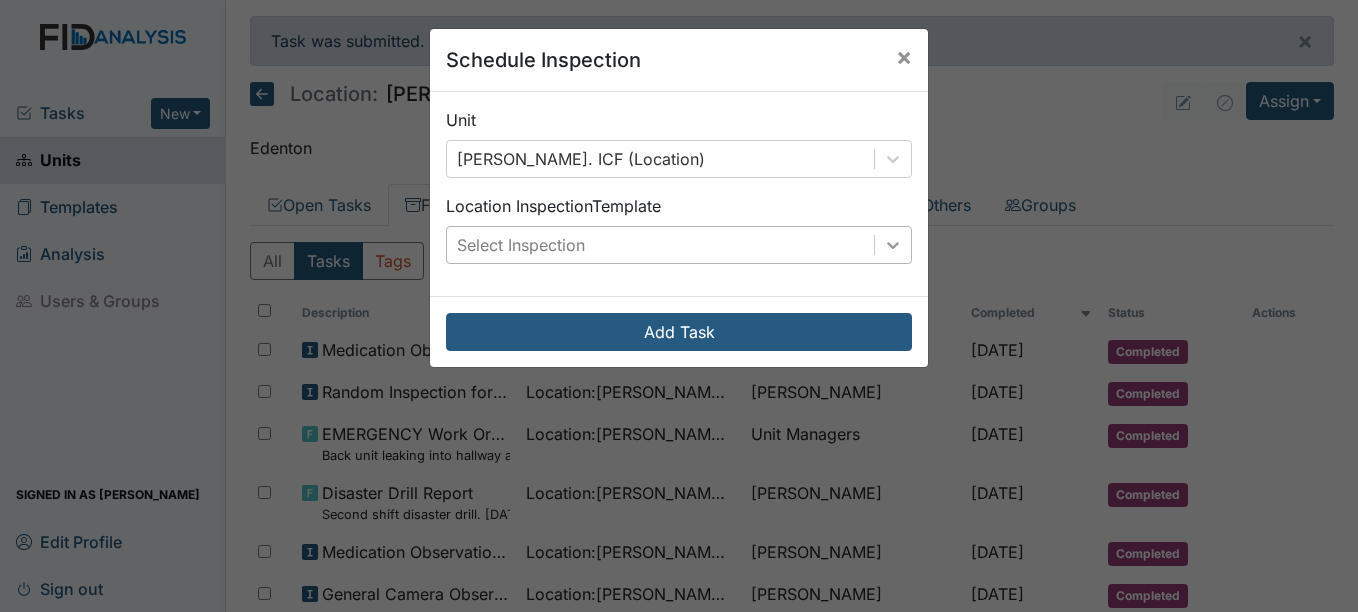 click 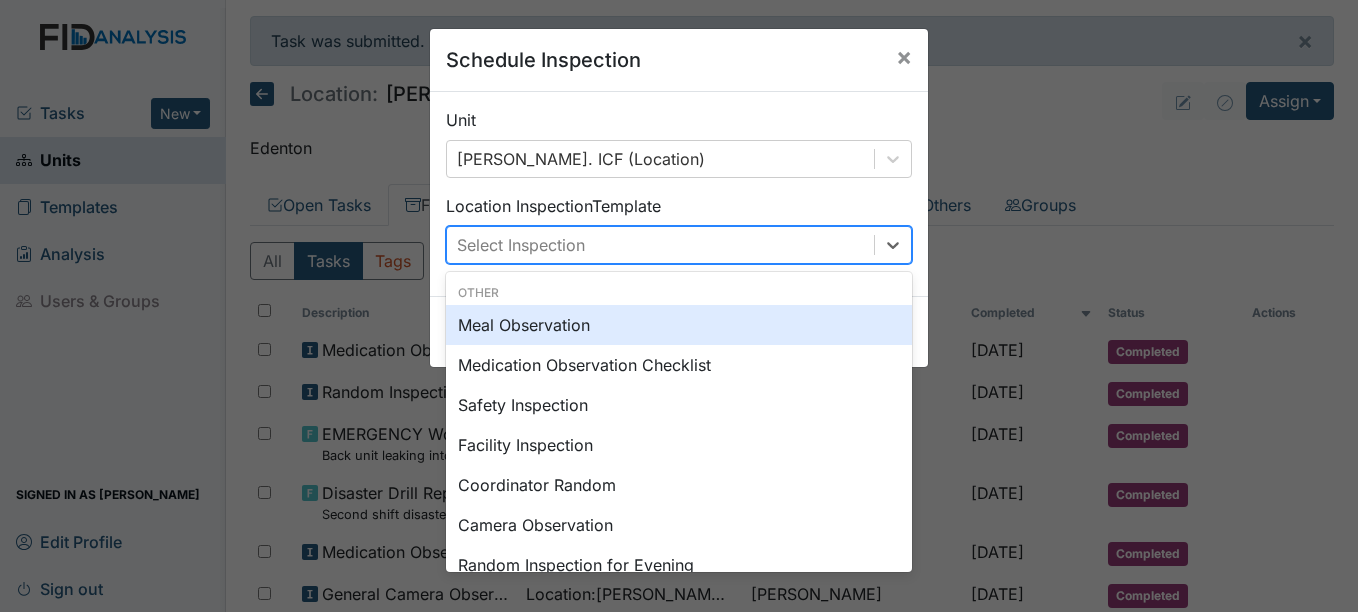 click on "Meal Observation" at bounding box center (679, 325) 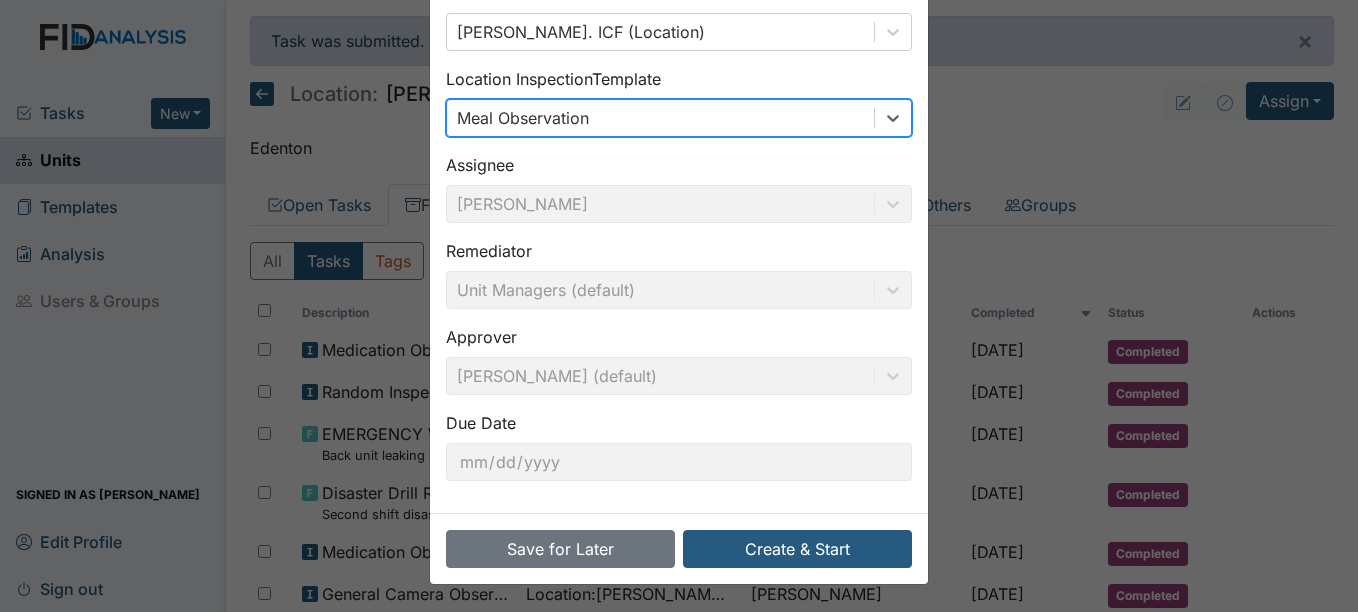 scroll, scrollTop: 128, scrollLeft: 0, axis: vertical 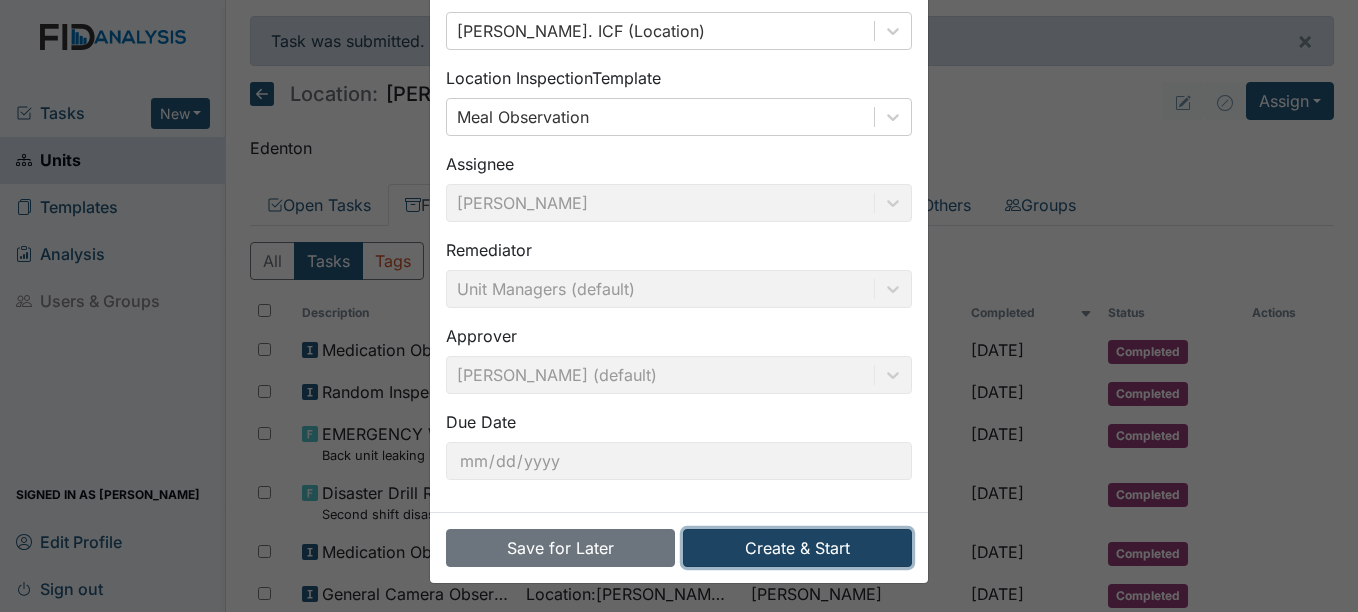 click on "Create & Start" at bounding box center (797, 548) 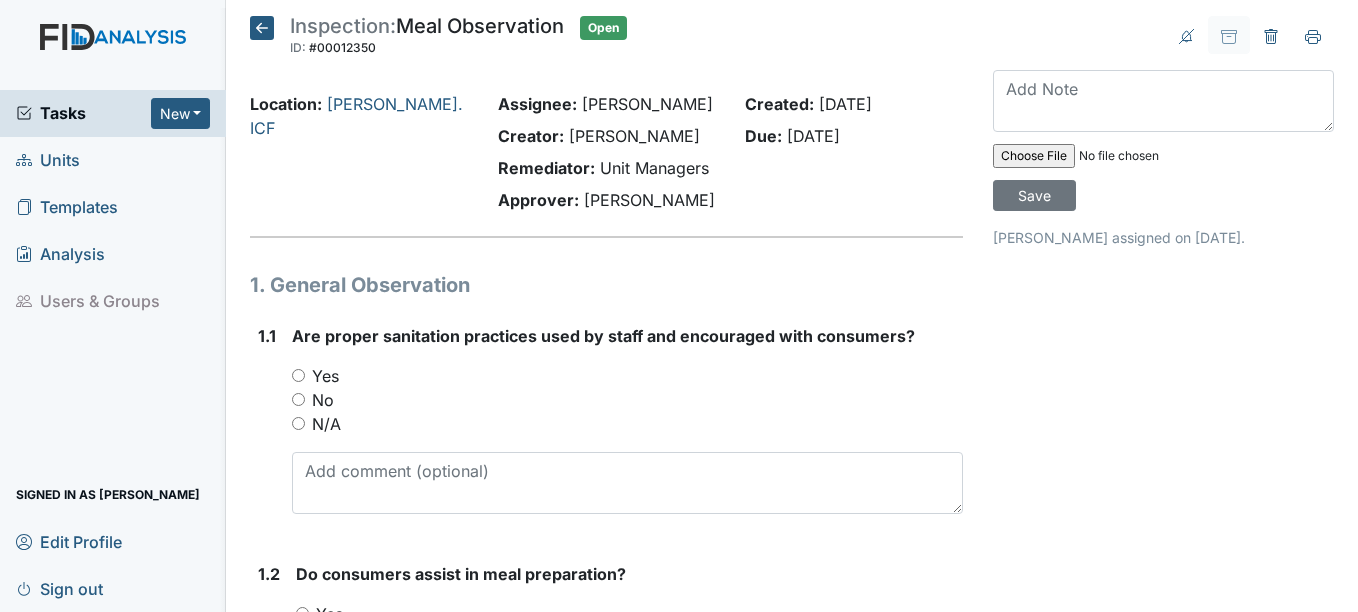 scroll, scrollTop: 0, scrollLeft: 0, axis: both 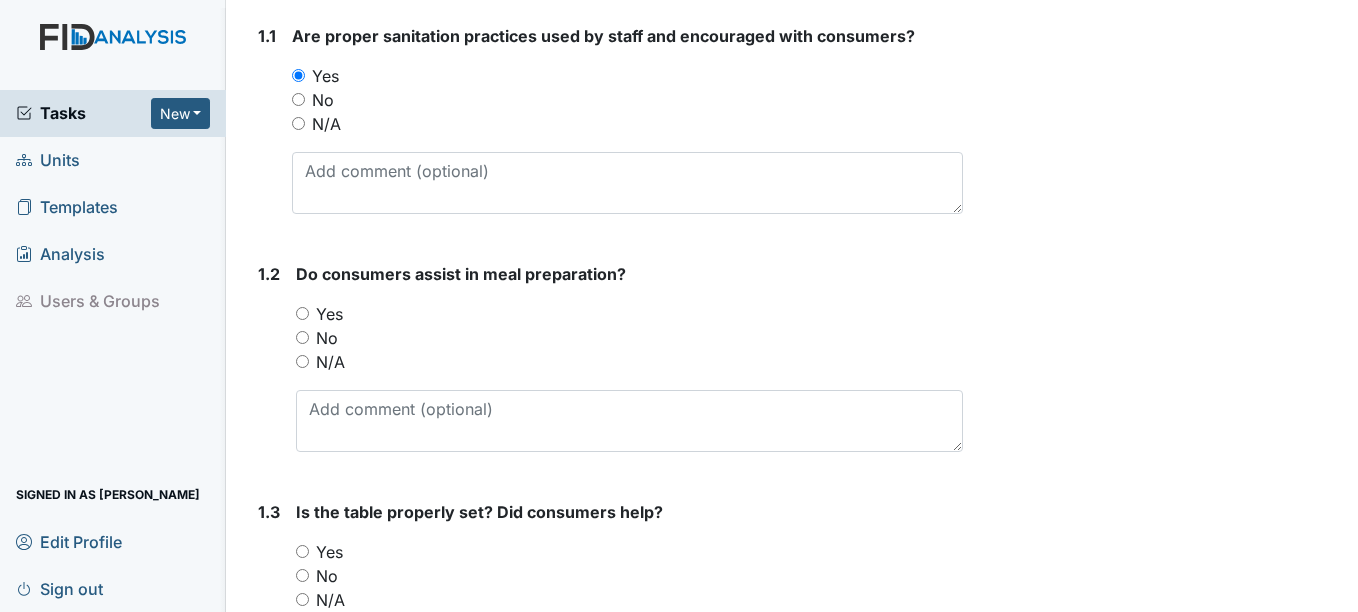 click on "Yes" at bounding box center [329, 314] 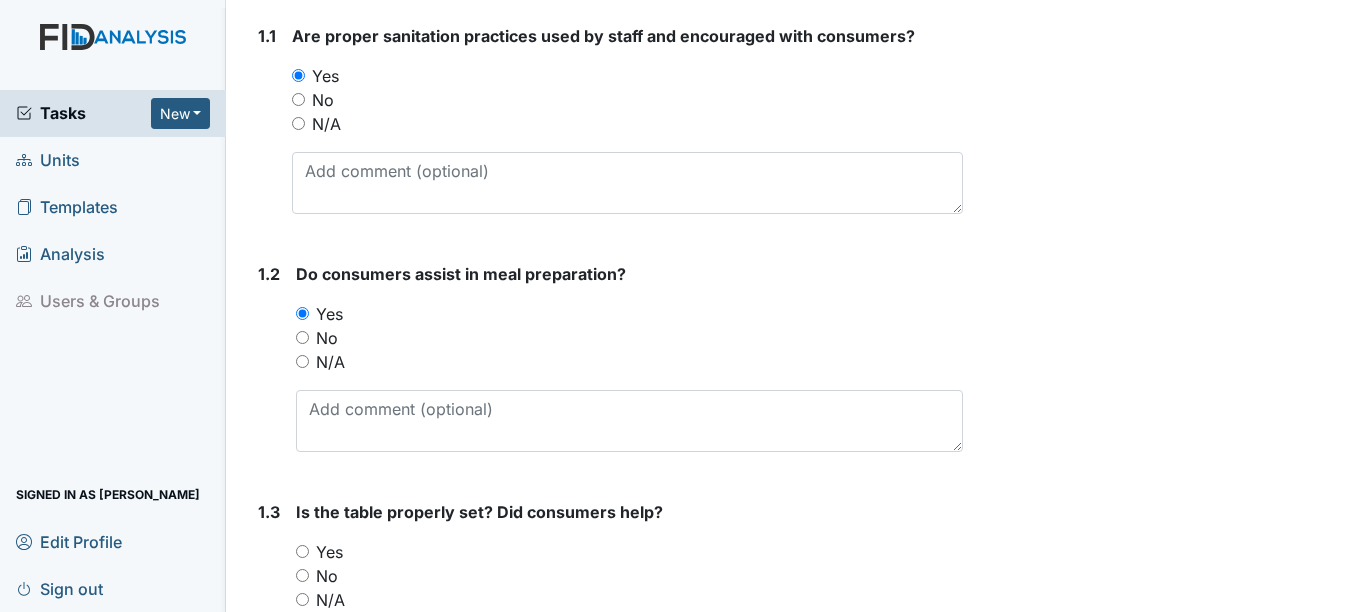 click on "Yes" at bounding box center [329, 552] 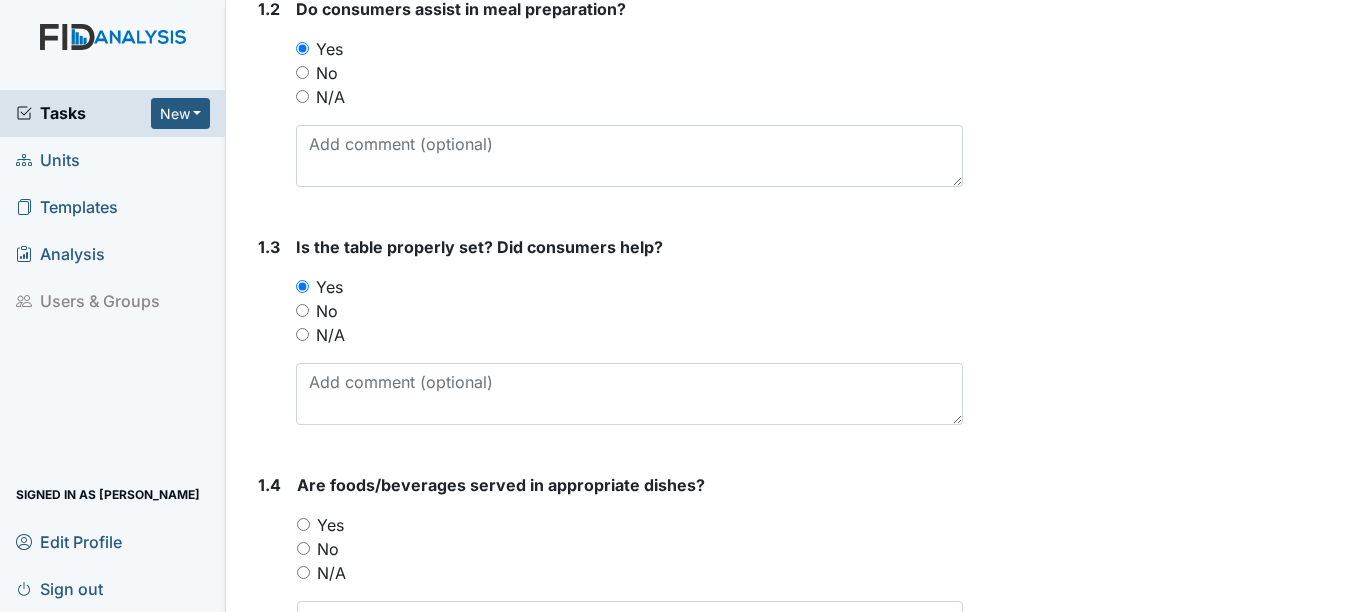 scroll, scrollTop: 600, scrollLeft: 0, axis: vertical 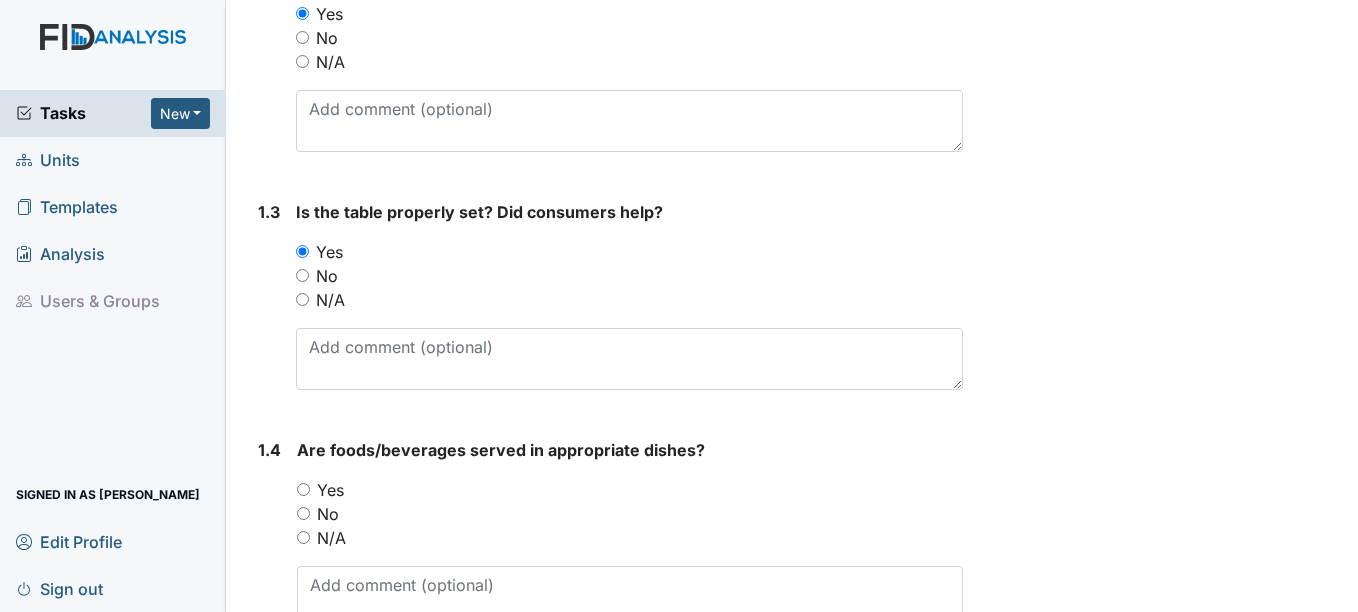 click on "Yes" at bounding box center [330, 490] 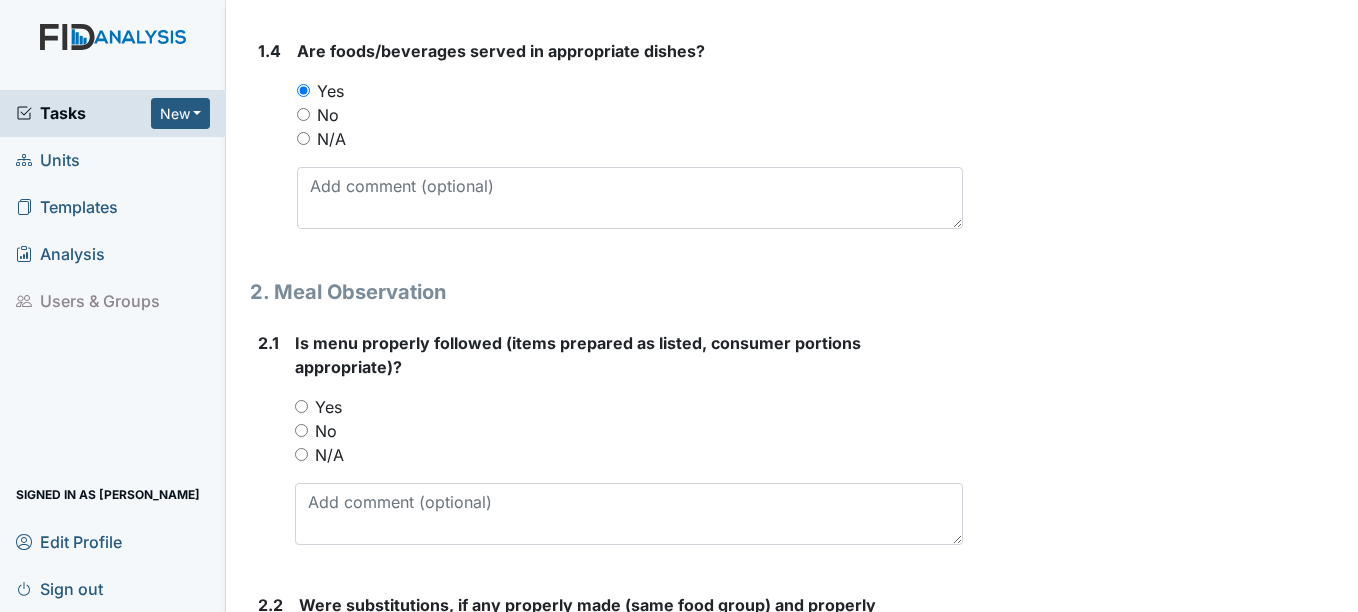 scroll, scrollTop: 1000, scrollLeft: 0, axis: vertical 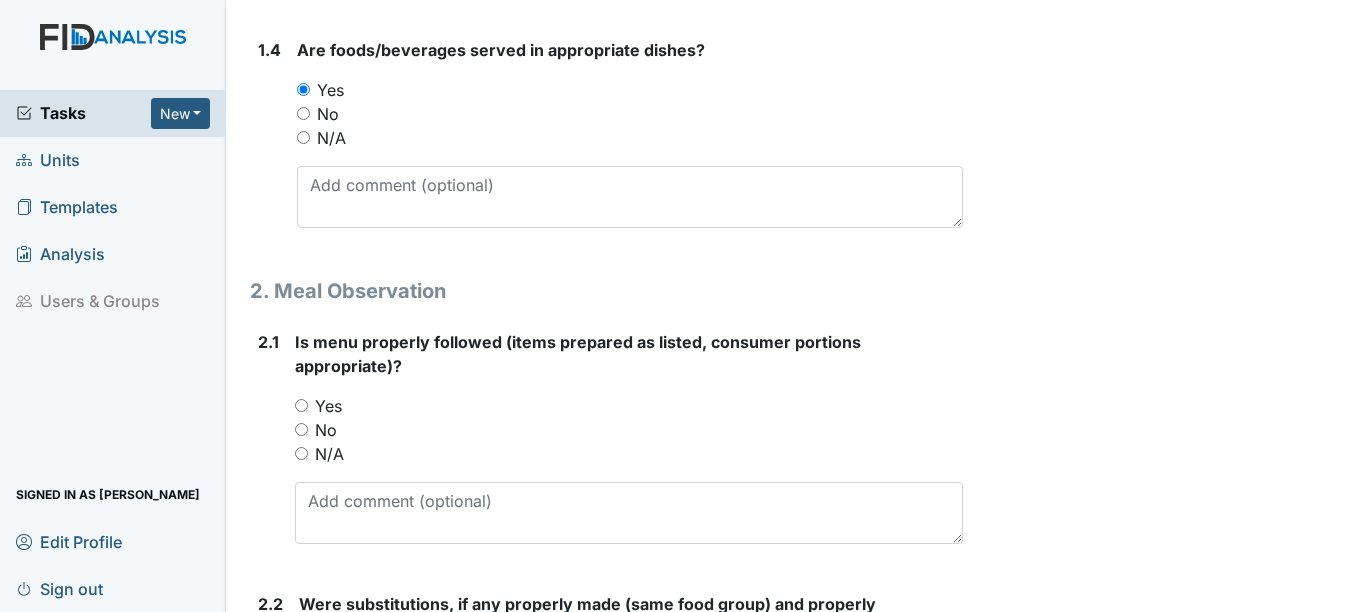 click on "Yes" at bounding box center [328, 406] 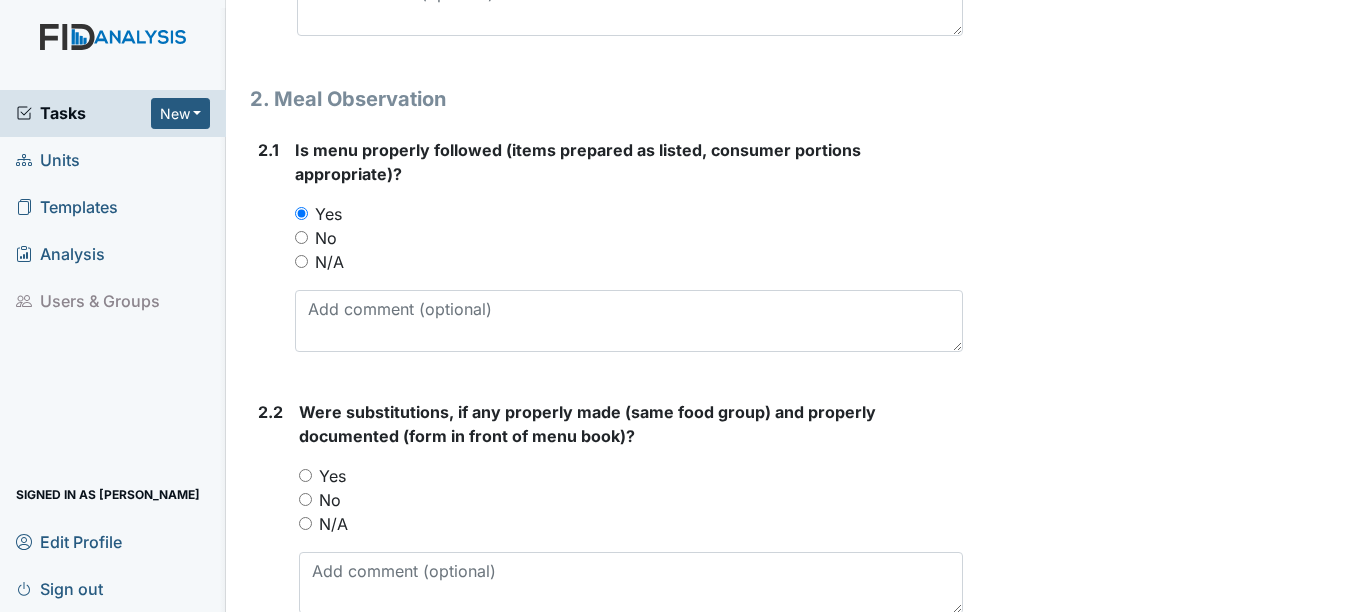 scroll, scrollTop: 1200, scrollLeft: 0, axis: vertical 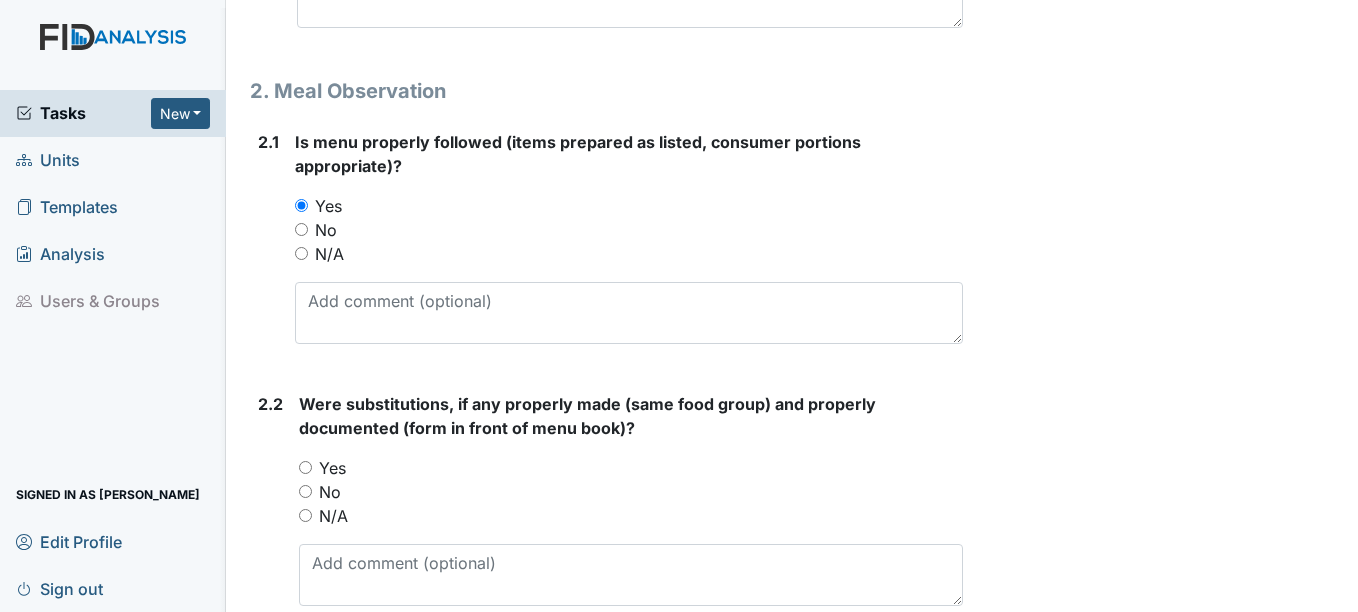 click on "N/A" at bounding box center [333, 516] 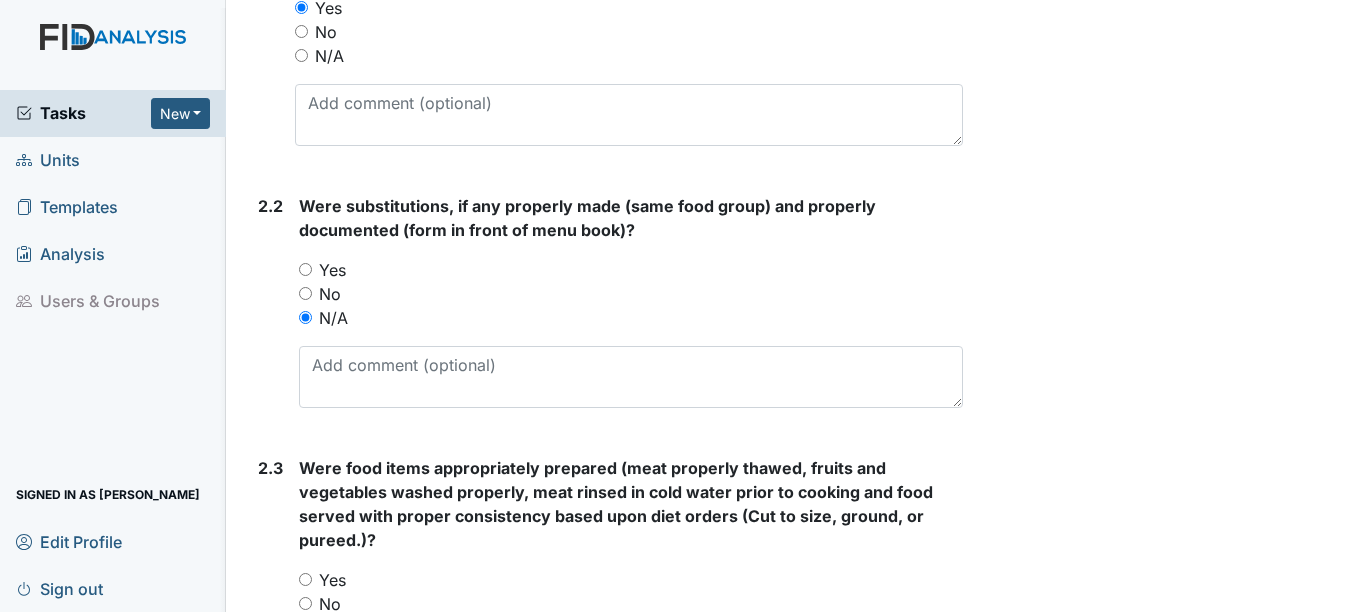 scroll, scrollTop: 1400, scrollLeft: 0, axis: vertical 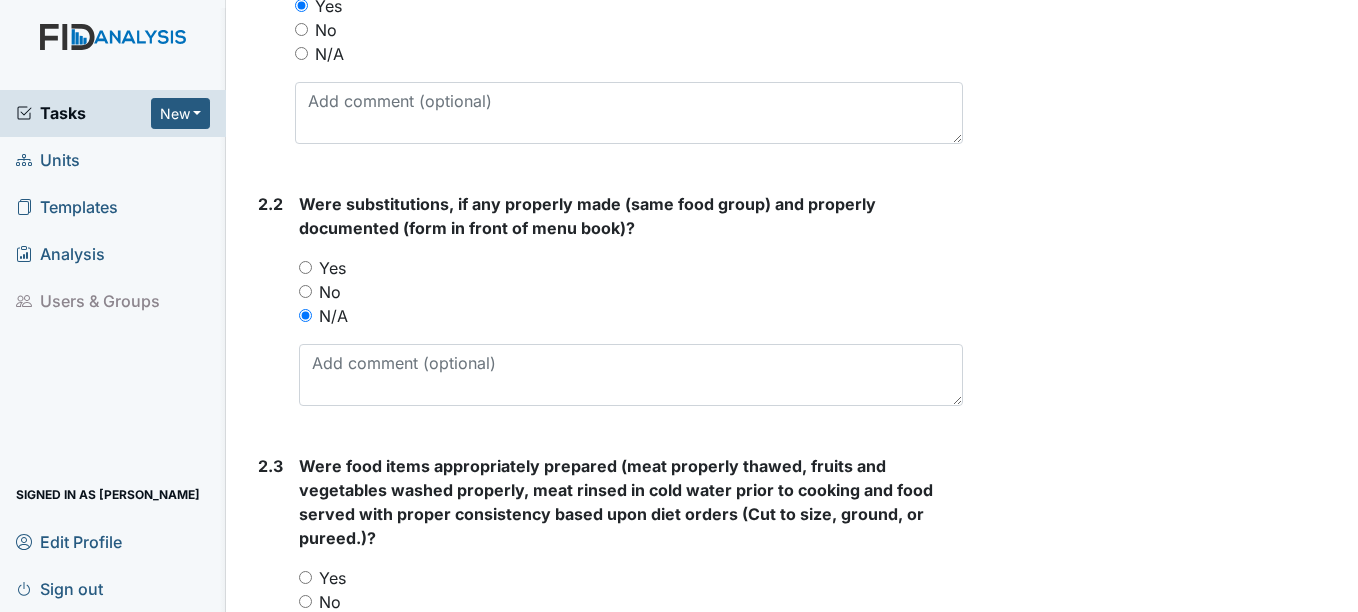 click on "Yes" at bounding box center (332, 578) 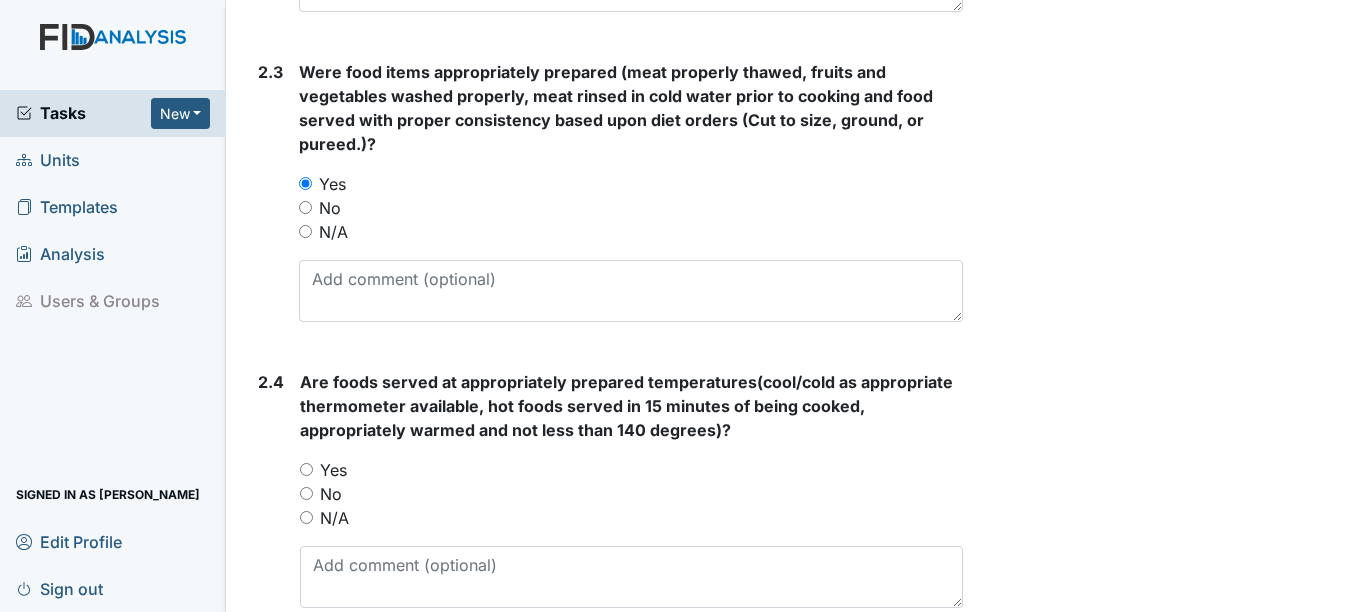 scroll, scrollTop: 1800, scrollLeft: 0, axis: vertical 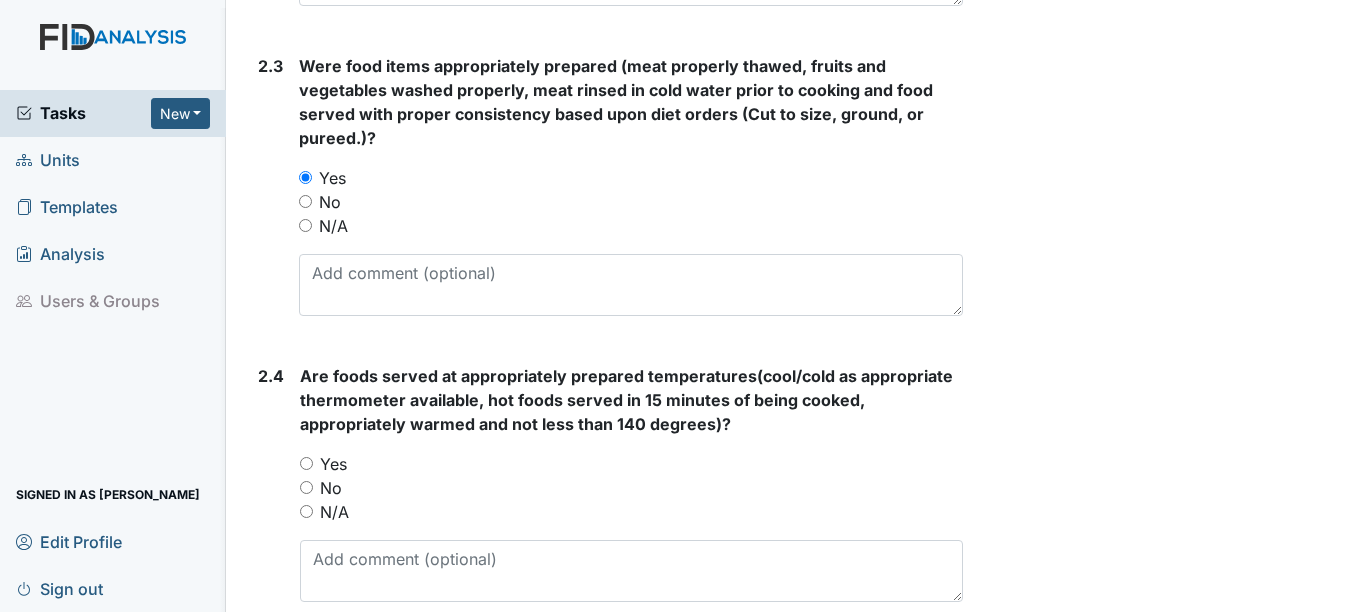 click on "Yes" at bounding box center (333, 464) 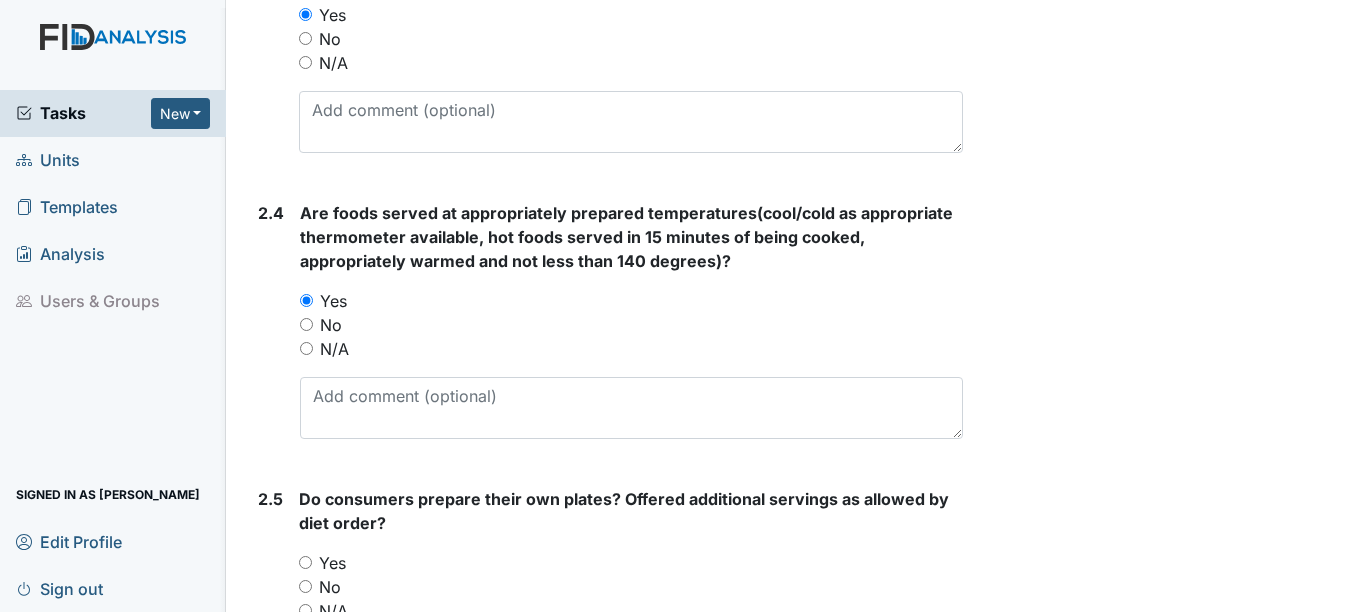 scroll, scrollTop: 2000, scrollLeft: 0, axis: vertical 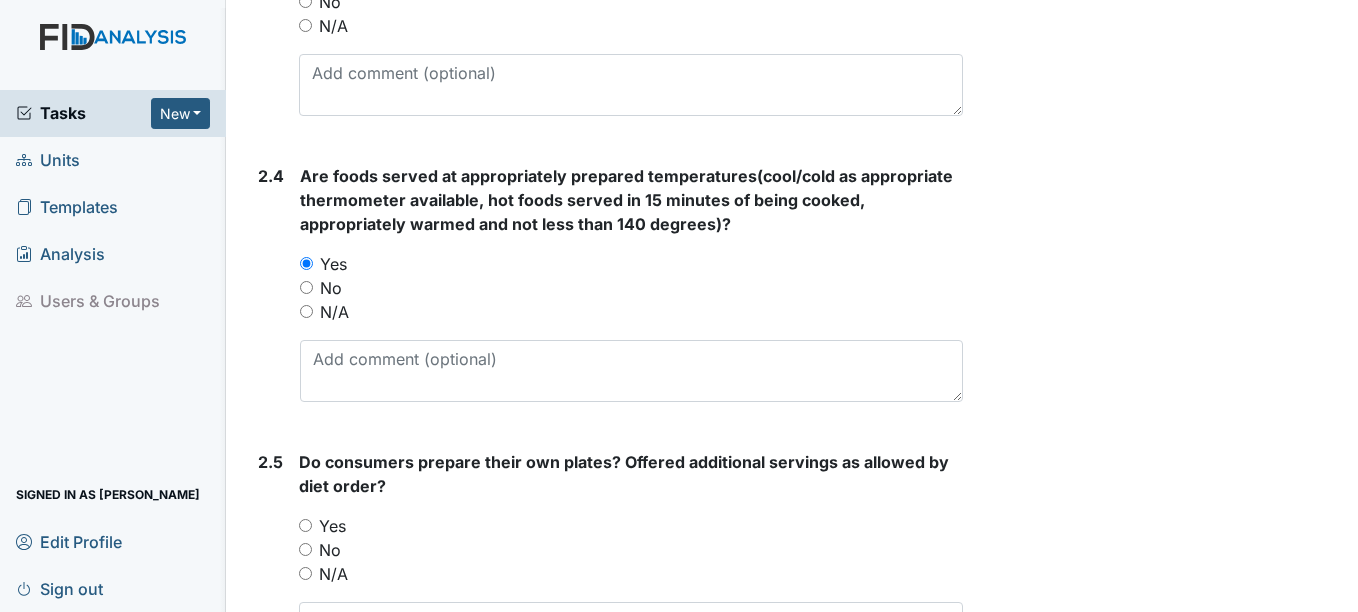 click on "Yes" at bounding box center (332, 526) 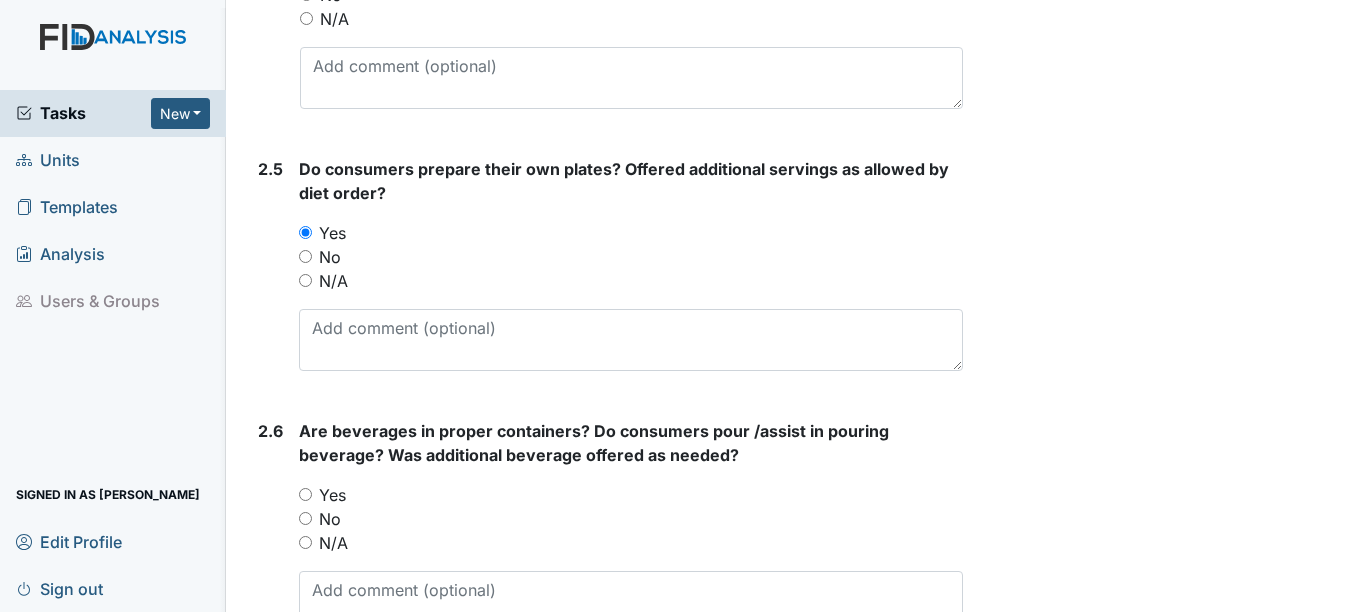 scroll, scrollTop: 2300, scrollLeft: 0, axis: vertical 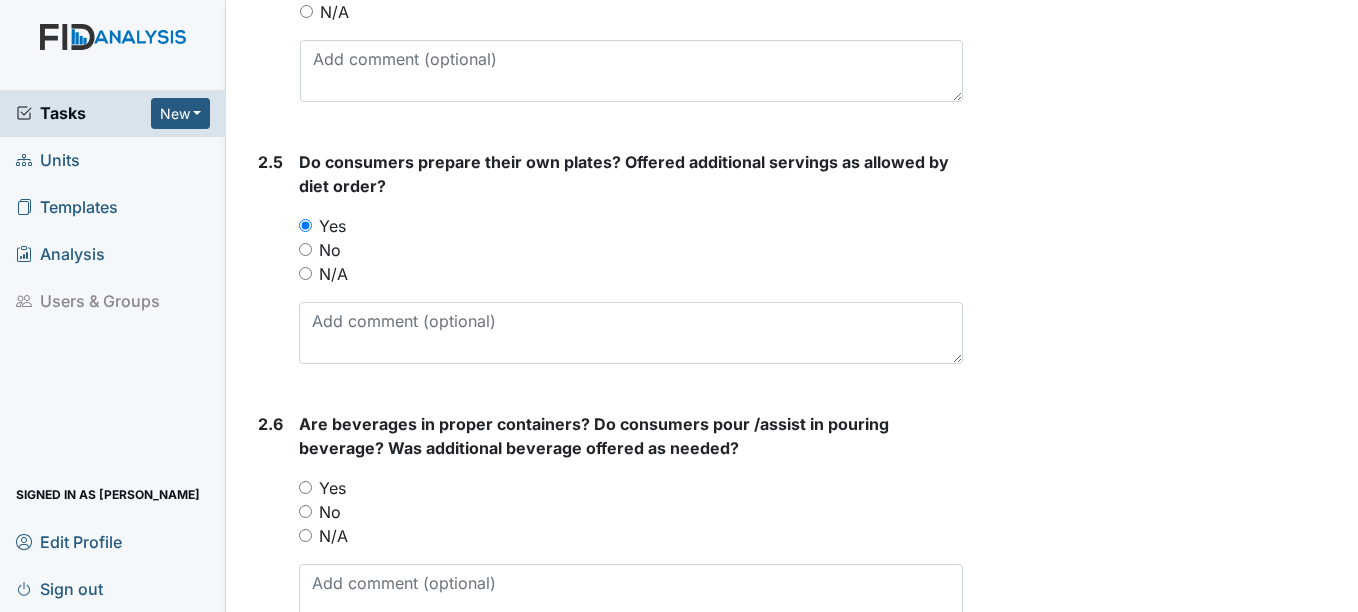 click on "Yes" at bounding box center (332, 488) 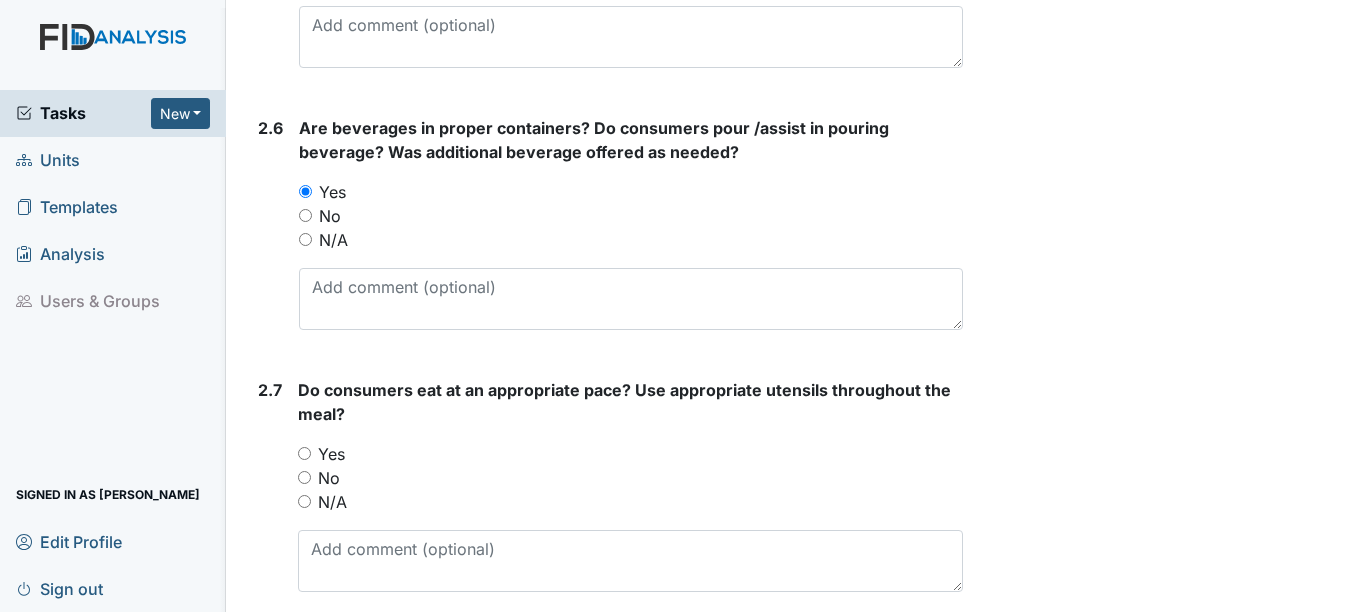 scroll, scrollTop: 2600, scrollLeft: 0, axis: vertical 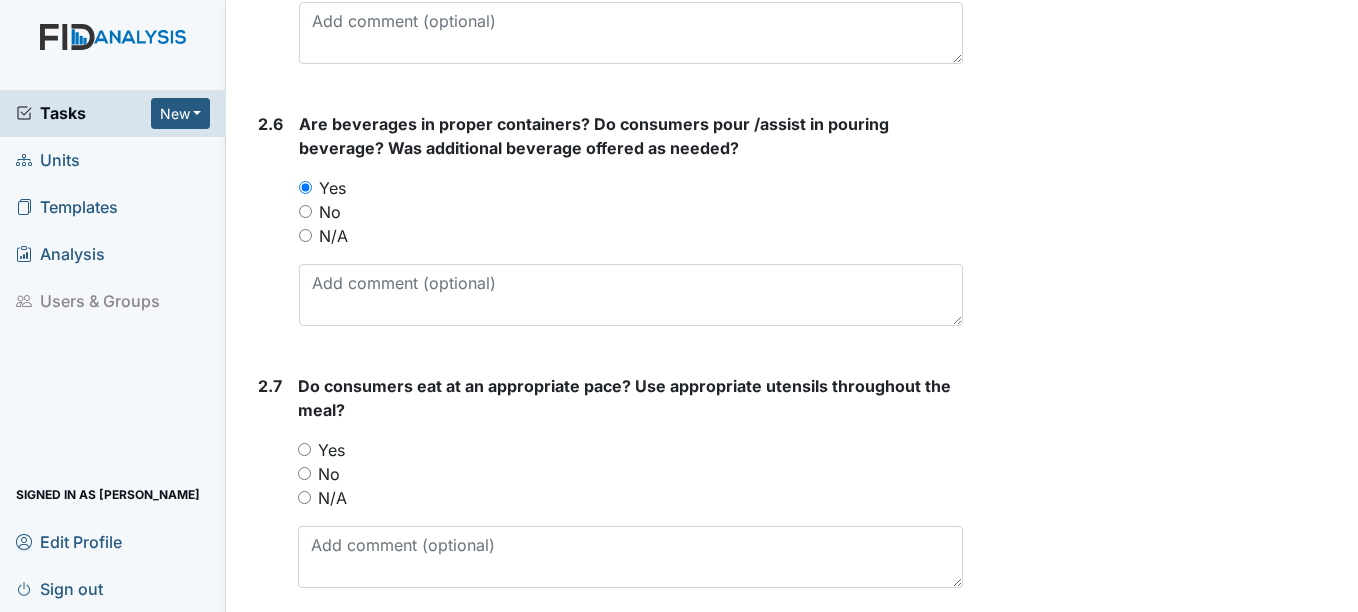 click on "Yes" at bounding box center [331, 450] 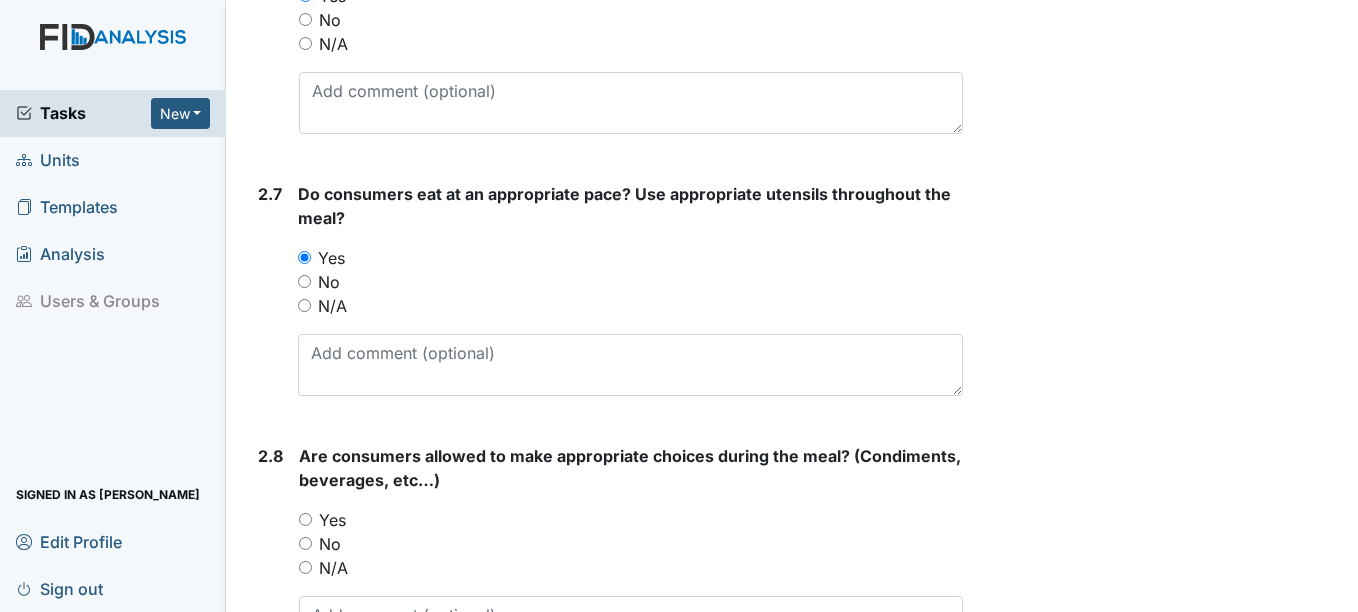 scroll, scrollTop: 2800, scrollLeft: 0, axis: vertical 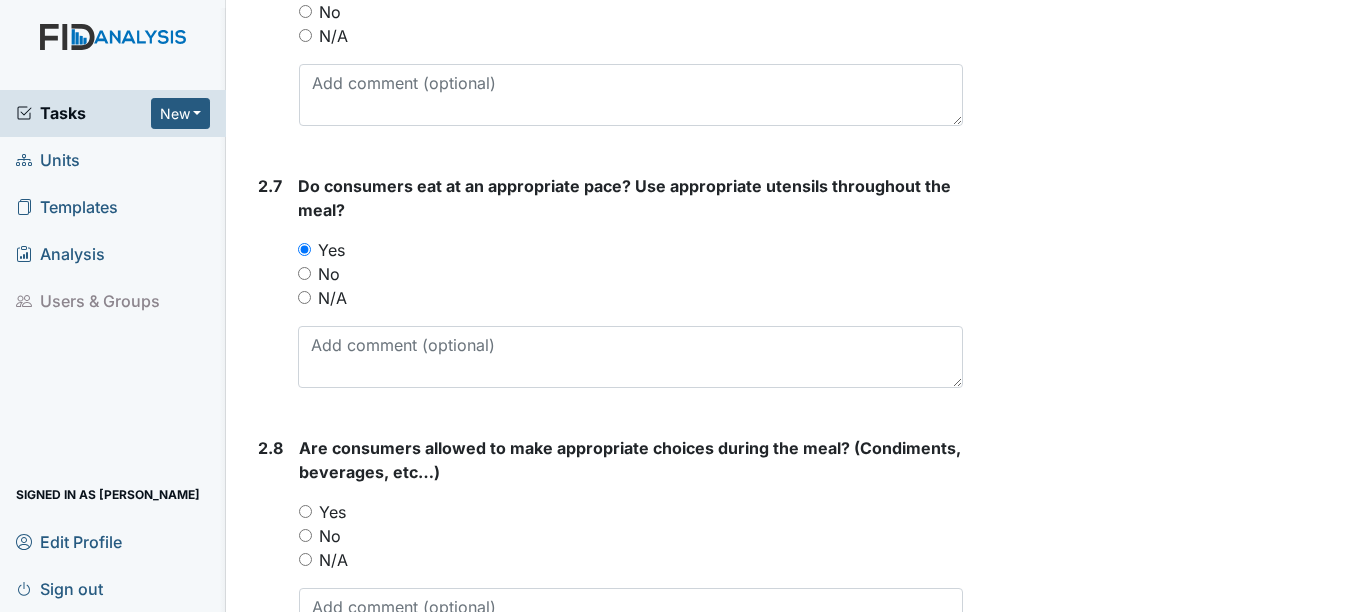 click on "Yes" at bounding box center [332, 512] 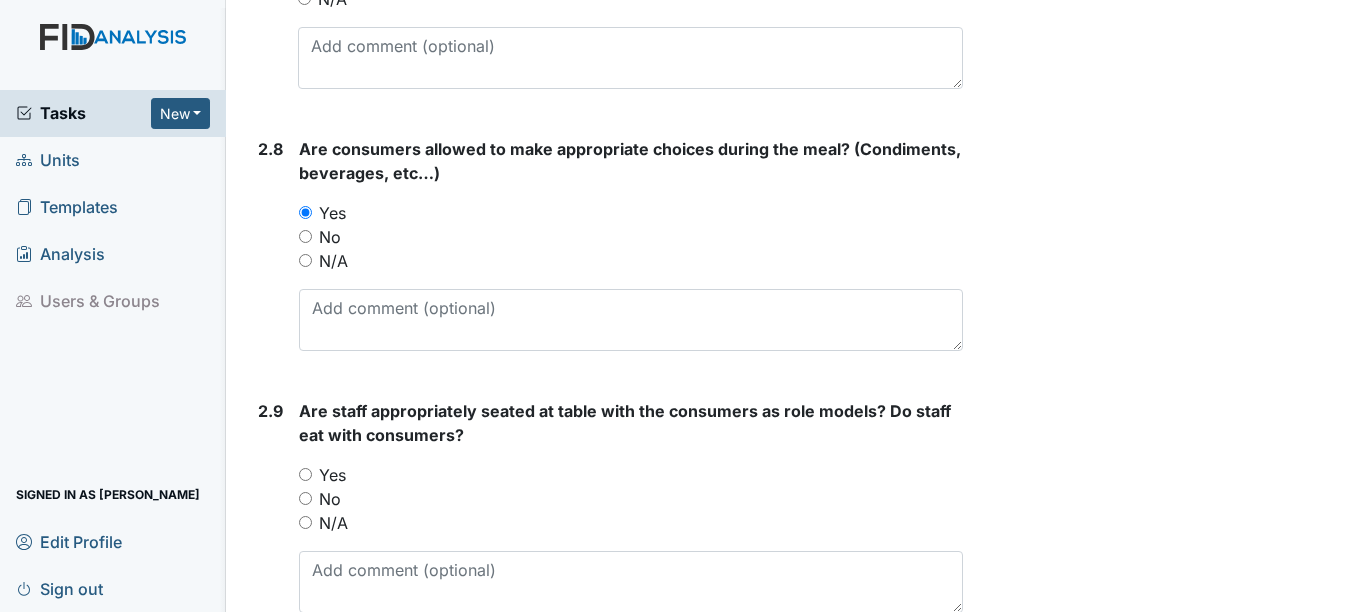 scroll, scrollTop: 3100, scrollLeft: 0, axis: vertical 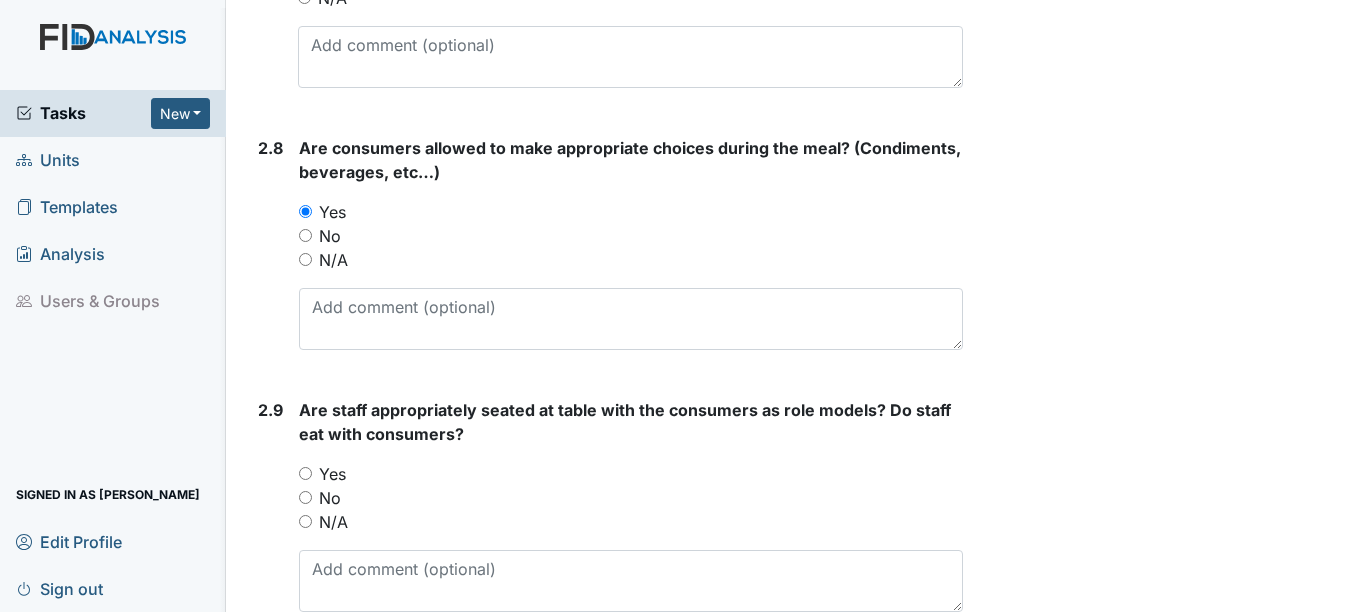 click on "Yes" at bounding box center (332, 474) 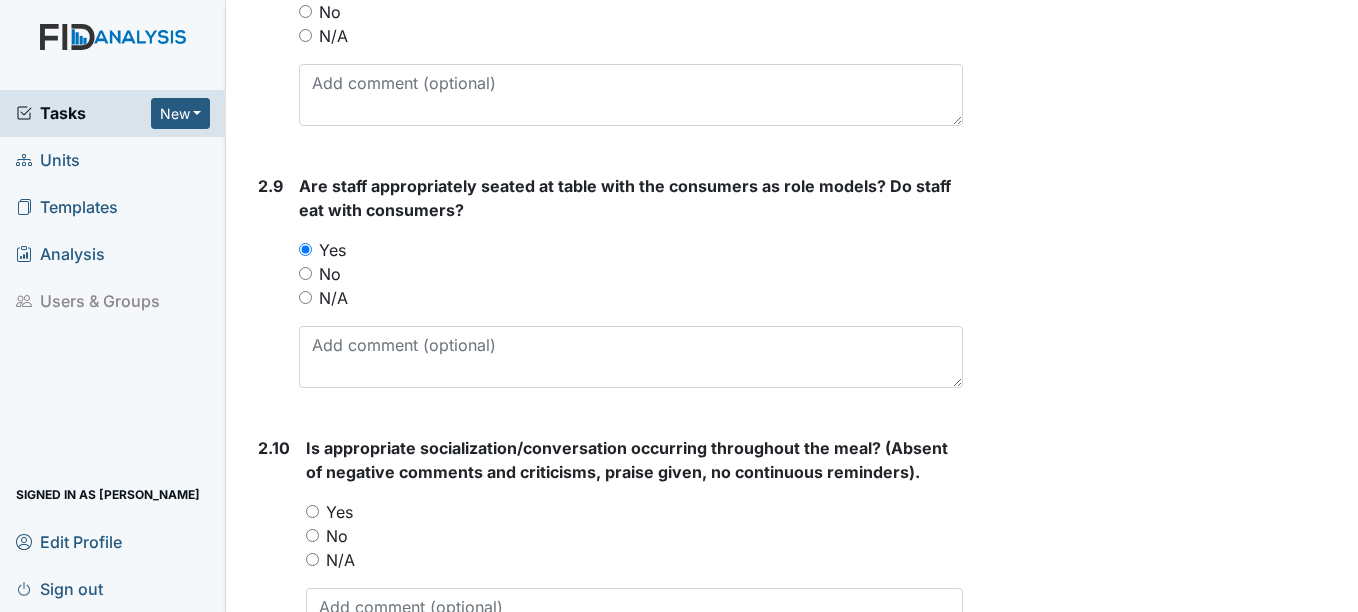 scroll, scrollTop: 3400, scrollLeft: 0, axis: vertical 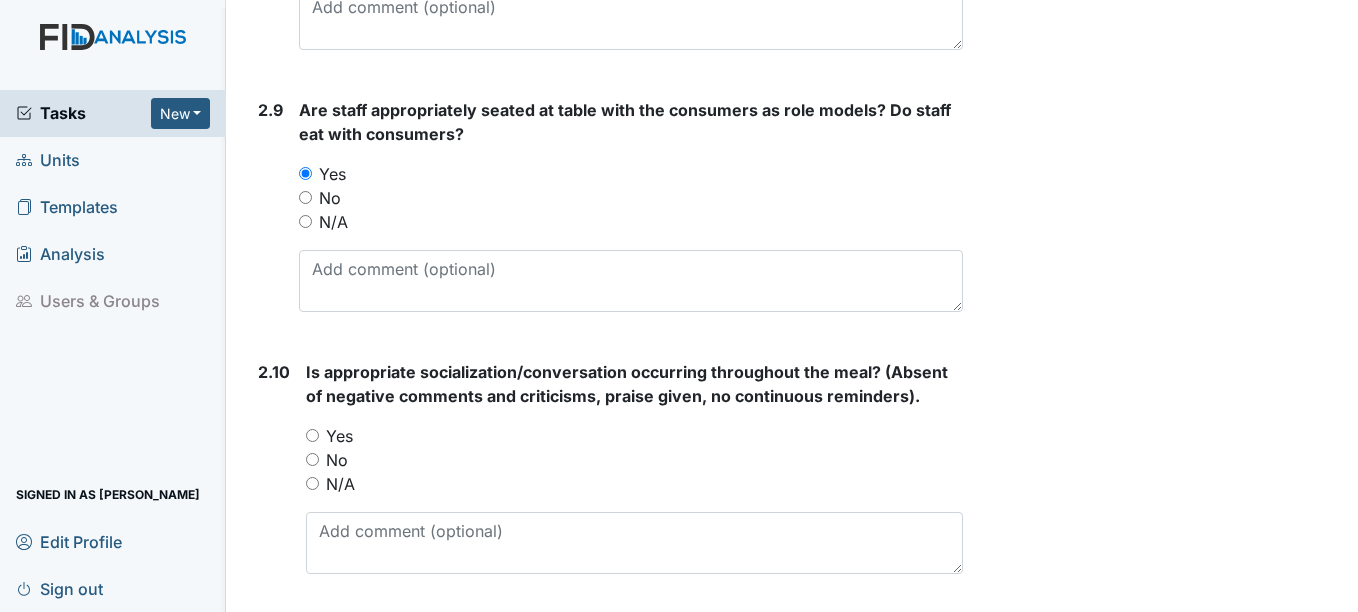 click on "Yes" at bounding box center (339, 436) 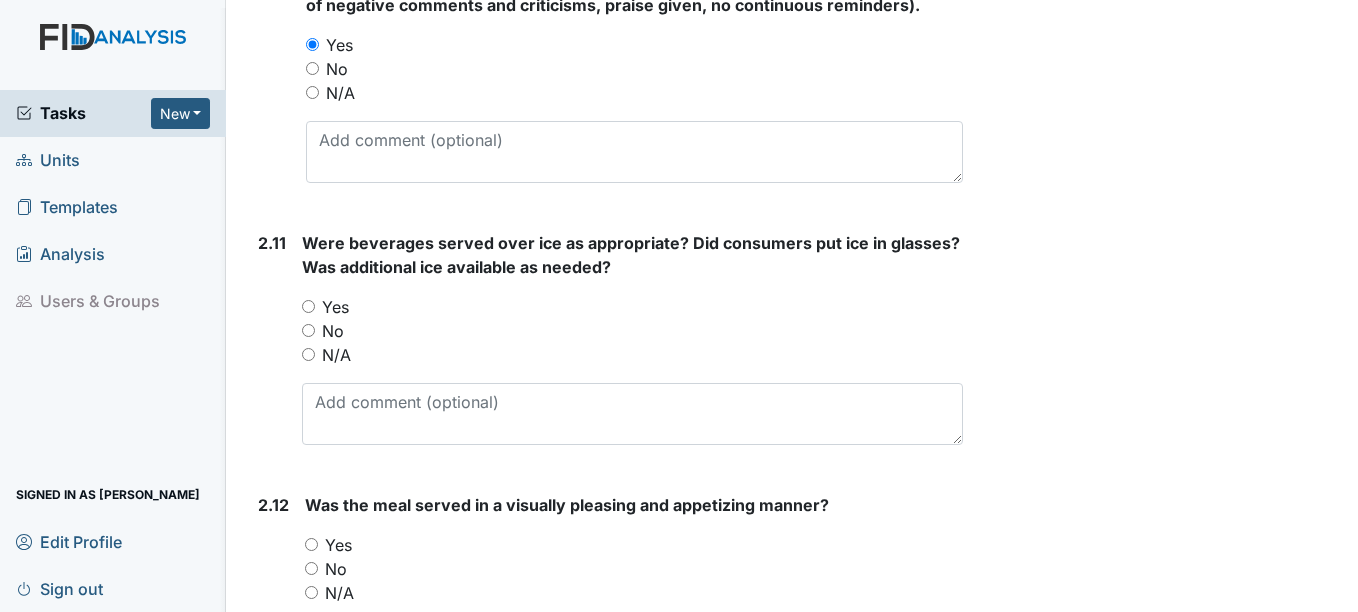 scroll, scrollTop: 3800, scrollLeft: 0, axis: vertical 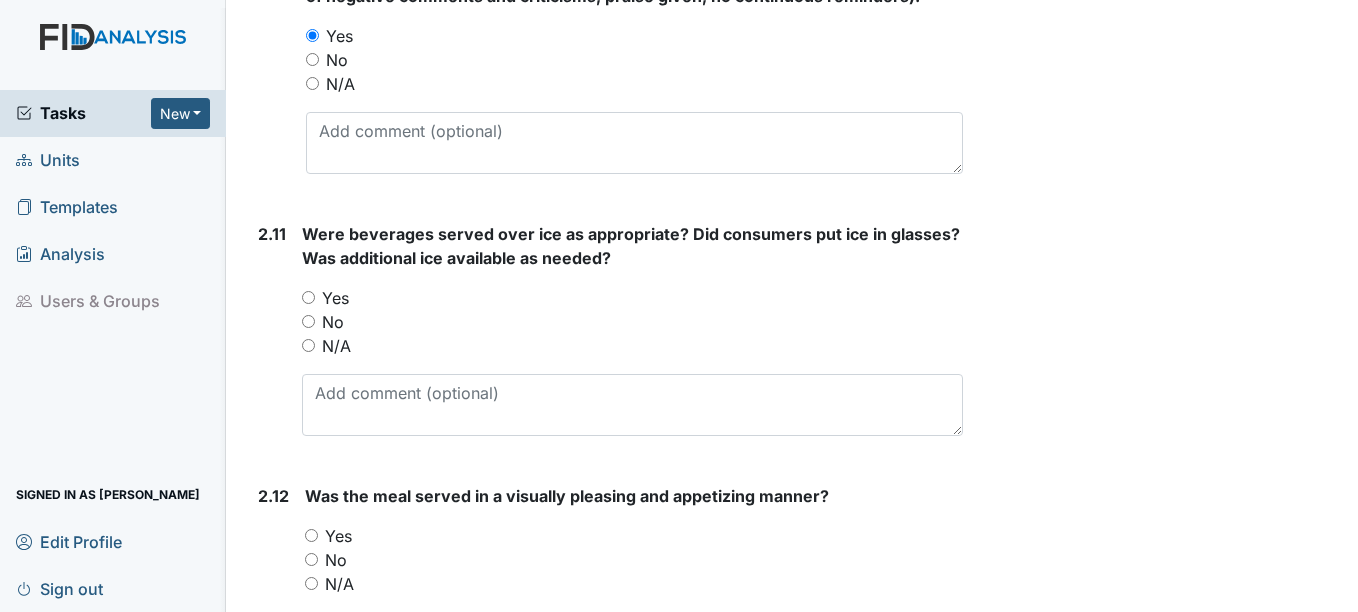 click on "Yes" at bounding box center [335, 298] 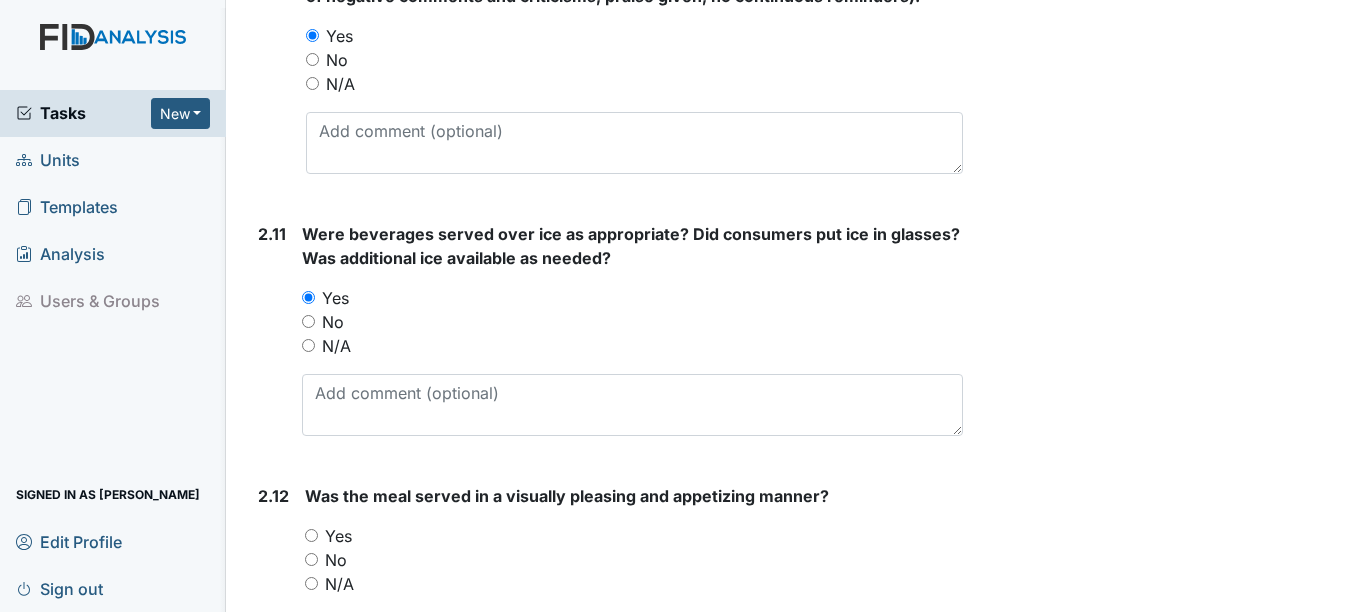 click on "Yes" at bounding box center (338, 536) 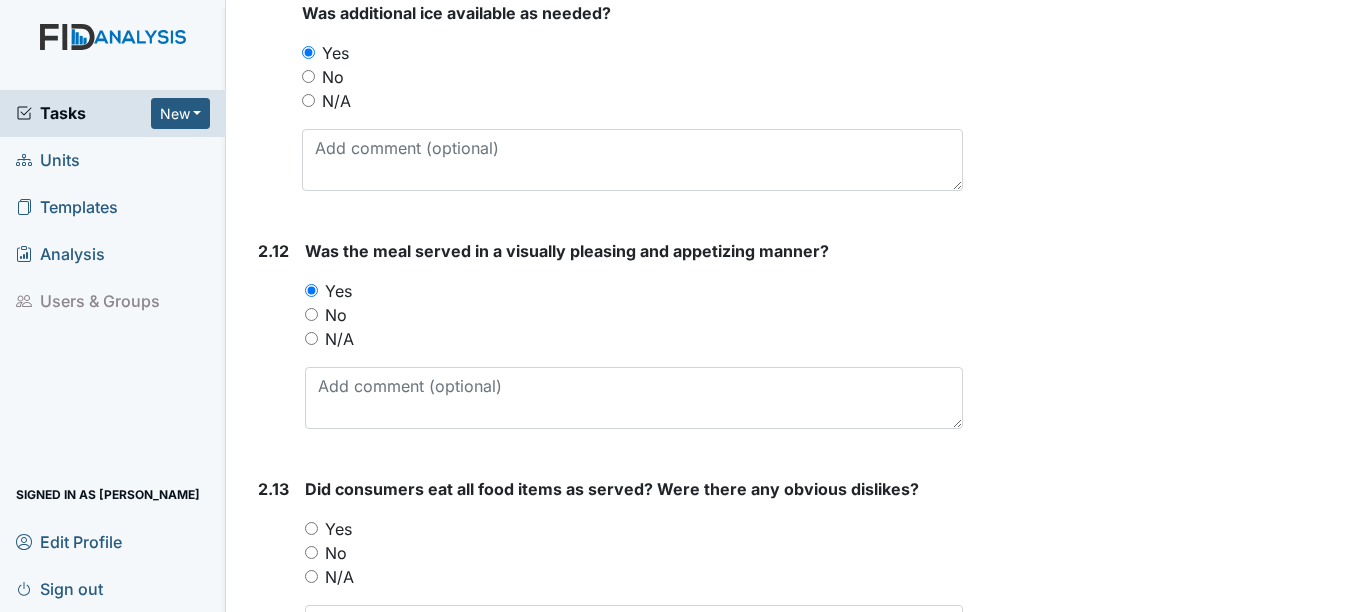 scroll, scrollTop: 4100, scrollLeft: 0, axis: vertical 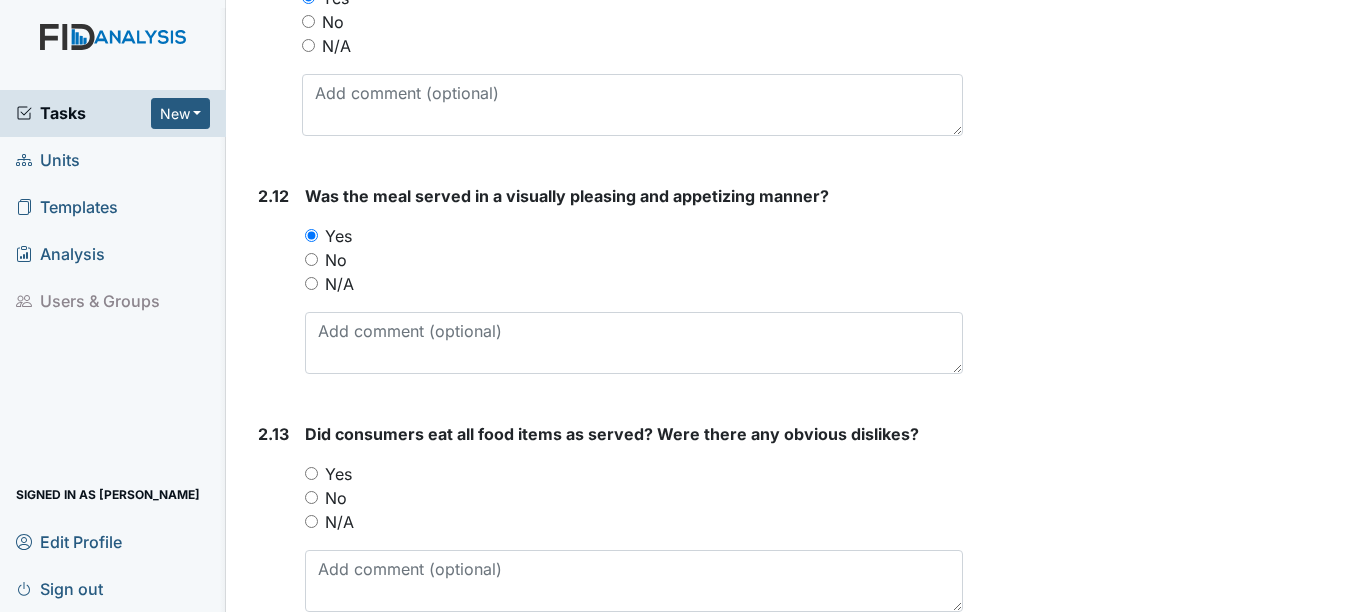 click on "Yes" at bounding box center [338, 474] 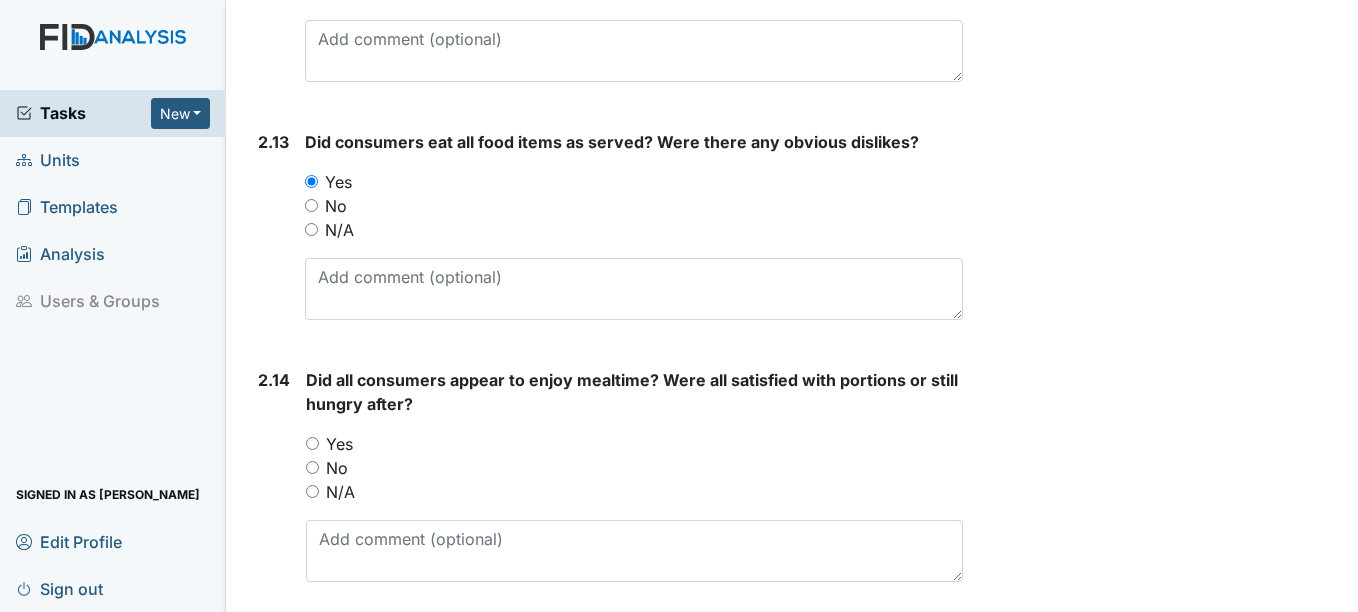scroll, scrollTop: 4400, scrollLeft: 0, axis: vertical 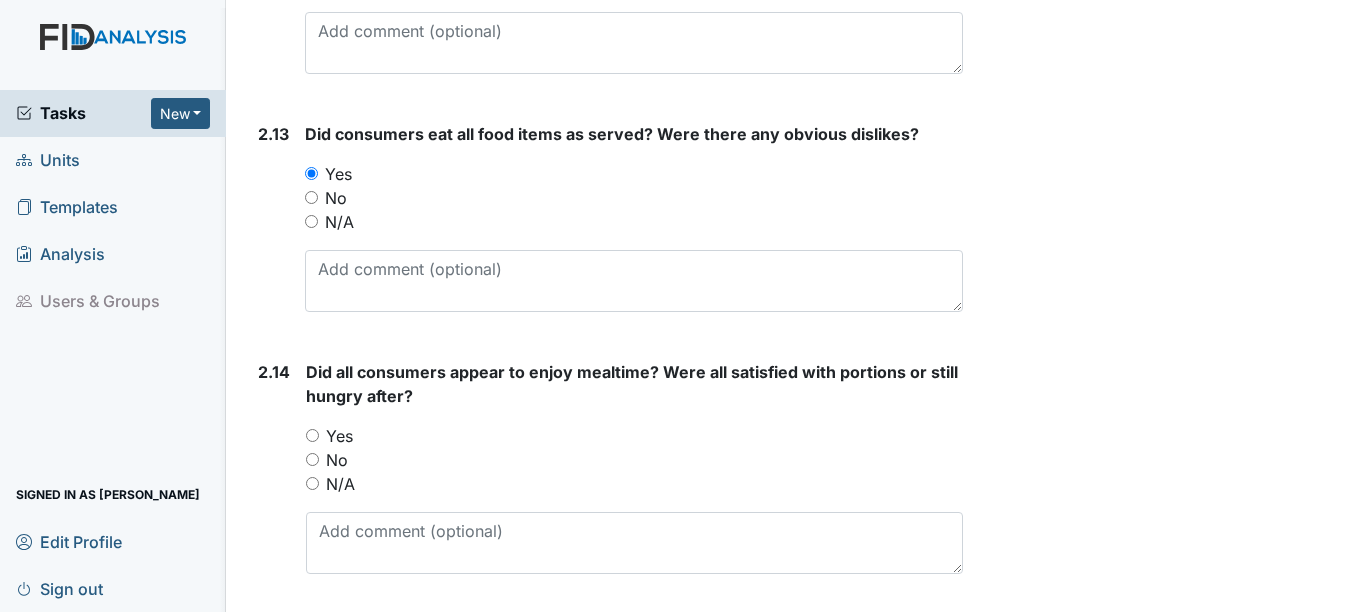 click on "Yes" at bounding box center (339, 436) 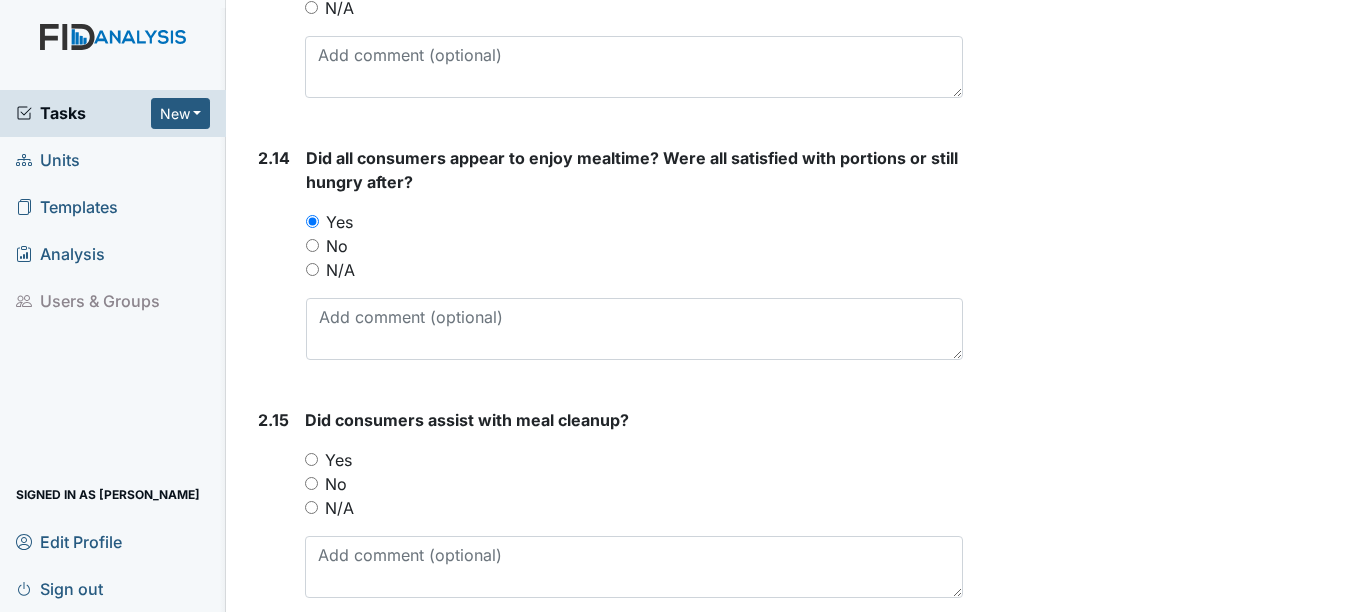 scroll, scrollTop: 4700, scrollLeft: 0, axis: vertical 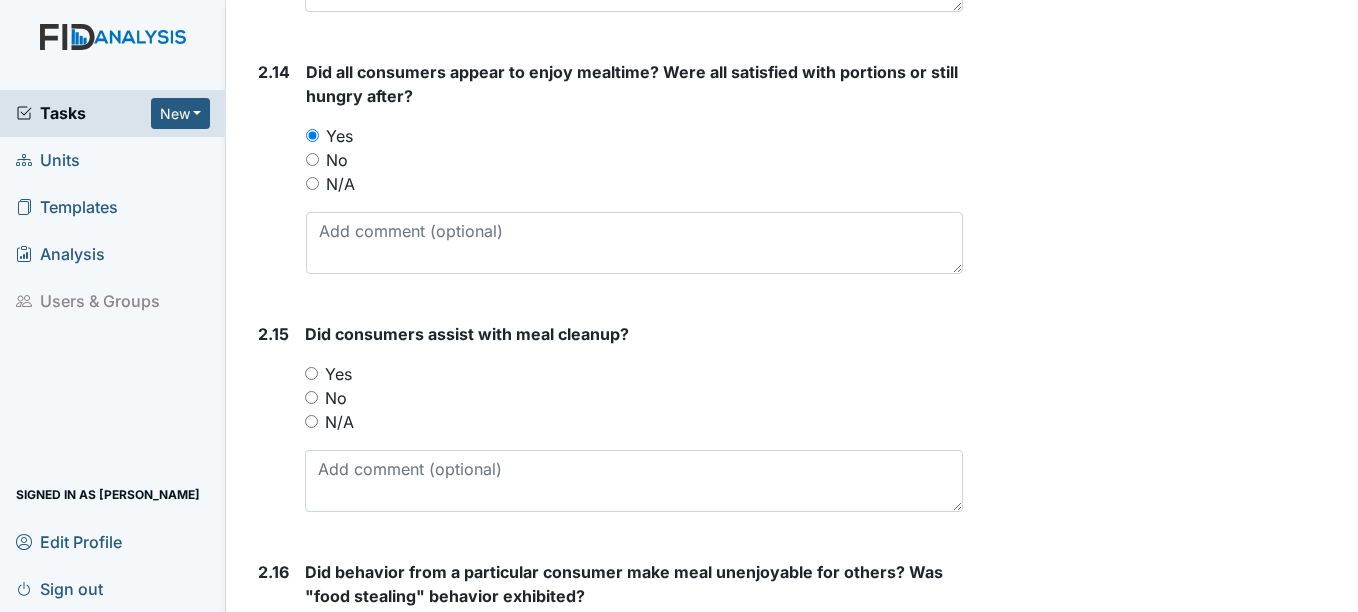 click on "Yes" at bounding box center [338, 374] 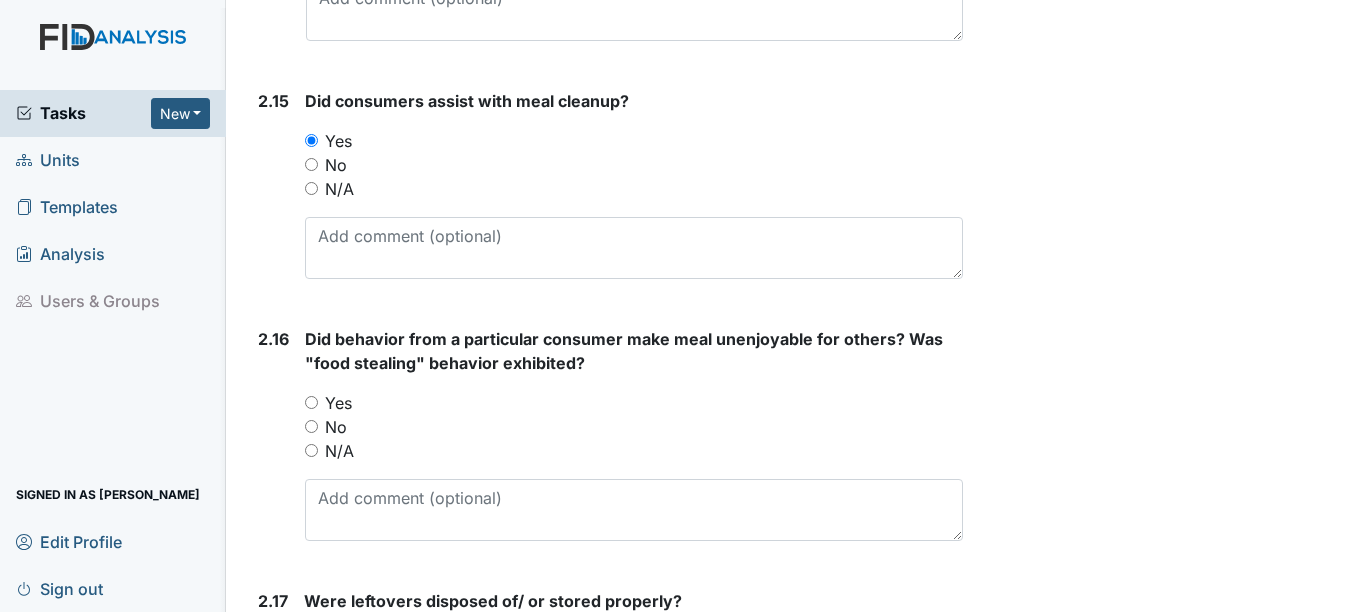 scroll, scrollTop: 5000, scrollLeft: 0, axis: vertical 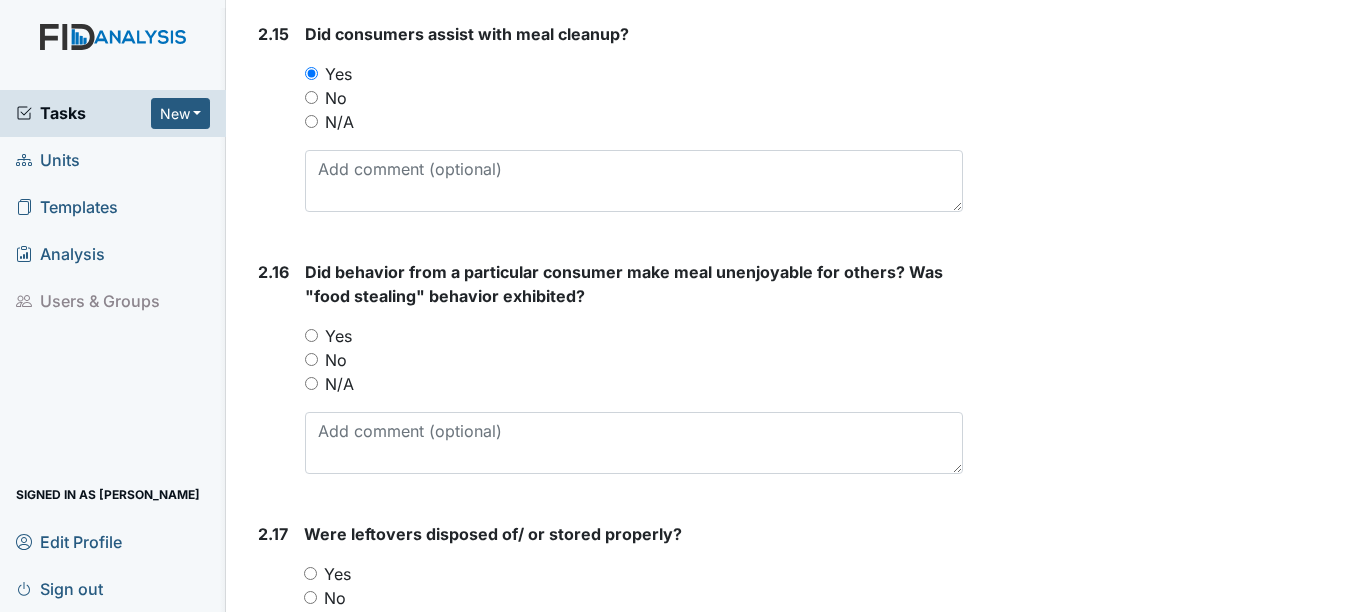 click on "N/A" at bounding box center (339, 384) 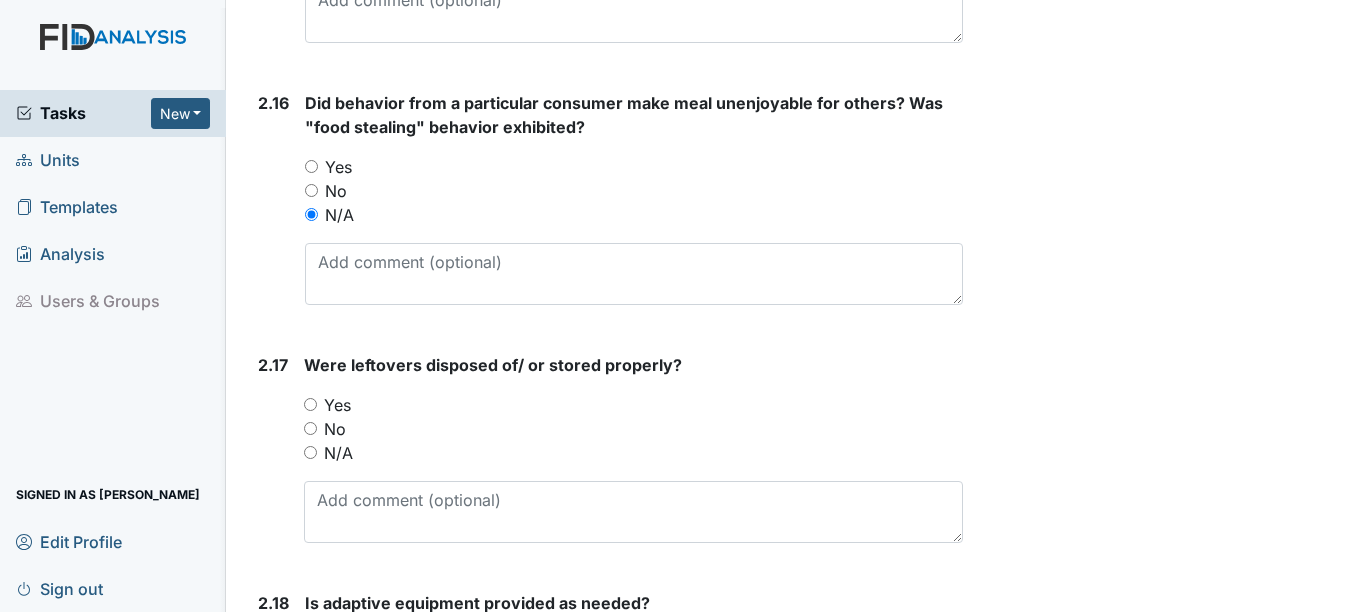 scroll, scrollTop: 5200, scrollLeft: 0, axis: vertical 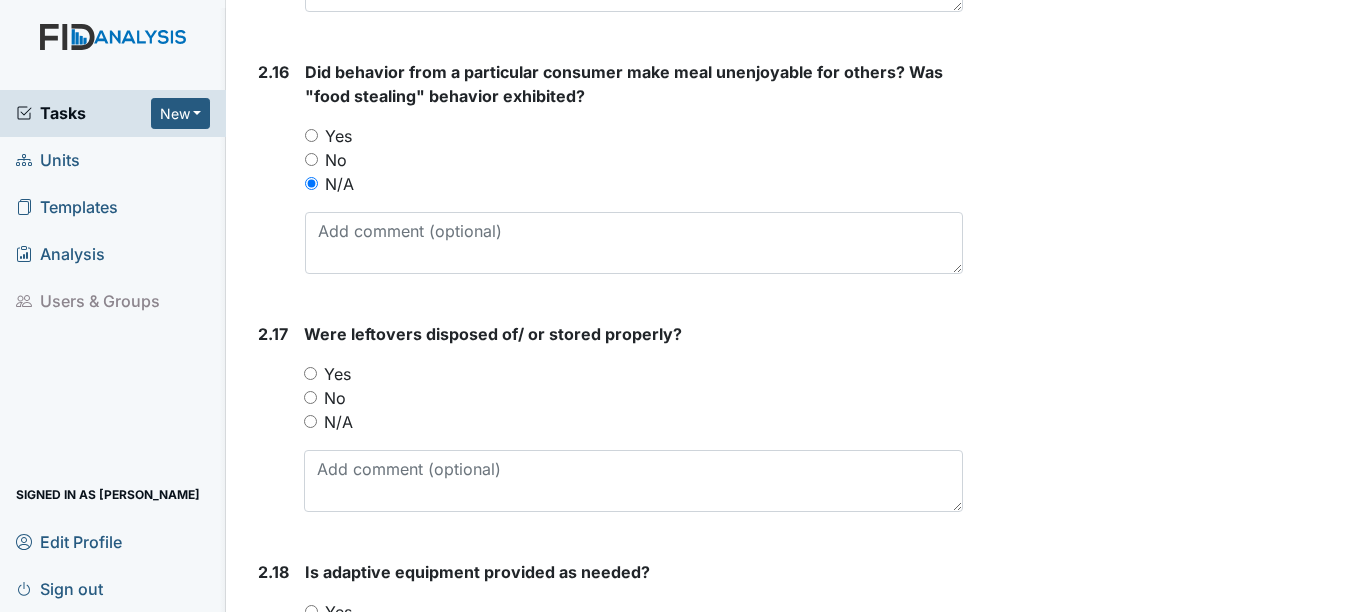click on "N/A" at bounding box center (338, 422) 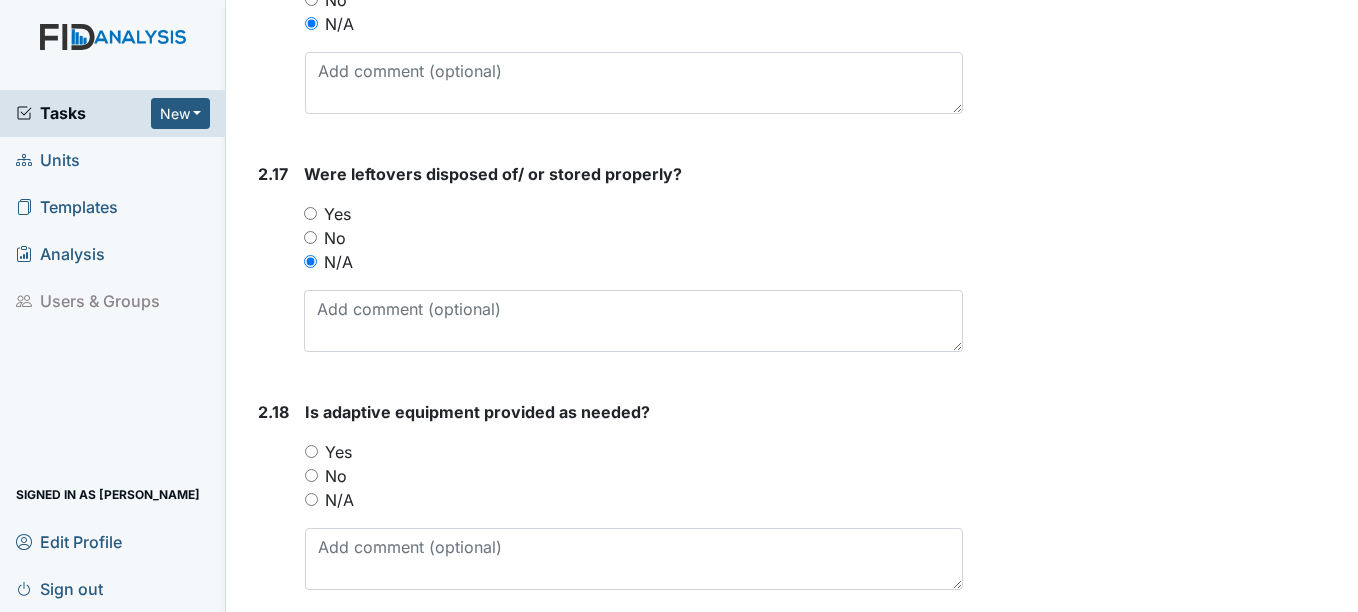 scroll, scrollTop: 5400, scrollLeft: 0, axis: vertical 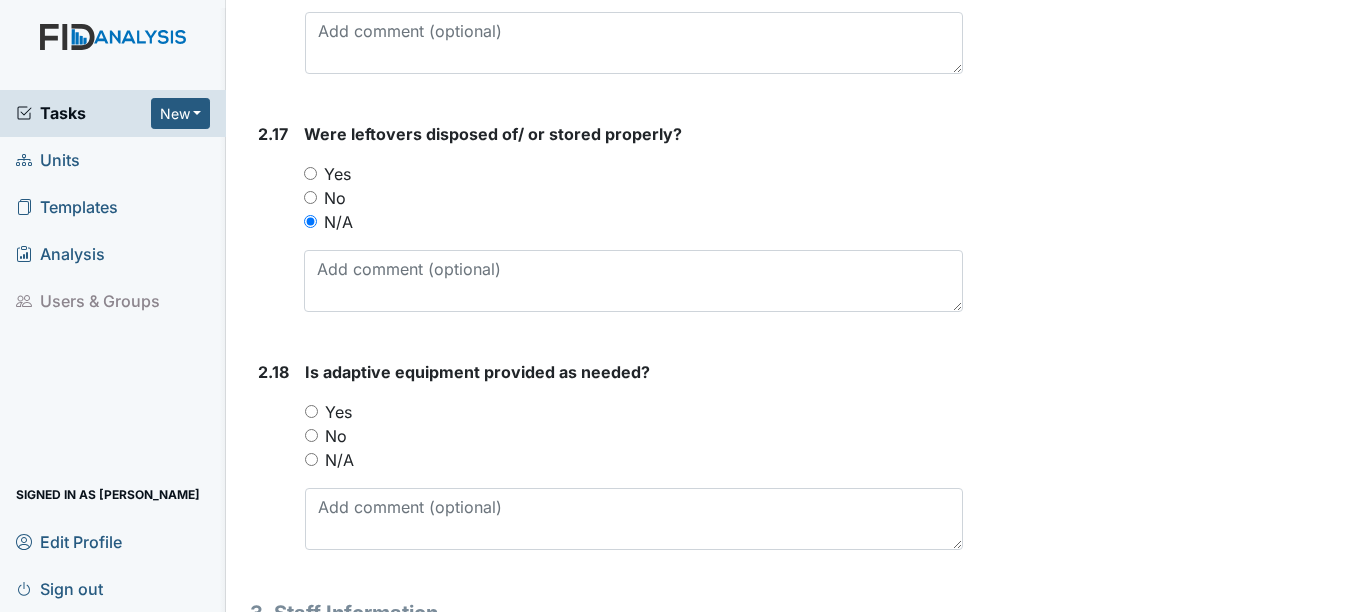 click on "Yes" at bounding box center [338, 412] 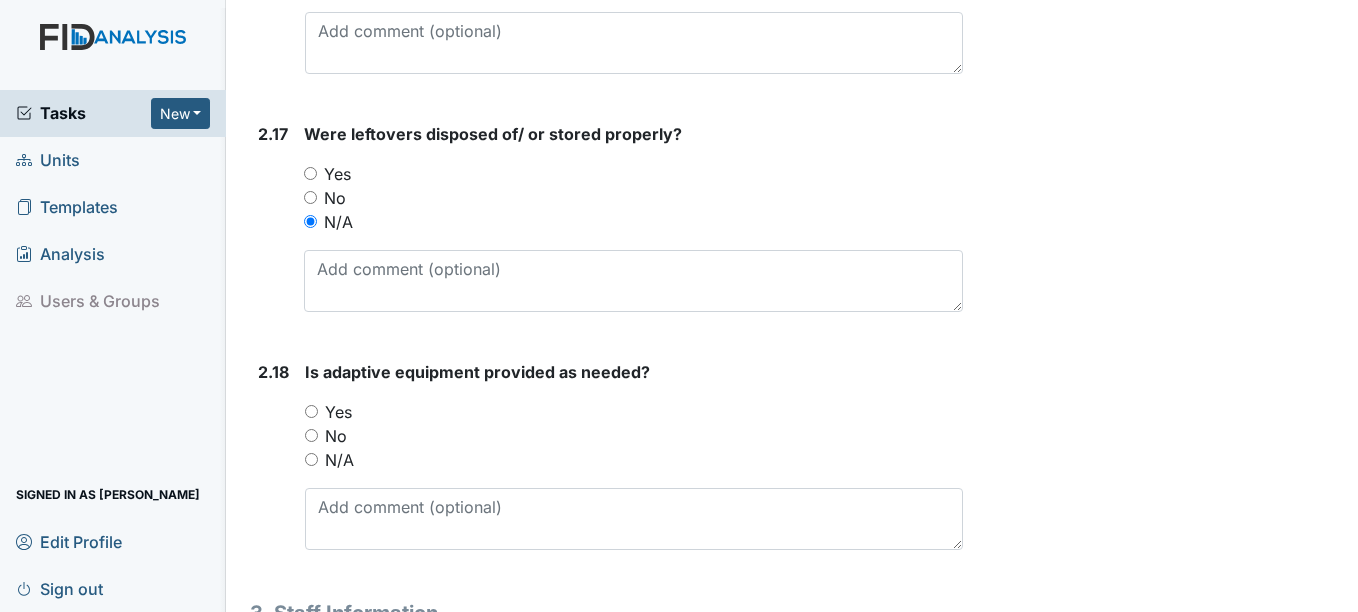 click on "Yes" at bounding box center (311, 411) 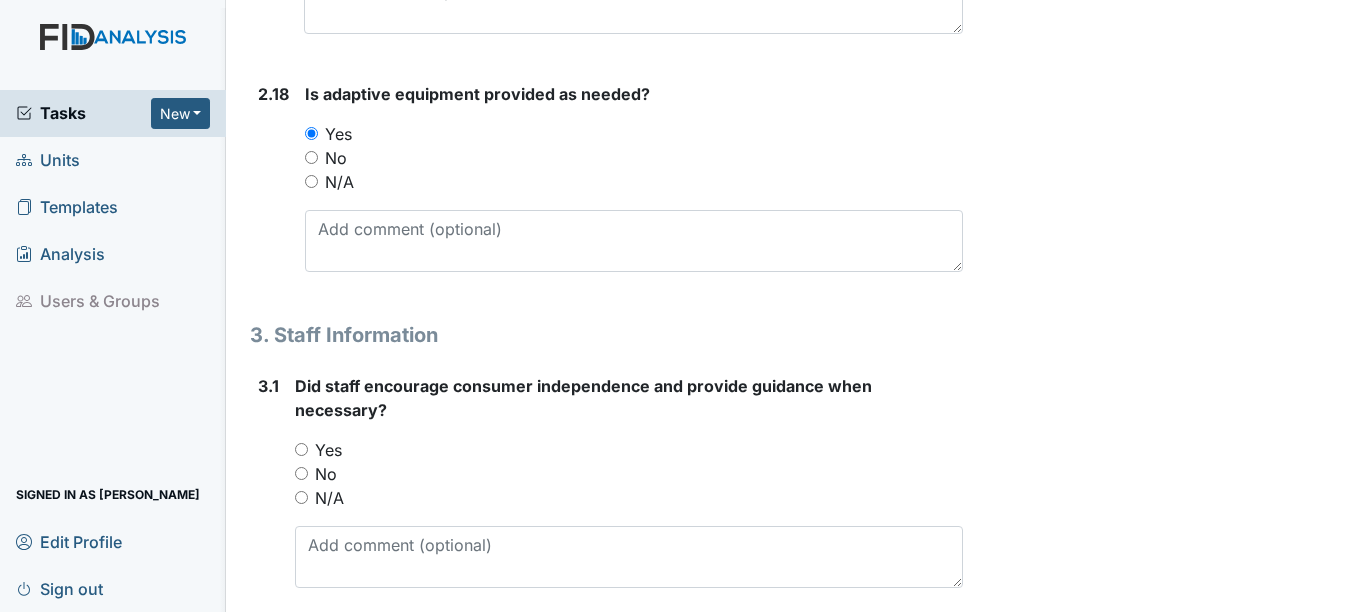 scroll, scrollTop: 5700, scrollLeft: 0, axis: vertical 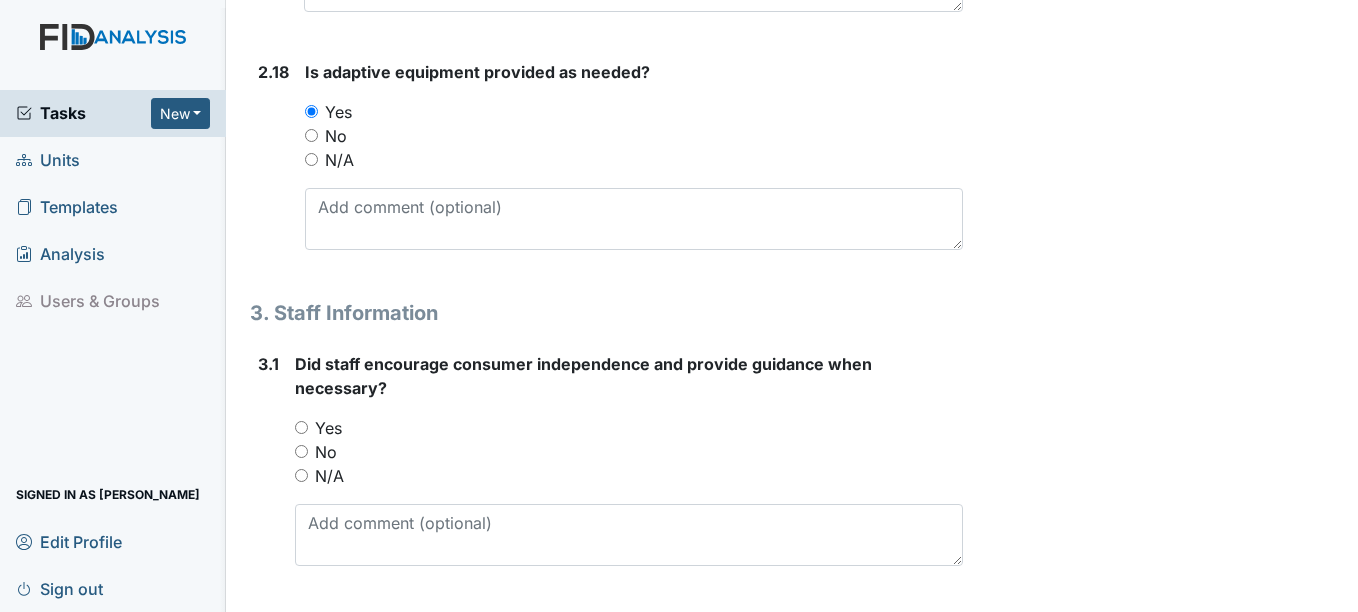 click on "Yes" at bounding box center [328, 428] 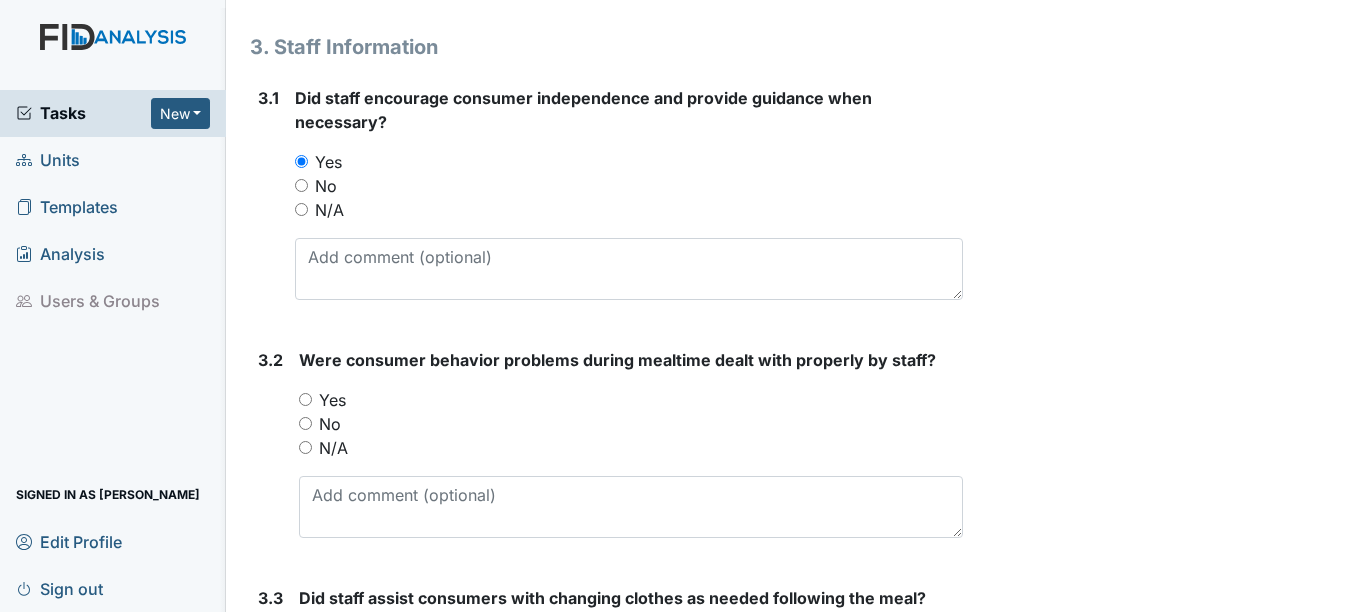 scroll, scrollTop: 6000, scrollLeft: 0, axis: vertical 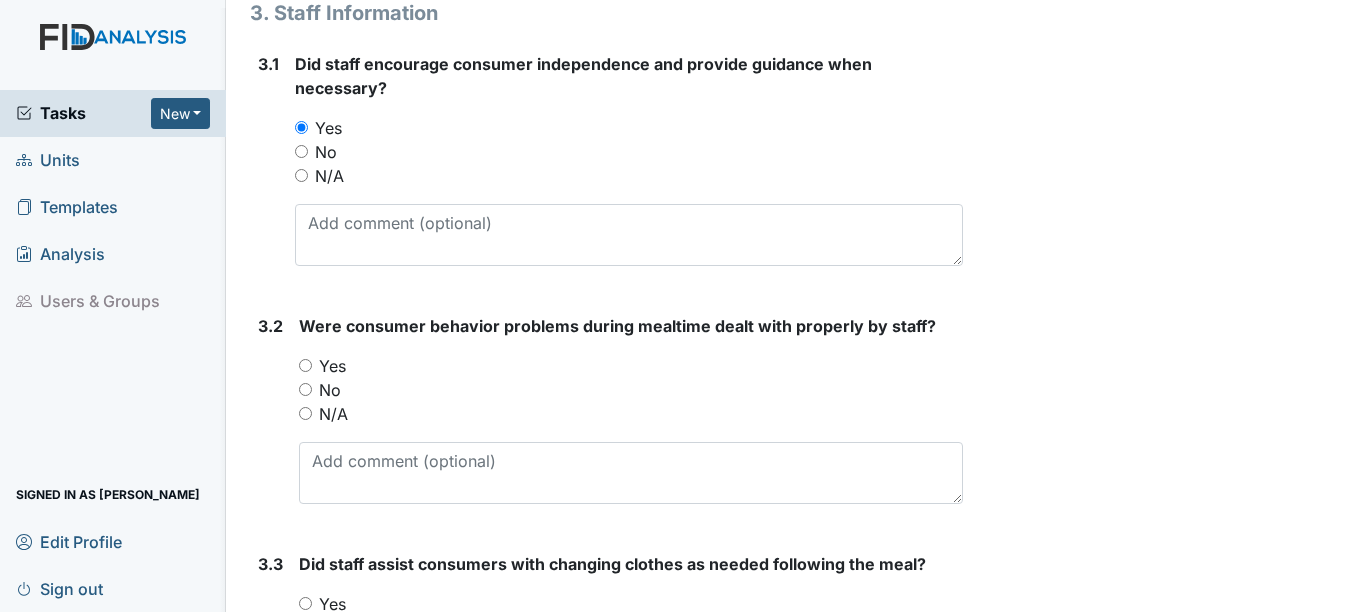 click on "Yes" at bounding box center (332, 366) 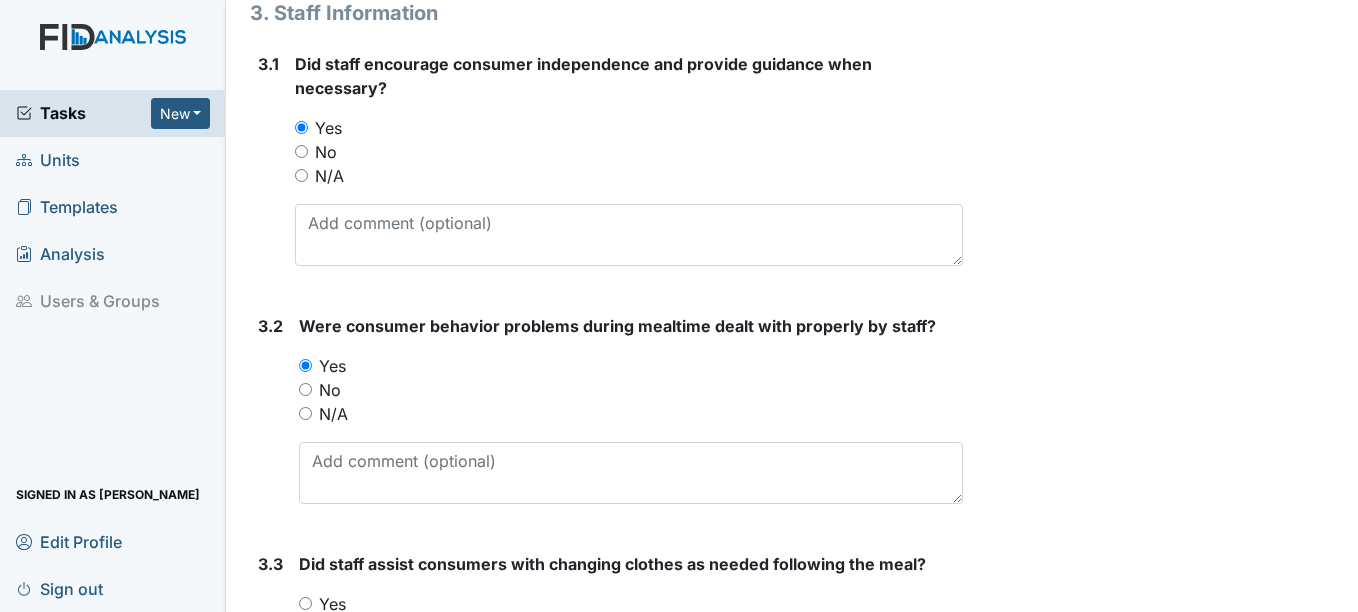 click on "N/A" at bounding box center [333, 414] 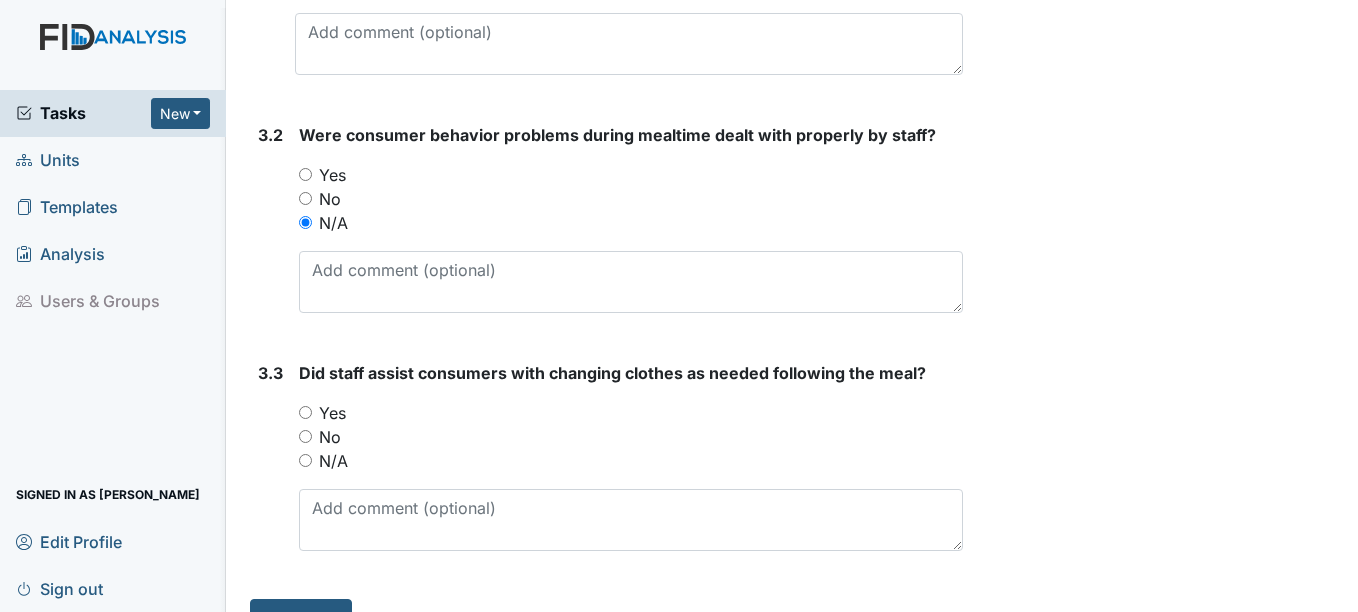 scroll, scrollTop: 6200, scrollLeft: 0, axis: vertical 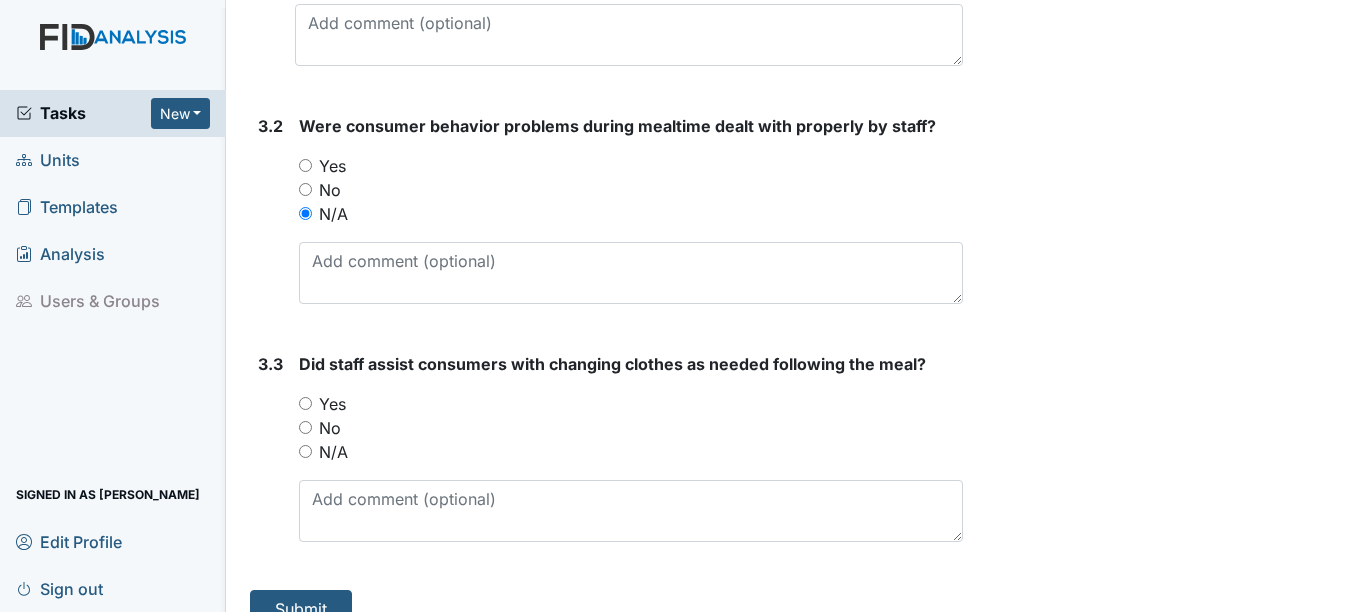 click on "N/A" at bounding box center [333, 452] 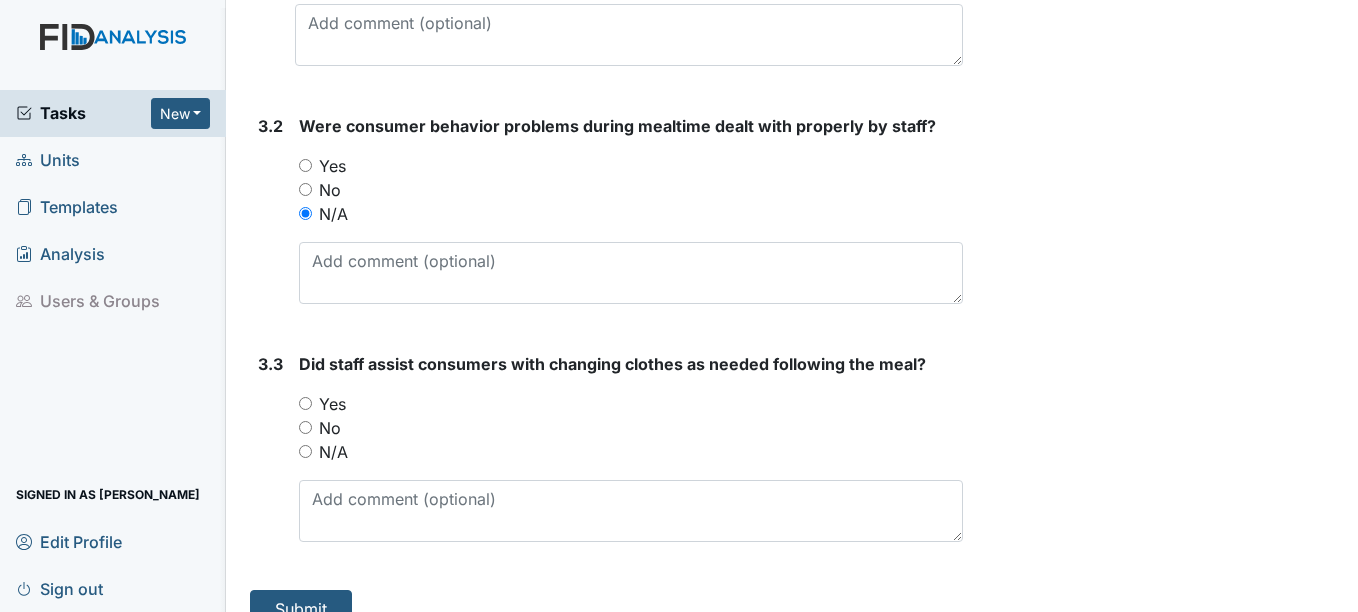 click on "N/A" at bounding box center [305, 451] 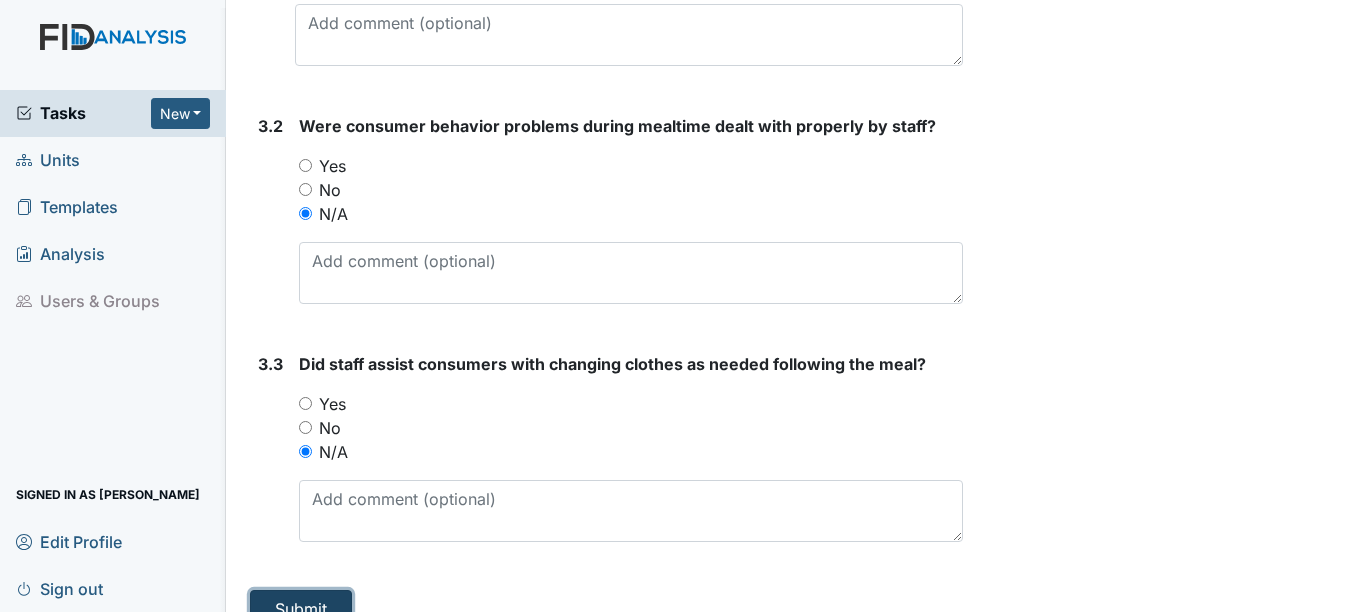 click on "Submit" at bounding box center [301, 609] 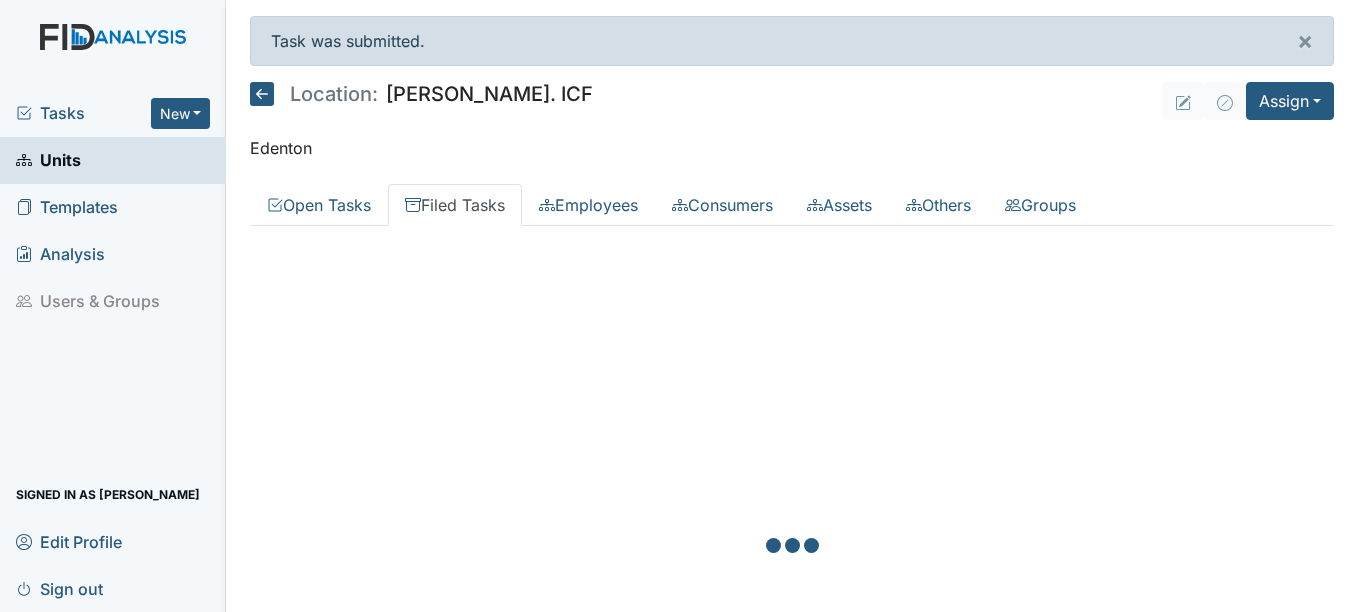 scroll, scrollTop: 0, scrollLeft: 0, axis: both 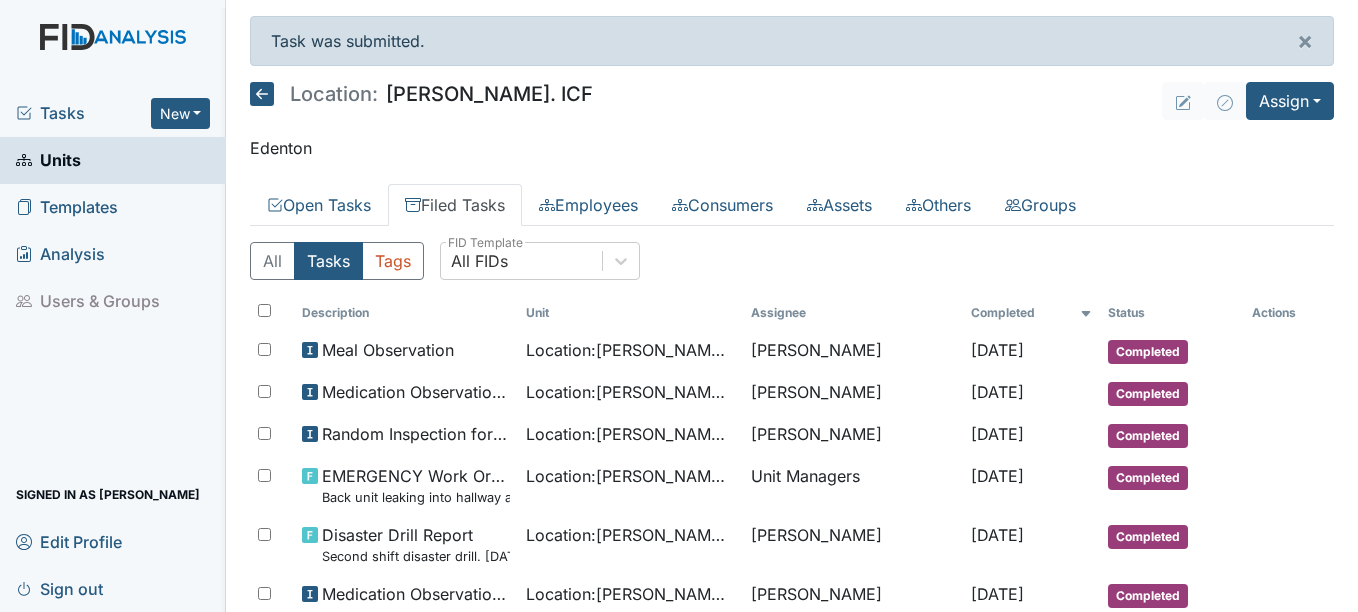 click 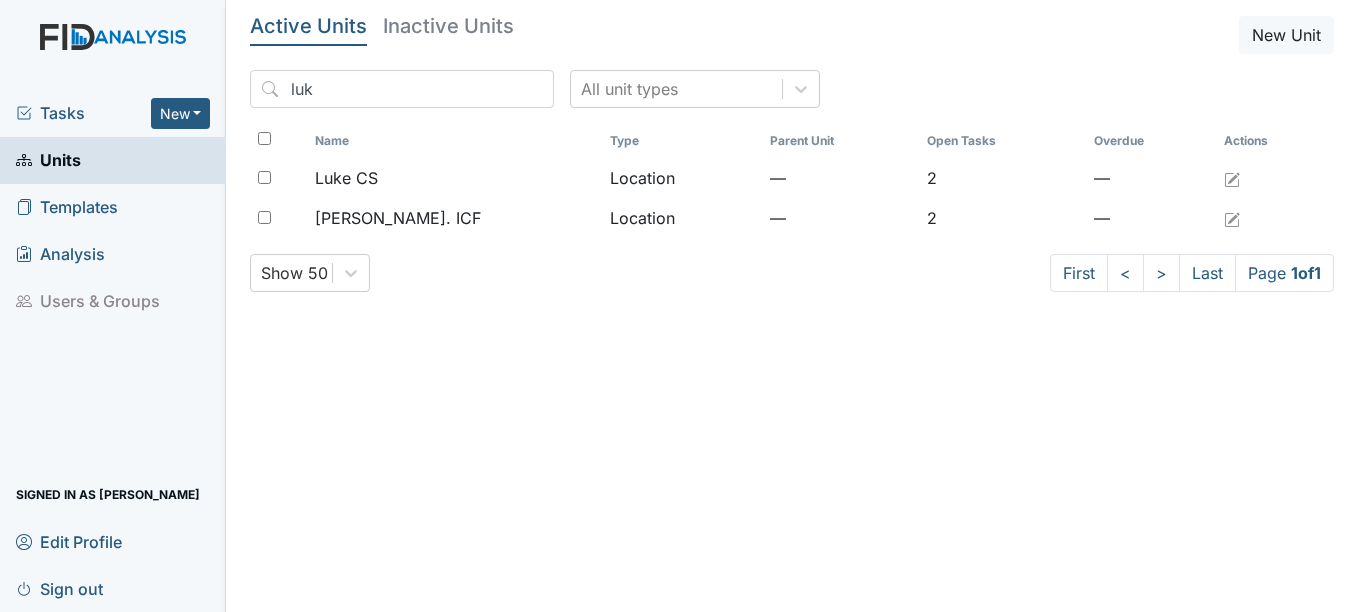 scroll, scrollTop: 0, scrollLeft: 0, axis: both 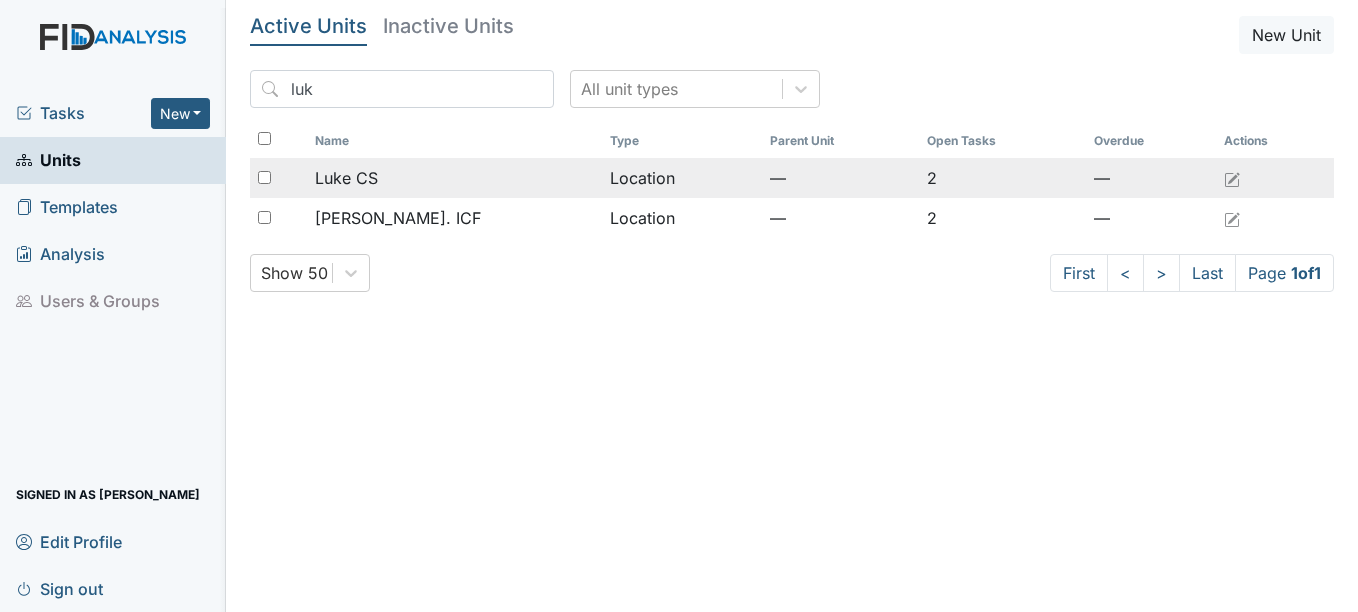 click on "Luke CS" at bounding box center (346, 178) 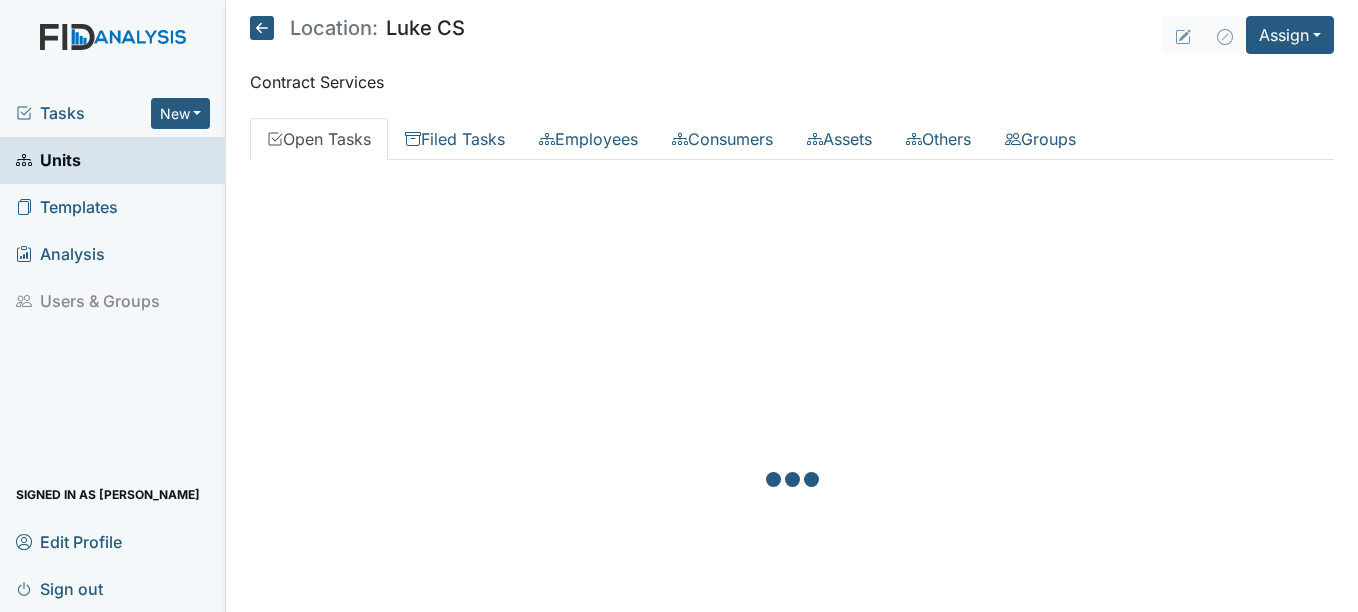 scroll, scrollTop: 0, scrollLeft: 0, axis: both 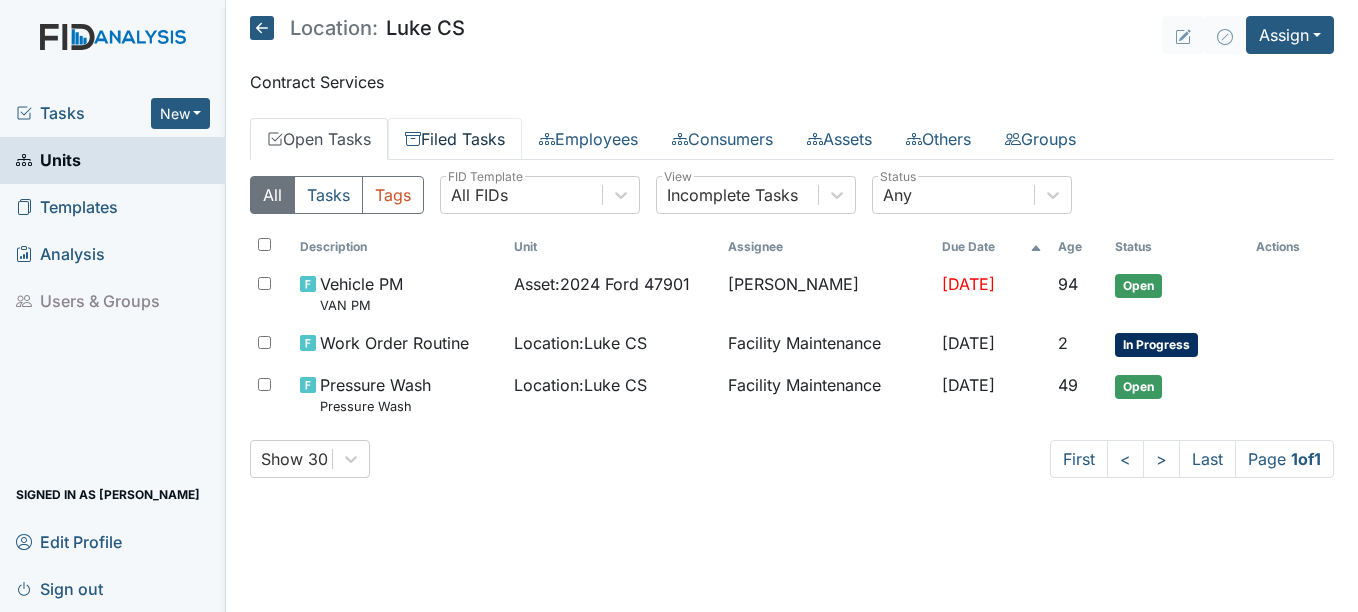 click on "Filed Tasks" at bounding box center (455, 139) 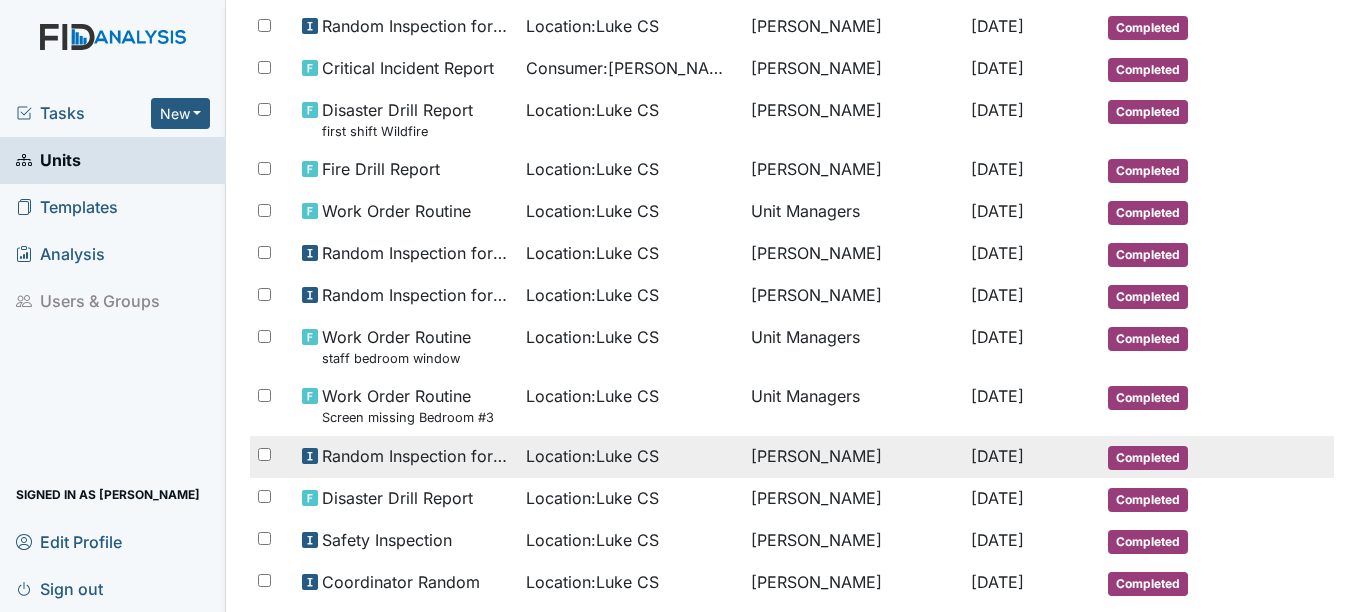 scroll, scrollTop: 200, scrollLeft: 0, axis: vertical 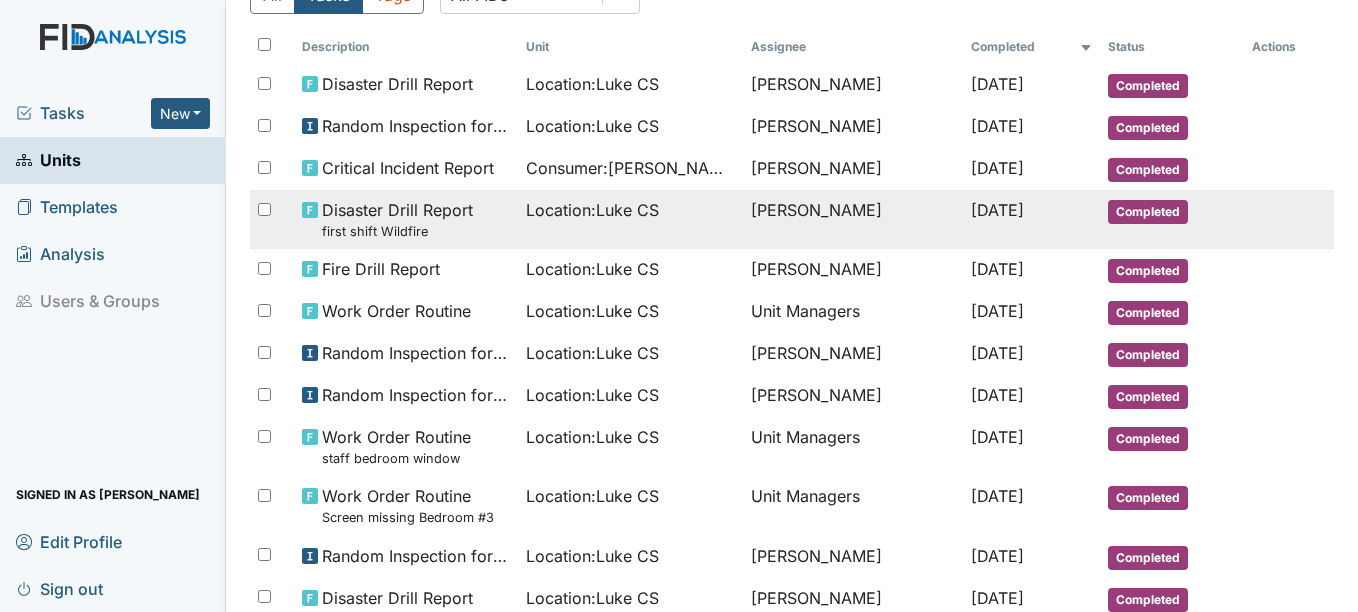 click on "Completed" at bounding box center [1148, 212] 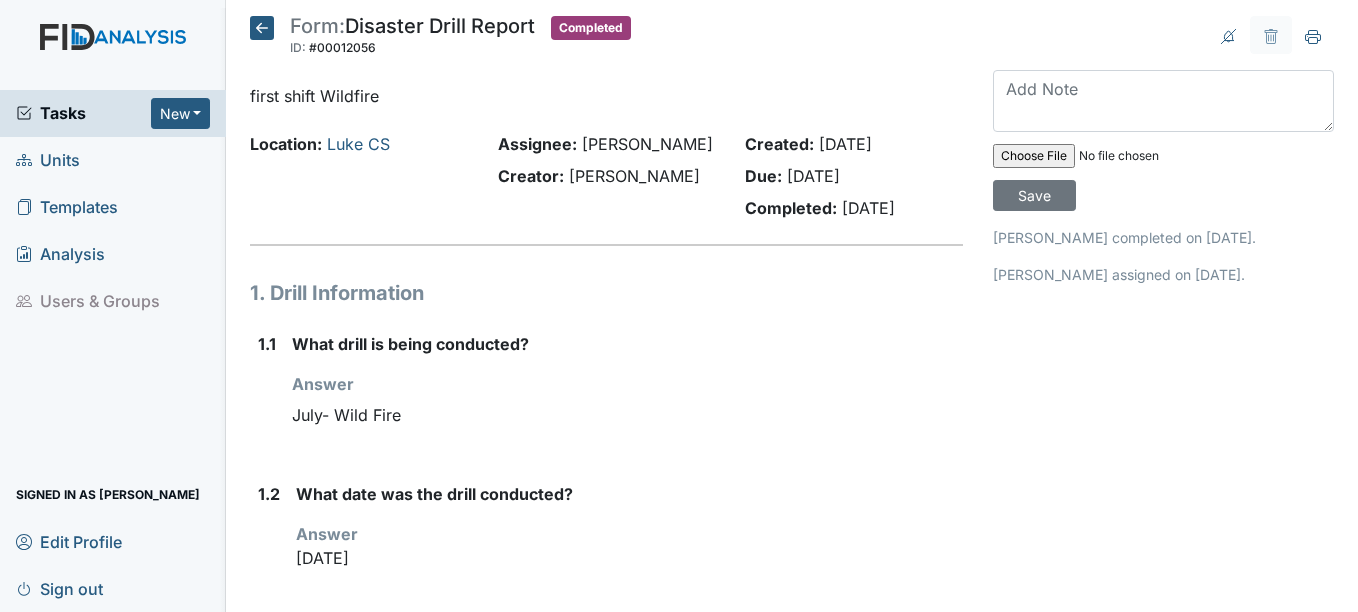 scroll, scrollTop: 0, scrollLeft: 0, axis: both 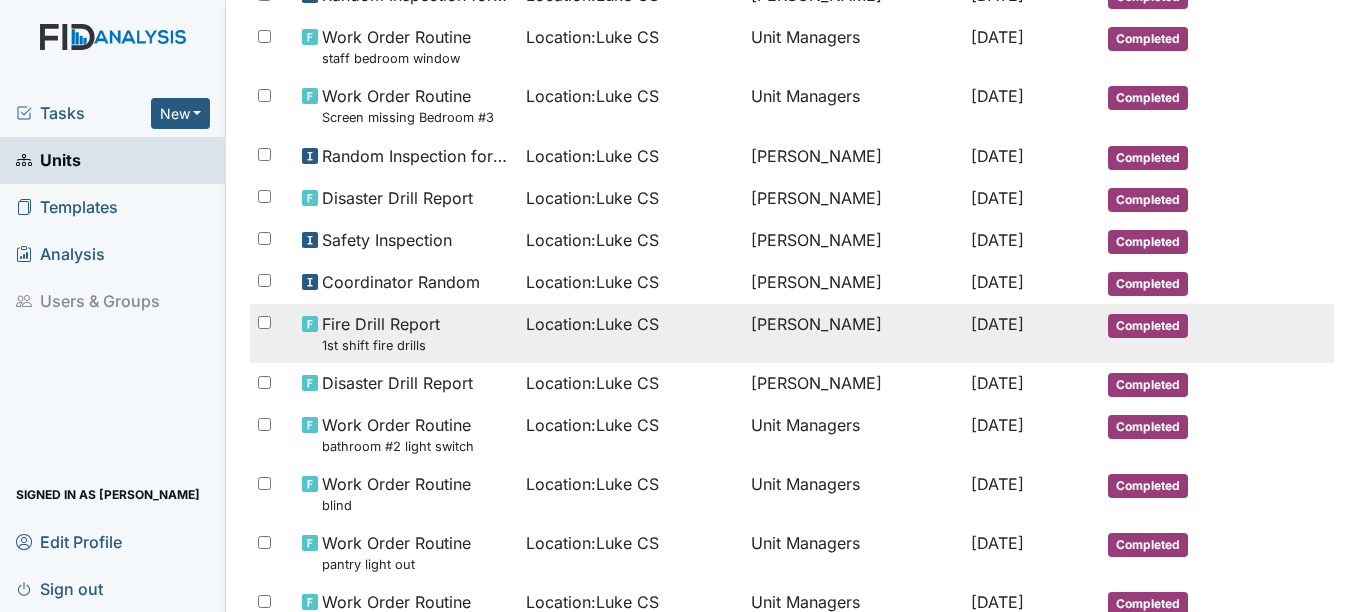 click on "Completed" at bounding box center [1148, 326] 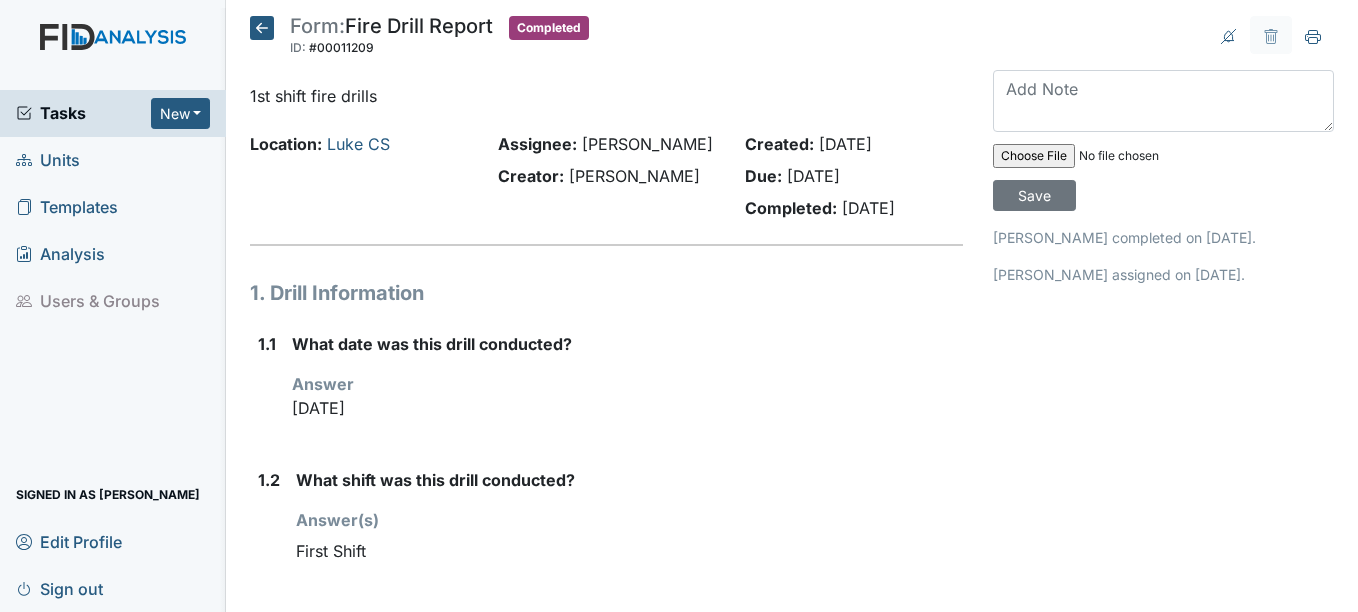 scroll, scrollTop: 0, scrollLeft: 0, axis: both 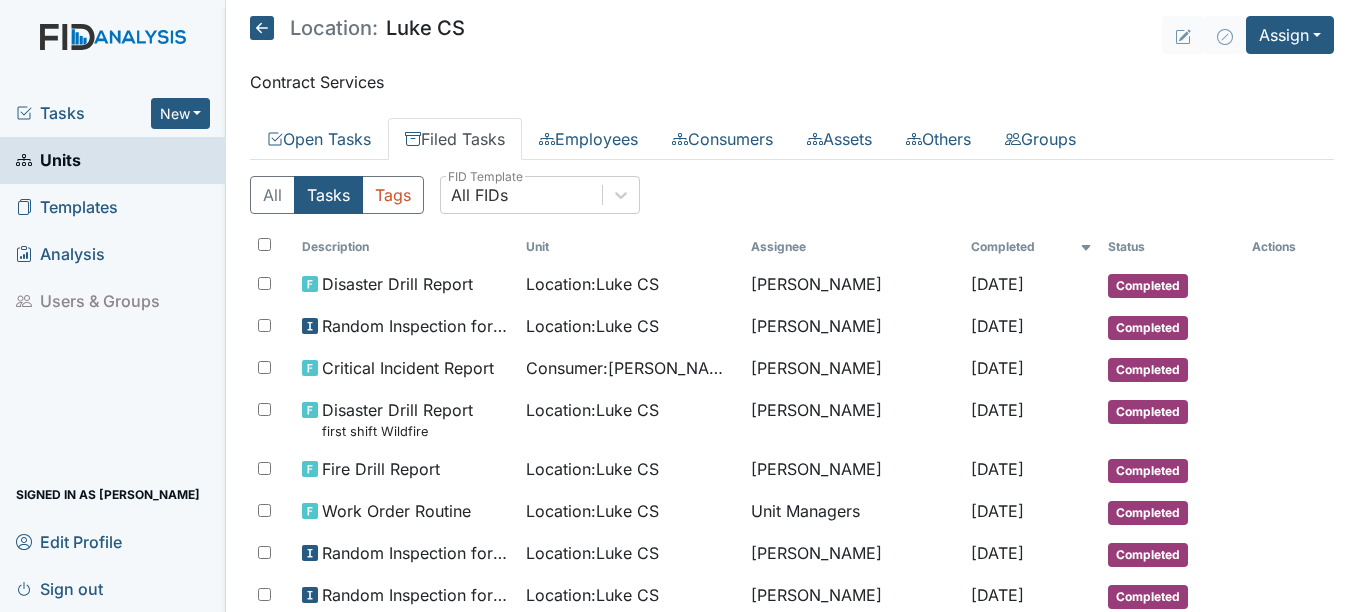 click 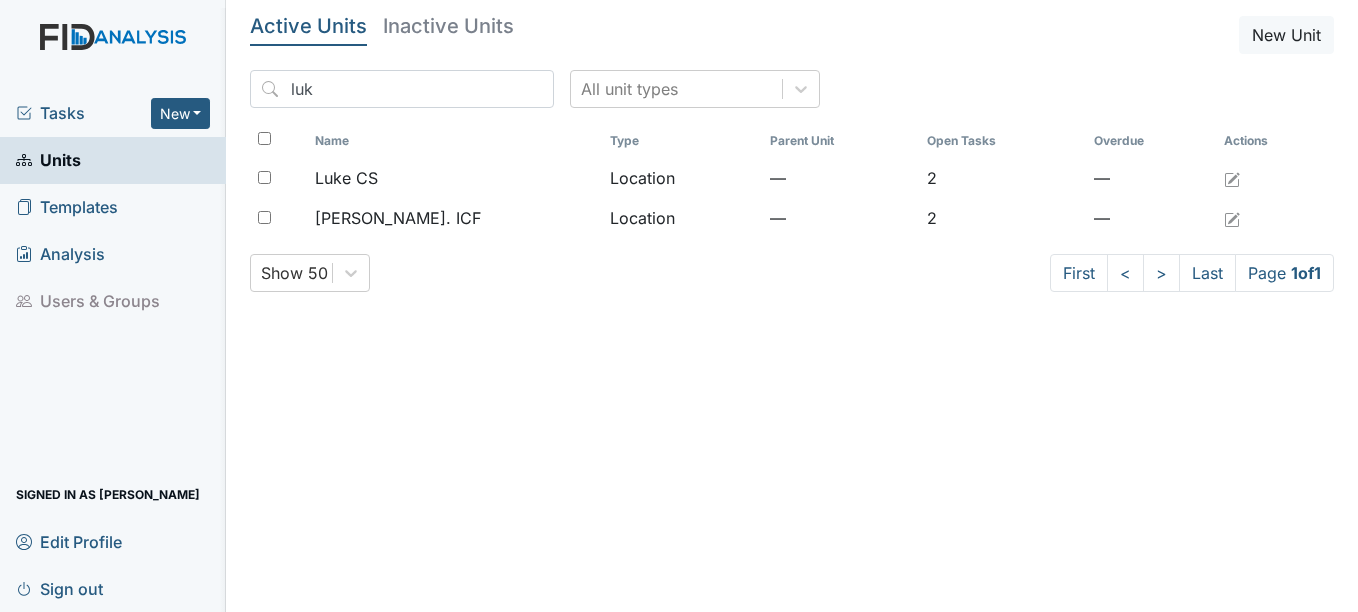 scroll, scrollTop: 0, scrollLeft: 0, axis: both 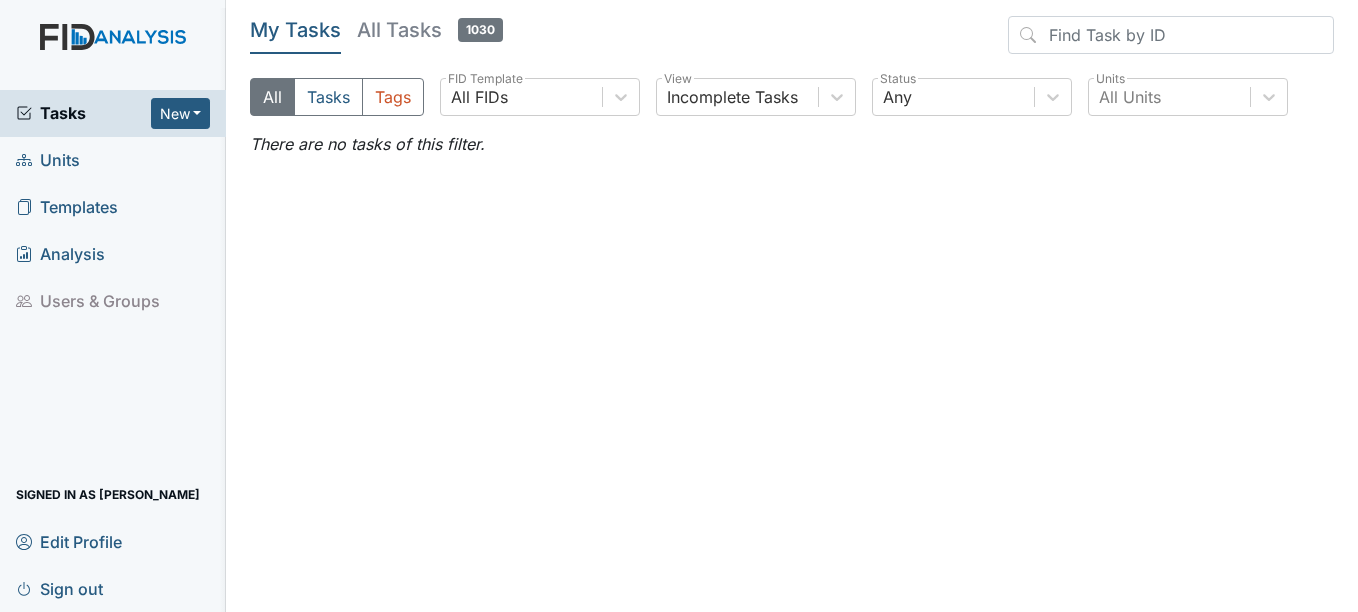 click on "Units" at bounding box center (48, 160) 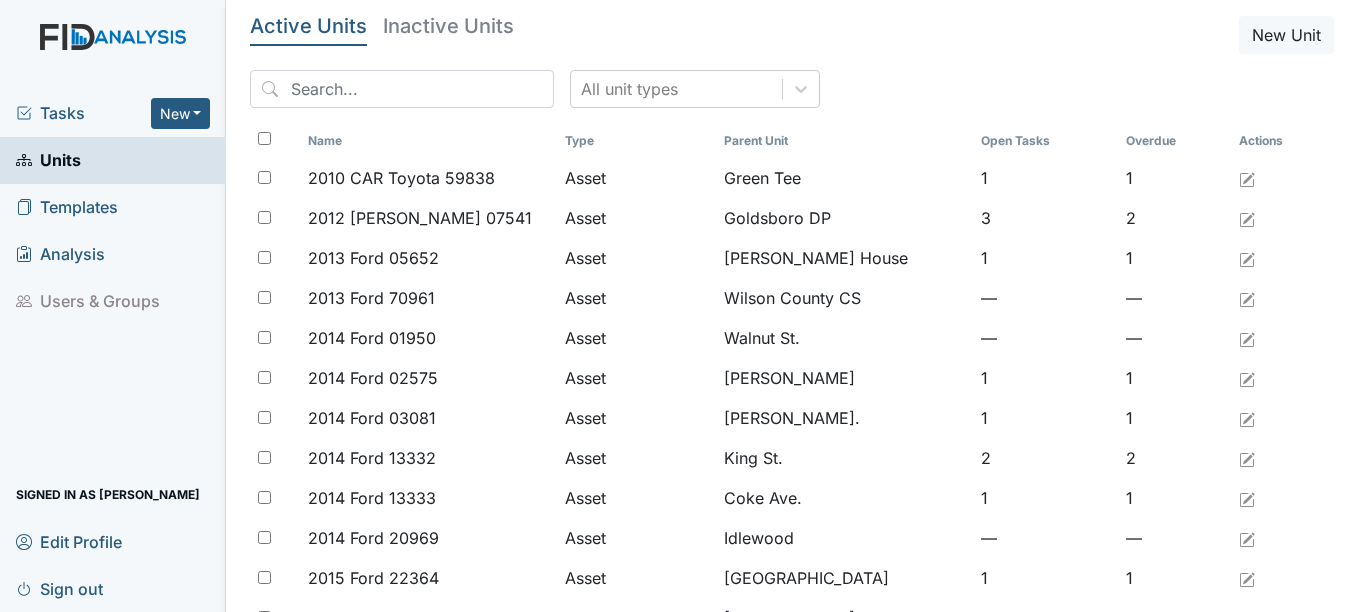 scroll, scrollTop: 0, scrollLeft: 0, axis: both 